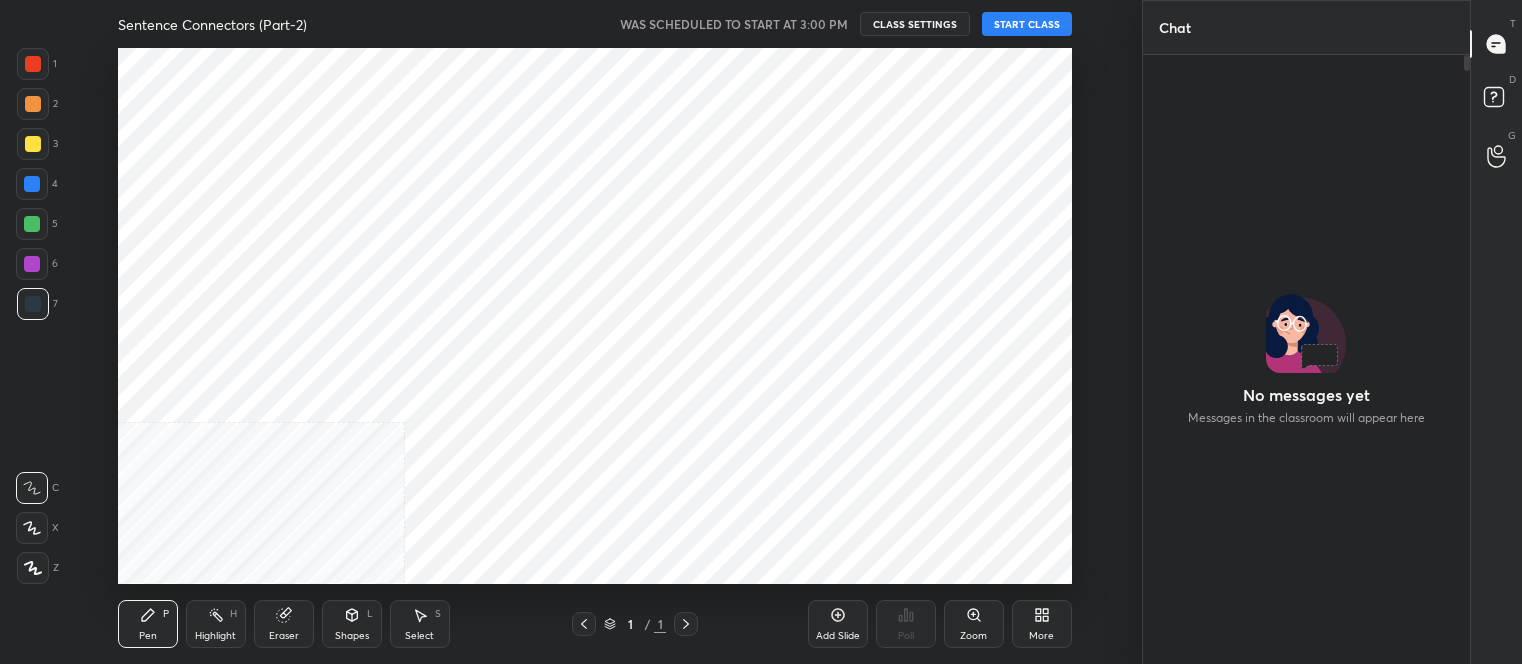 scroll, scrollTop: 0, scrollLeft: 0, axis: both 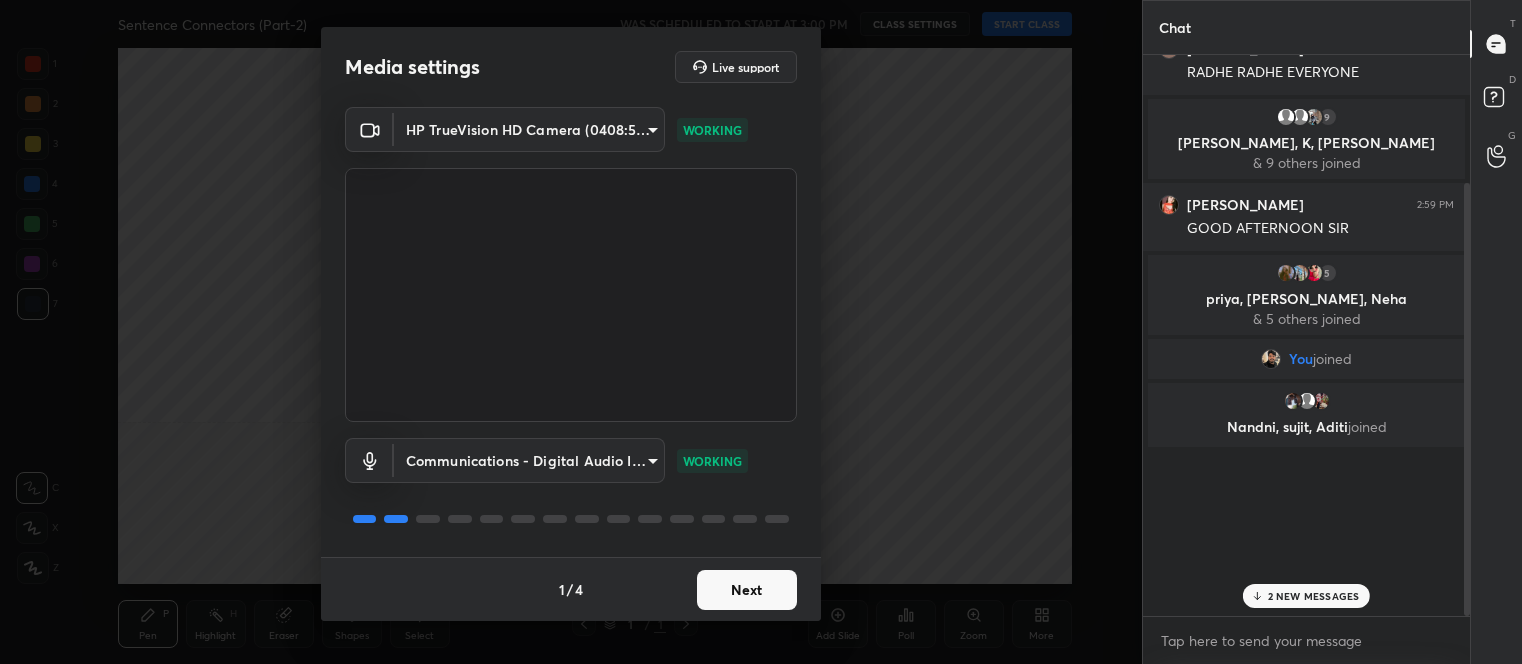 click on "Next" at bounding box center [747, 590] 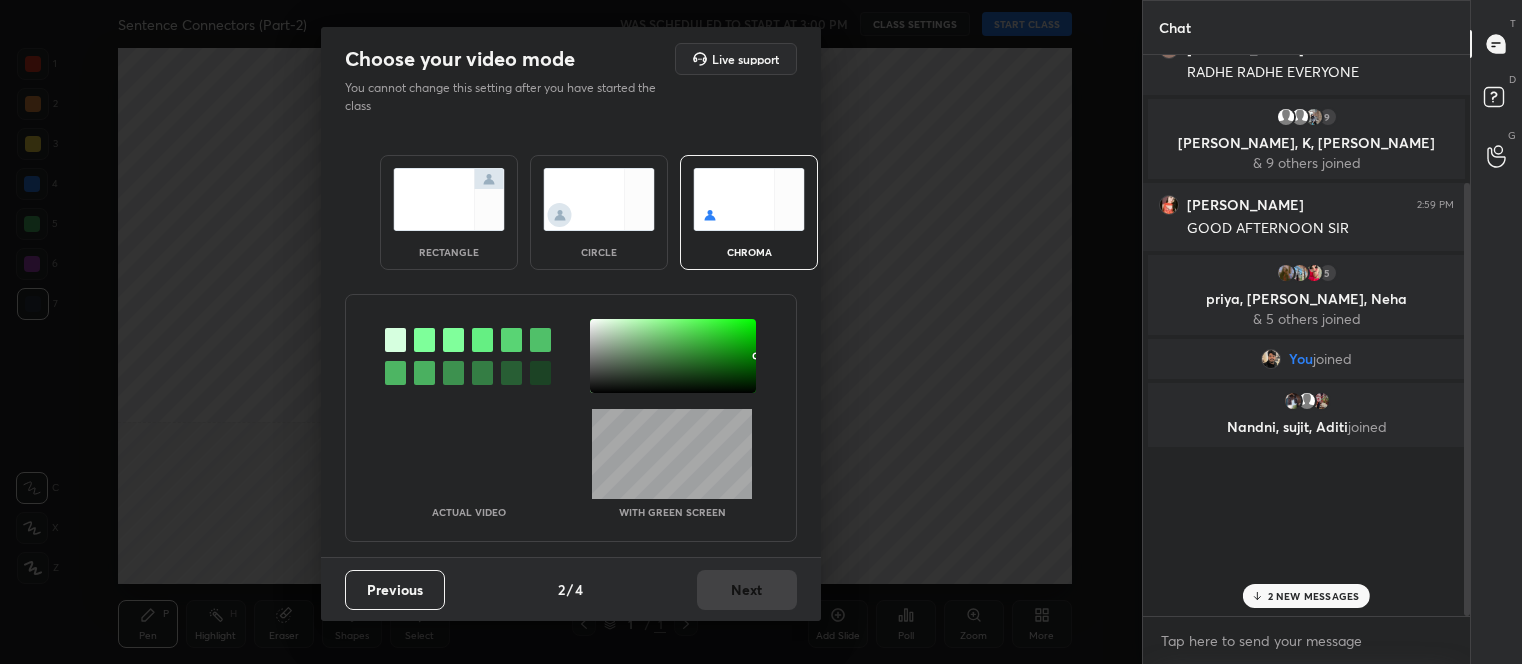 click at bounding box center (449, 199) 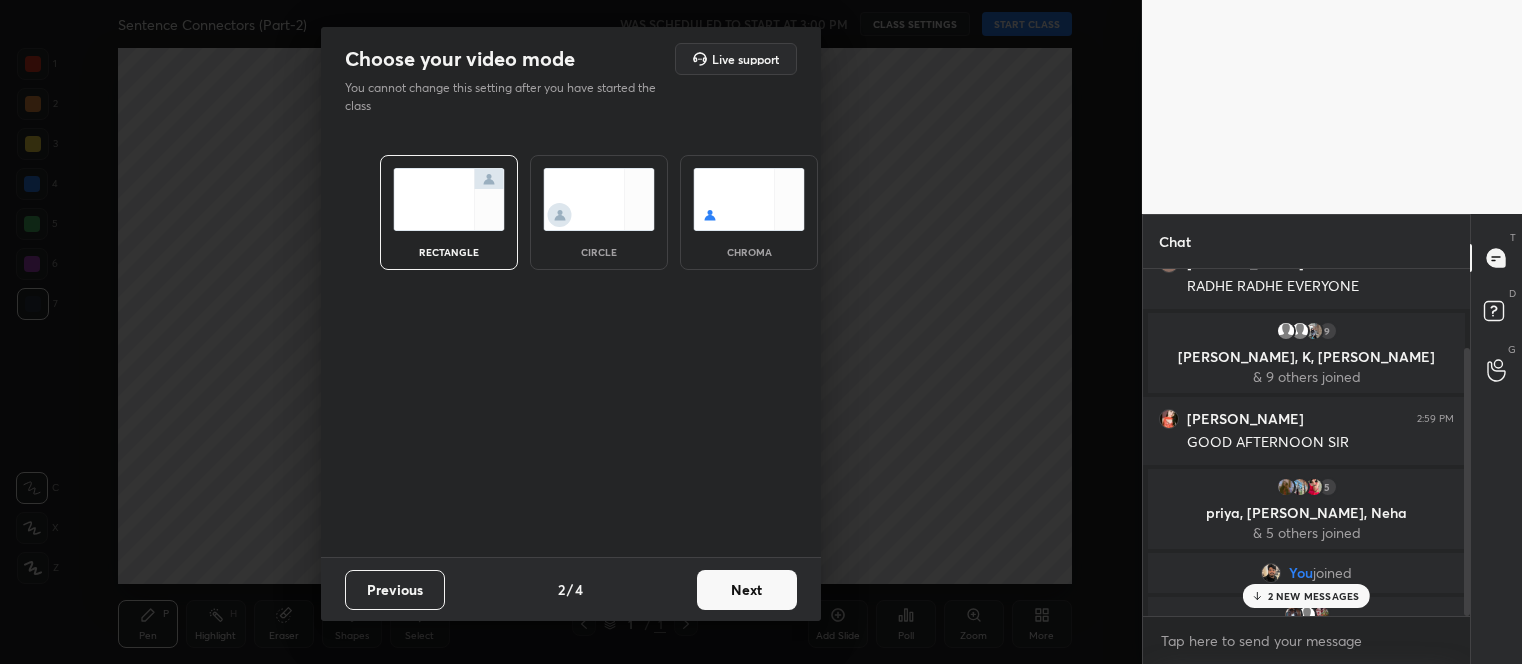 scroll, scrollTop: 341, scrollLeft: 321, axis: both 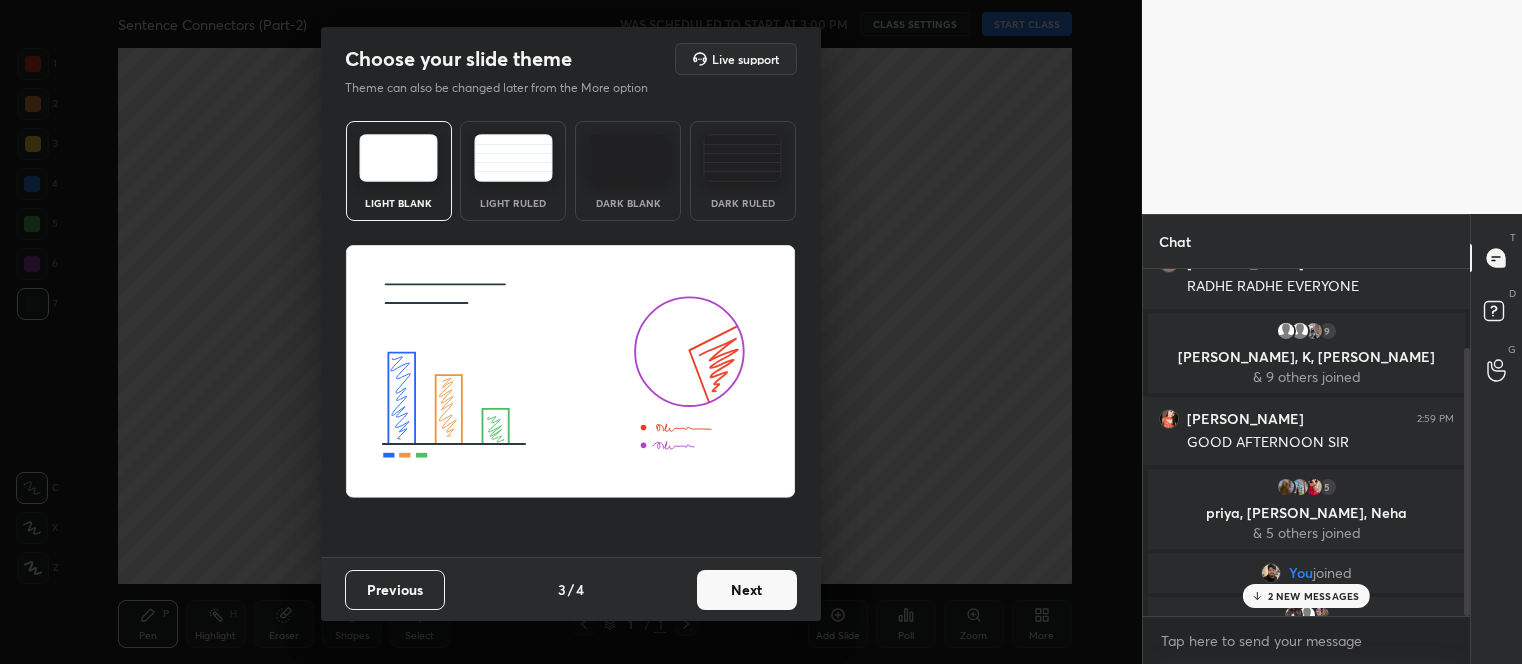 click on "Next" at bounding box center [747, 590] 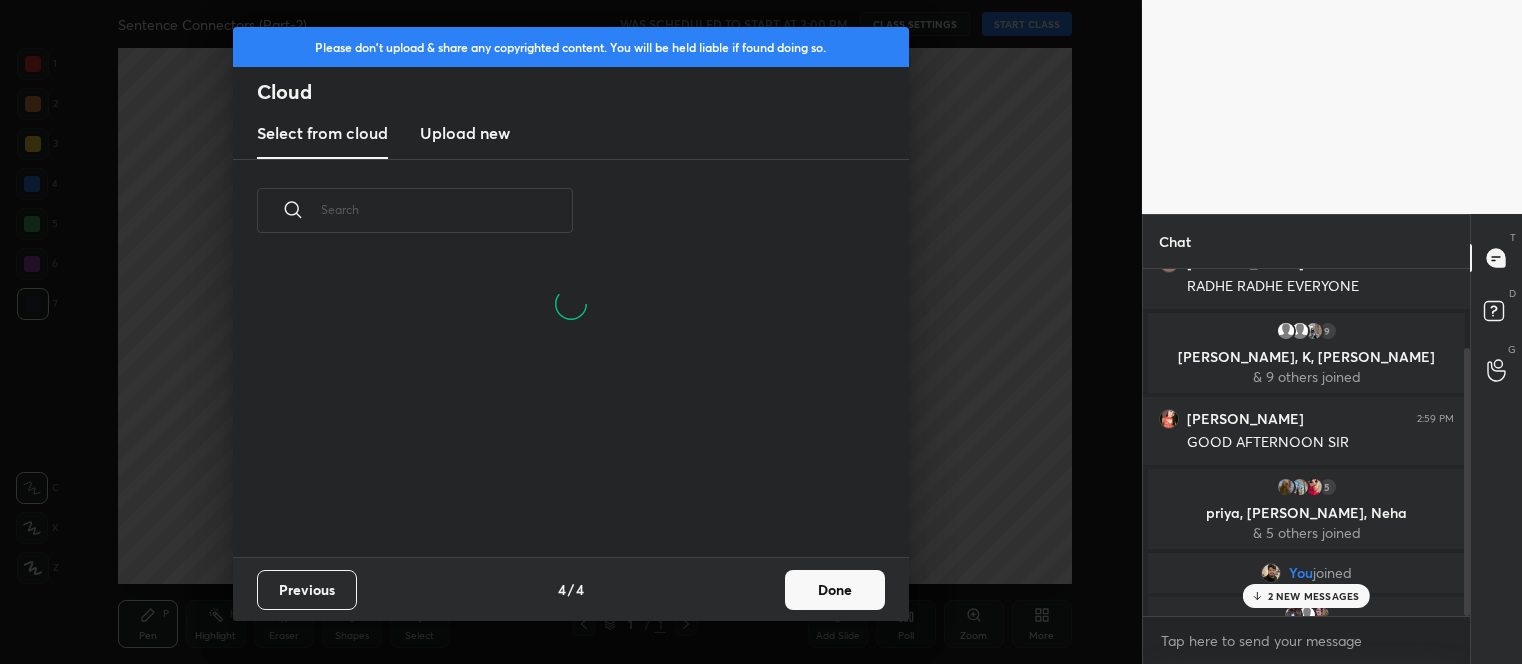 click on "Done" at bounding box center (835, 590) 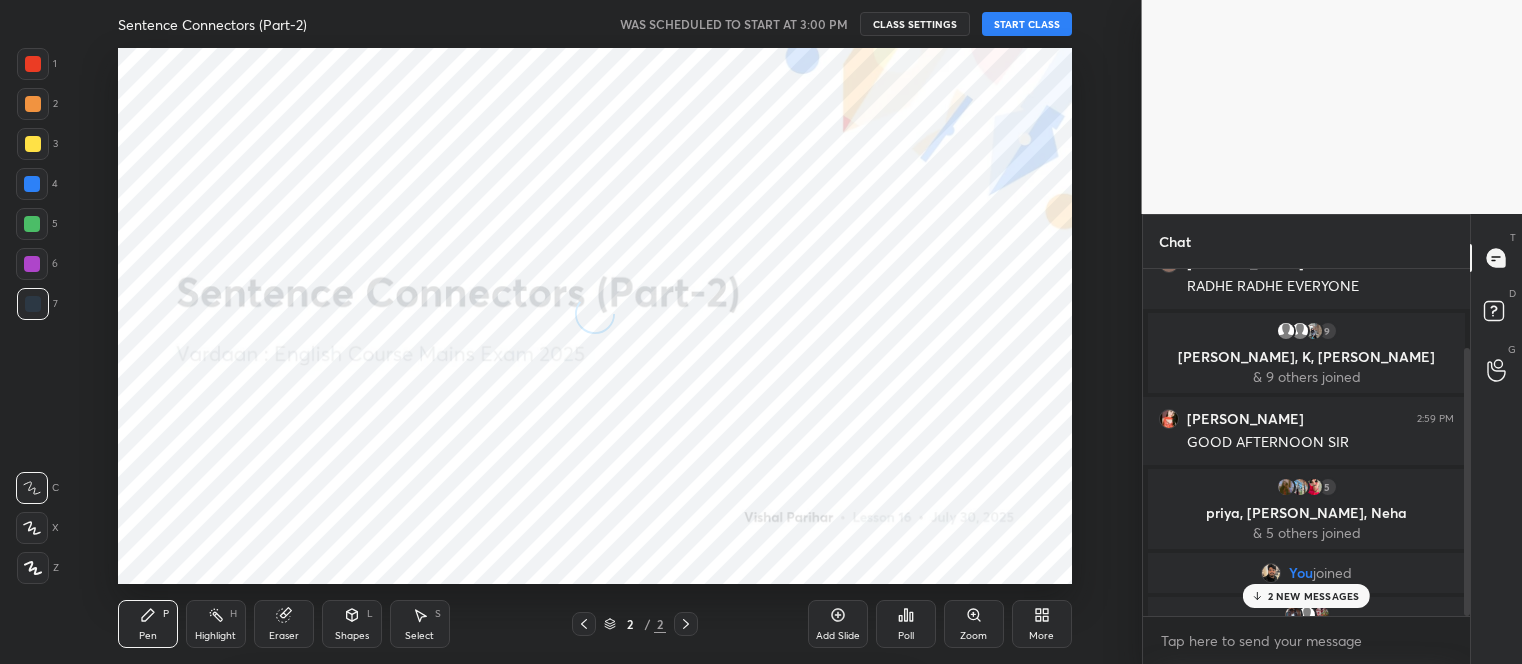 scroll, scrollTop: 0, scrollLeft: 0, axis: both 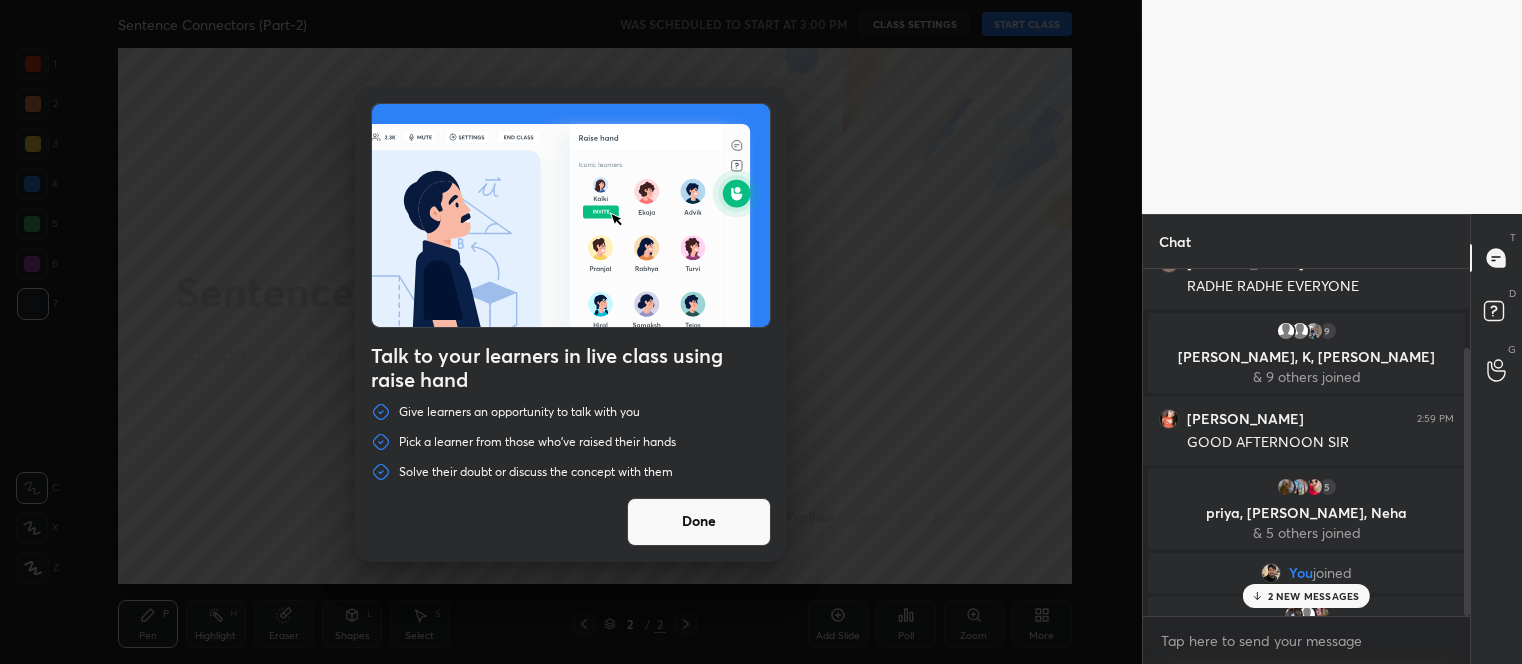 click on "2 NEW MESSAGES" at bounding box center (1314, 596) 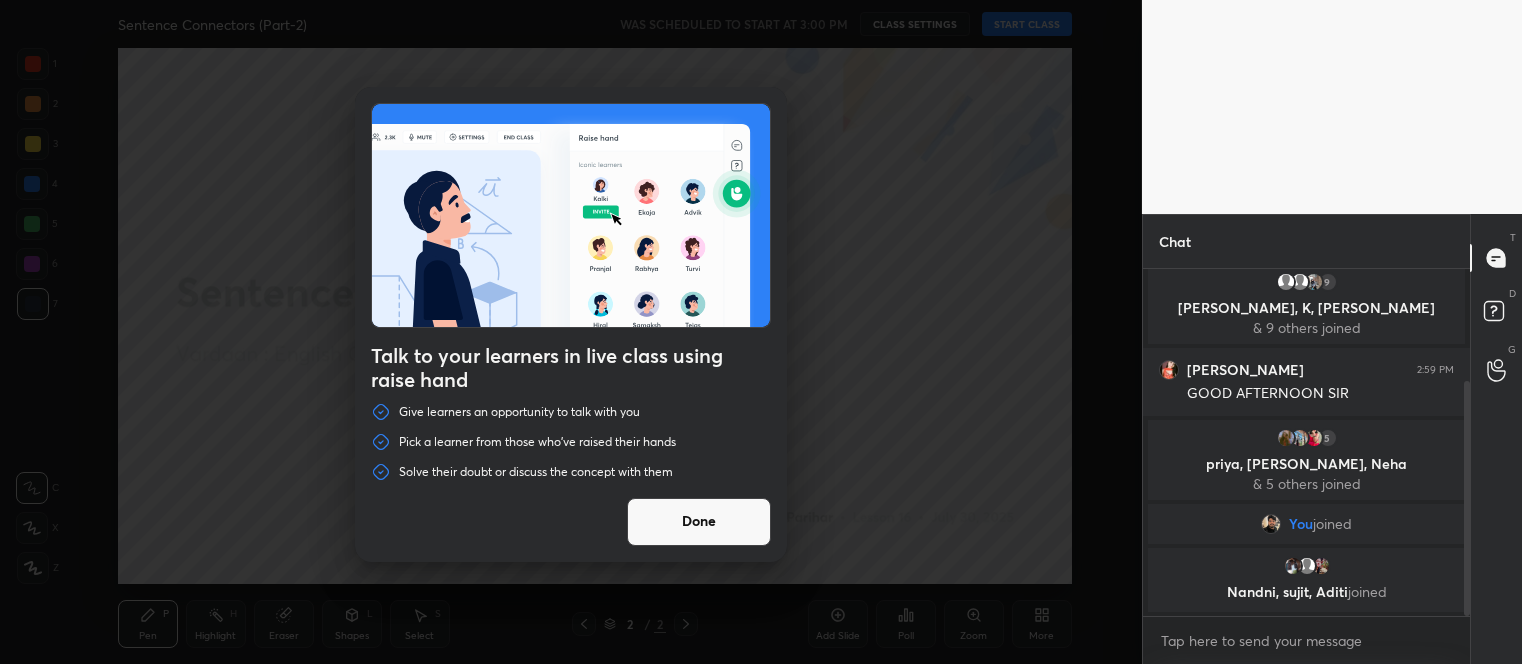 click on "Done" at bounding box center (699, 522) 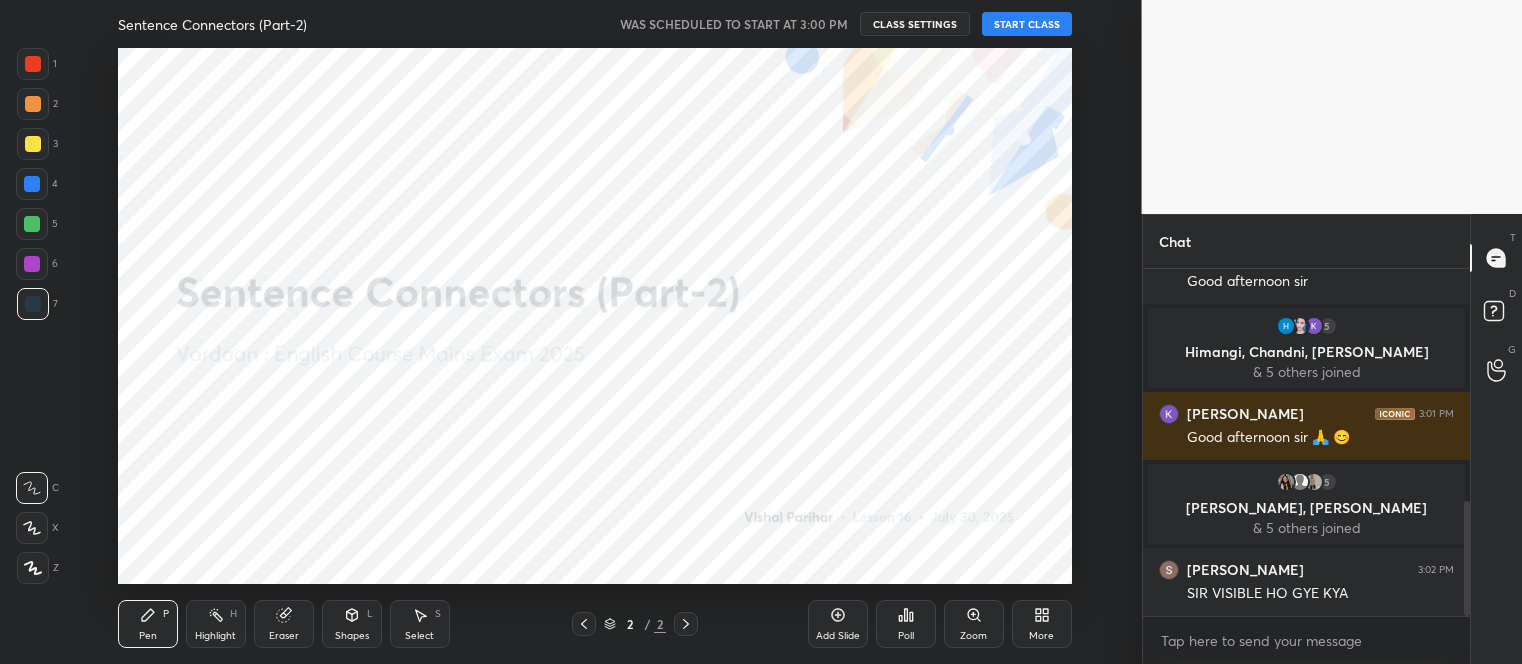 scroll, scrollTop: 773, scrollLeft: 0, axis: vertical 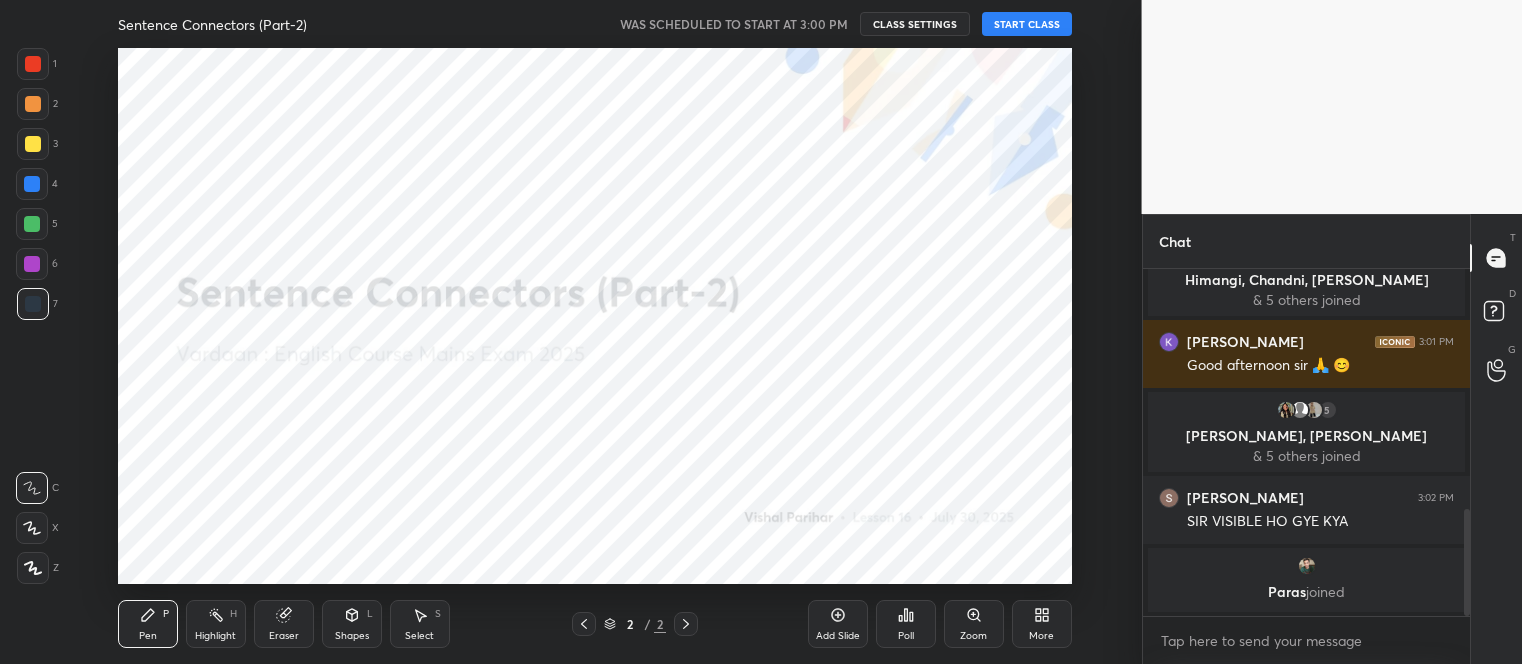 click 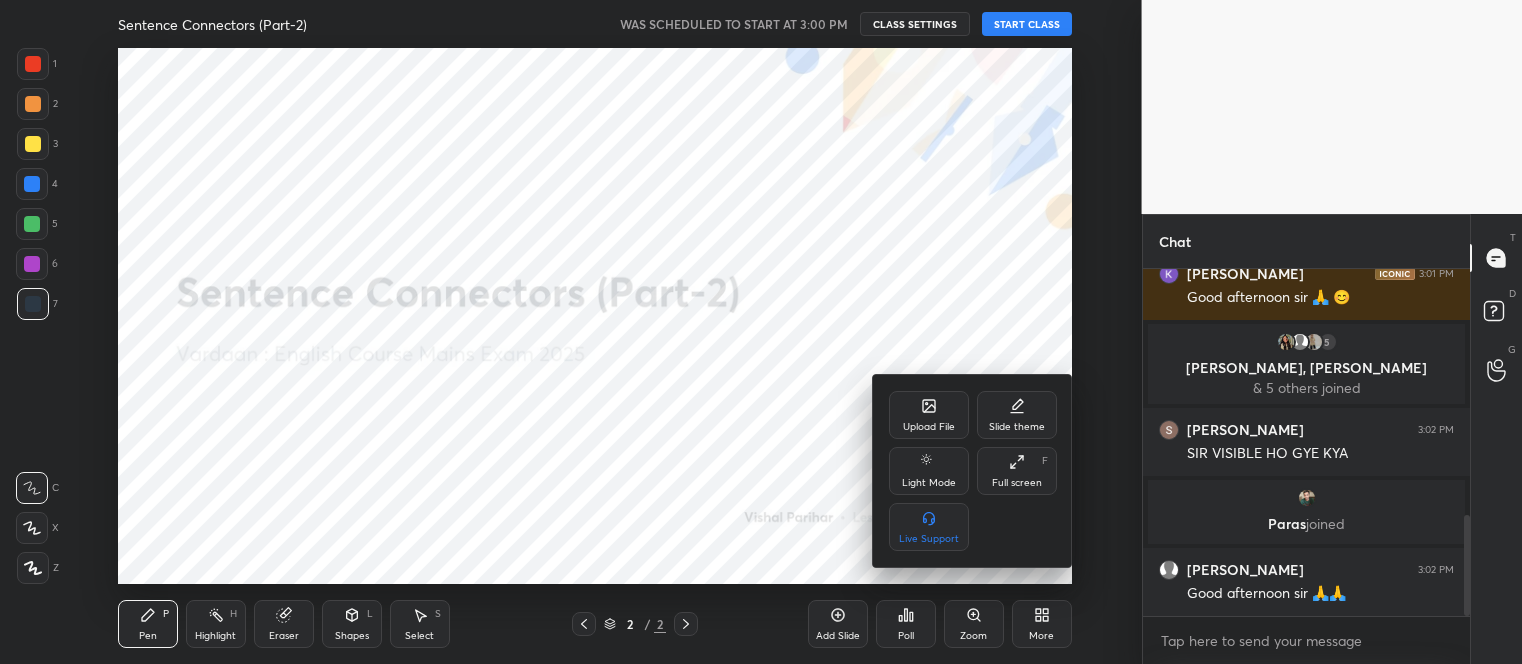 click 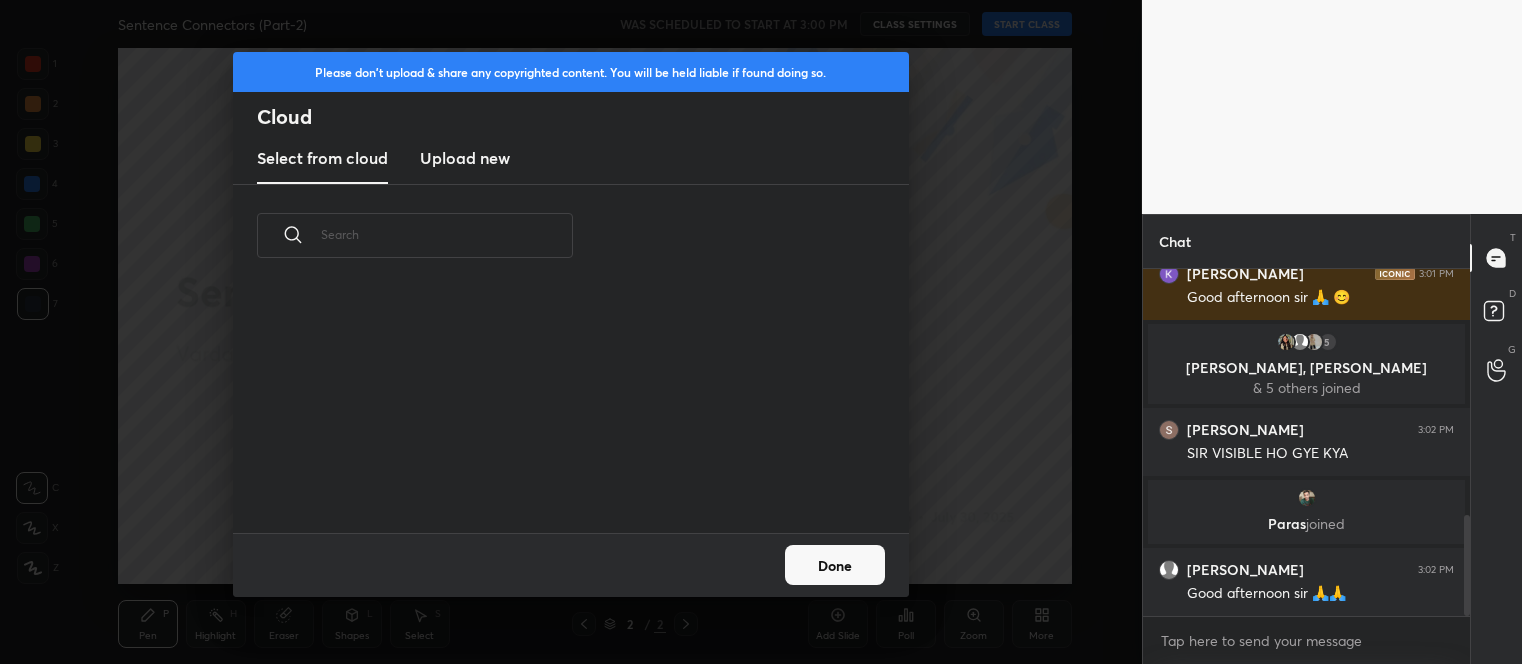 scroll, scrollTop: 6, scrollLeft: 11, axis: both 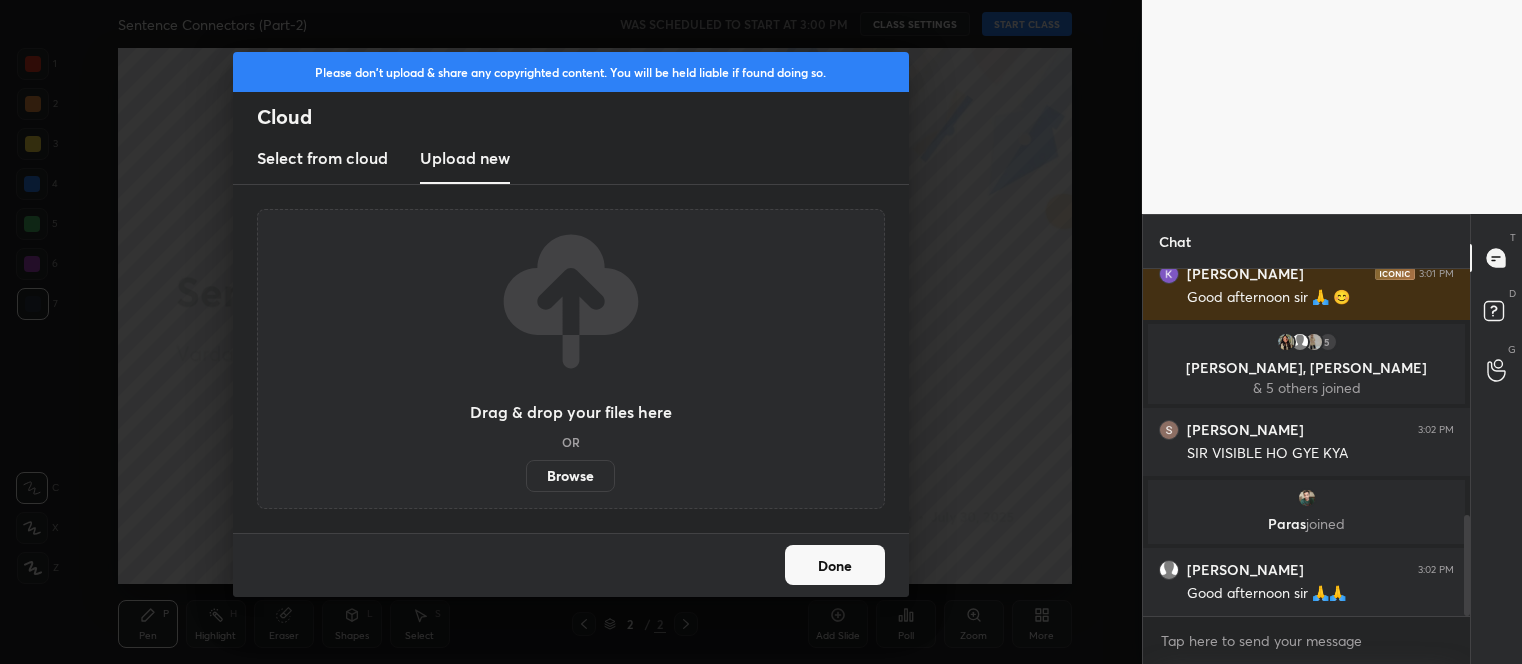 click on "Browse" at bounding box center [570, 476] 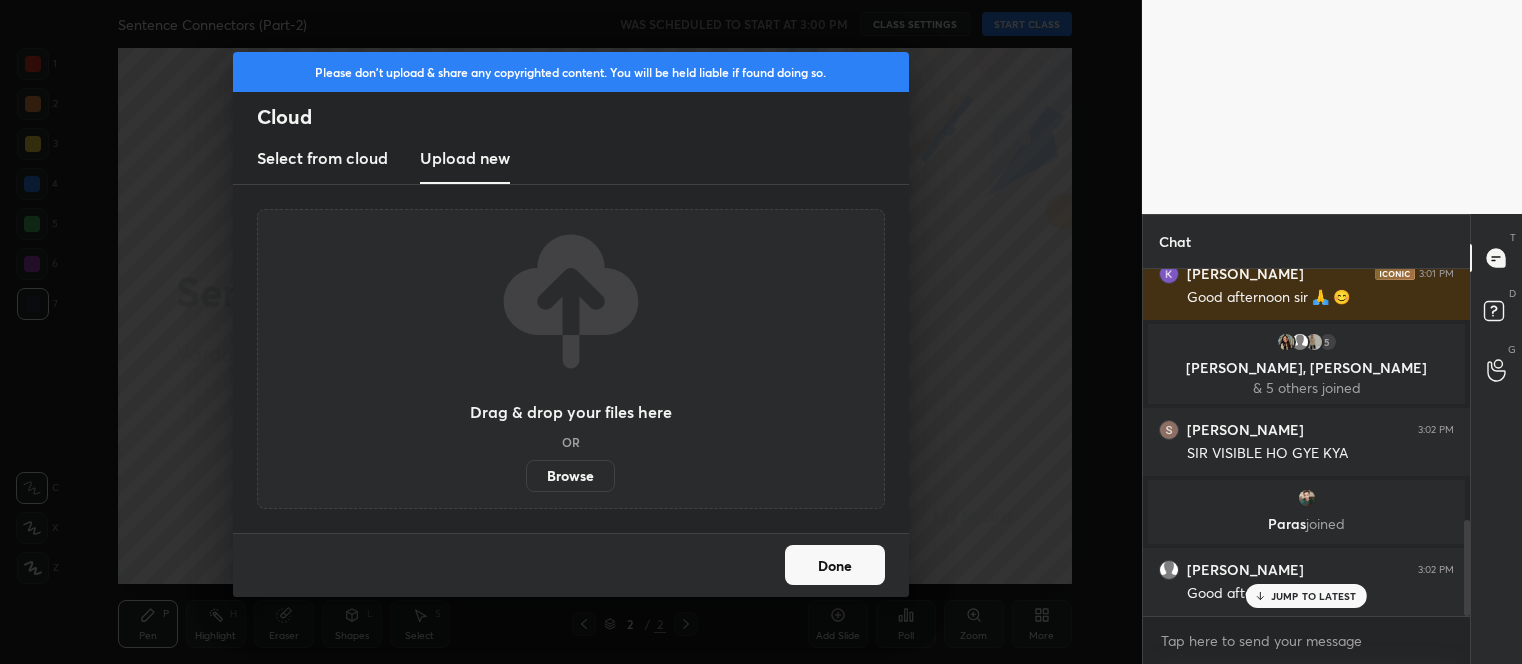 scroll, scrollTop: 908, scrollLeft: 0, axis: vertical 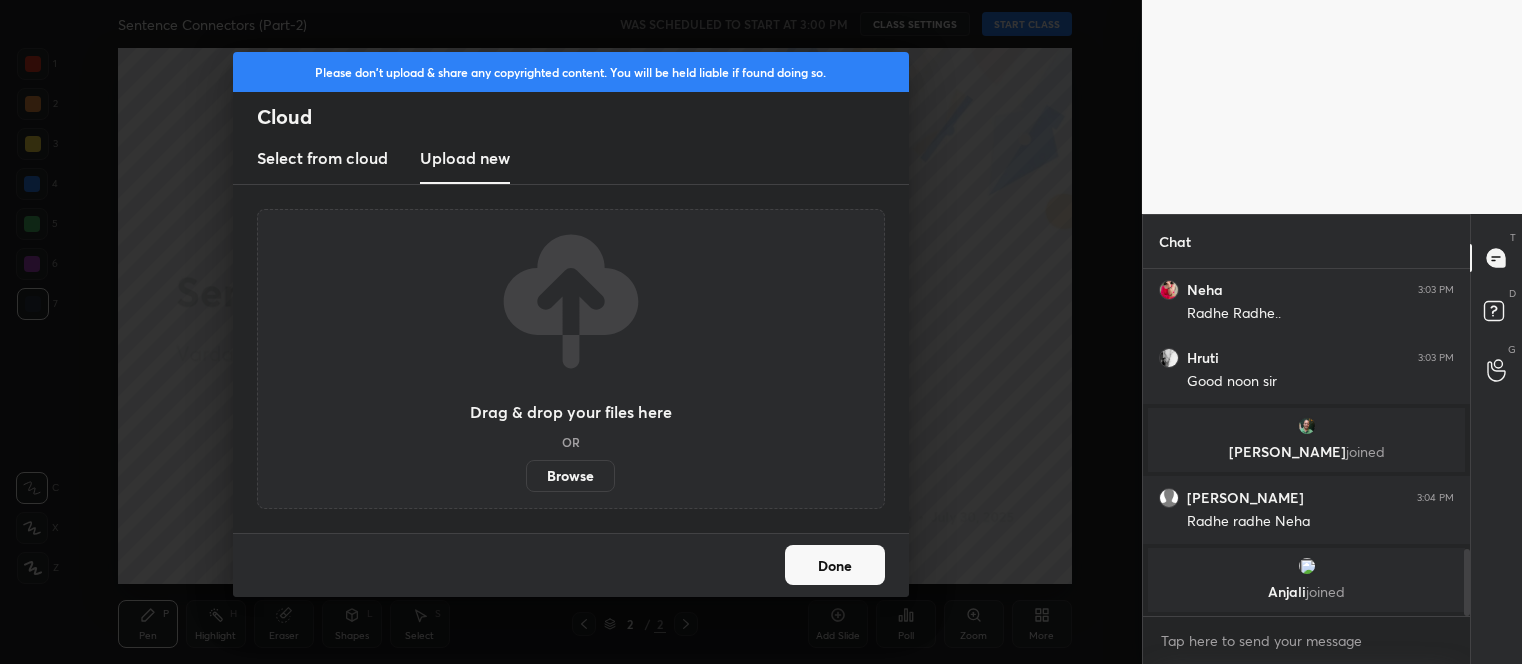 click on "Browse" at bounding box center [570, 476] 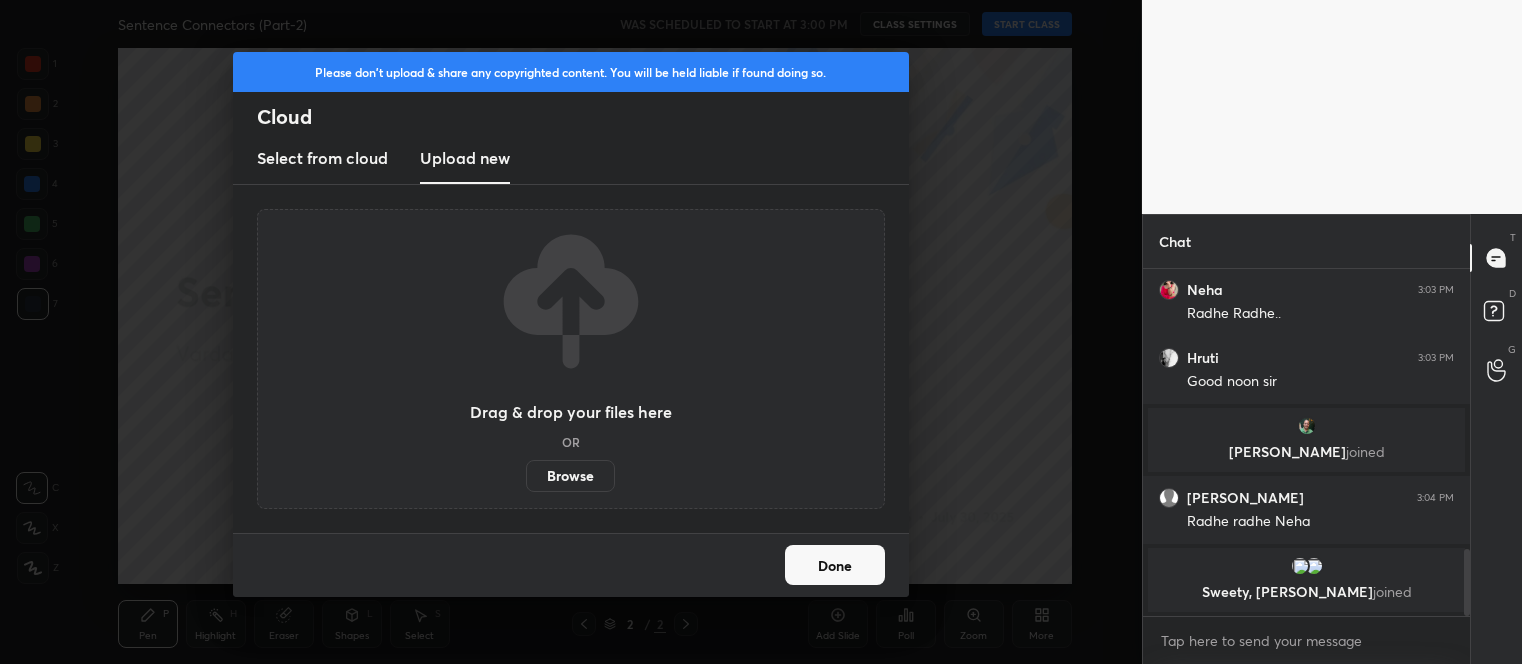 click on "Done" at bounding box center (835, 565) 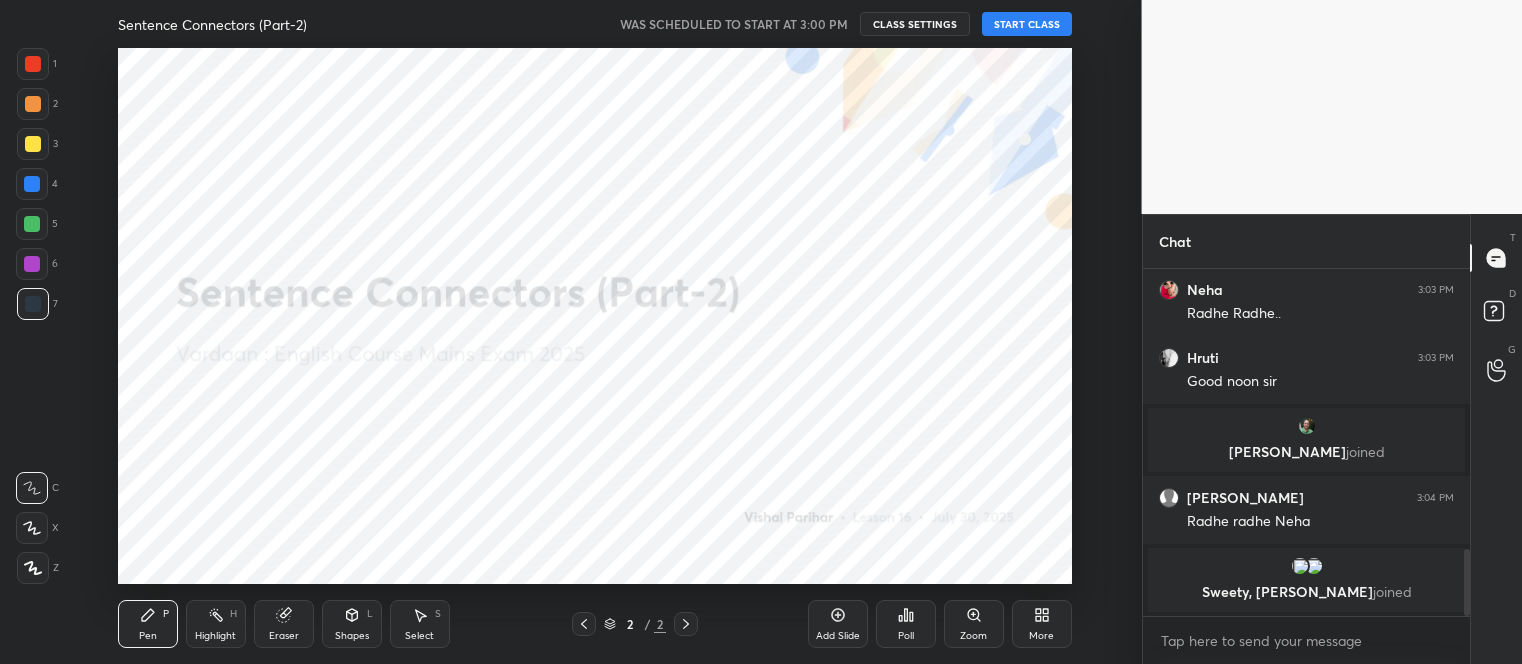 click on "START CLASS" at bounding box center [1027, 24] 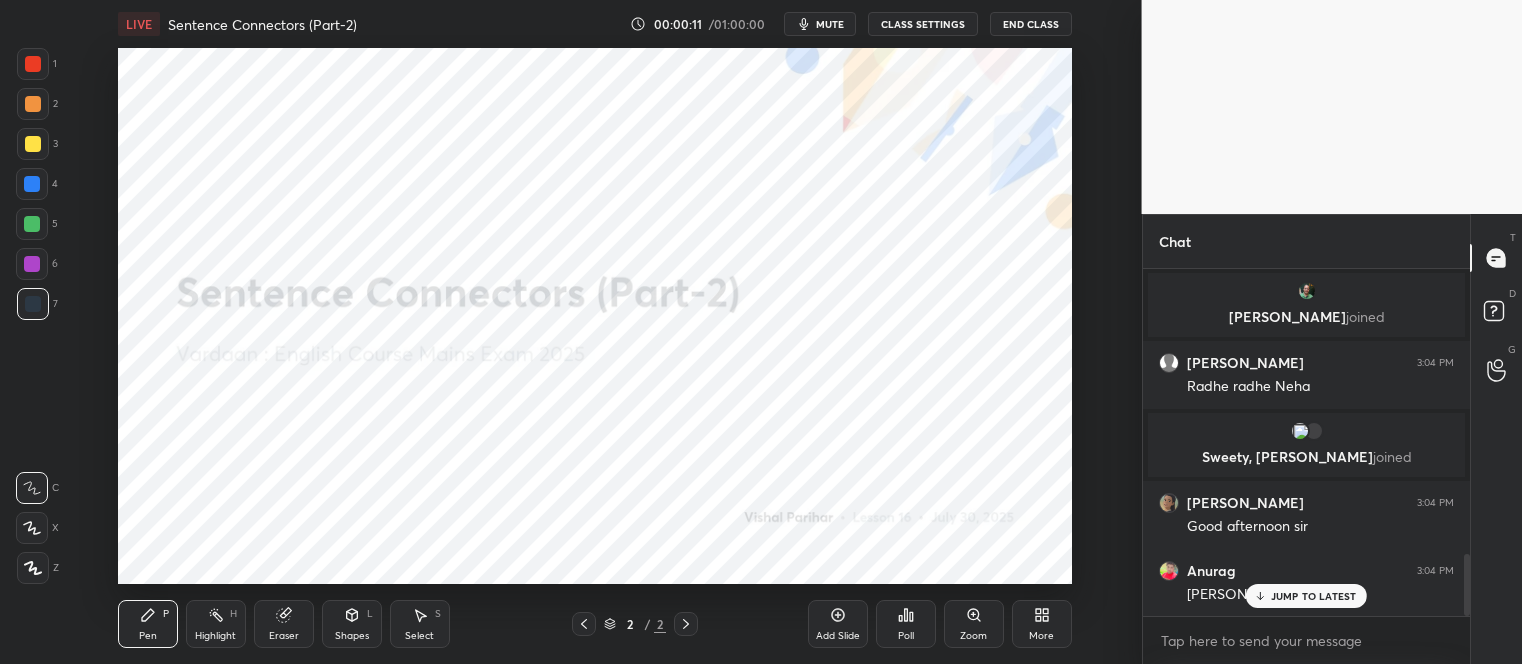 scroll, scrollTop: 1748, scrollLeft: 0, axis: vertical 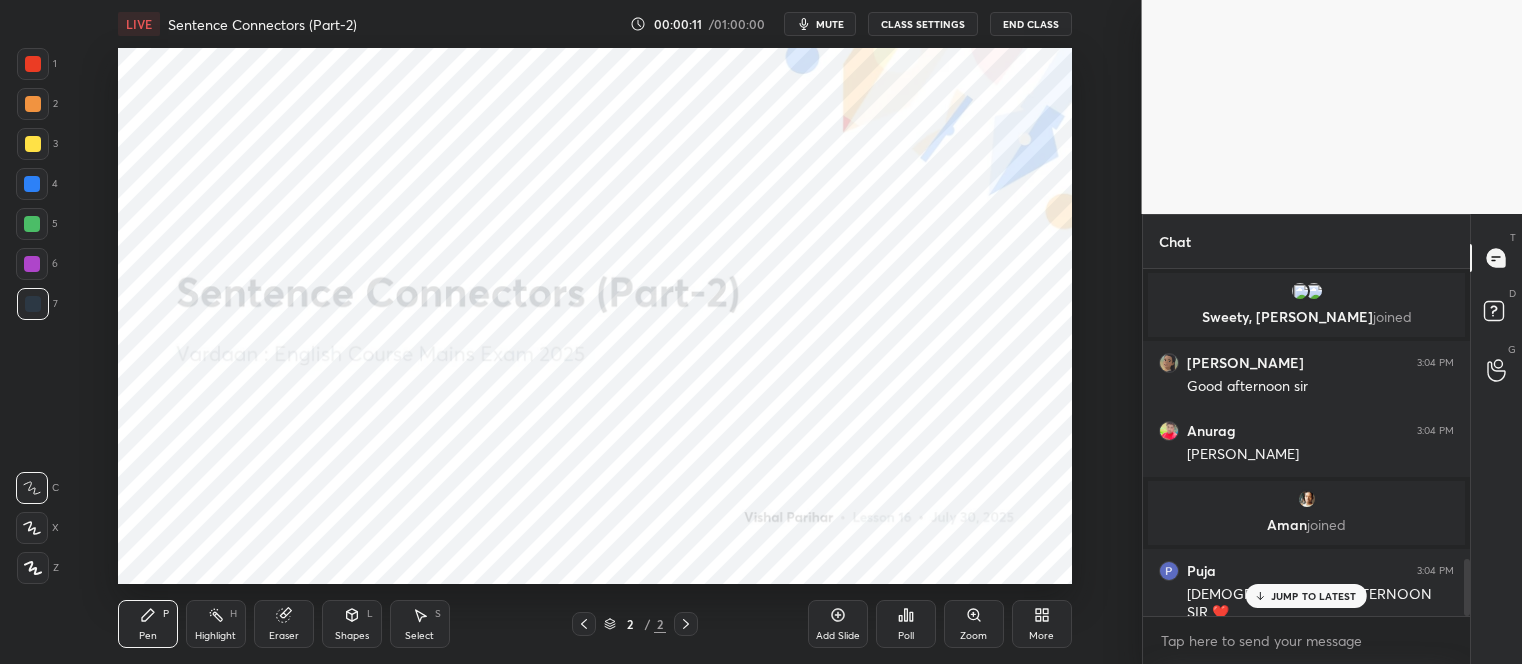 click at bounding box center [33, 568] 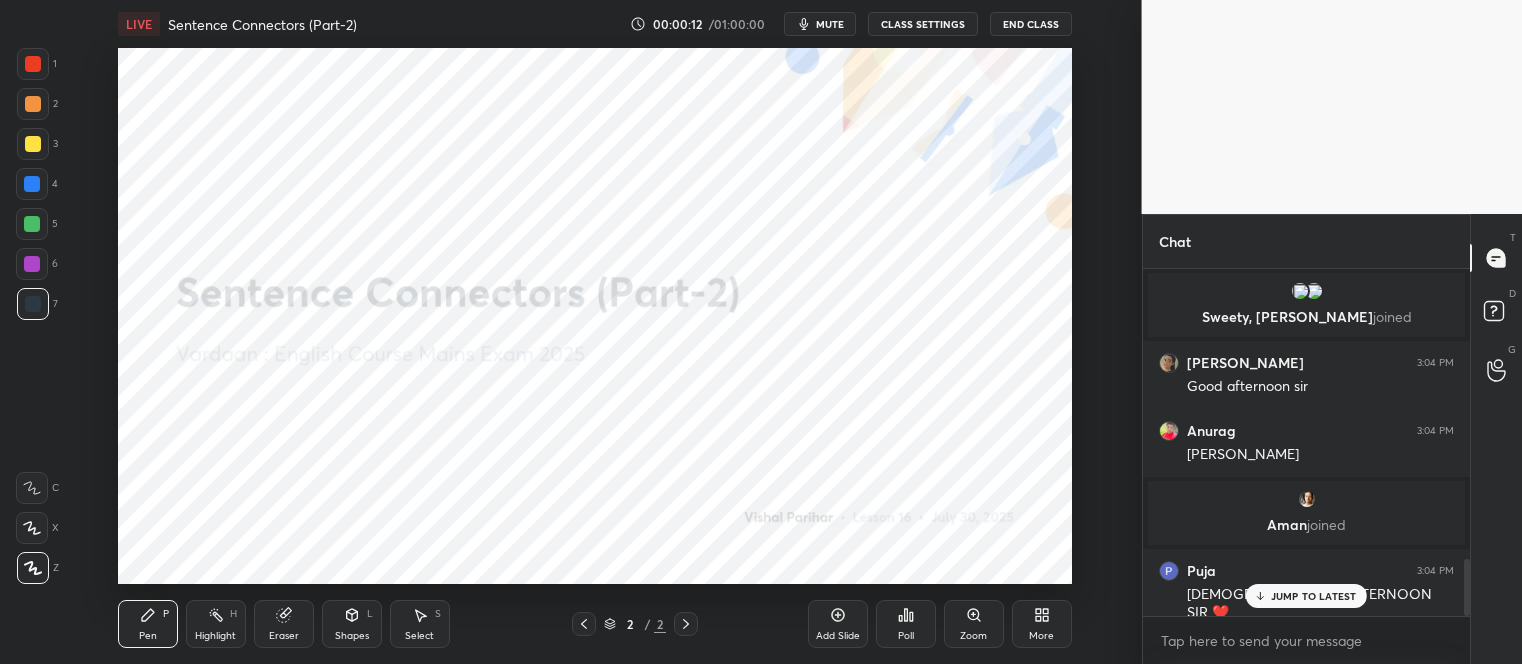click at bounding box center (33, 64) 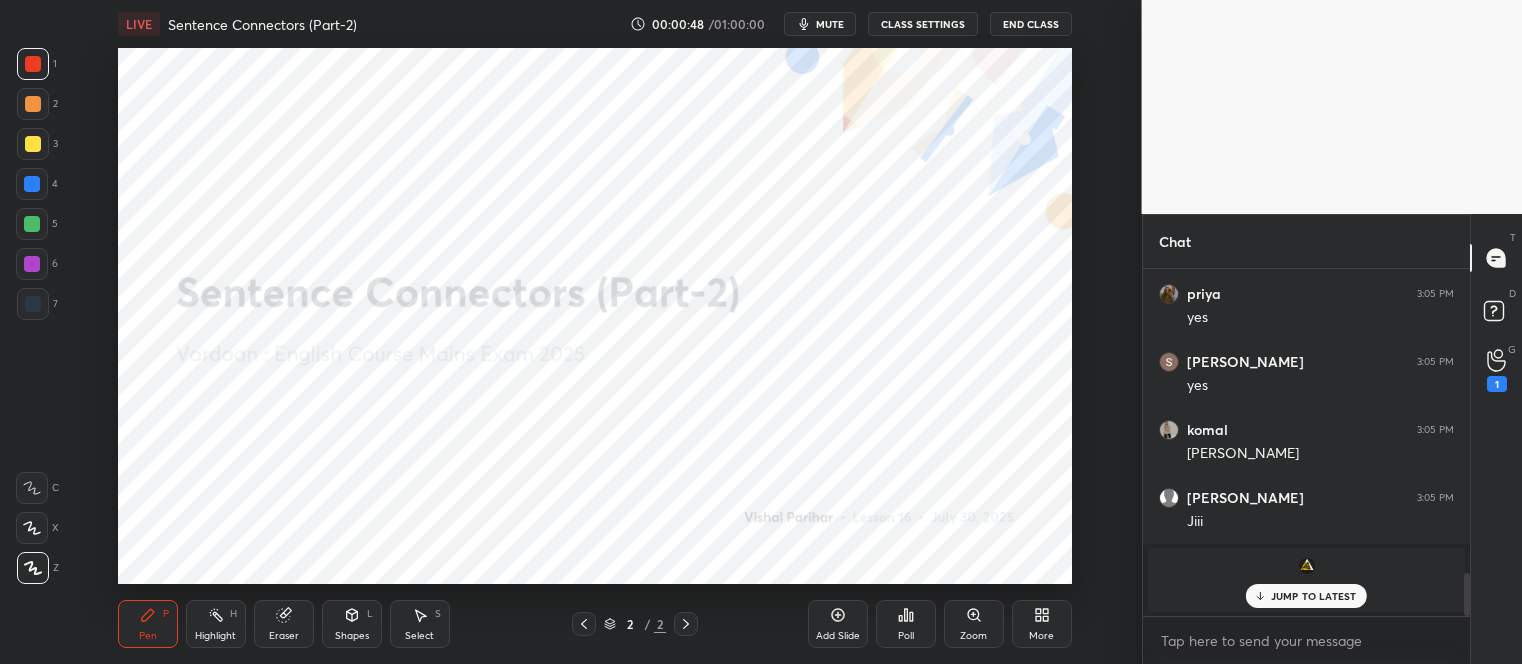scroll, scrollTop: 2468, scrollLeft: 0, axis: vertical 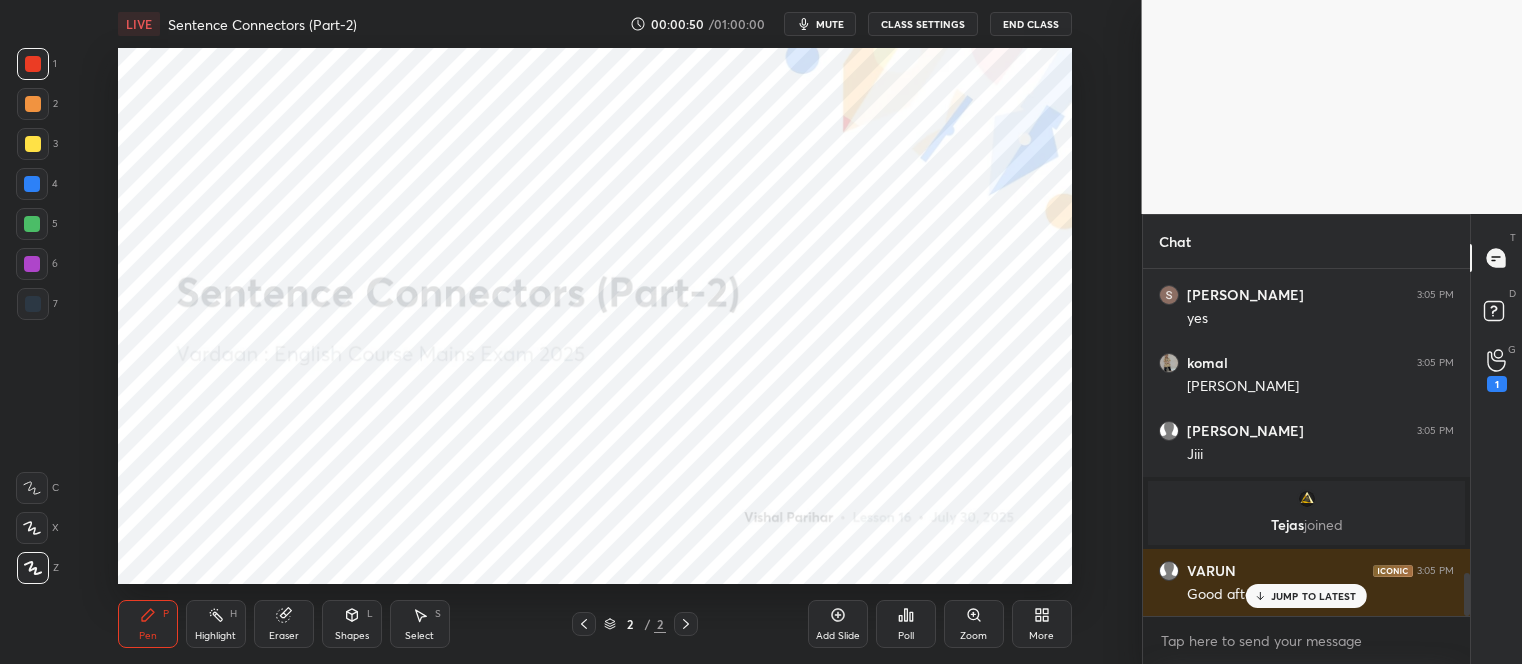 click 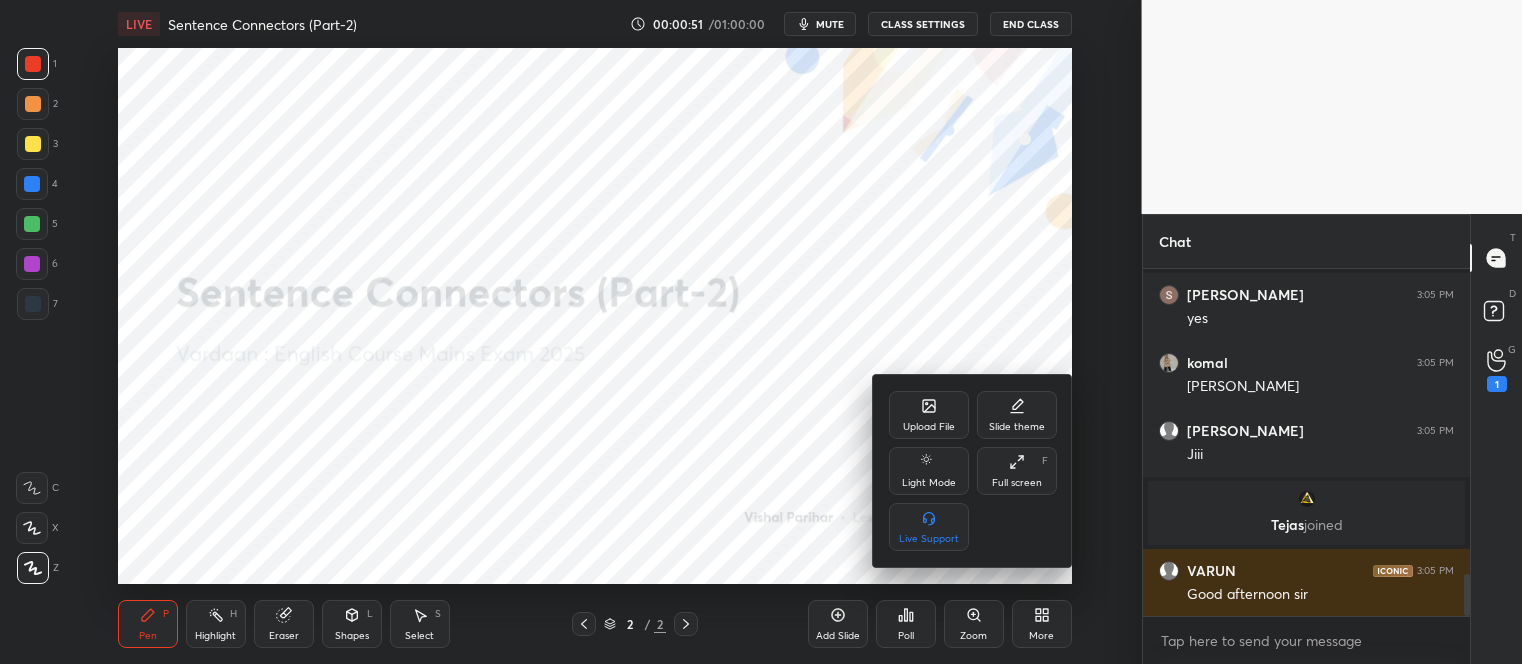 scroll, scrollTop: 2541, scrollLeft: 0, axis: vertical 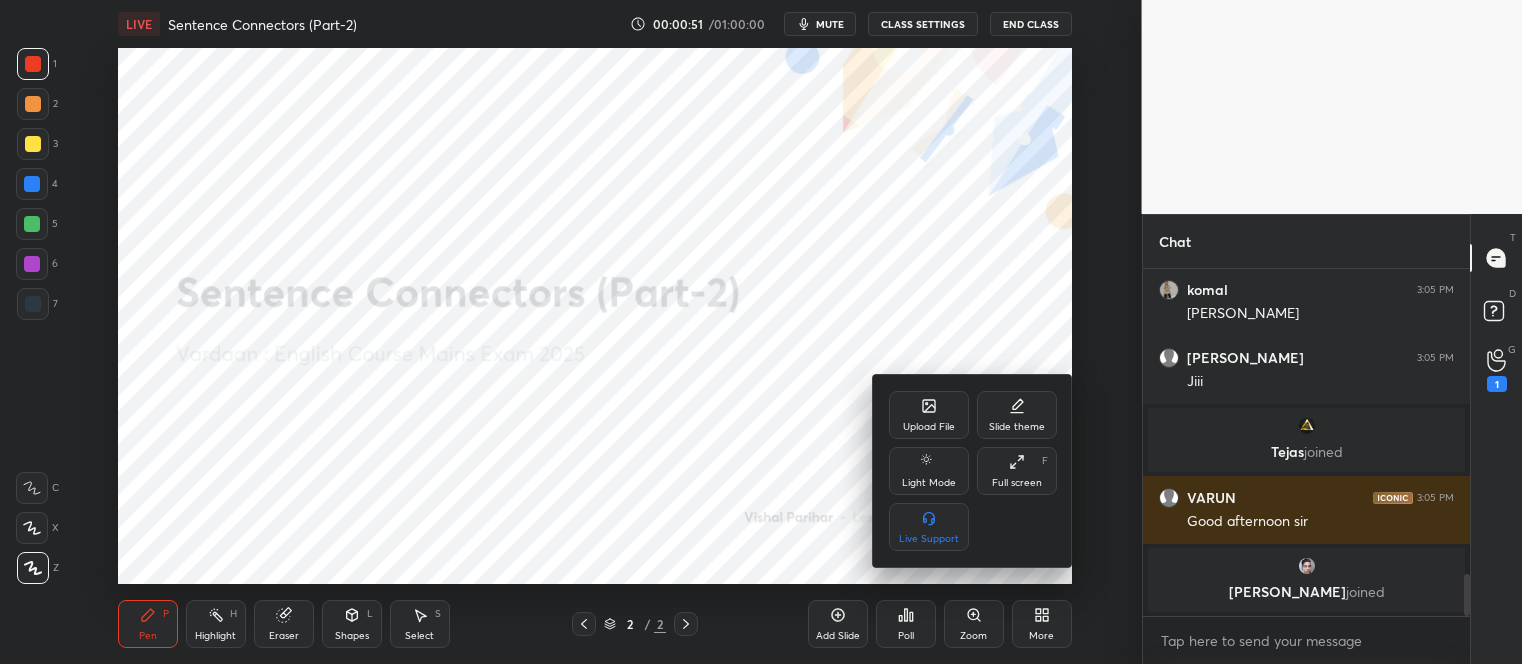 click on "Upload File" at bounding box center (929, 415) 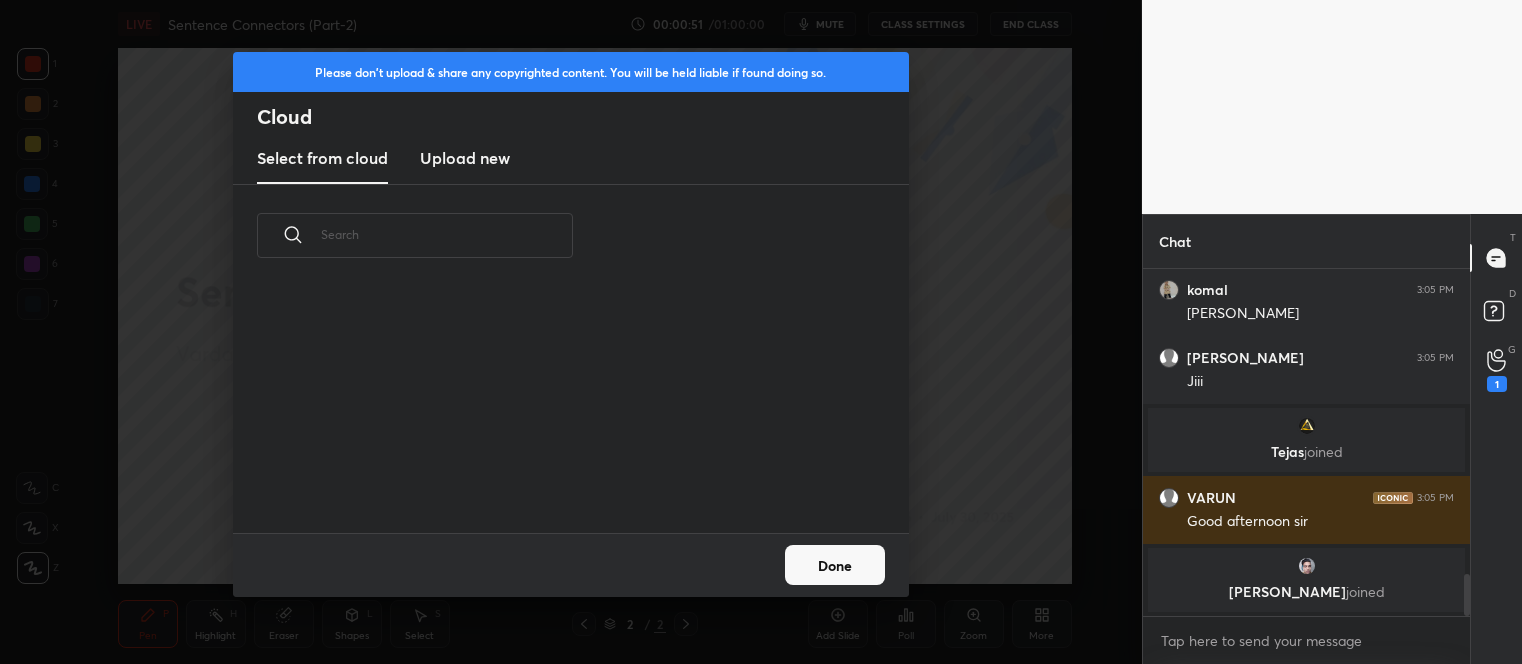 scroll, scrollTop: 6, scrollLeft: 11, axis: both 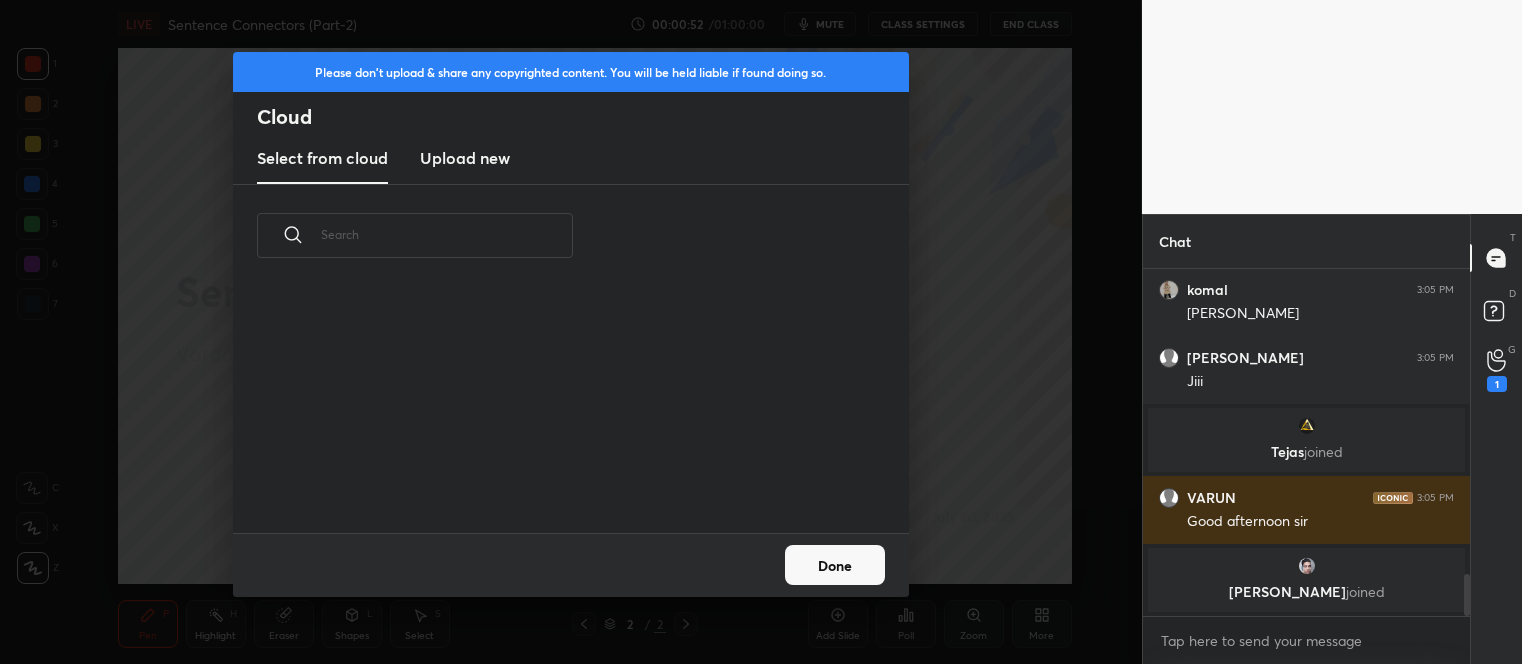 click on "Upload new" at bounding box center (465, 158) 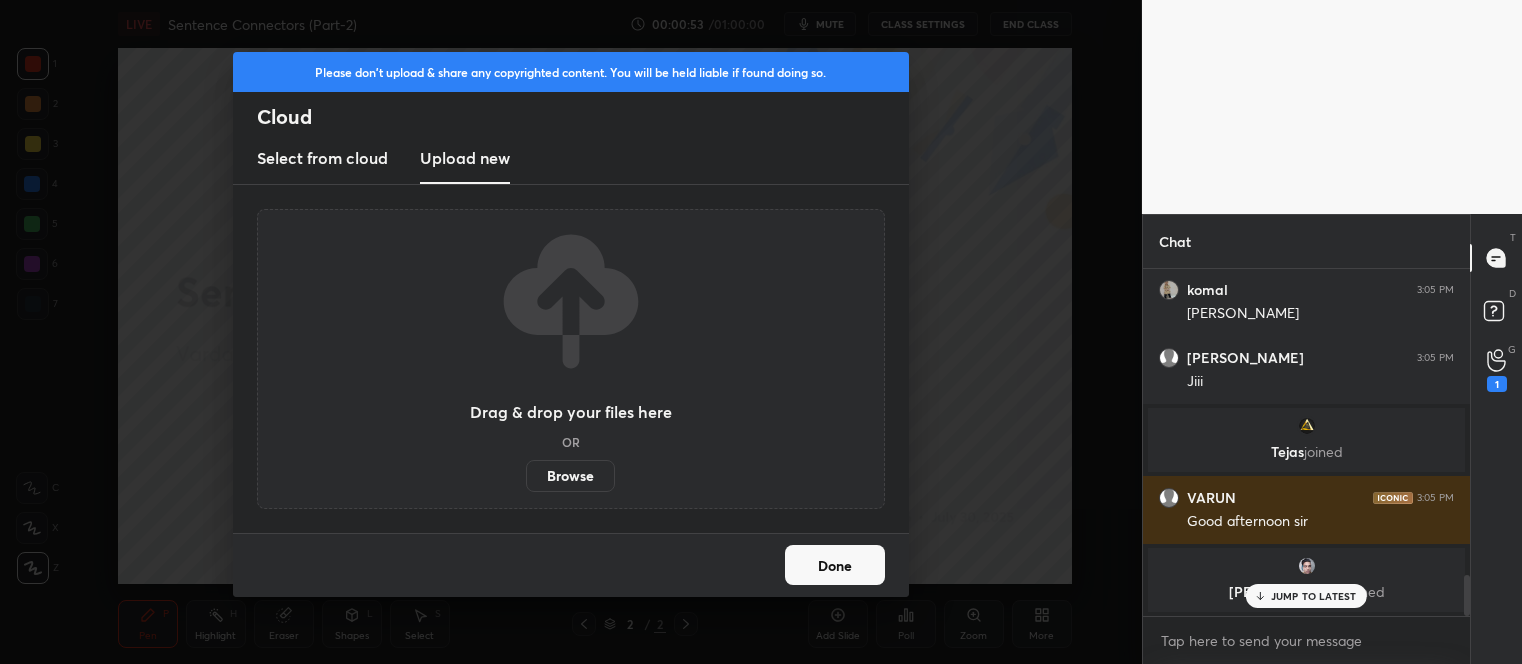 scroll, scrollTop: 2608, scrollLeft: 0, axis: vertical 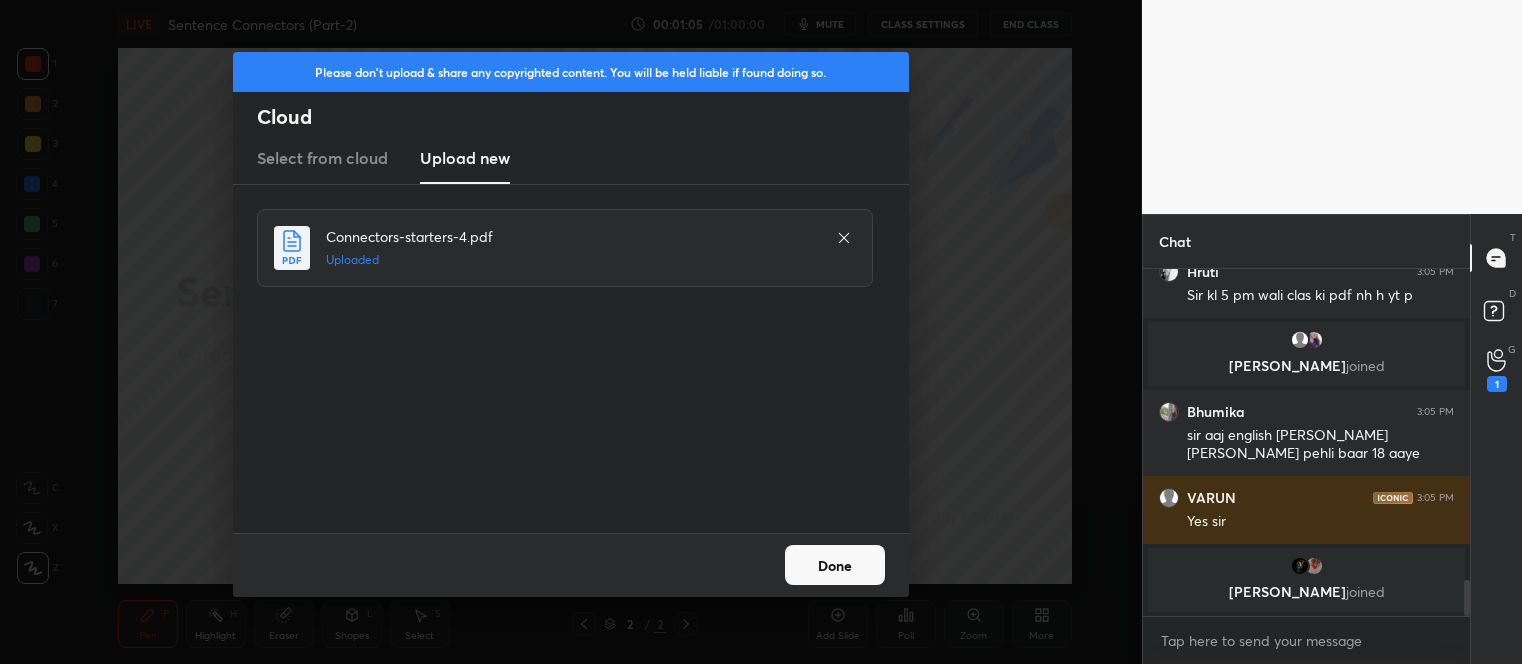click on "Done" at bounding box center [835, 565] 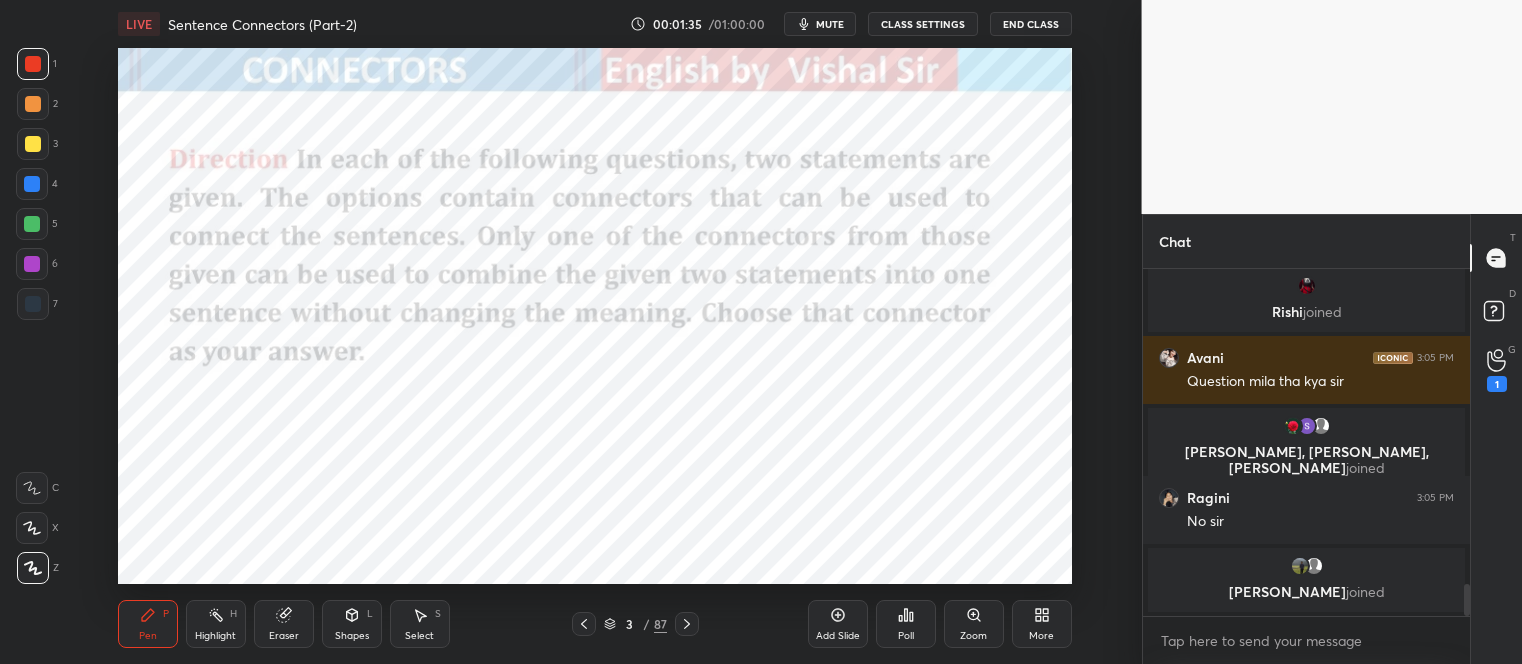 scroll, scrollTop: 3458, scrollLeft: 0, axis: vertical 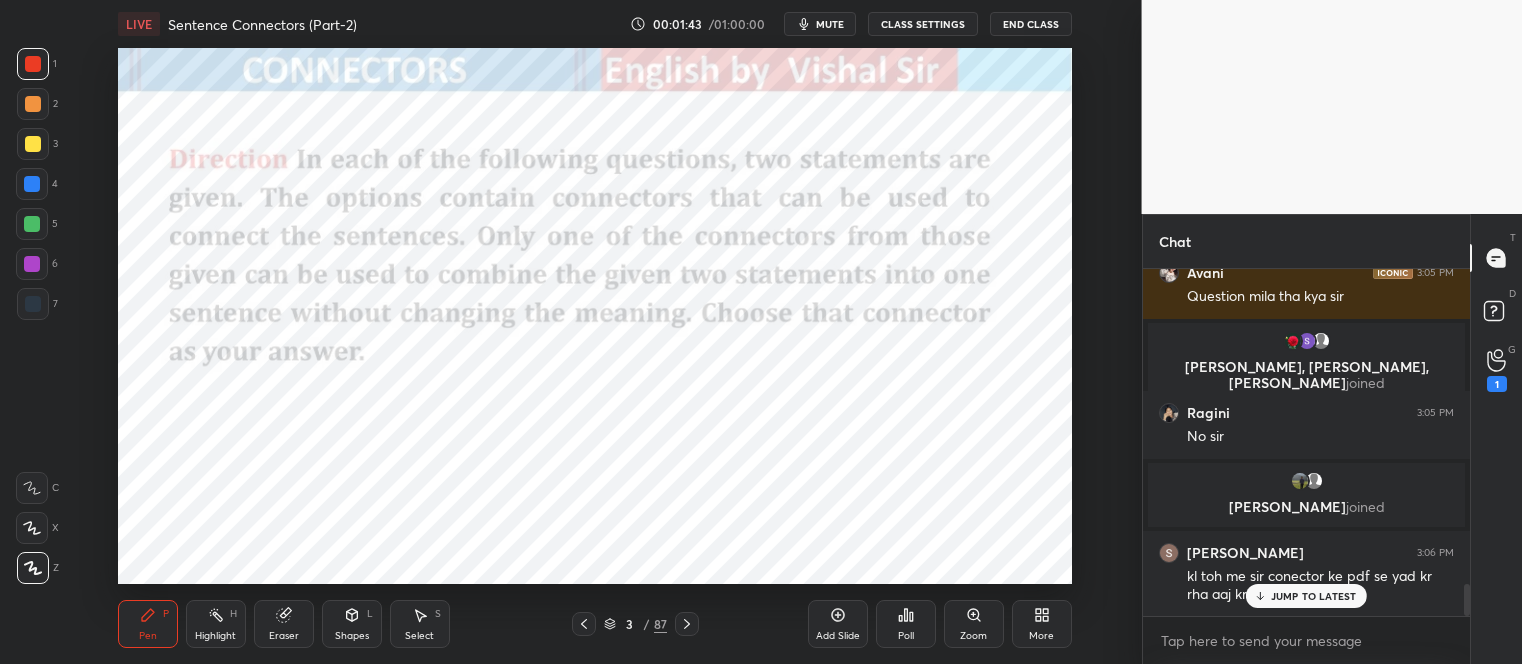 click on "JUMP TO LATEST" at bounding box center (1314, 596) 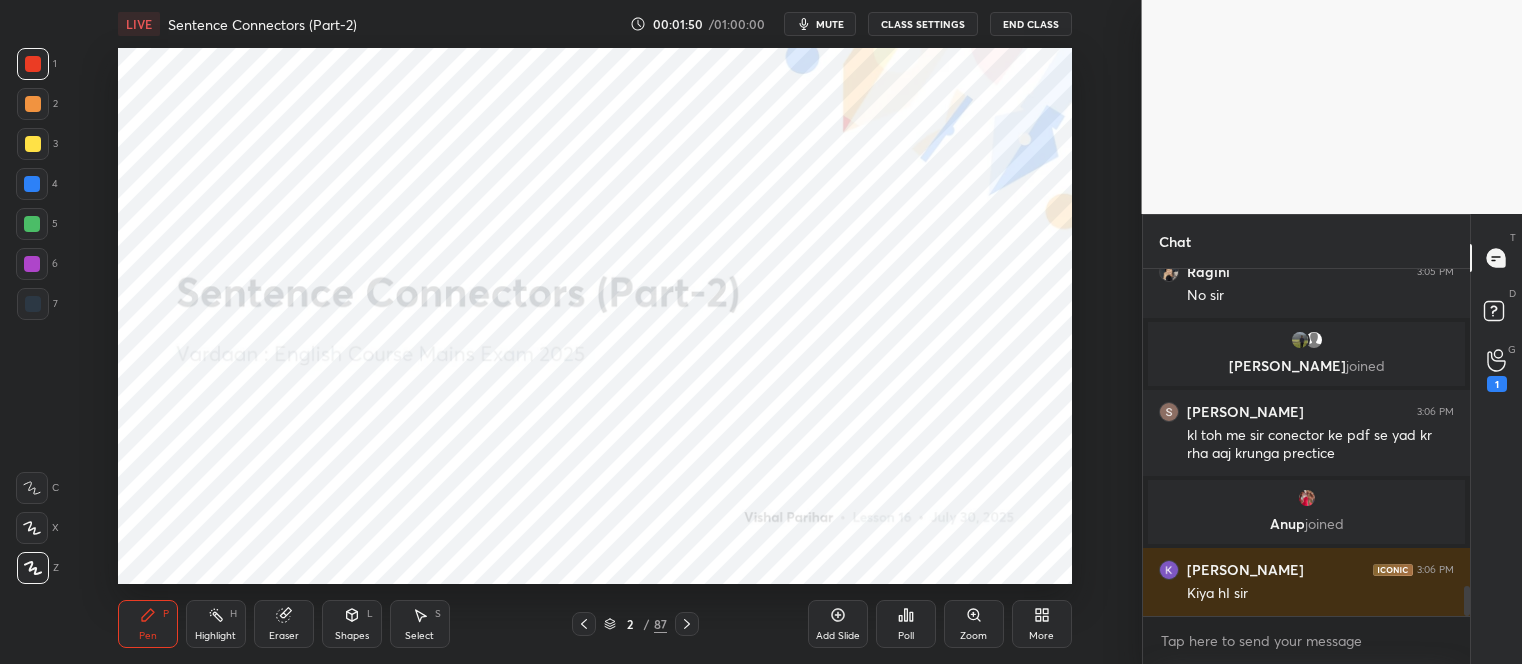 scroll, scrollTop: 3631, scrollLeft: 0, axis: vertical 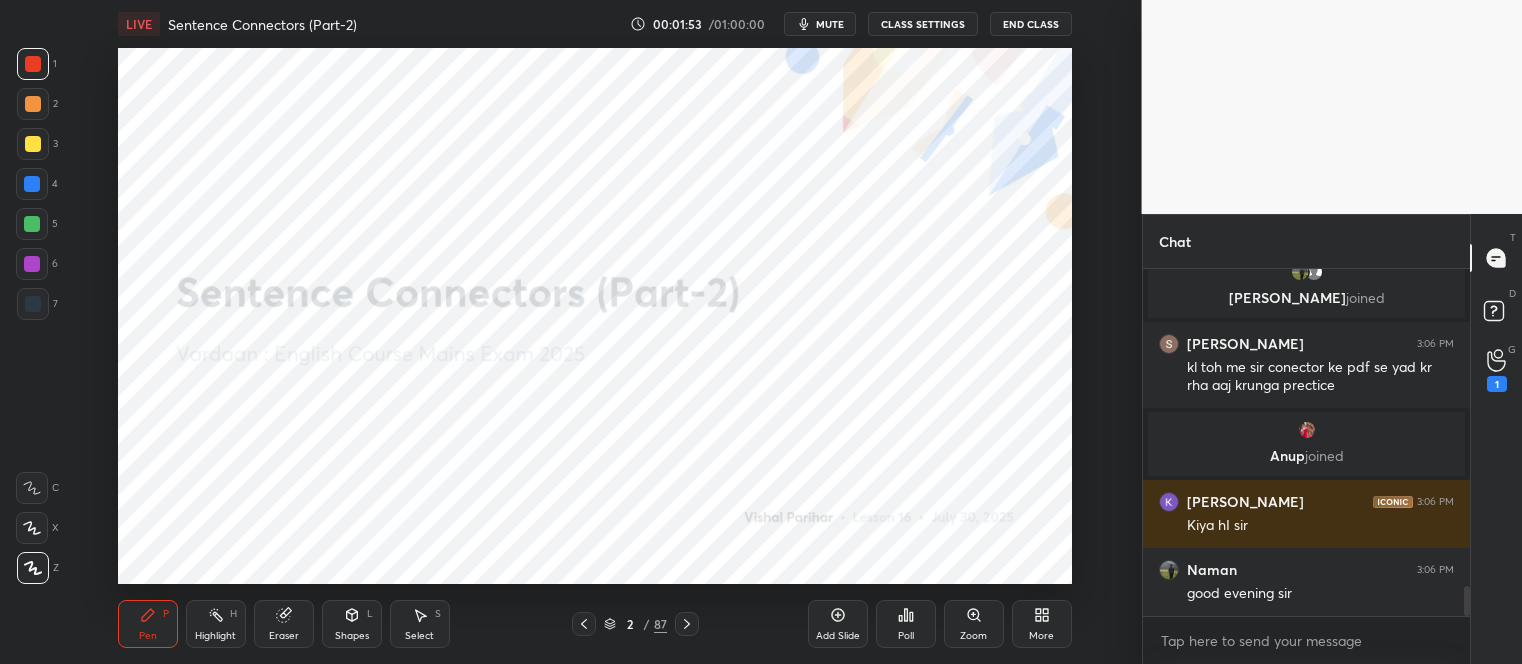 click 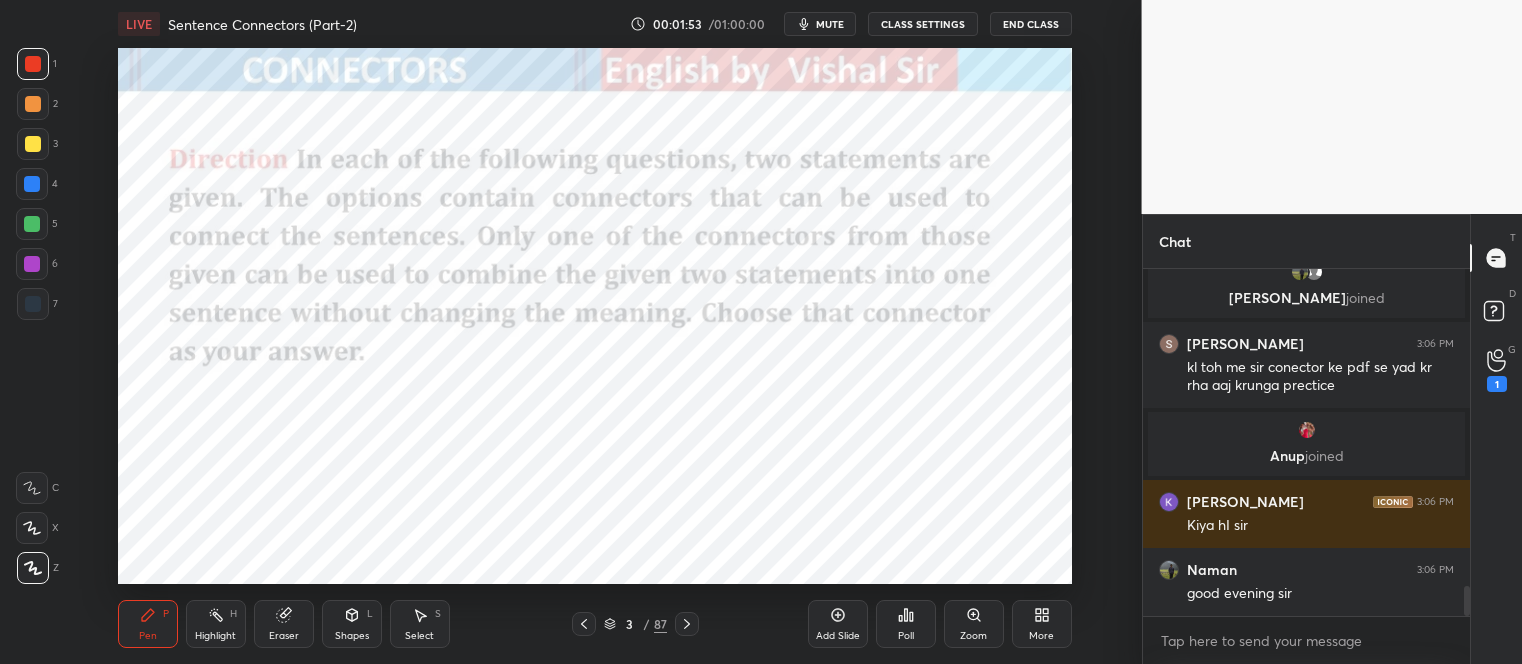 click 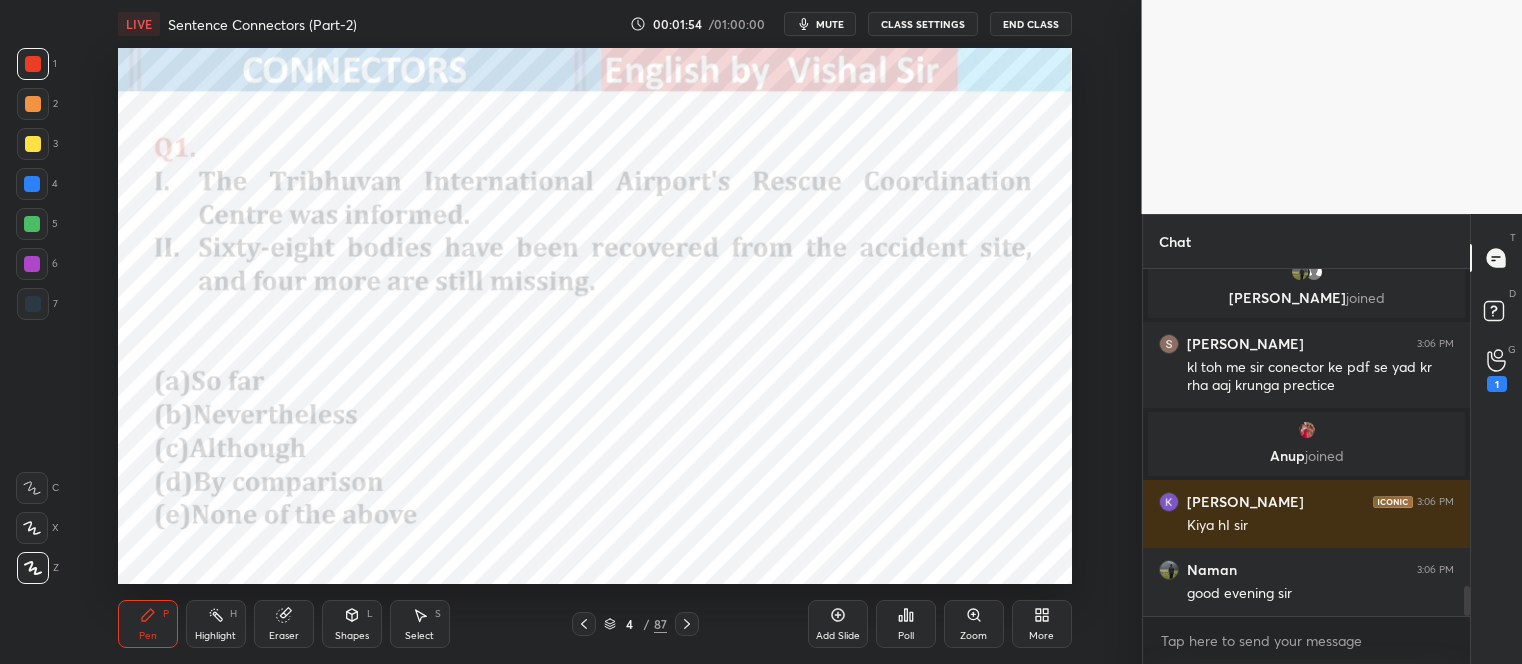 scroll, scrollTop: 3703, scrollLeft: 0, axis: vertical 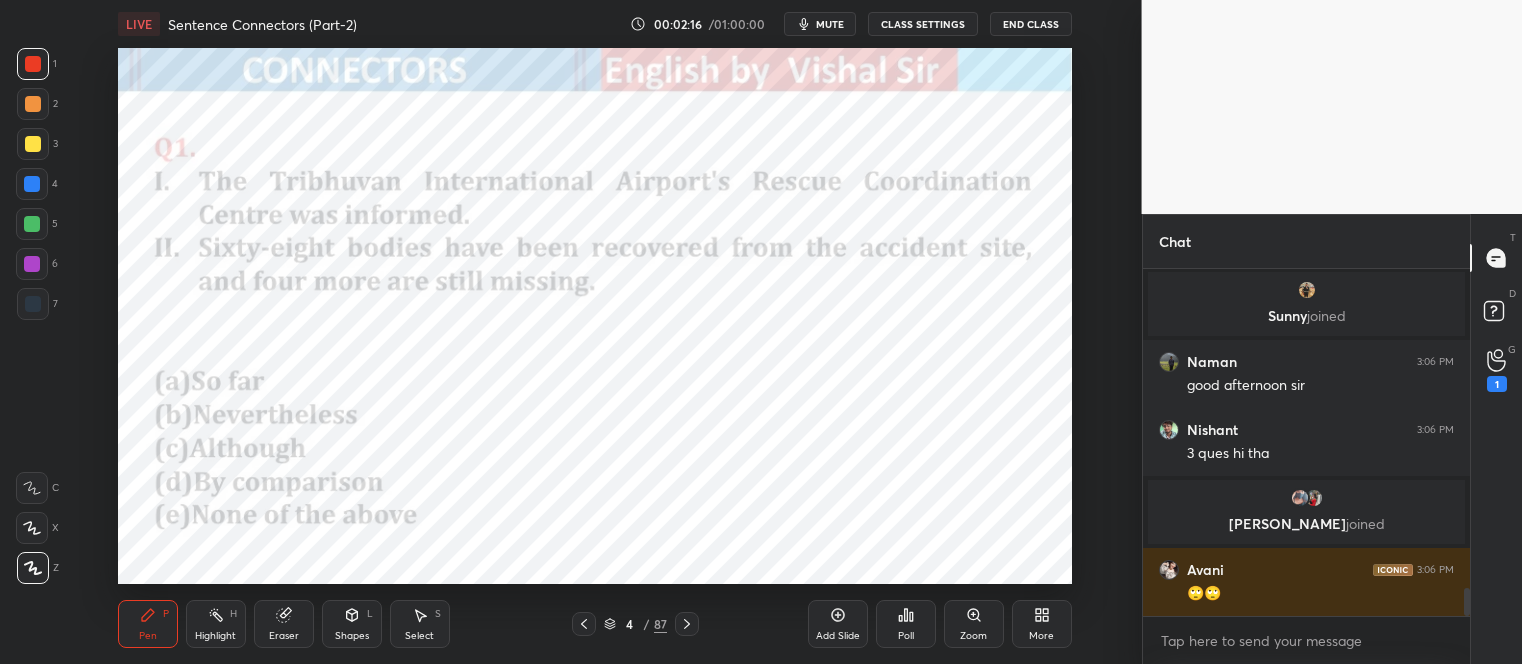 click on "Poll" at bounding box center [906, 624] 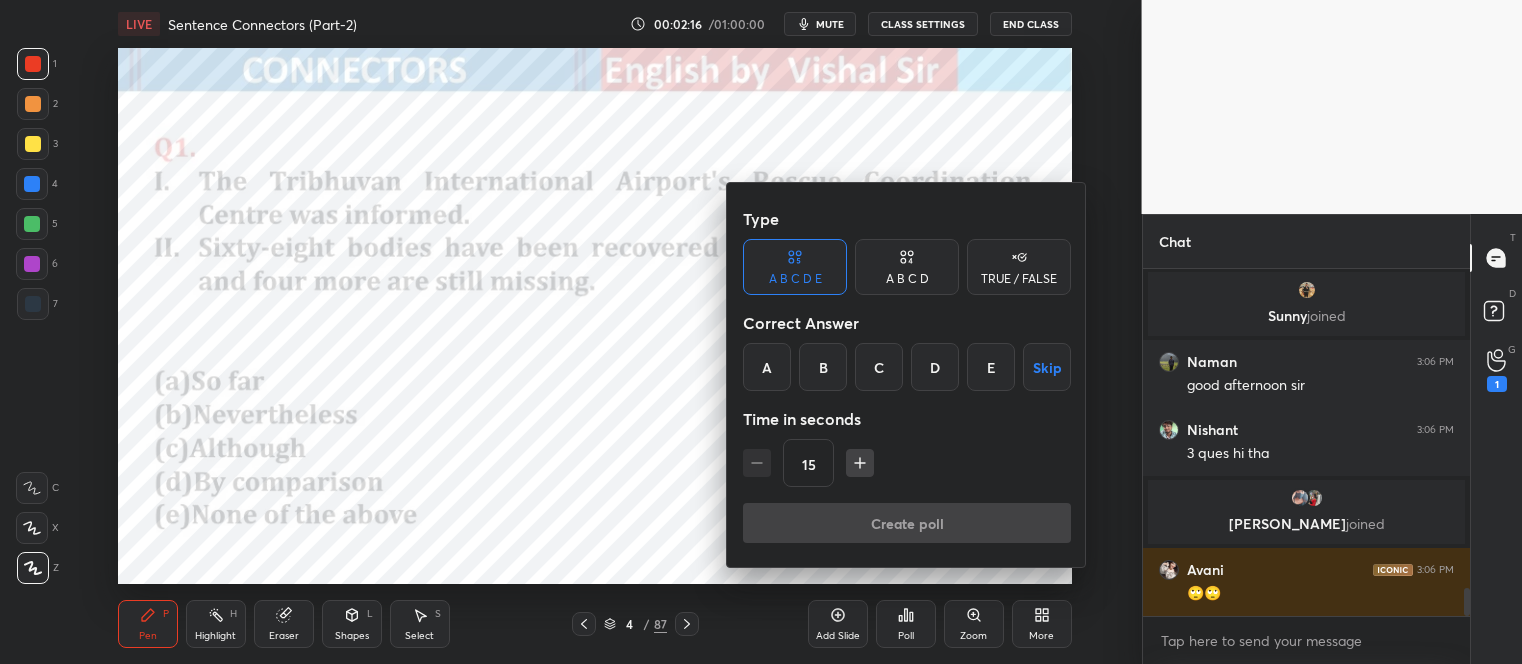 scroll, scrollTop: 4063, scrollLeft: 0, axis: vertical 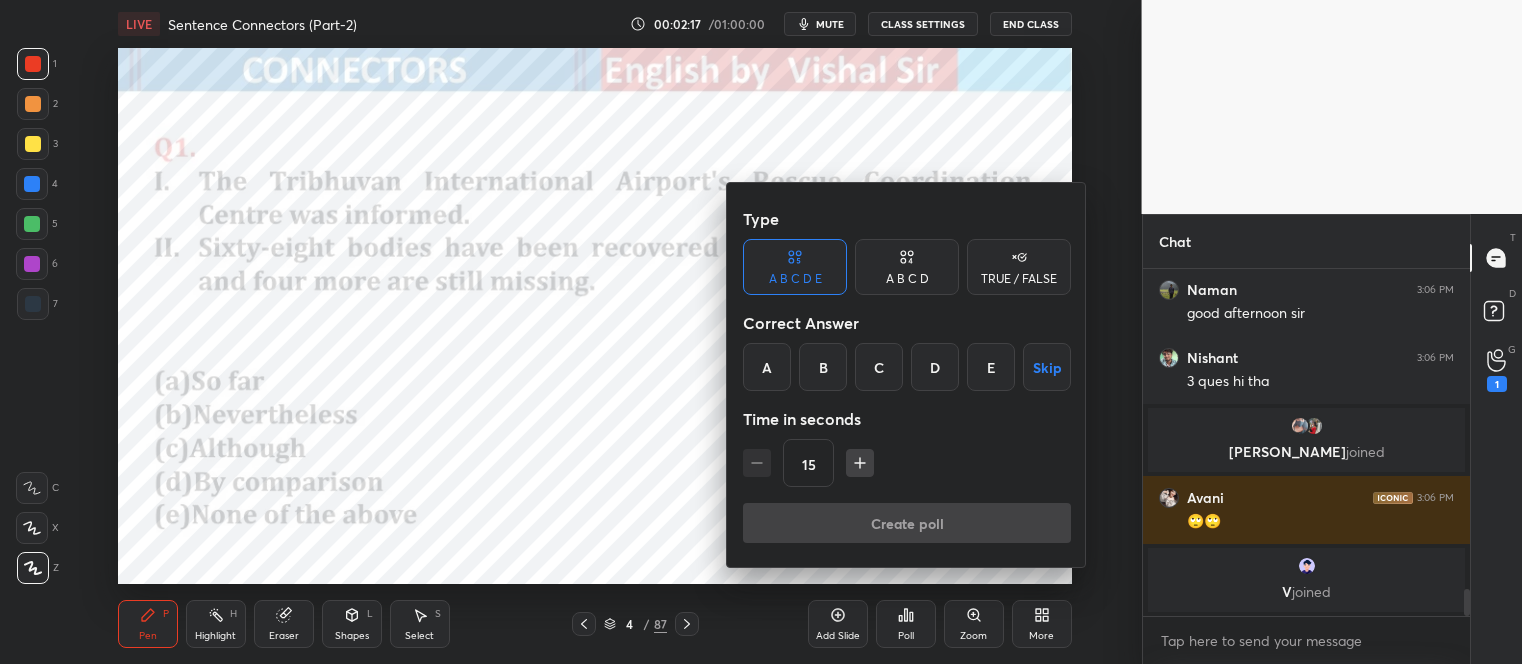click on "A" at bounding box center (767, 367) 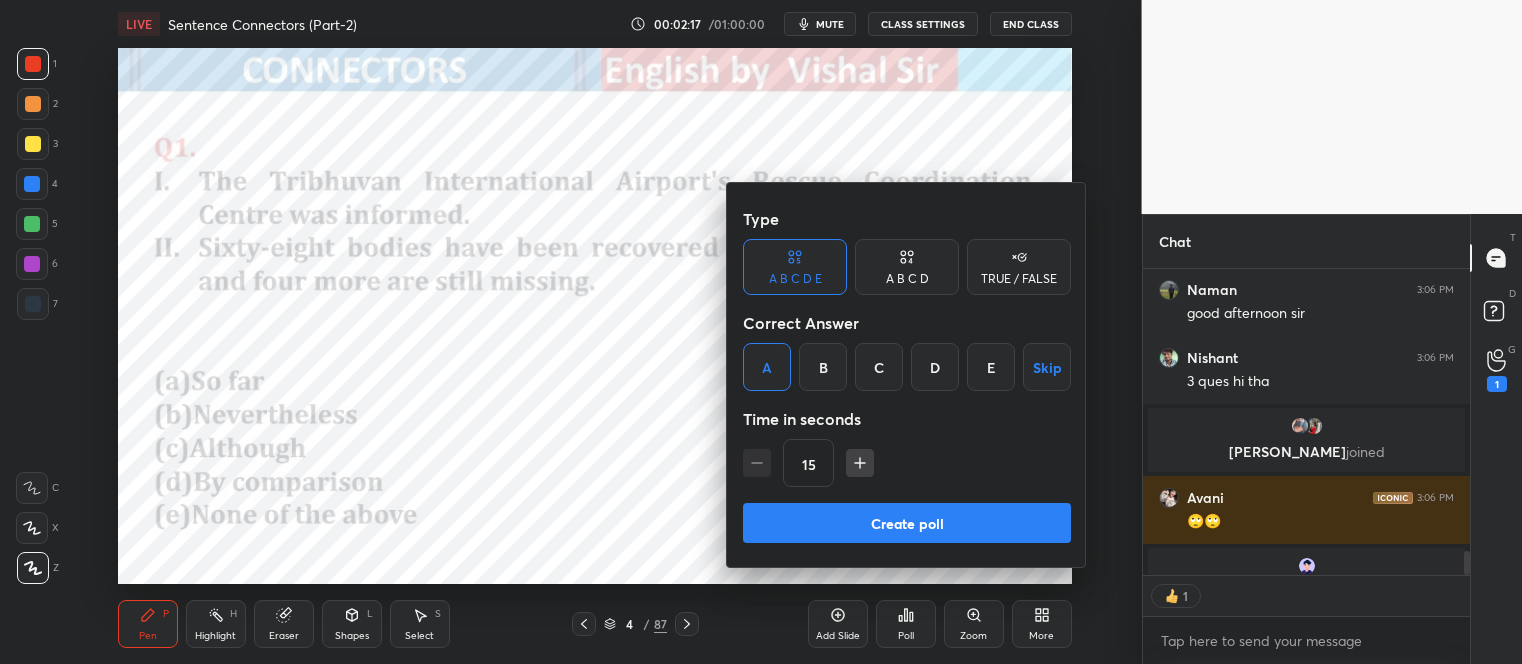 scroll, scrollTop: 301, scrollLeft: 321, axis: both 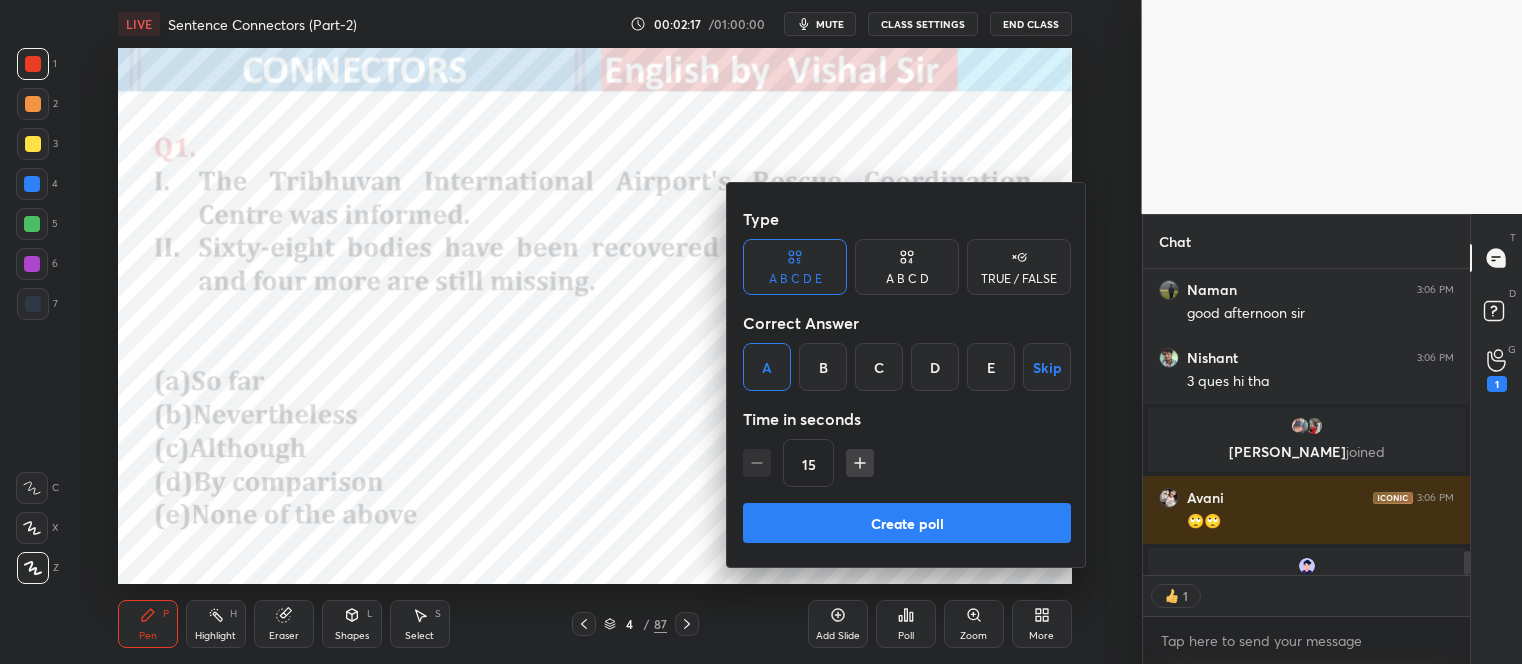 click on "Create poll" at bounding box center (907, 523) 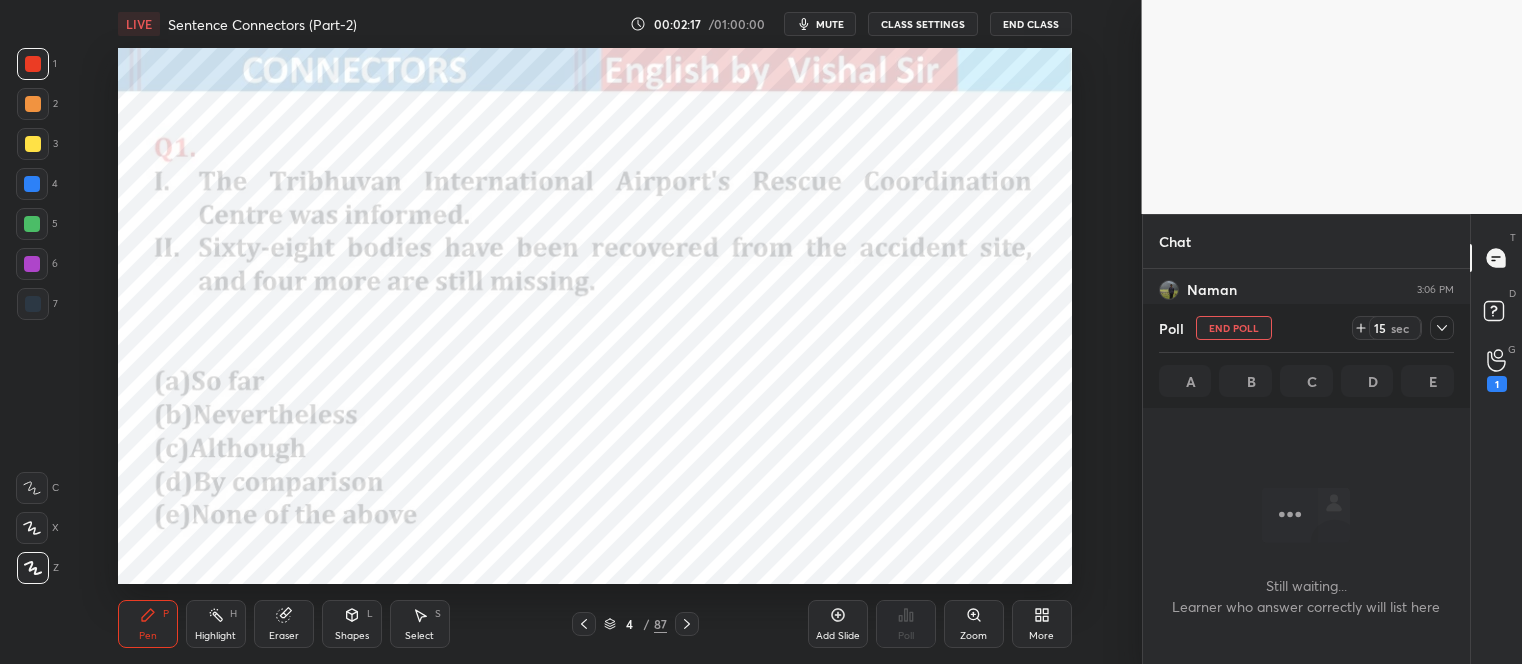 scroll, scrollTop: 95, scrollLeft: 321, axis: both 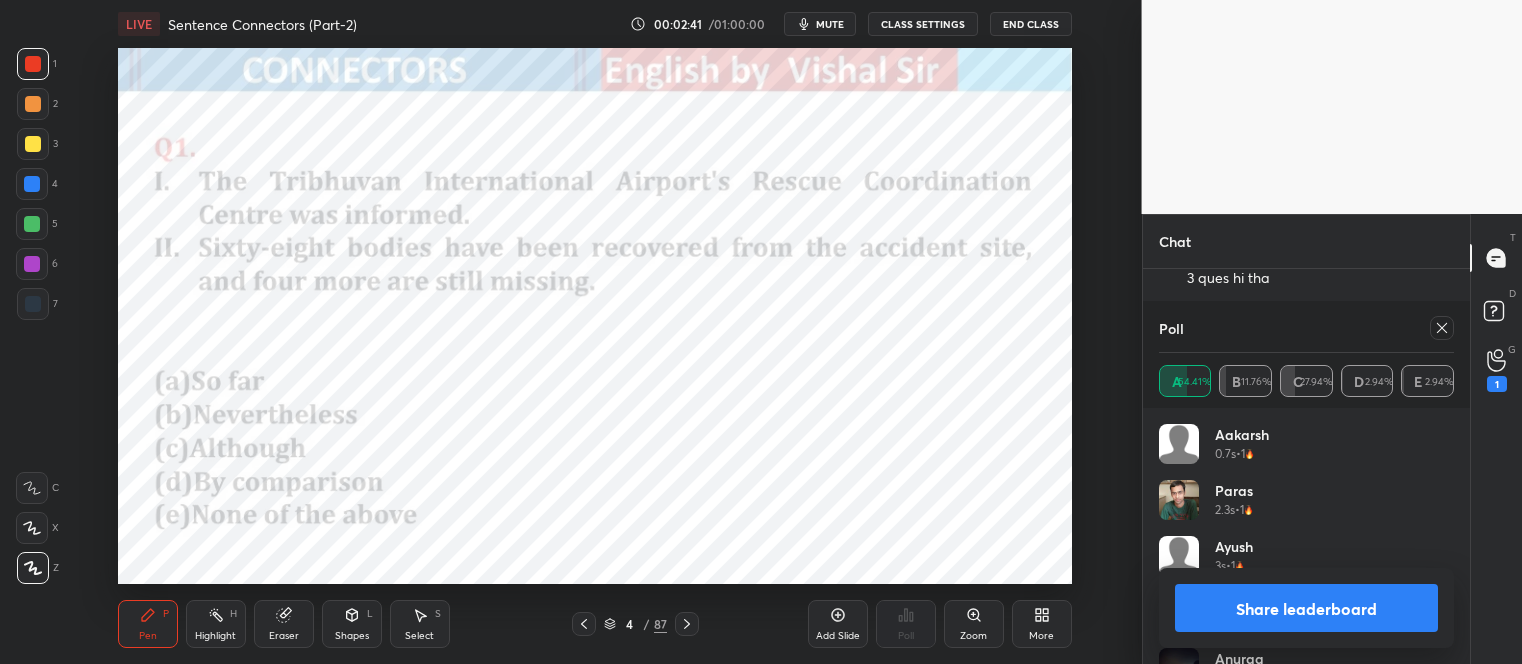 click 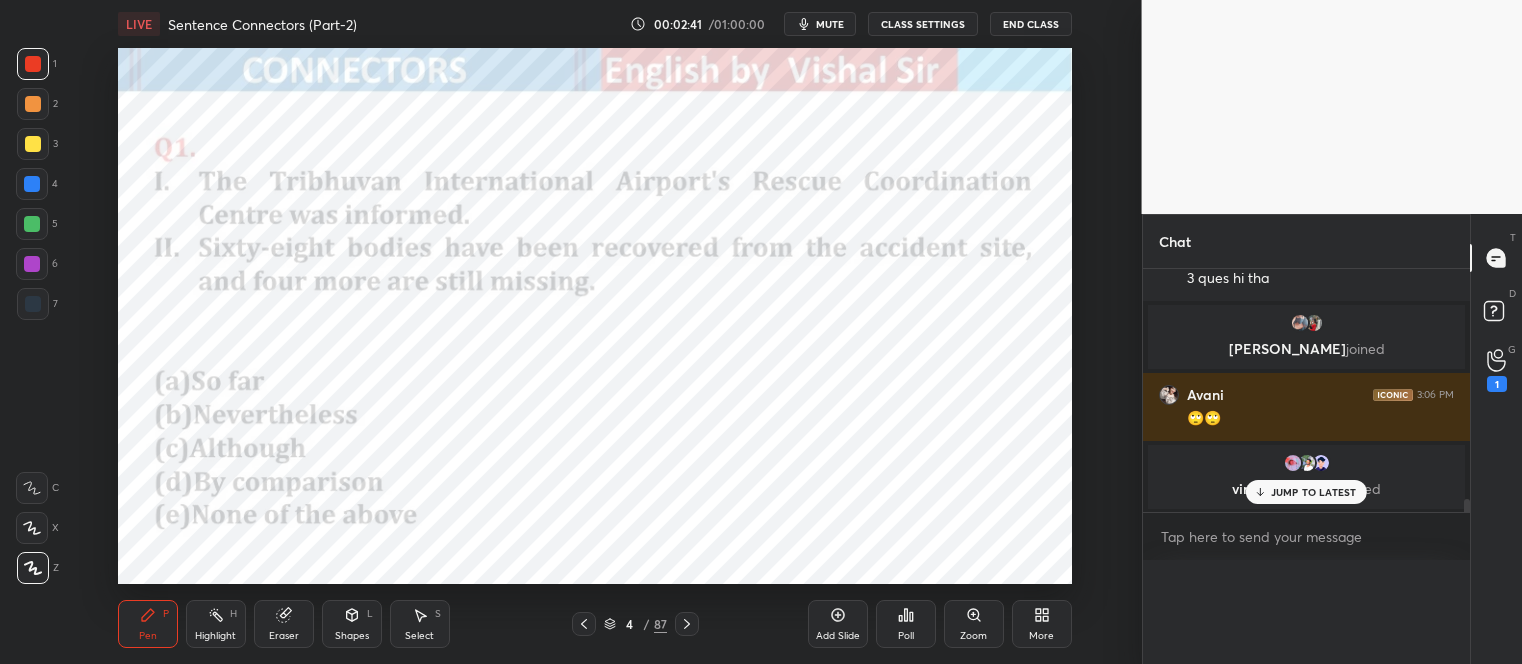 scroll, scrollTop: 0, scrollLeft: 0, axis: both 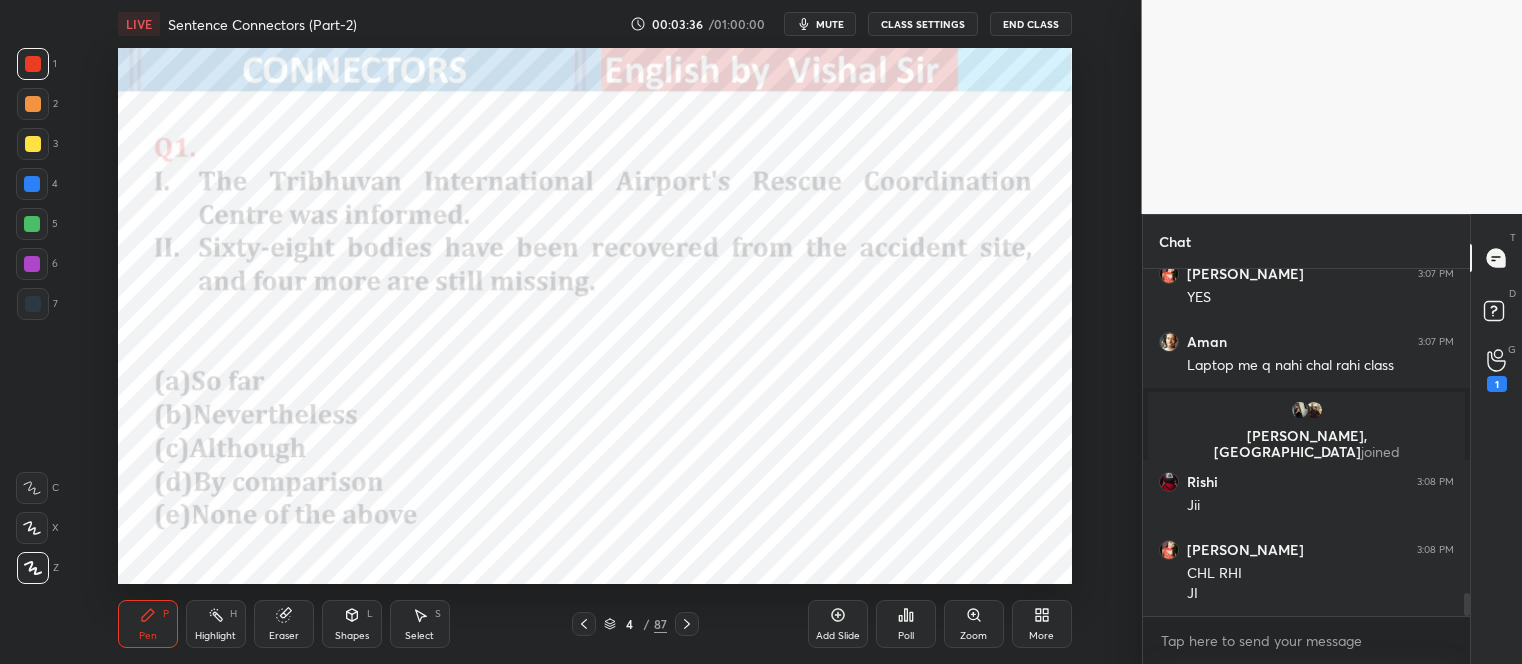 click 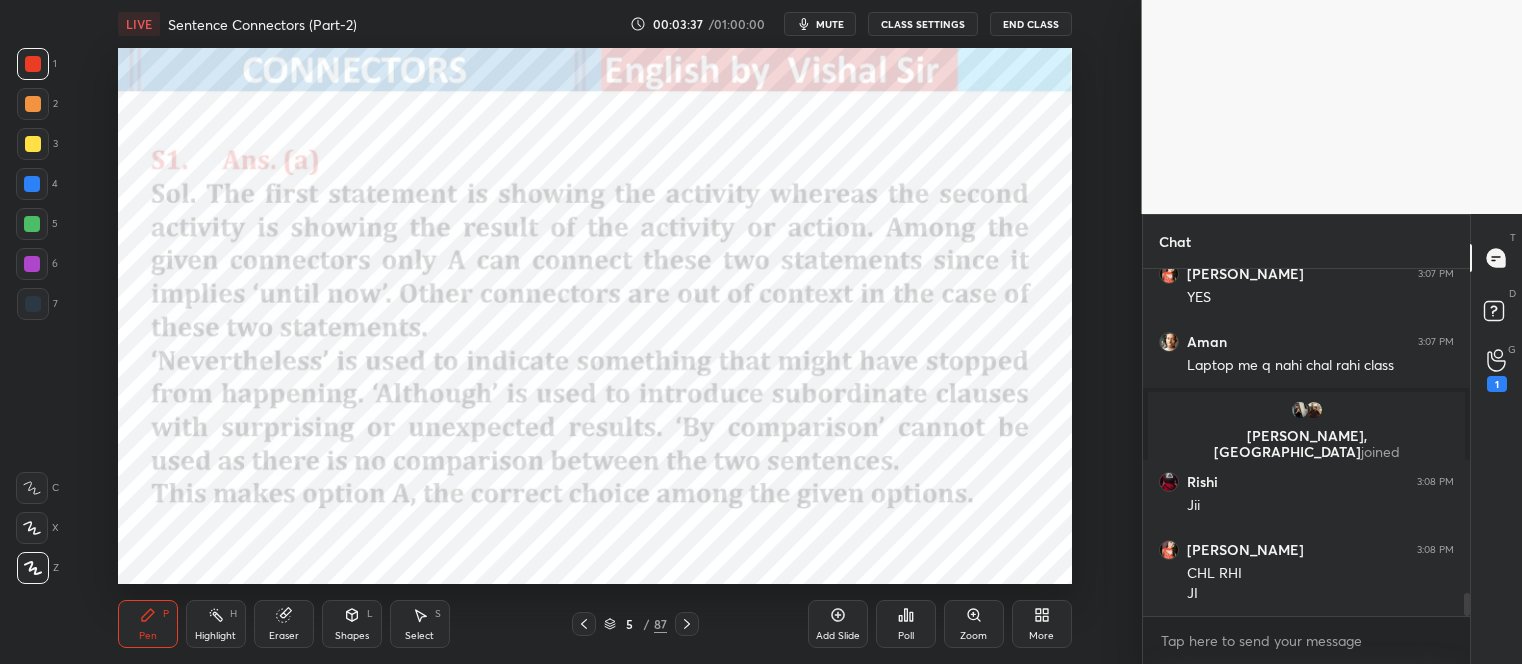 click 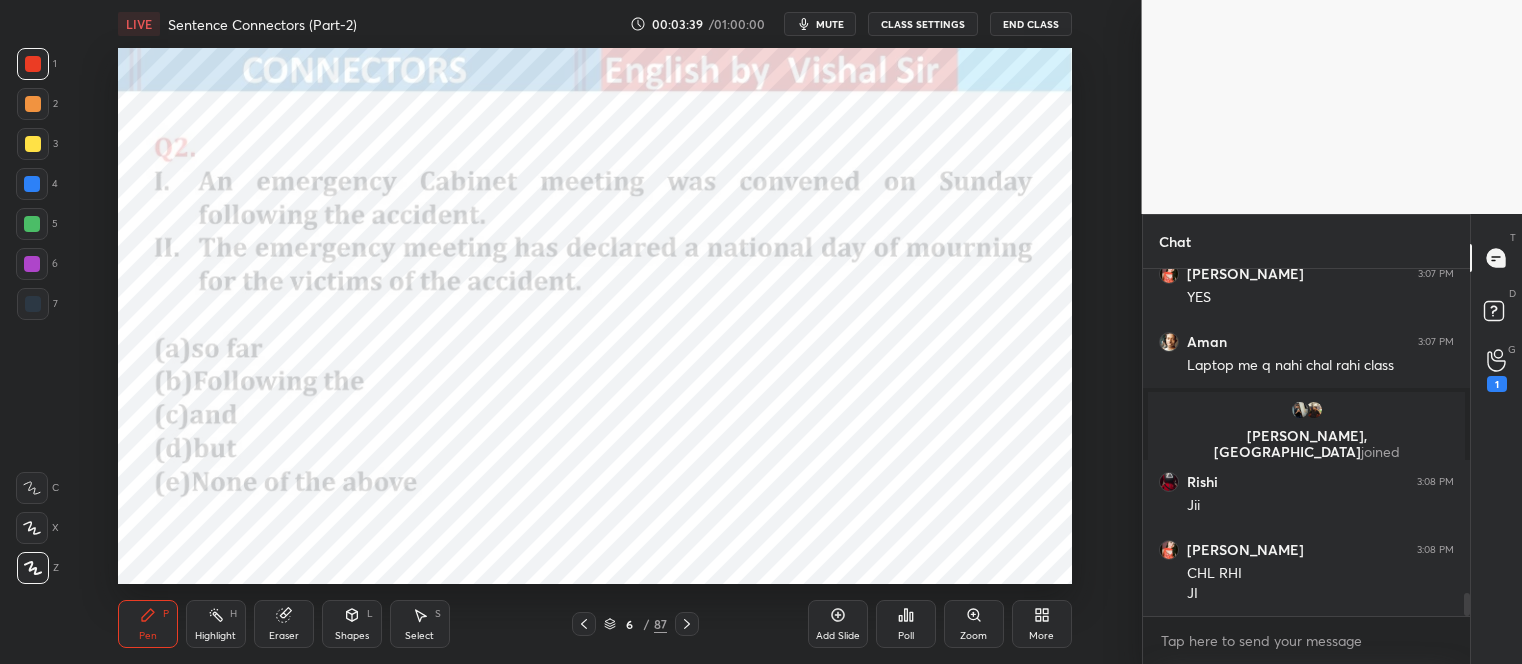 scroll, scrollTop: 5013, scrollLeft: 0, axis: vertical 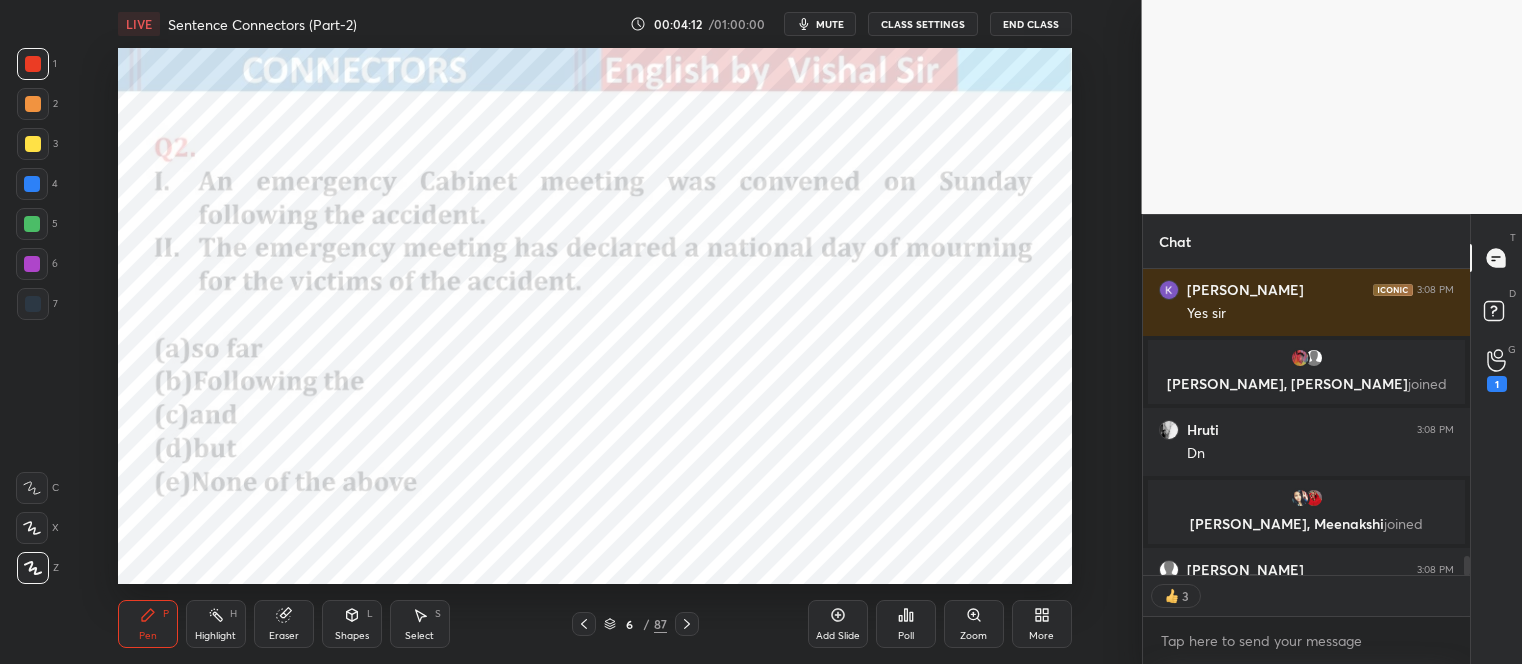 click on "Poll" at bounding box center [906, 624] 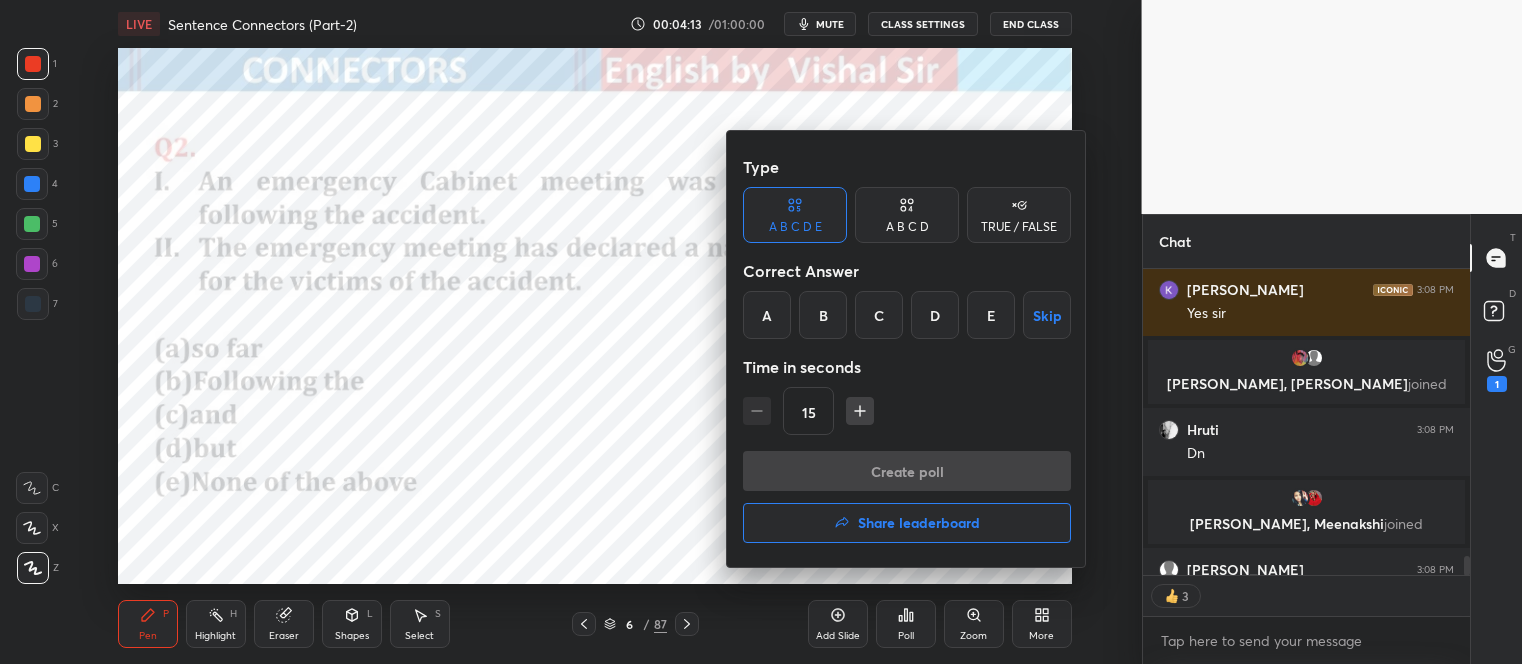 click on "A B C D E Skip" at bounding box center [907, 315] 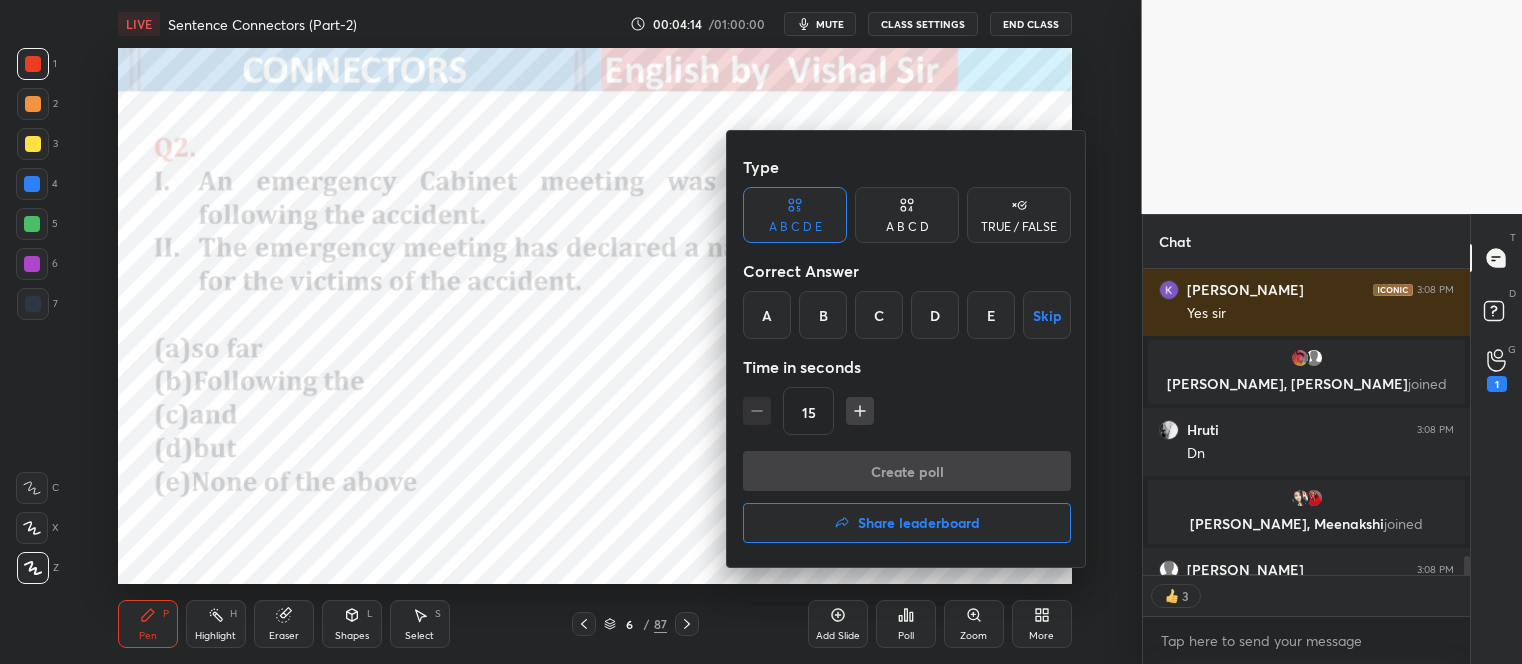 click on "B" at bounding box center (823, 315) 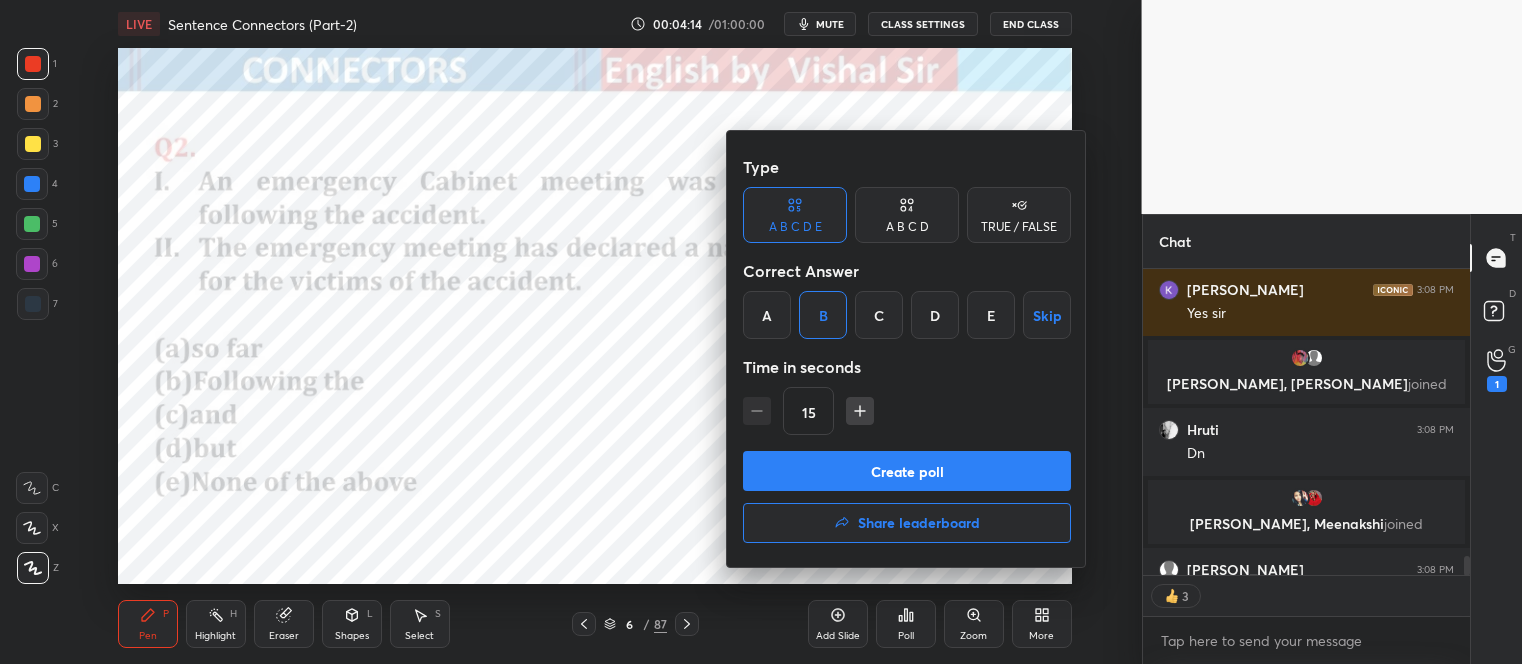 click on "Create poll" at bounding box center (907, 471) 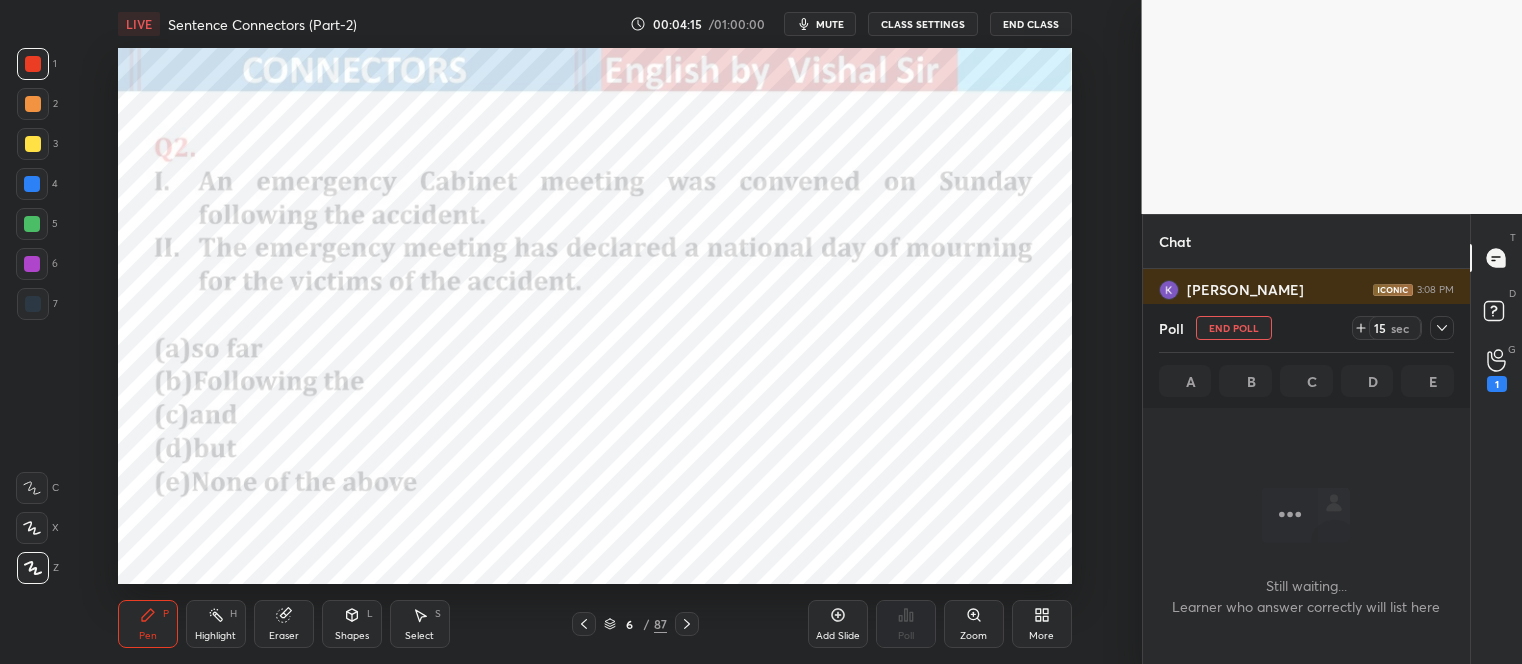 scroll, scrollTop: 82, scrollLeft: 321, axis: both 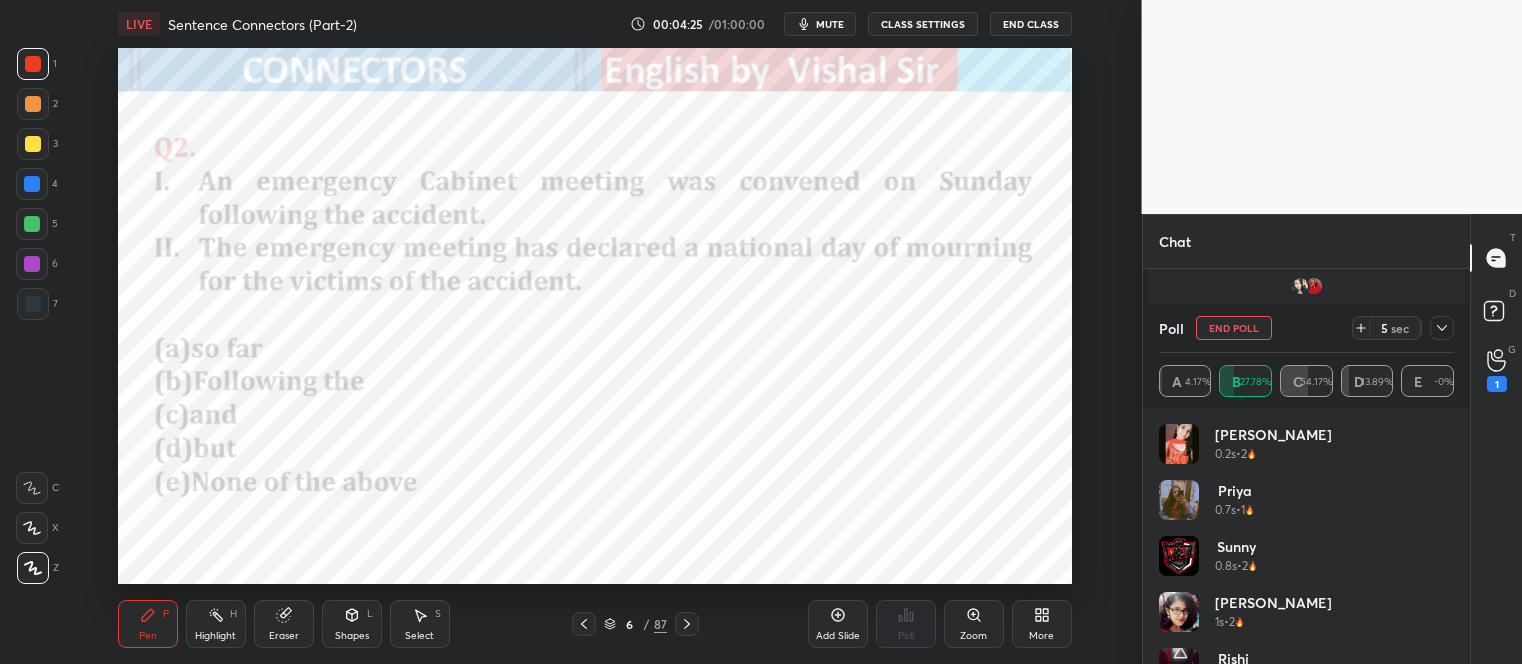 click 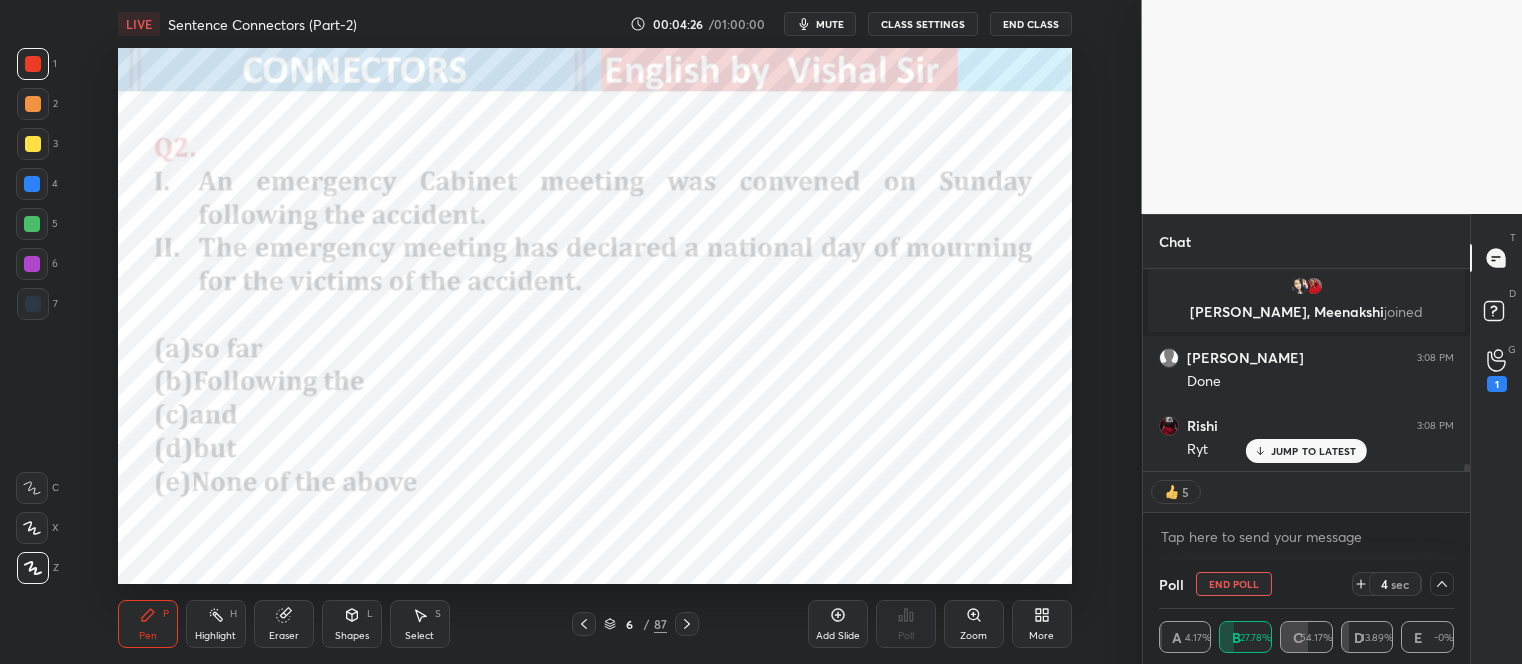 scroll, scrollTop: 0, scrollLeft: 0, axis: both 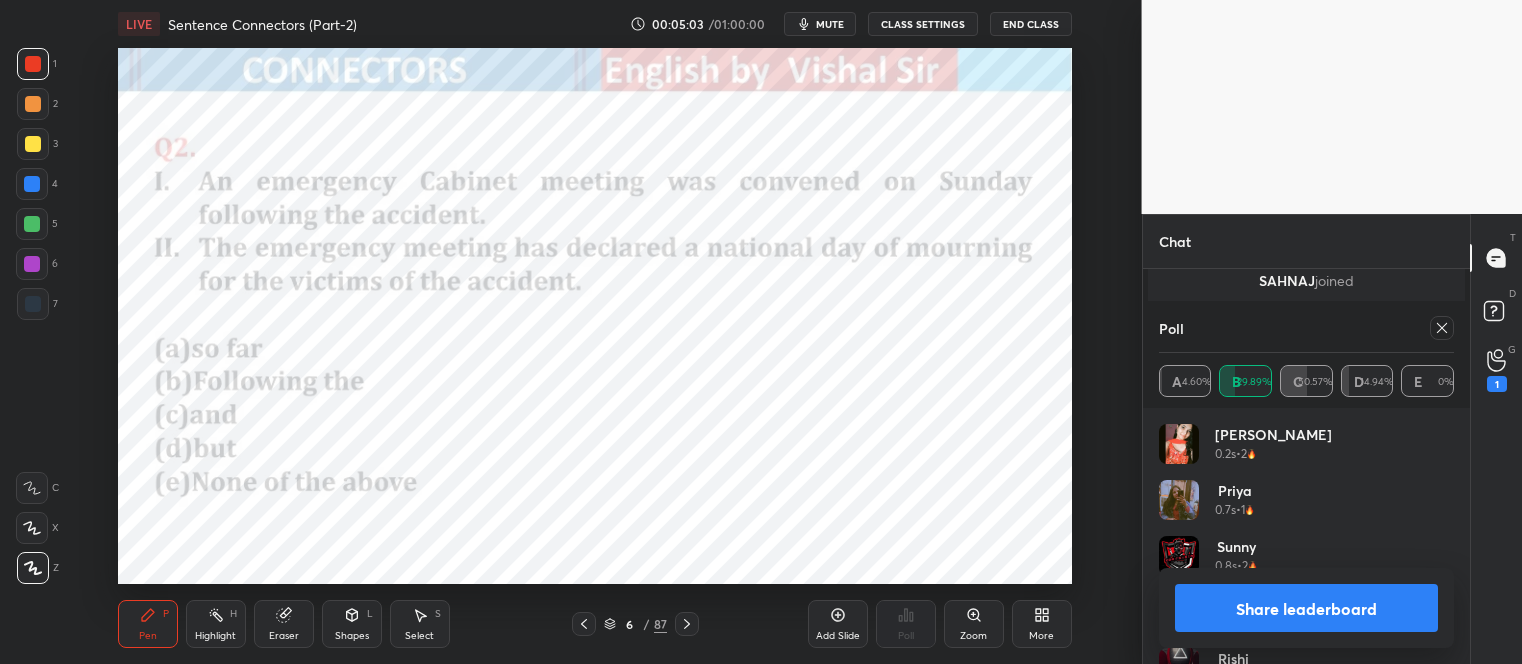 click 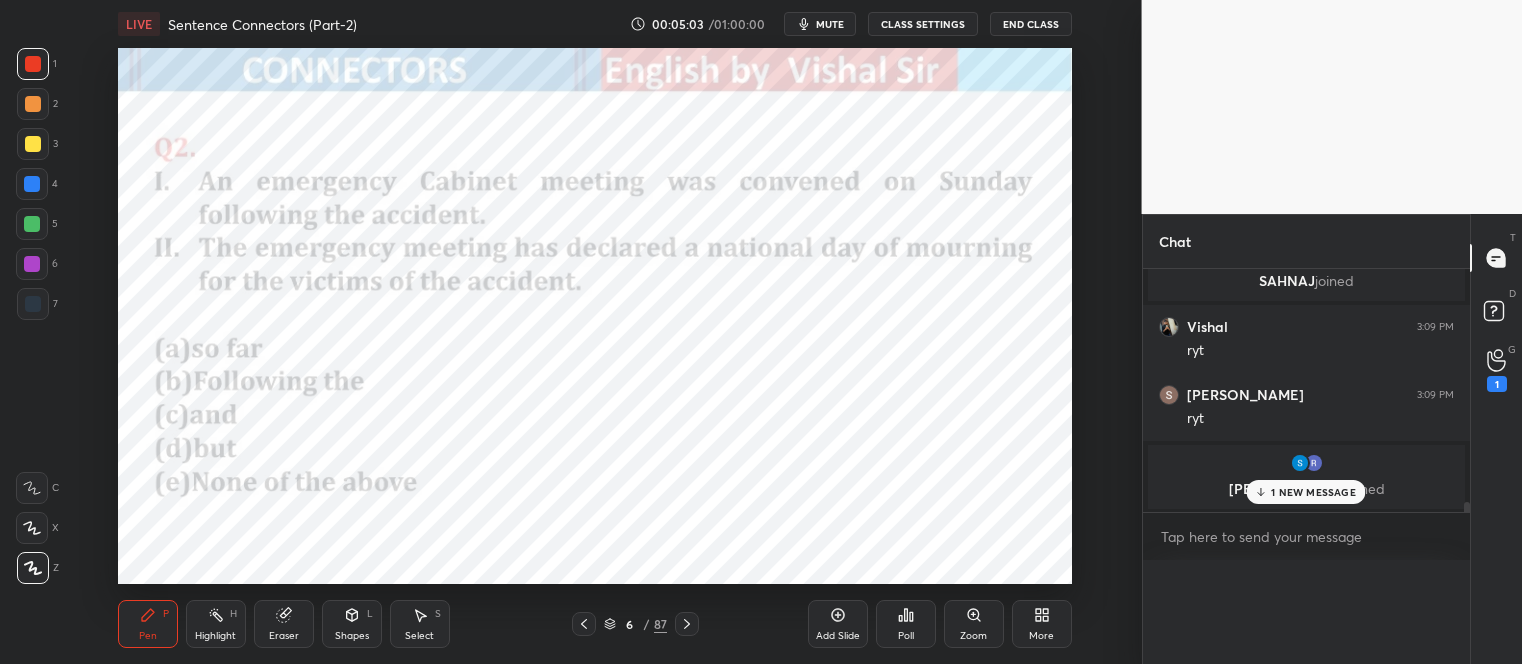 scroll, scrollTop: 0, scrollLeft: 0, axis: both 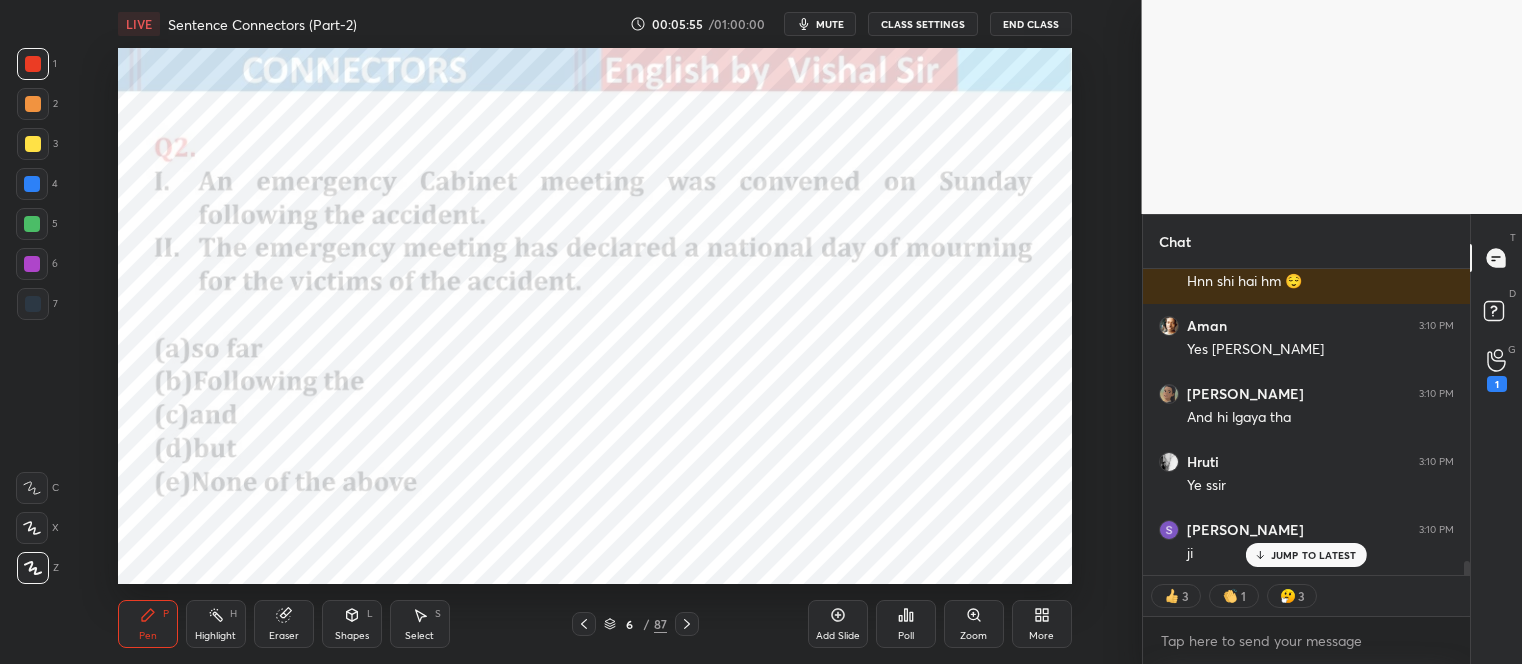 click on "JUMP TO LATEST" at bounding box center (1314, 555) 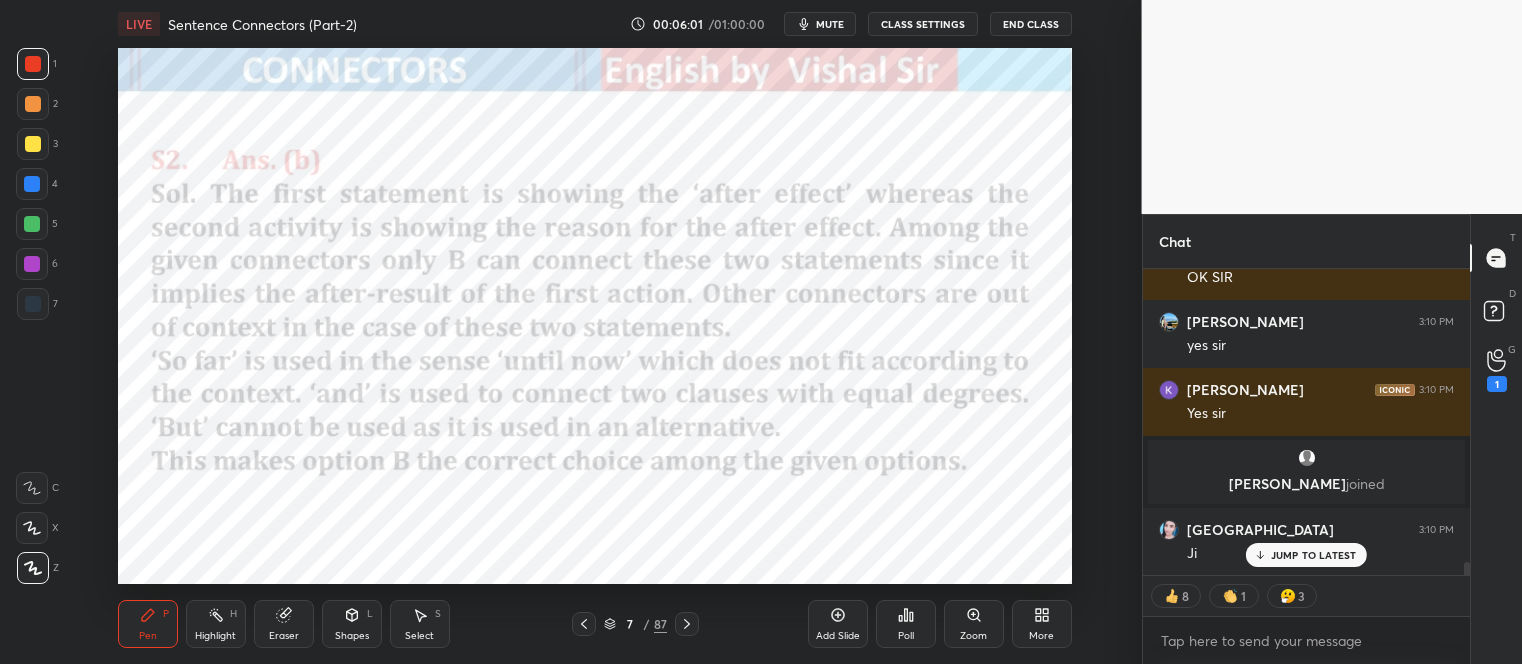 scroll, scrollTop: 6942, scrollLeft: 0, axis: vertical 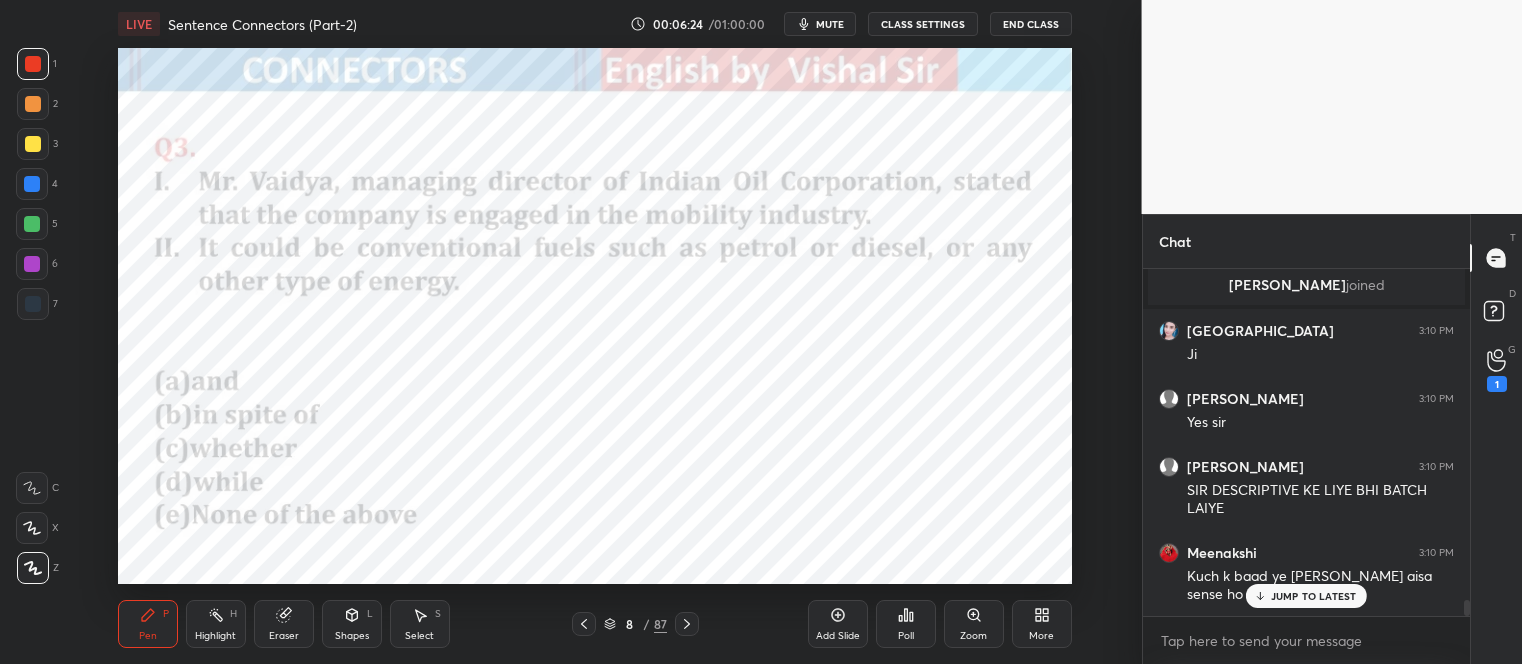 click on "JUMP TO LATEST" at bounding box center [1314, 596] 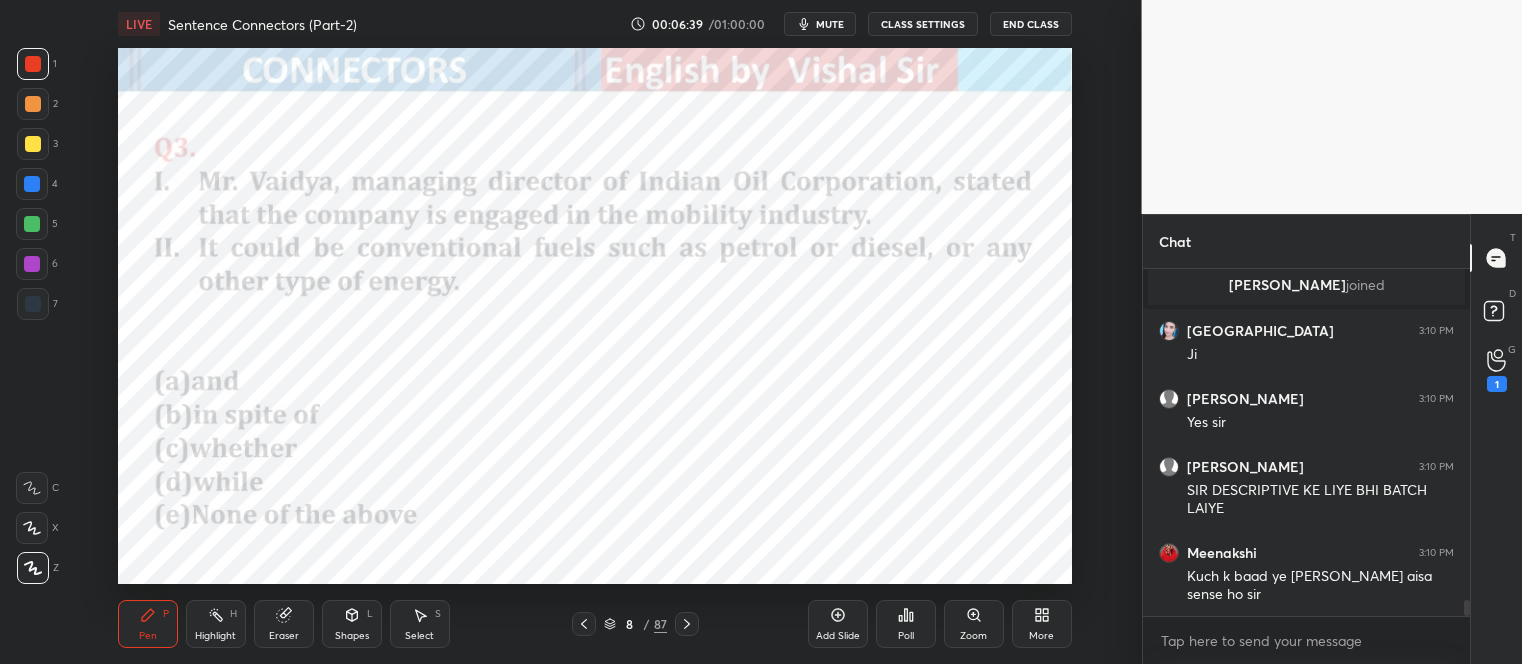 scroll, scrollTop: 7055, scrollLeft: 0, axis: vertical 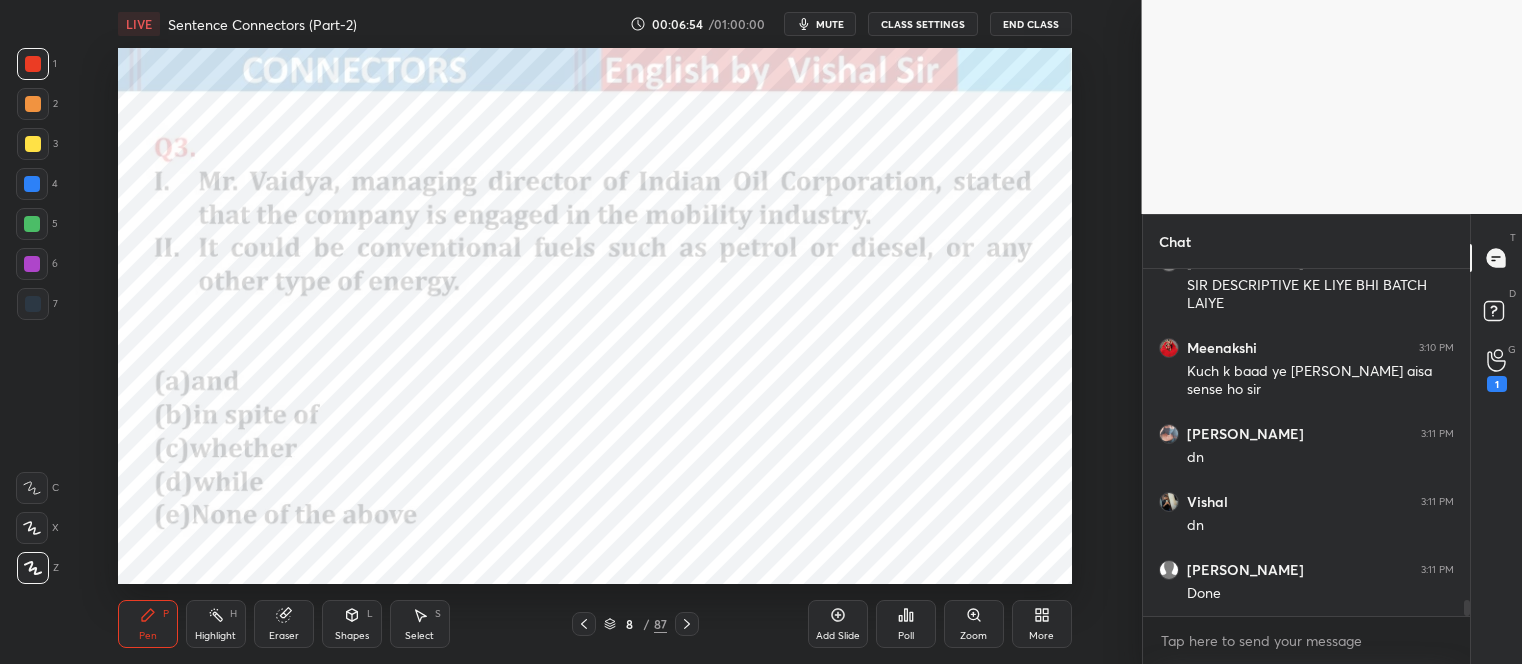 click on "Poll" at bounding box center [906, 624] 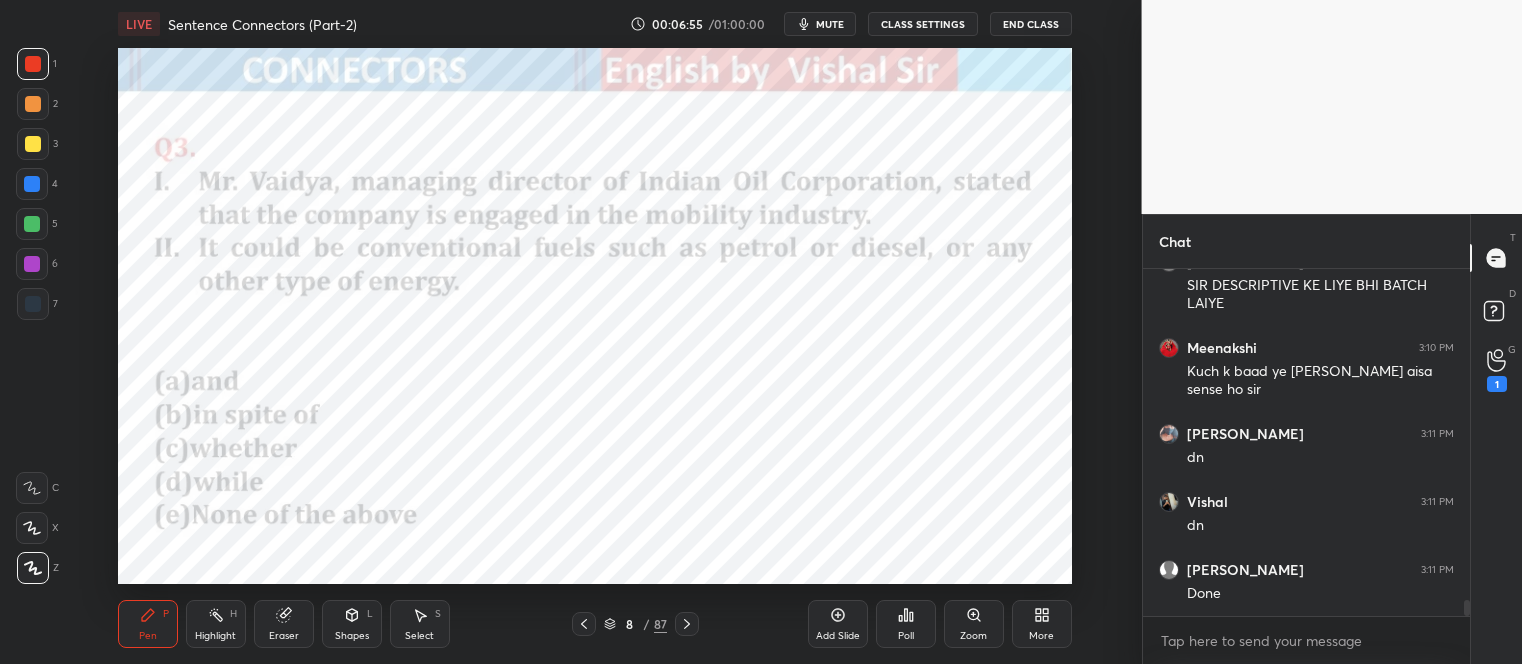 click on "Poll" at bounding box center [906, 624] 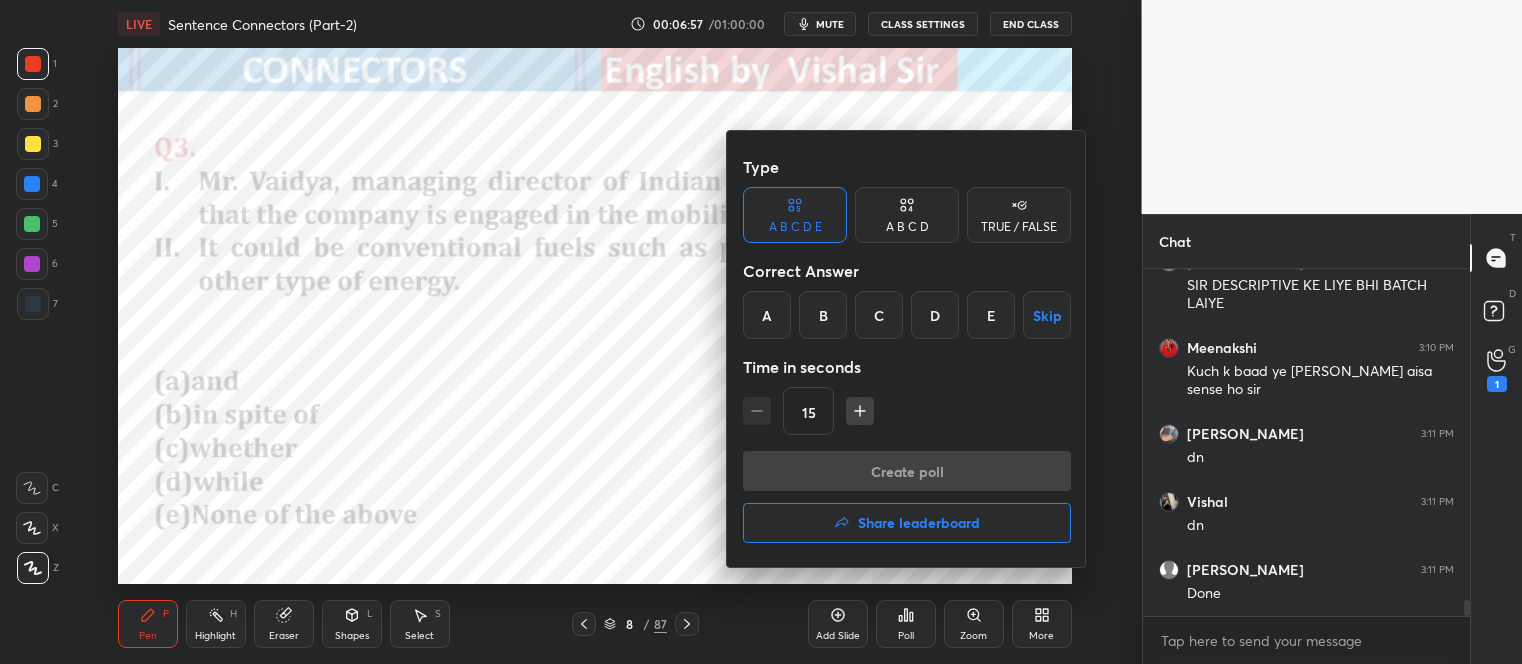 scroll, scrollTop: 7258, scrollLeft: 0, axis: vertical 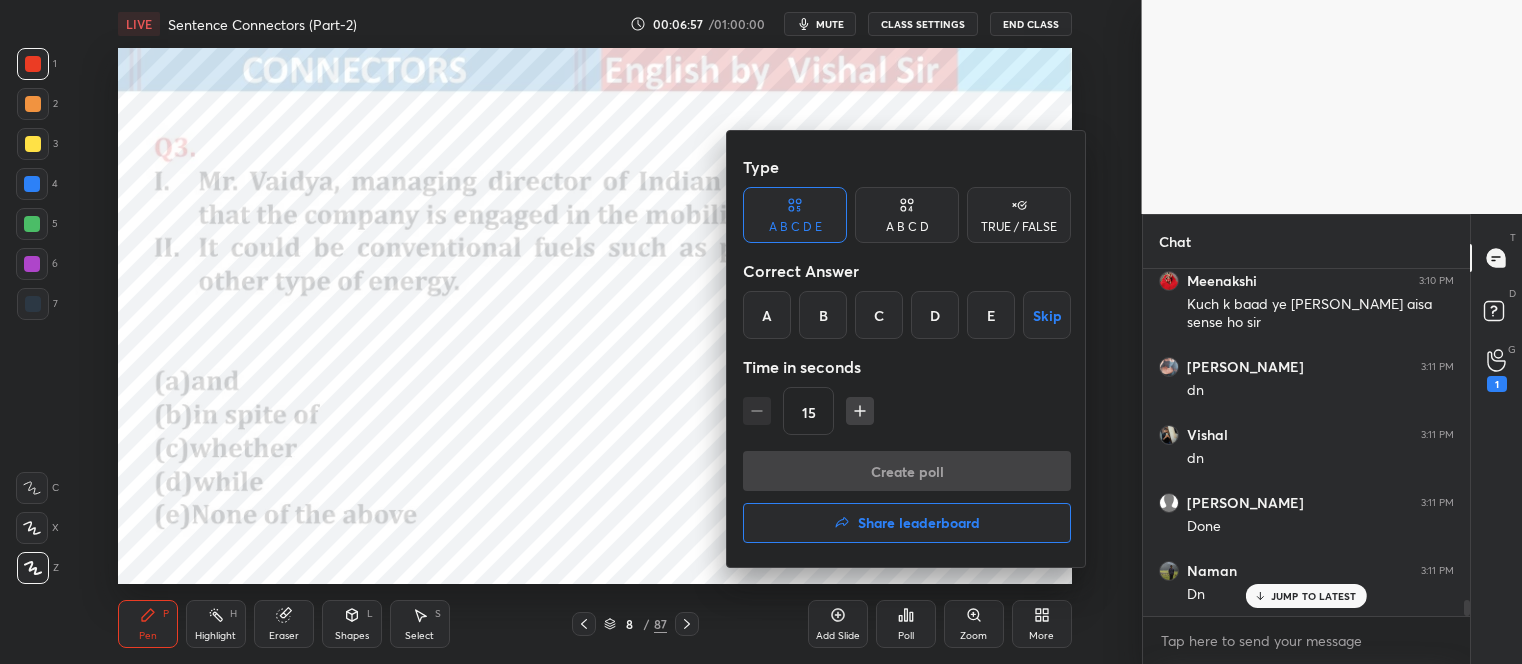 click on "C" at bounding box center (879, 315) 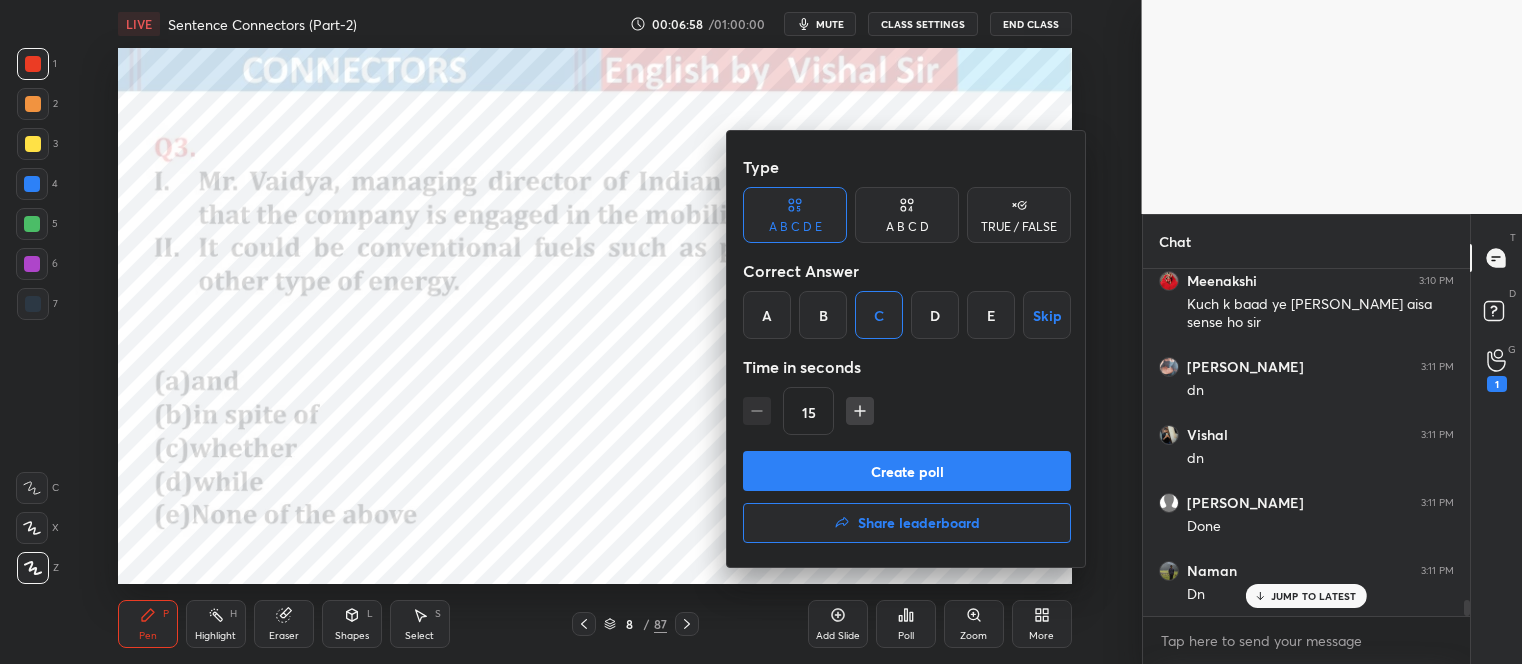 click on "Create poll" at bounding box center [907, 471] 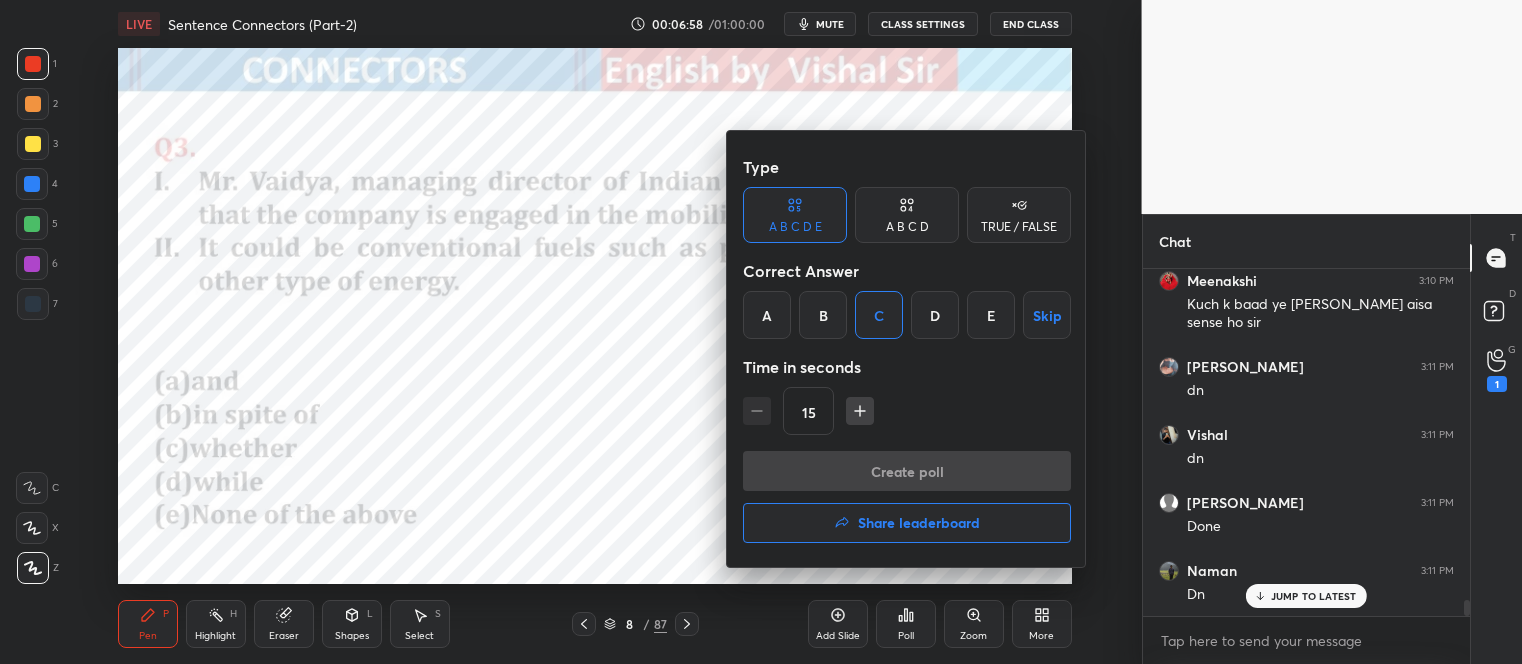 scroll, scrollTop: 142, scrollLeft: 321, axis: both 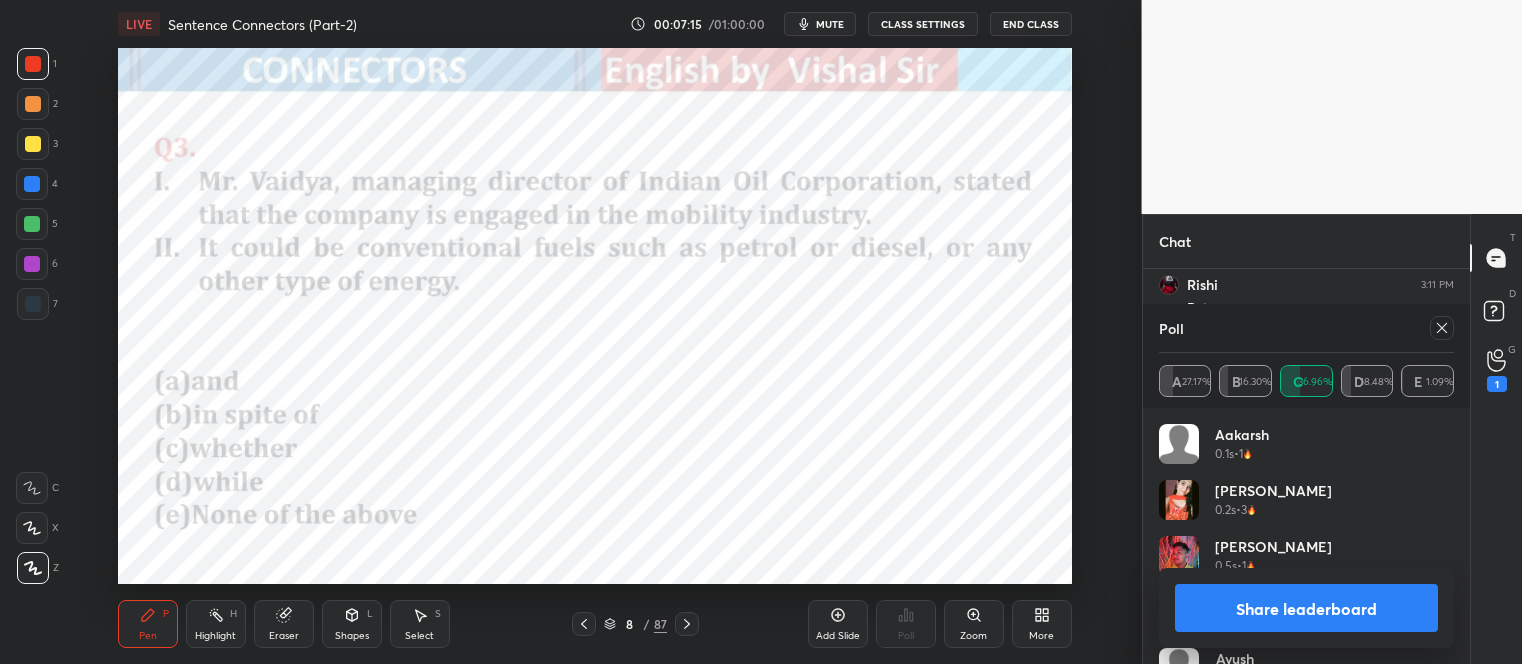 click on "Share leaderboard" at bounding box center [1307, 608] 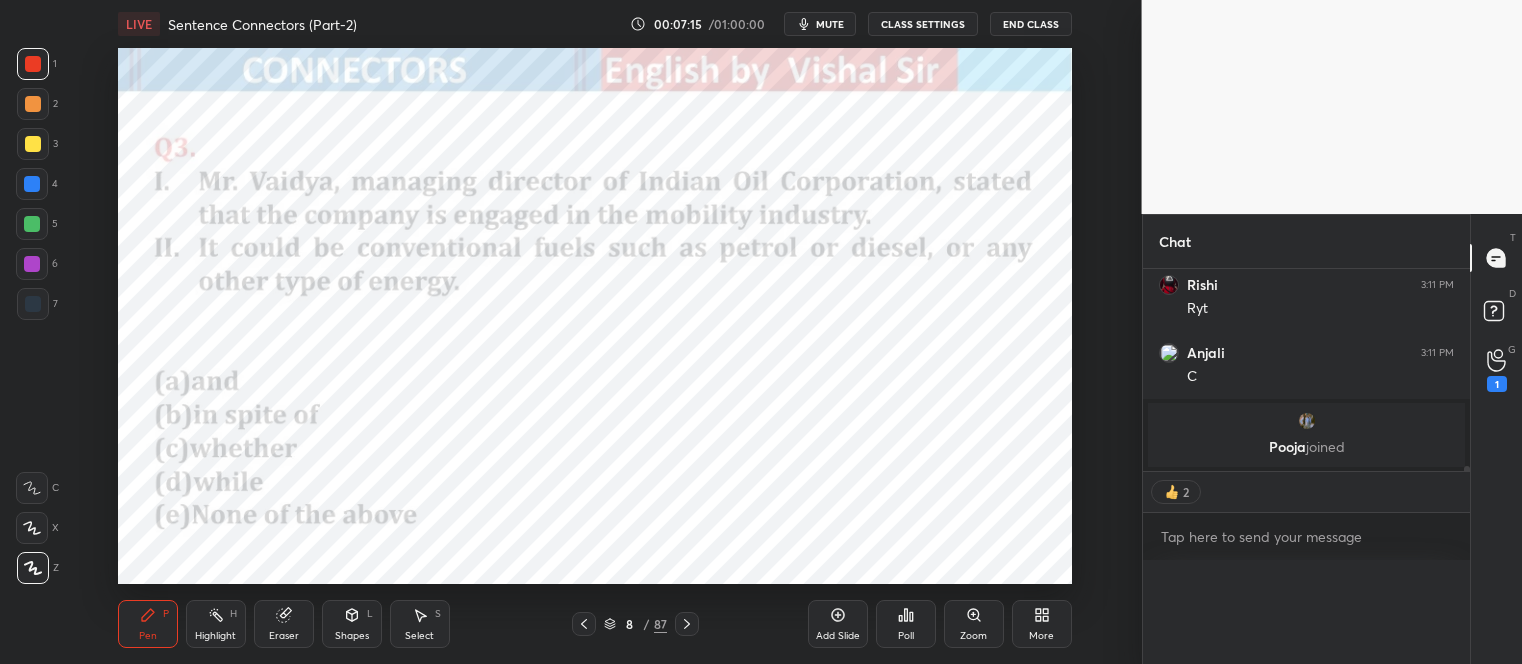 scroll, scrollTop: 176, scrollLeft: 290, axis: both 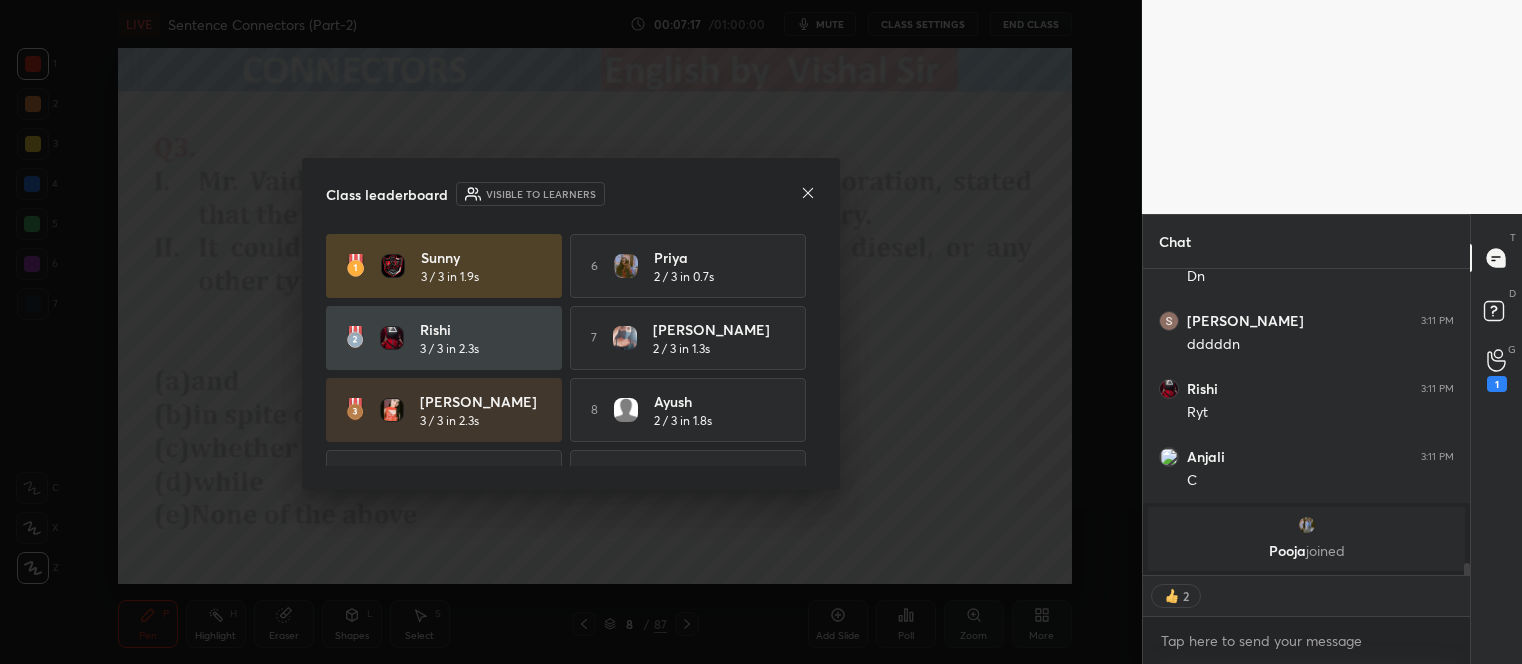 click 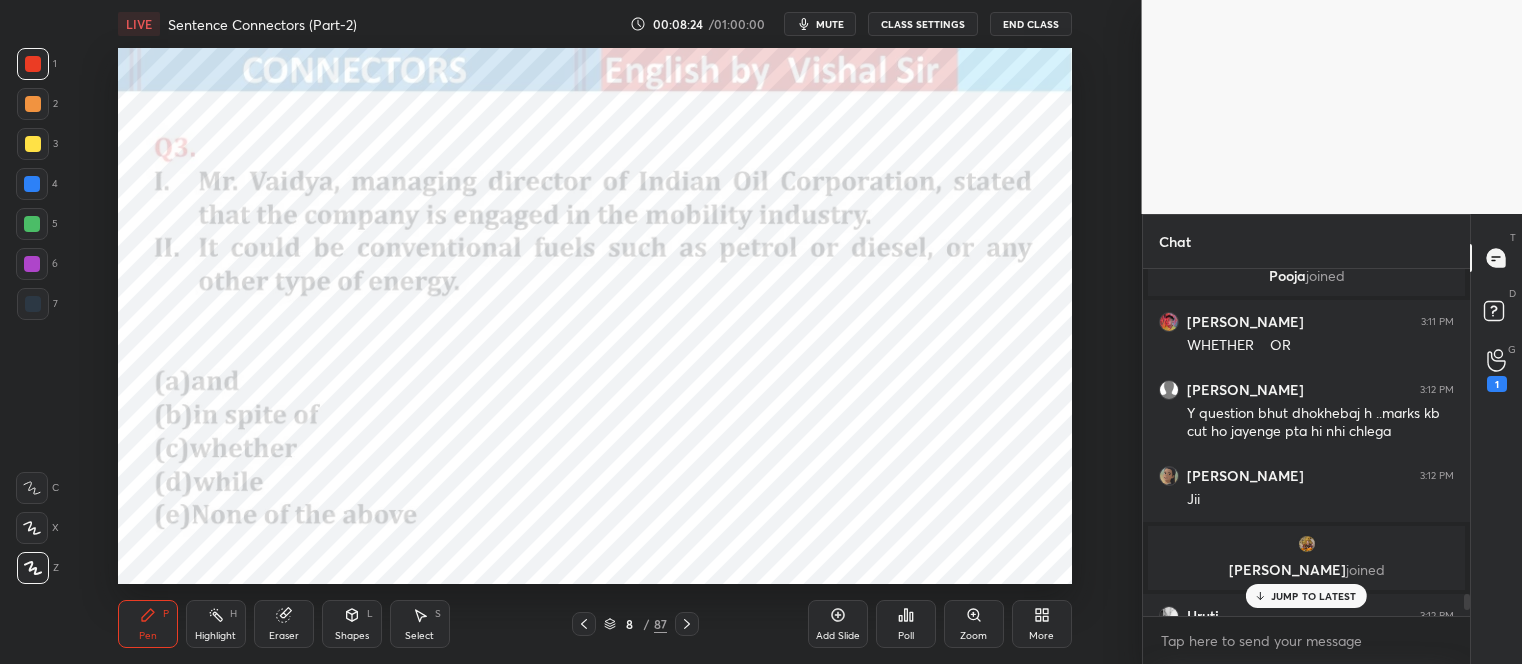 scroll, scrollTop: 7811, scrollLeft: 0, axis: vertical 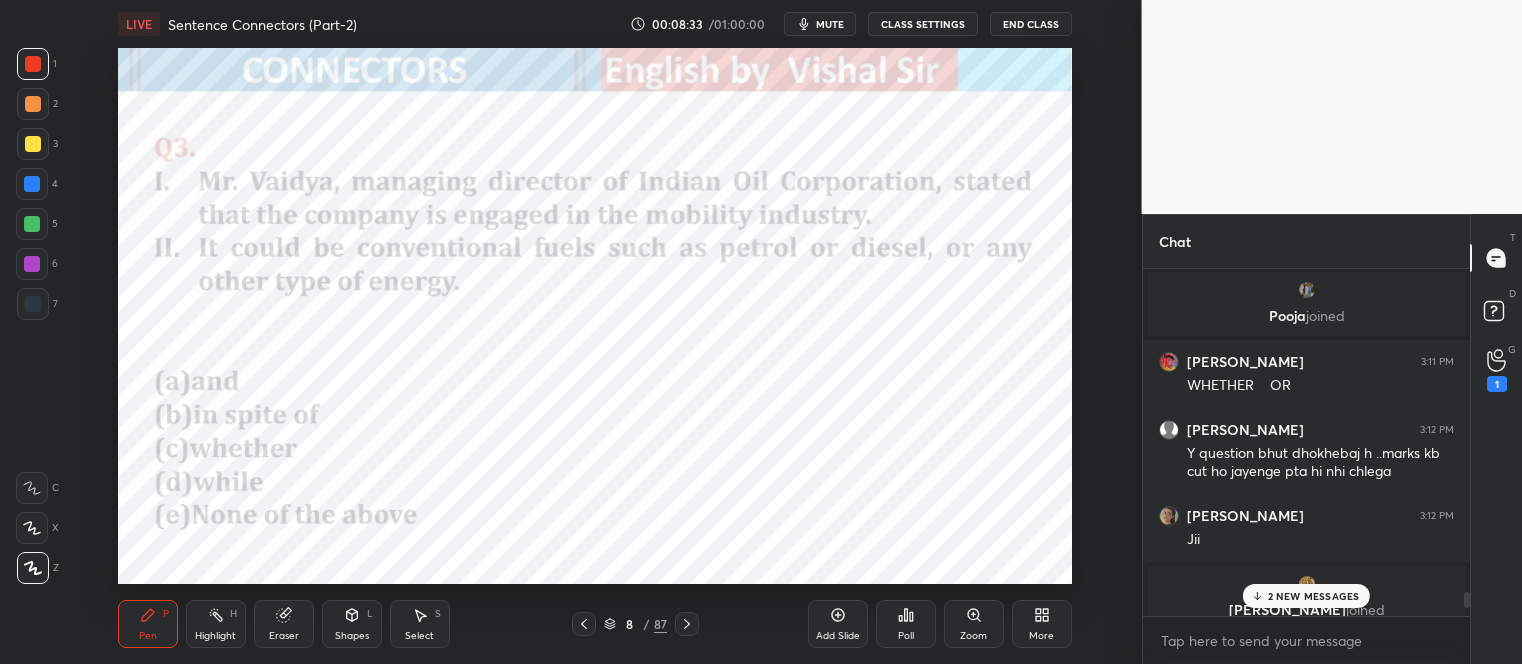 click on "2 NEW MESSAGES" at bounding box center (1314, 596) 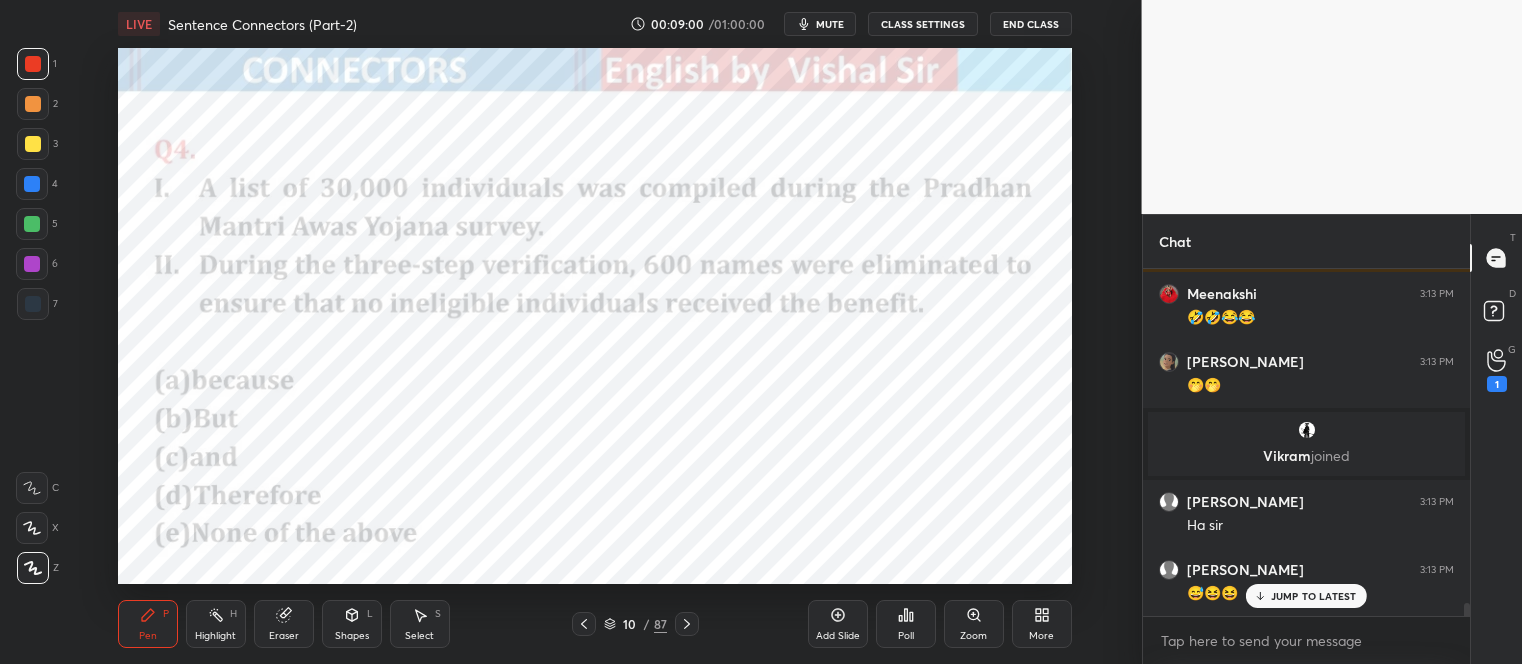 scroll, scrollTop: 8856, scrollLeft: 0, axis: vertical 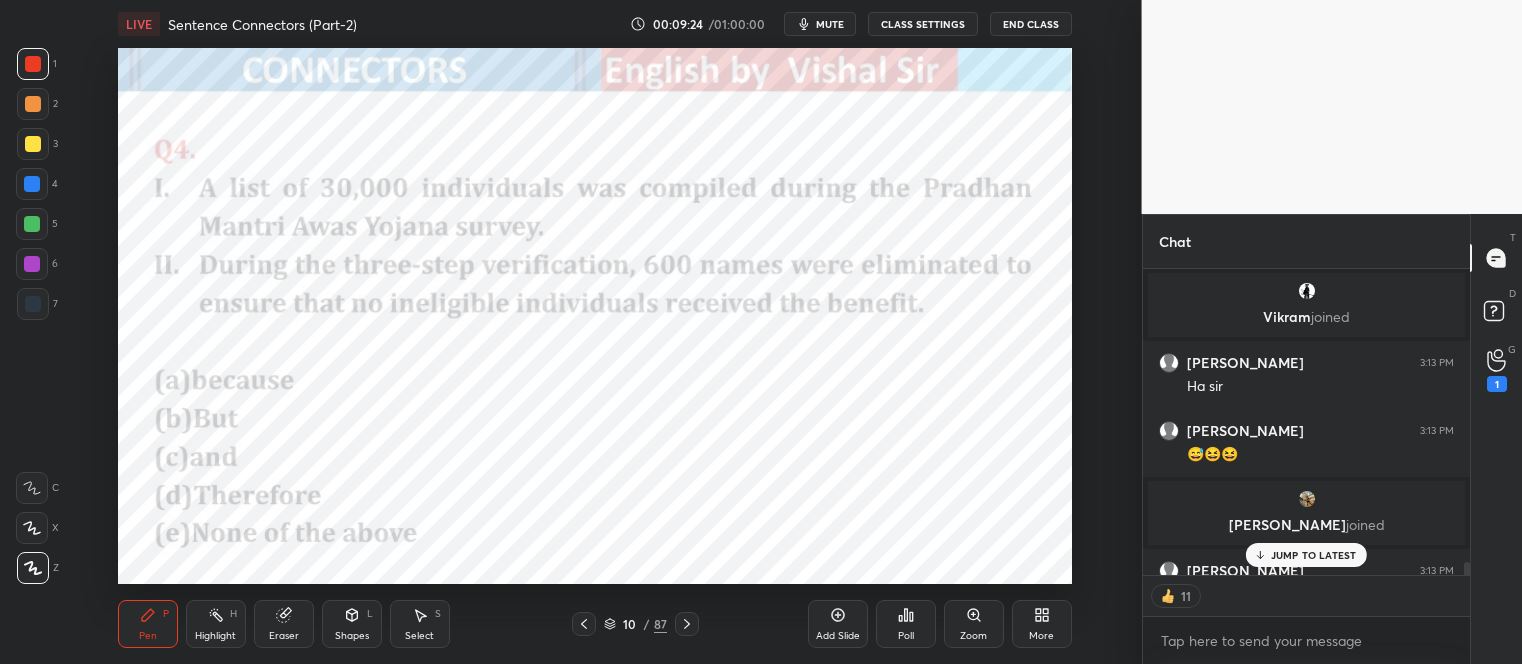 click on "JUMP TO LATEST" at bounding box center (1314, 555) 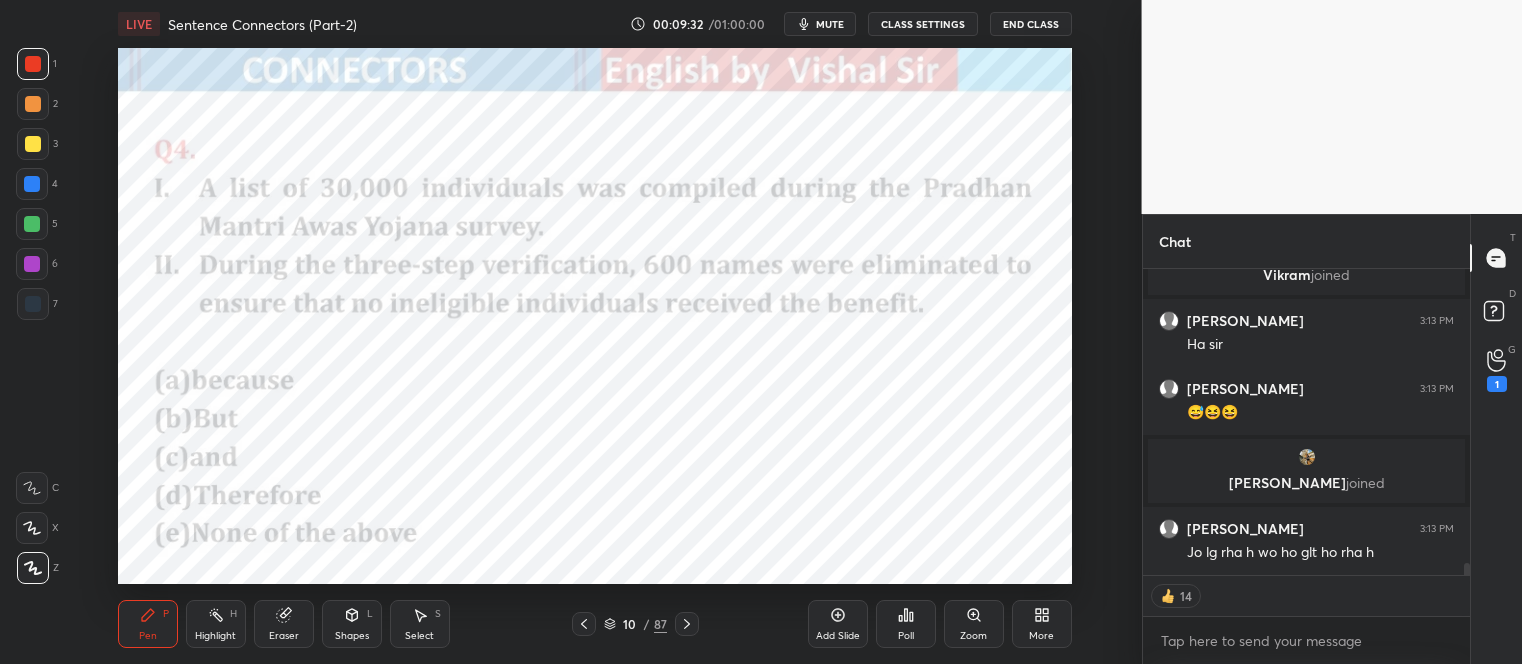 scroll, scrollTop: 7925, scrollLeft: 0, axis: vertical 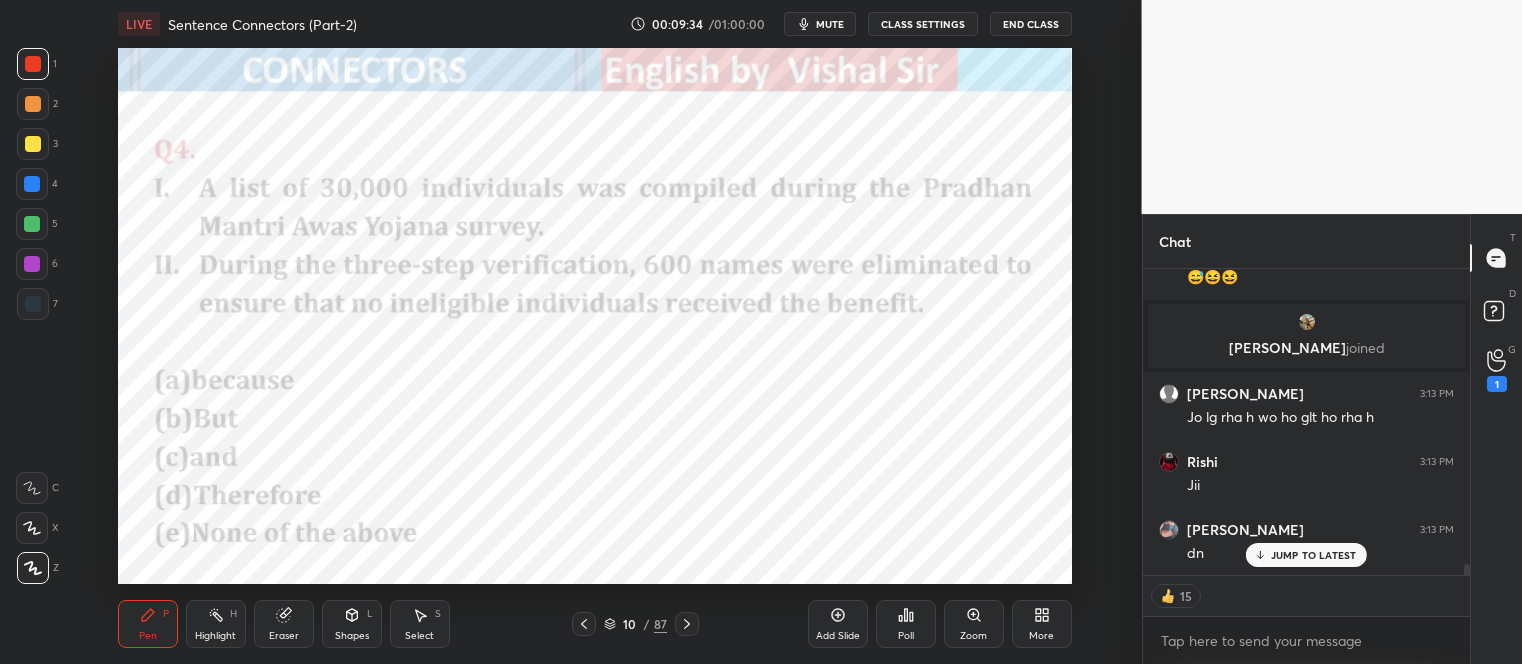 click 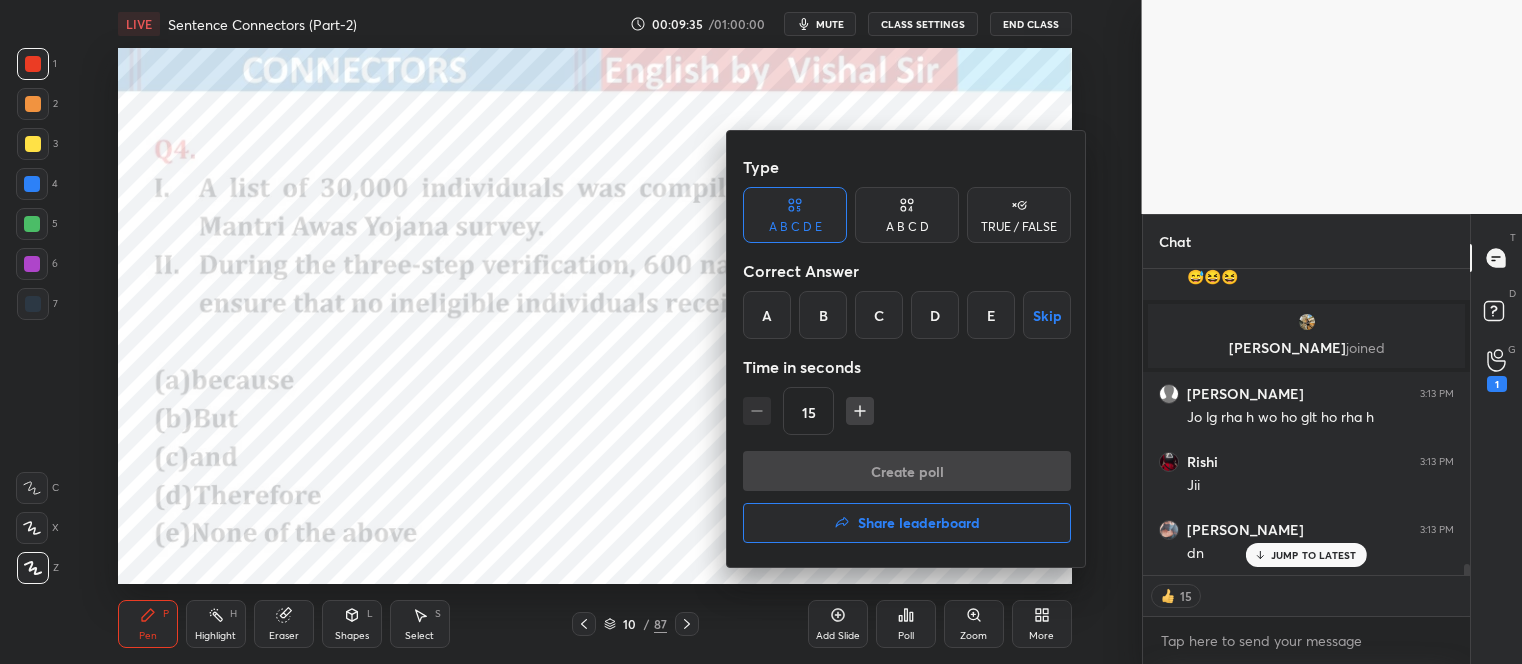 click on "B" at bounding box center (823, 315) 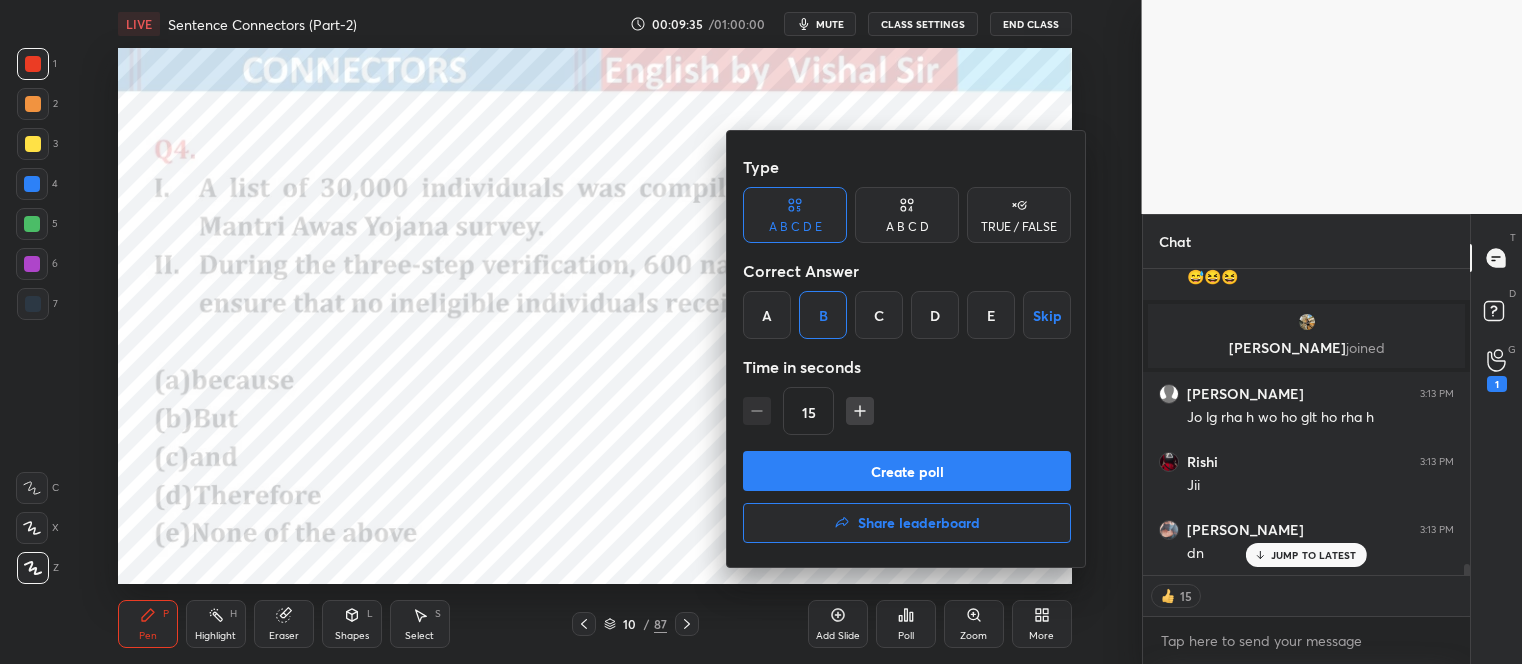 click on "Create poll" at bounding box center (907, 471) 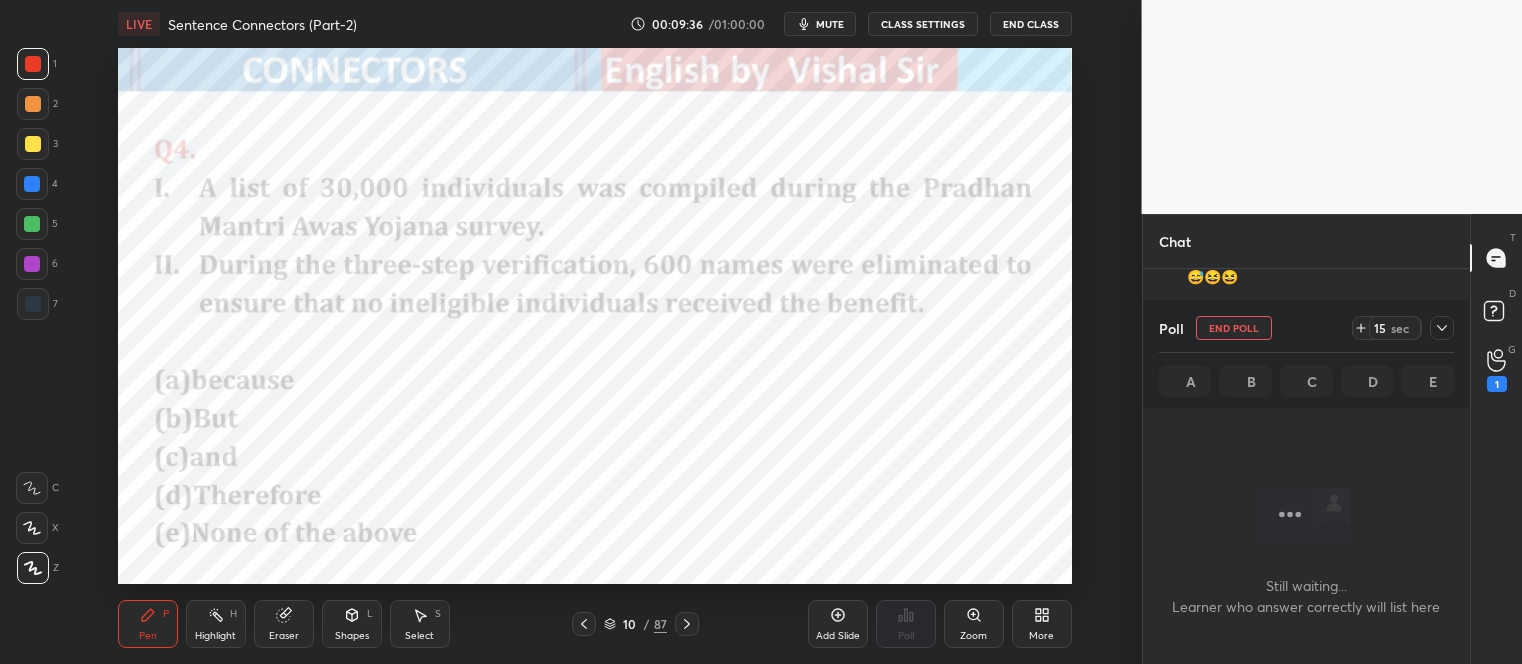 scroll, scrollTop: 132, scrollLeft: 321, axis: both 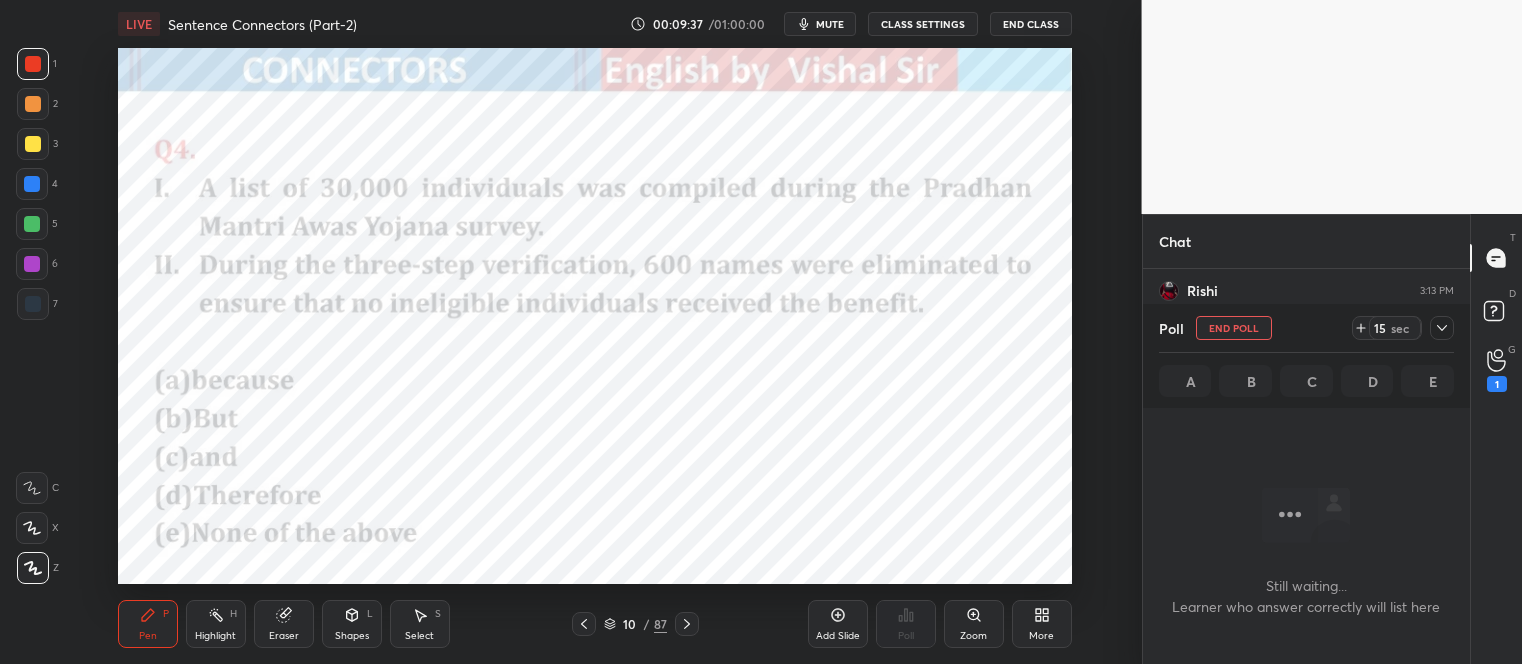 click 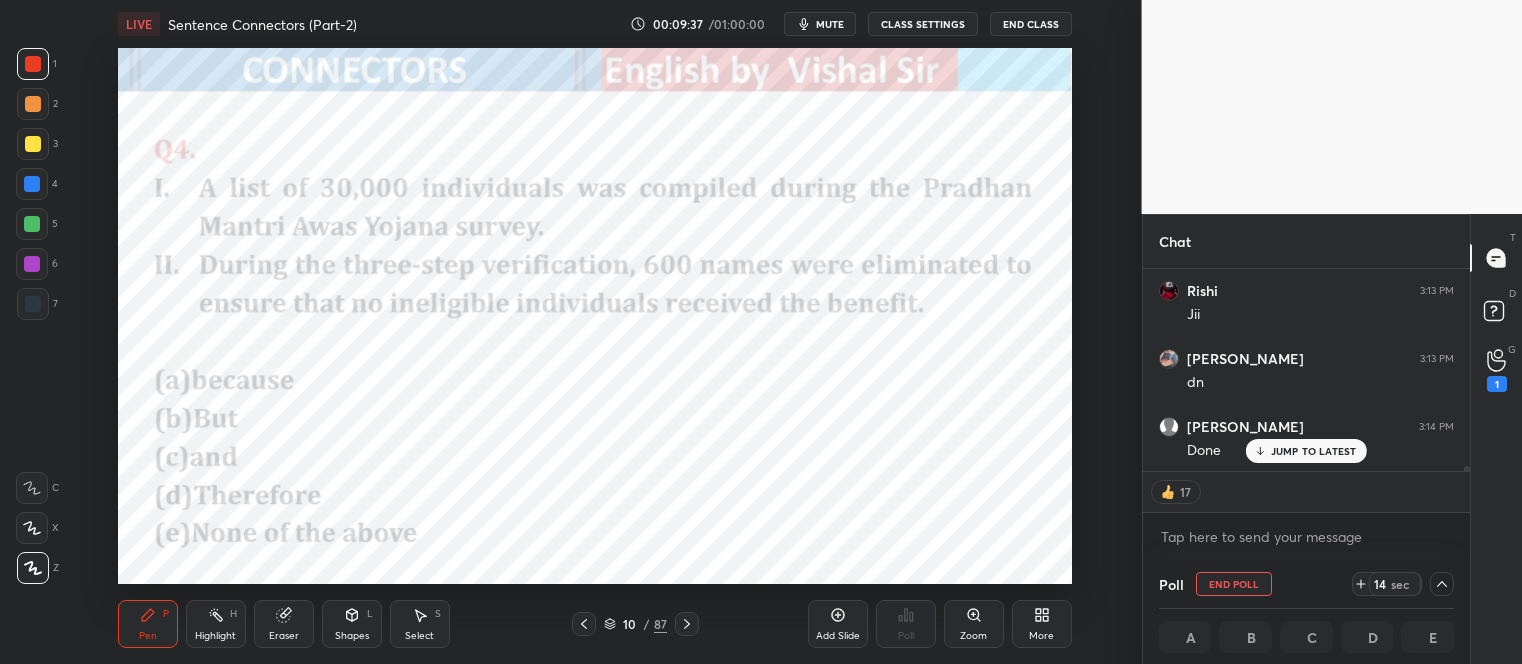 scroll, scrollTop: 8164, scrollLeft: 0, axis: vertical 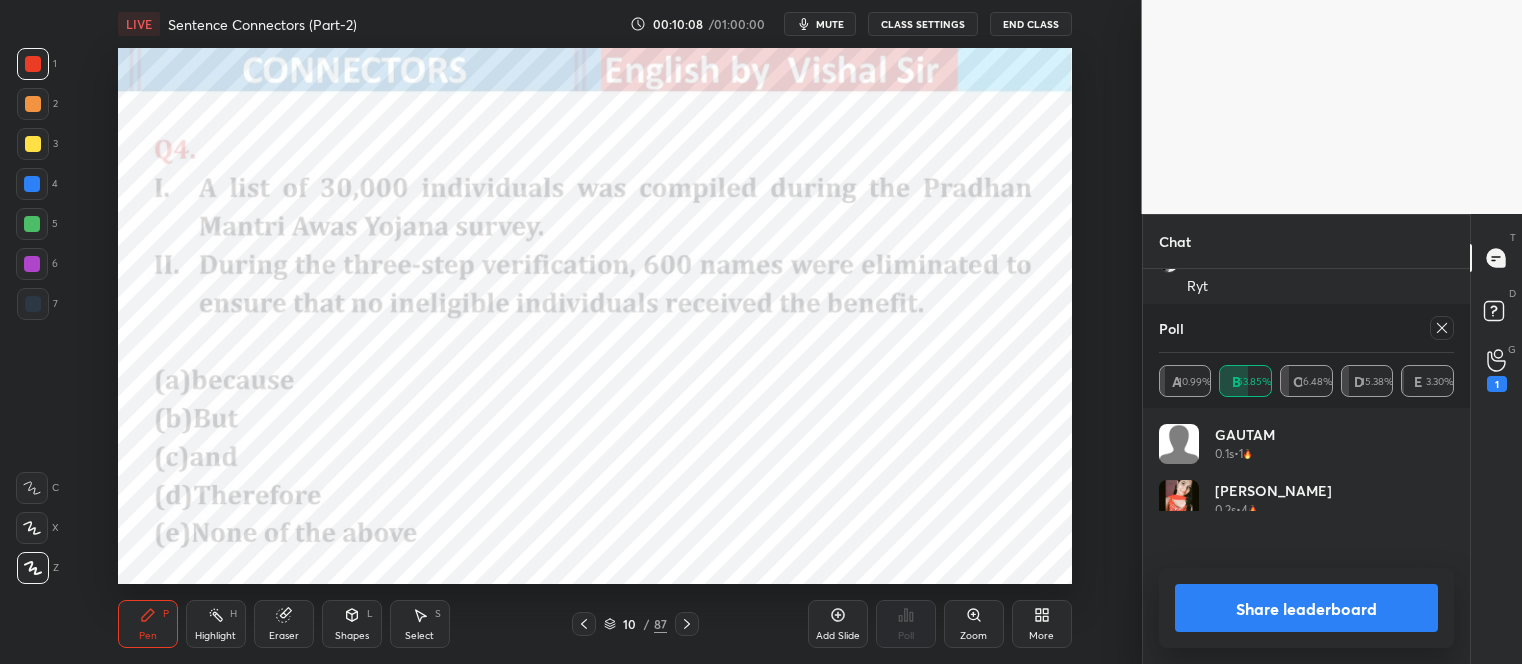click 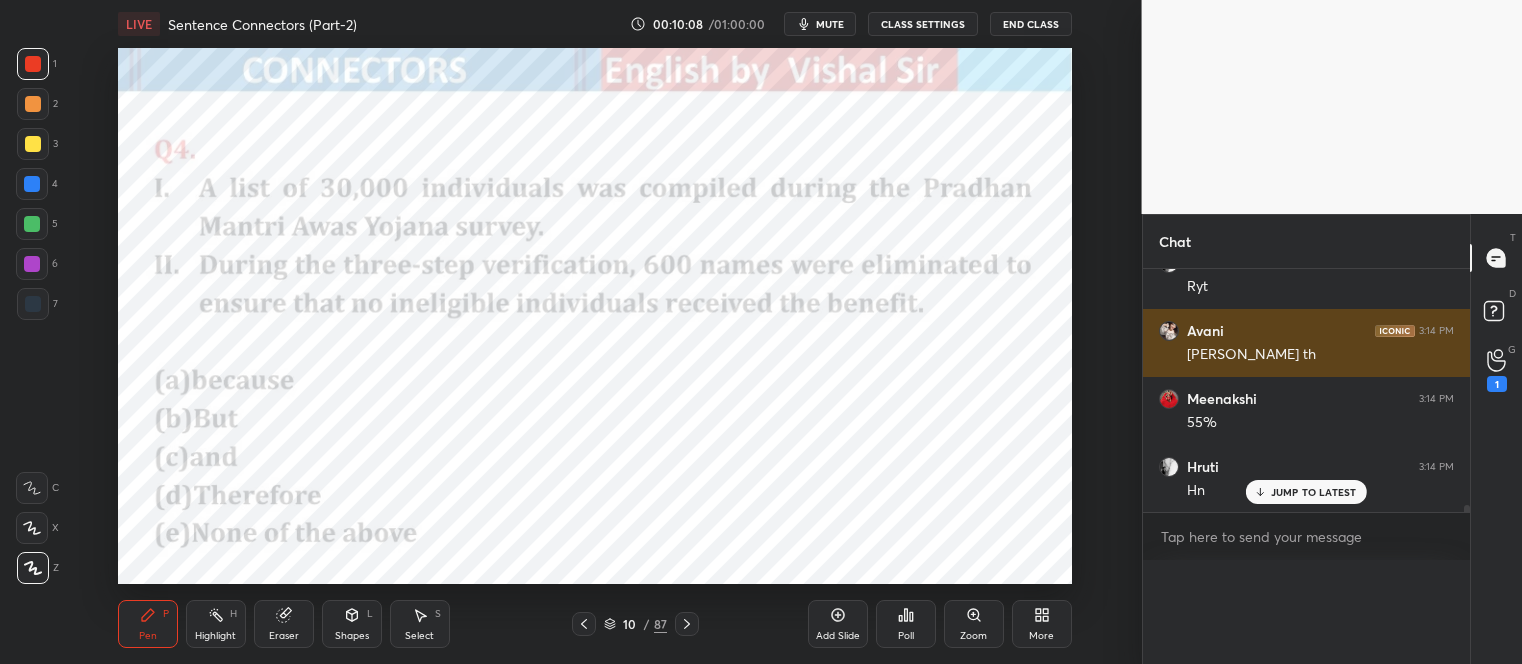 scroll, scrollTop: 0, scrollLeft: 0, axis: both 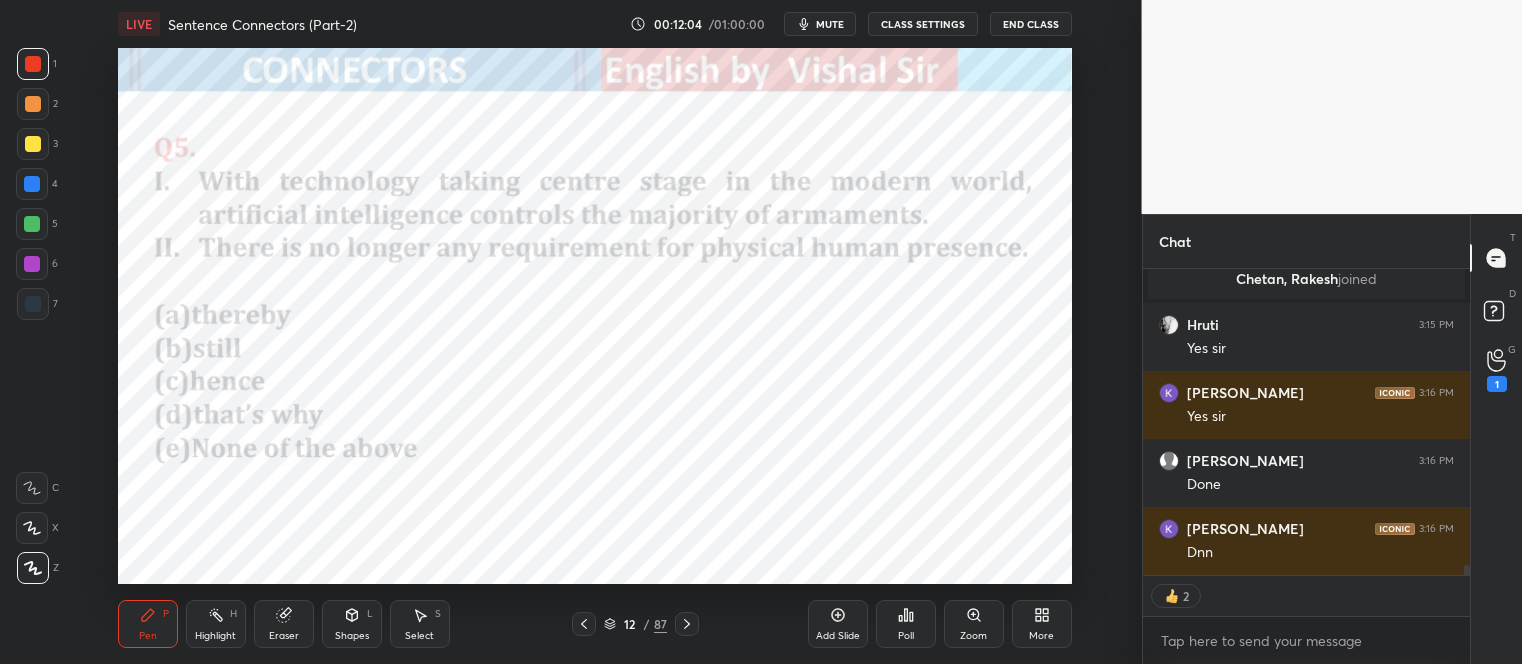 click on "Poll" at bounding box center [906, 624] 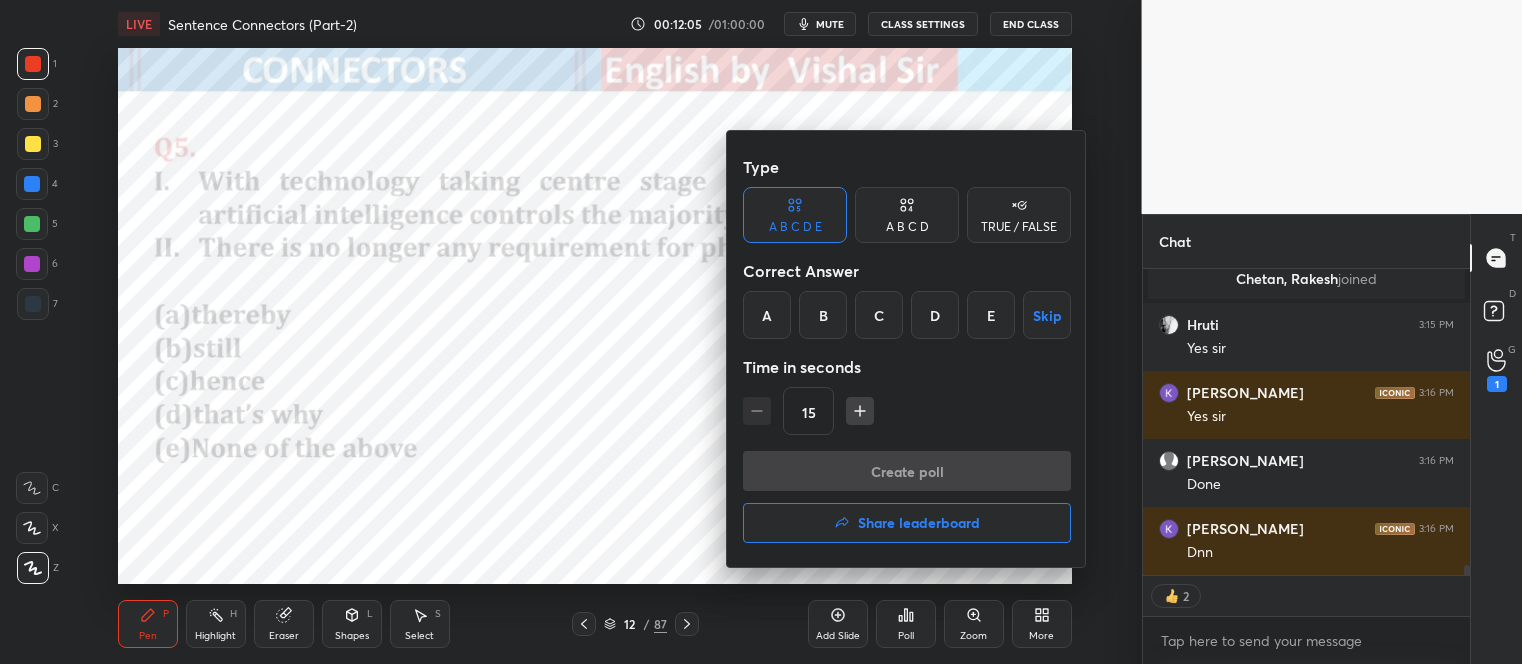 click on "A" at bounding box center [767, 315] 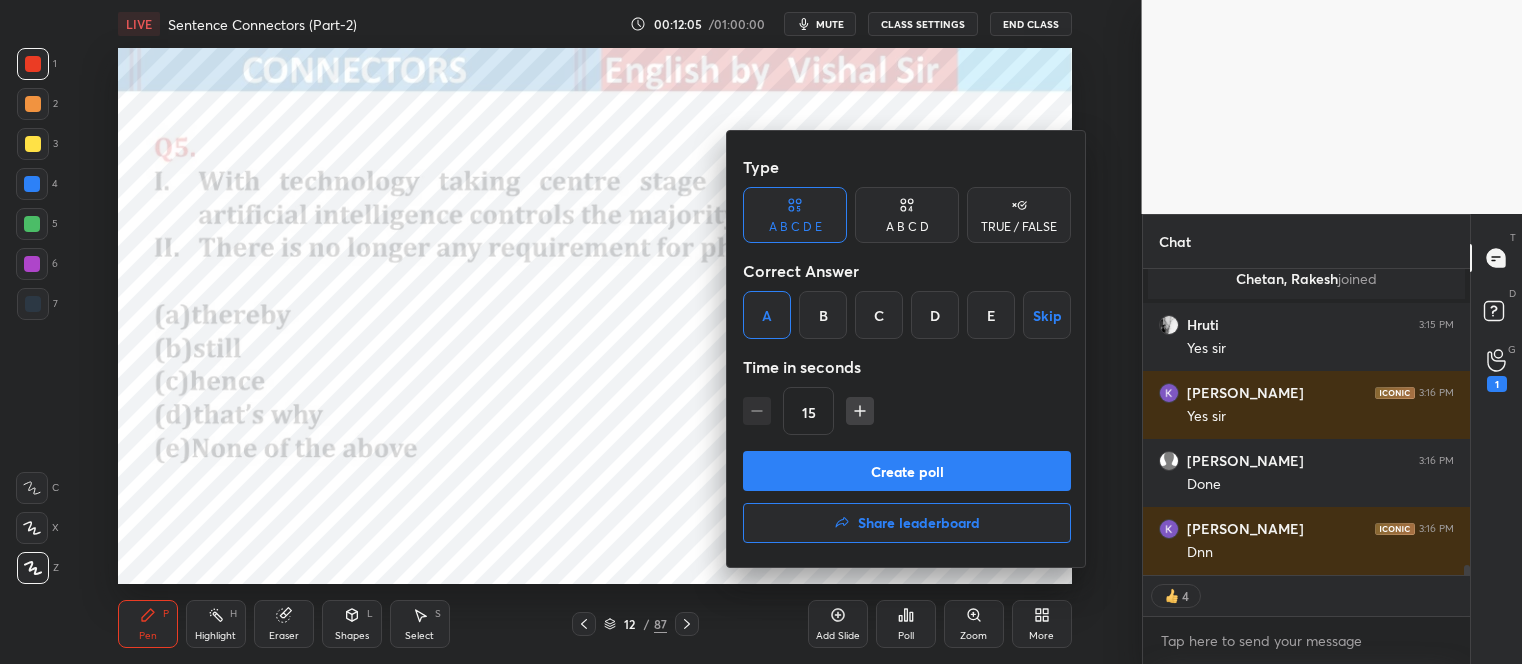 click on "Create poll" at bounding box center (907, 471) 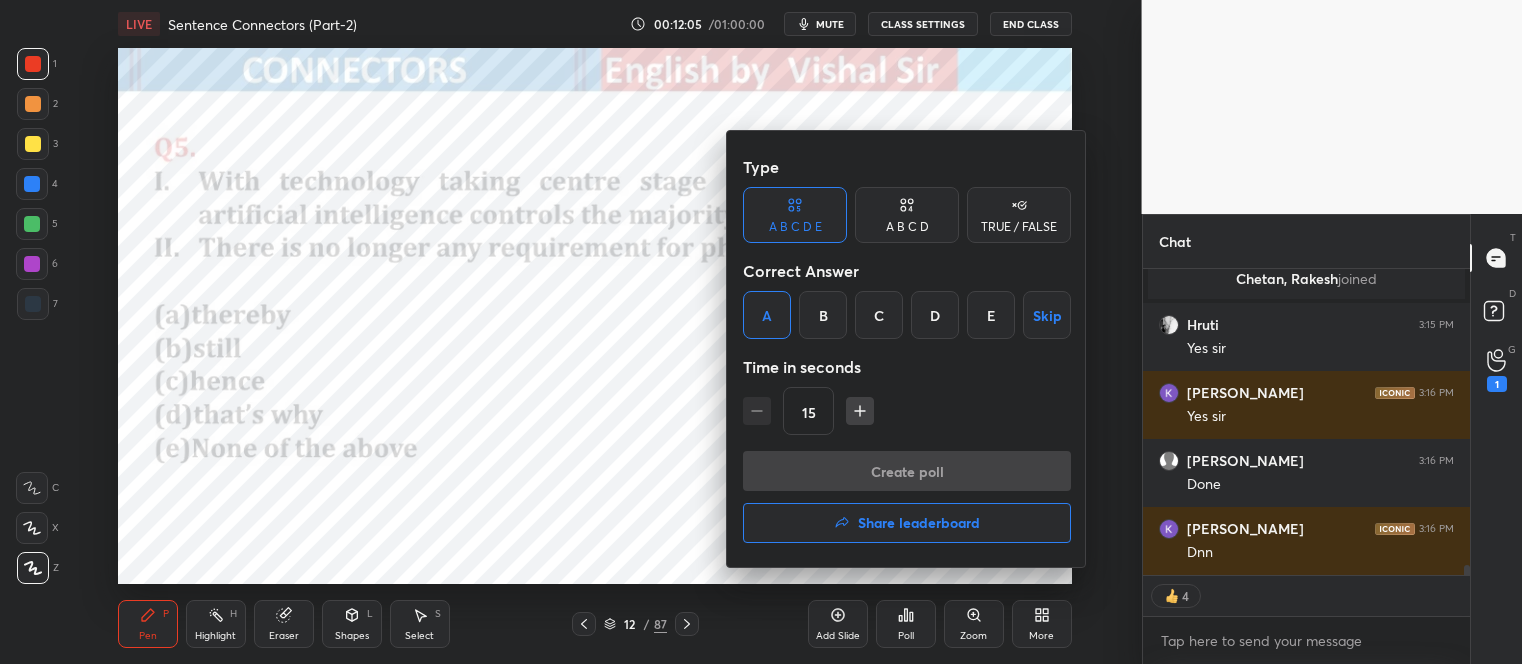 scroll, scrollTop: 142, scrollLeft: 321, axis: both 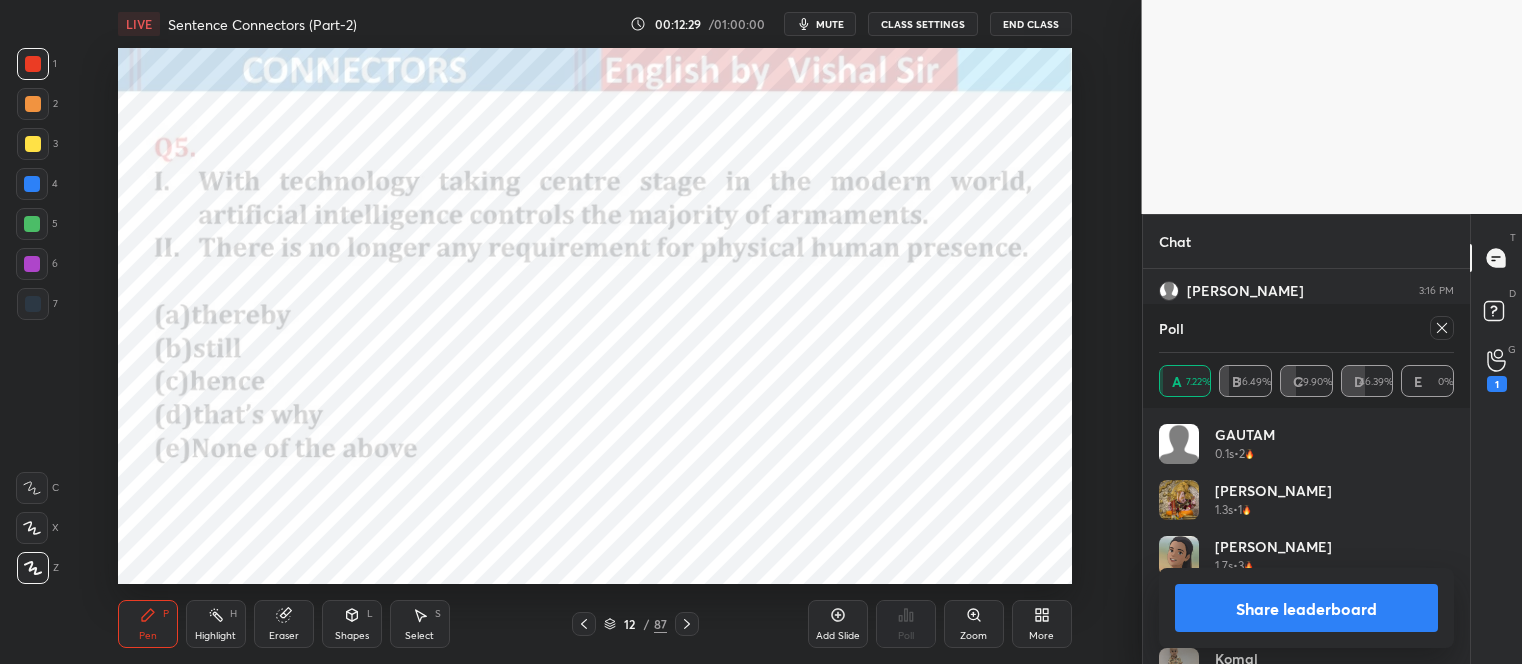 click on "Share leaderboard" at bounding box center [1307, 608] 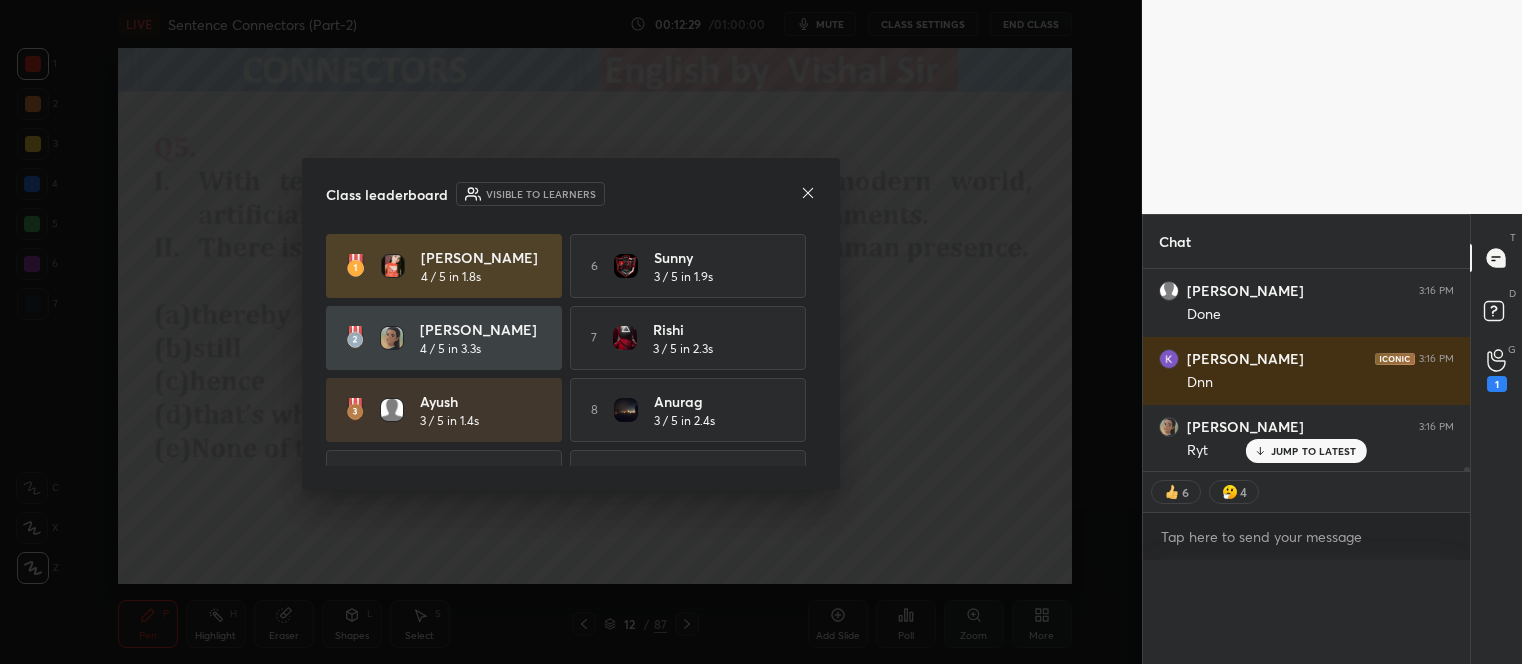scroll, scrollTop: 0, scrollLeft: 0, axis: both 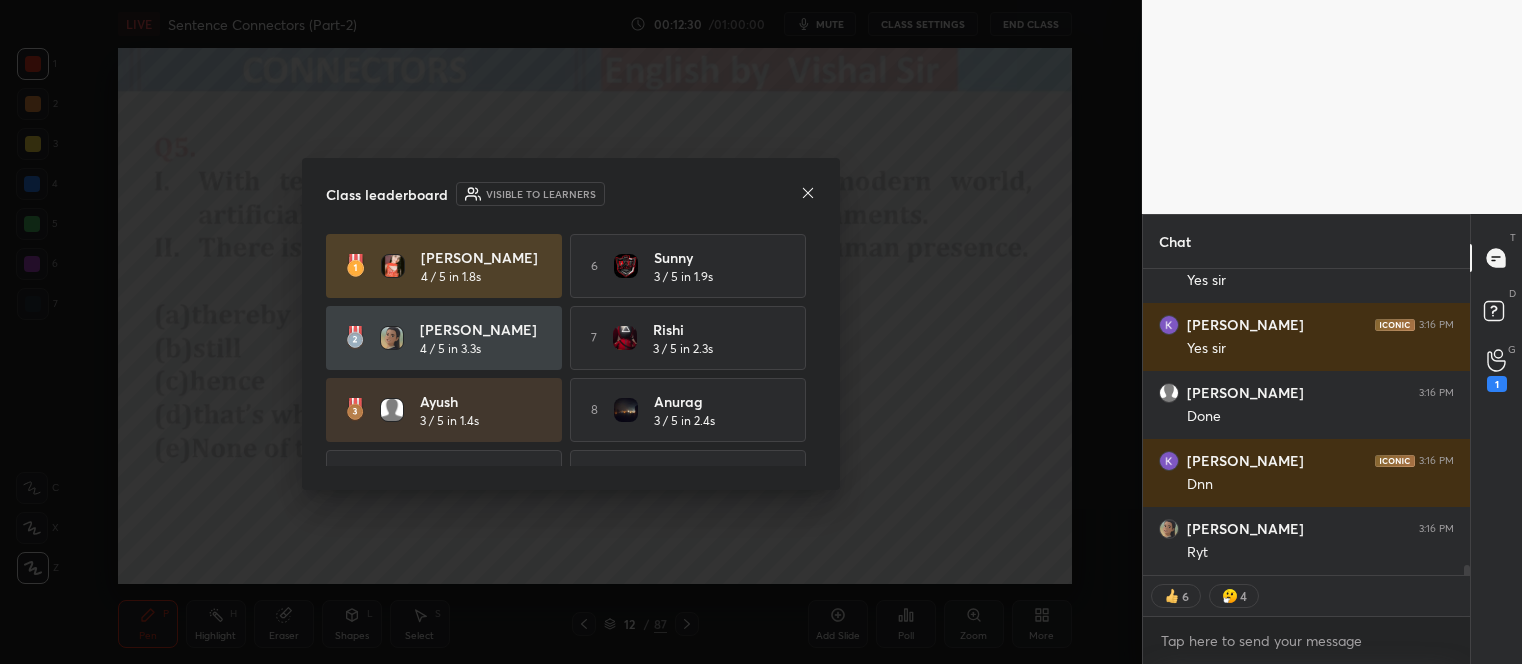 click 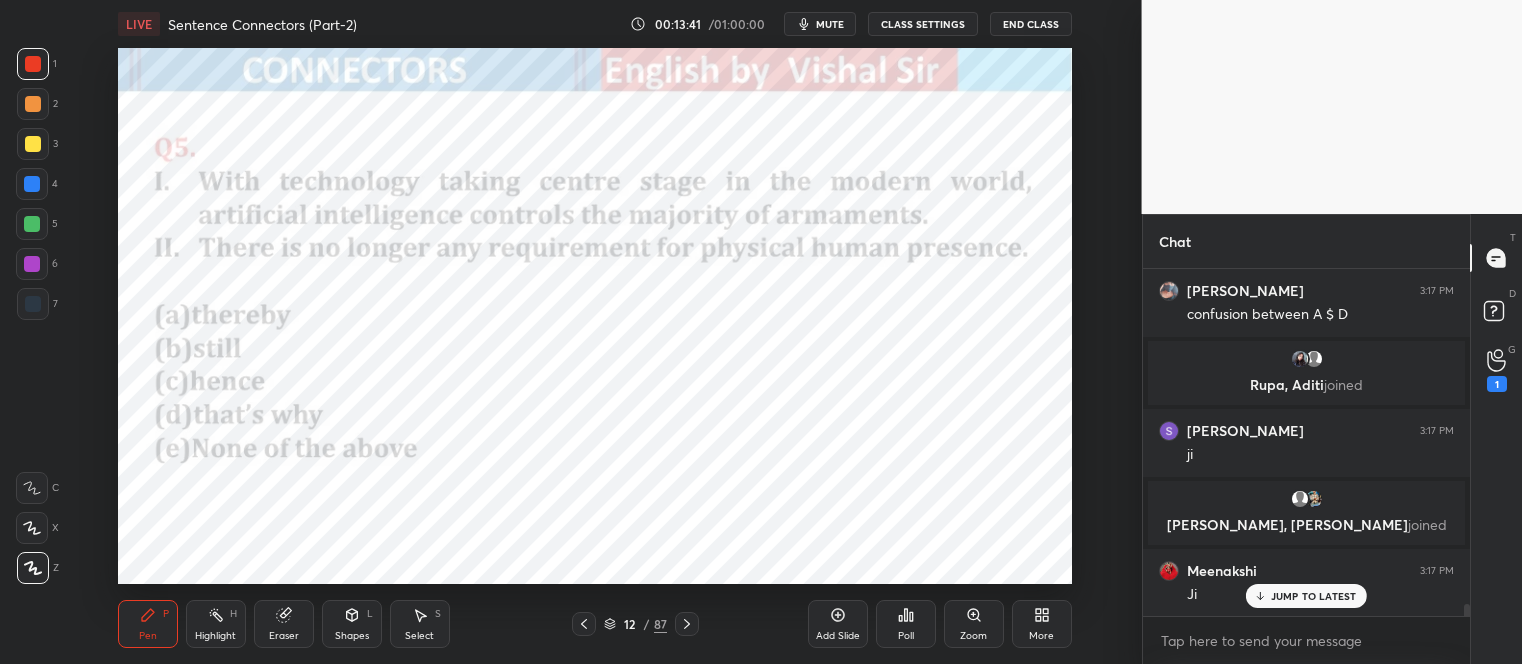 scroll, scrollTop: 9765, scrollLeft: 0, axis: vertical 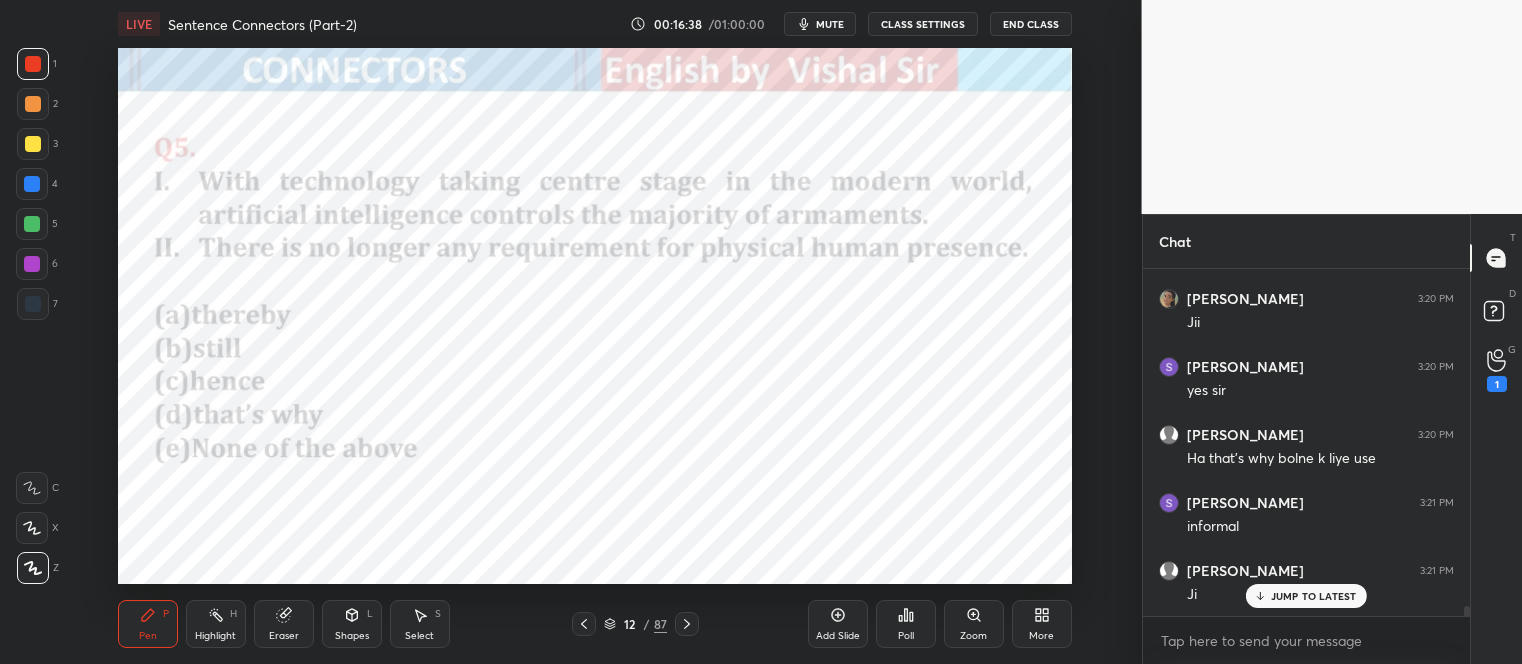 click on "JUMP TO LATEST" at bounding box center [1314, 596] 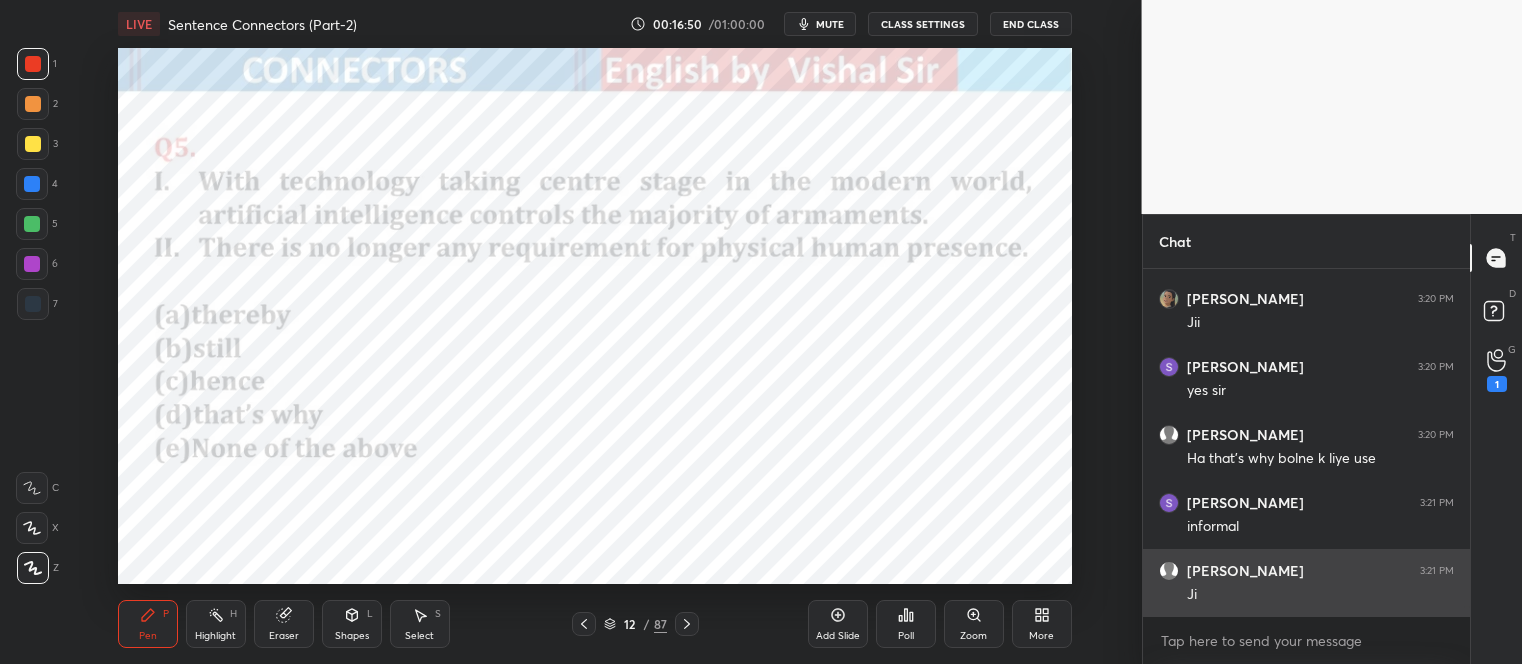 scroll, scrollTop: 11815, scrollLeft: 0, axis: vertical 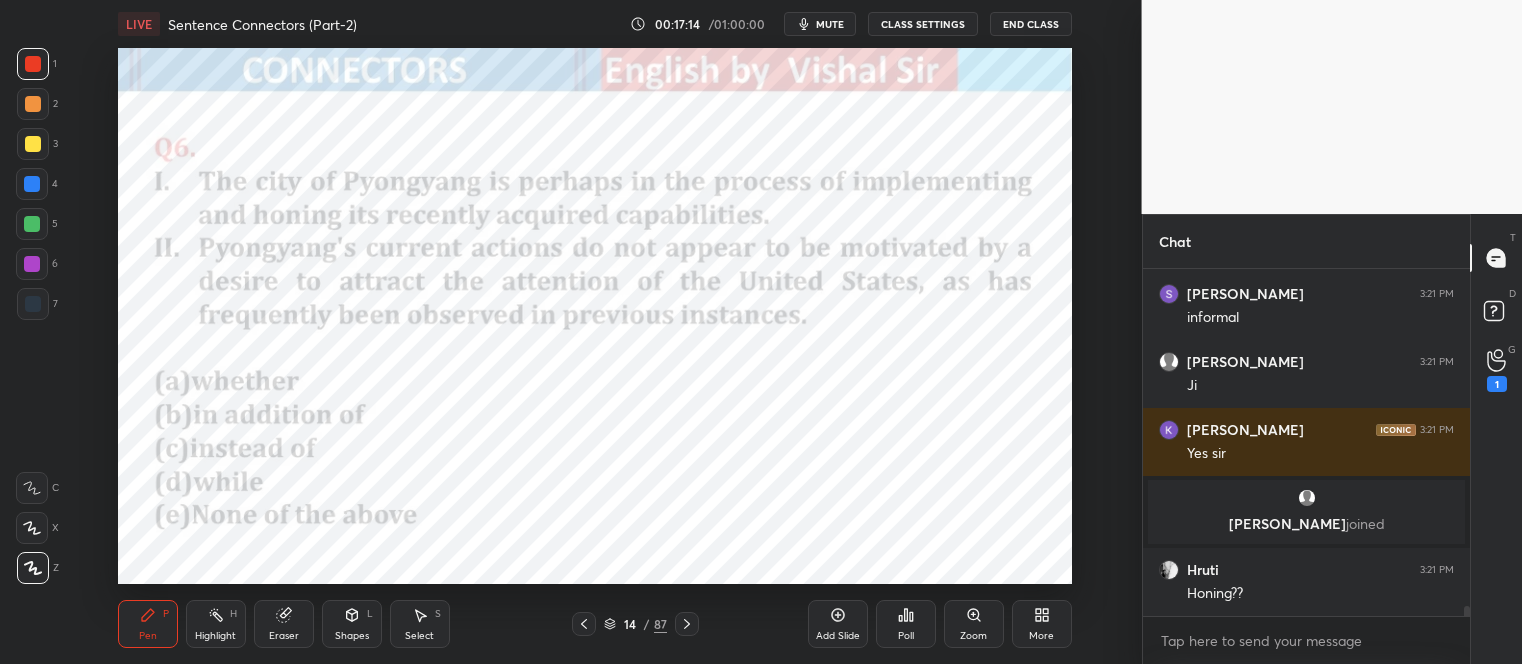 click on "LIVE Sentence Connectors (Part-2) 00:17:14 /  01:00:00 mute CLASS SETTINGS End Class" at bounding box center (595, 24) 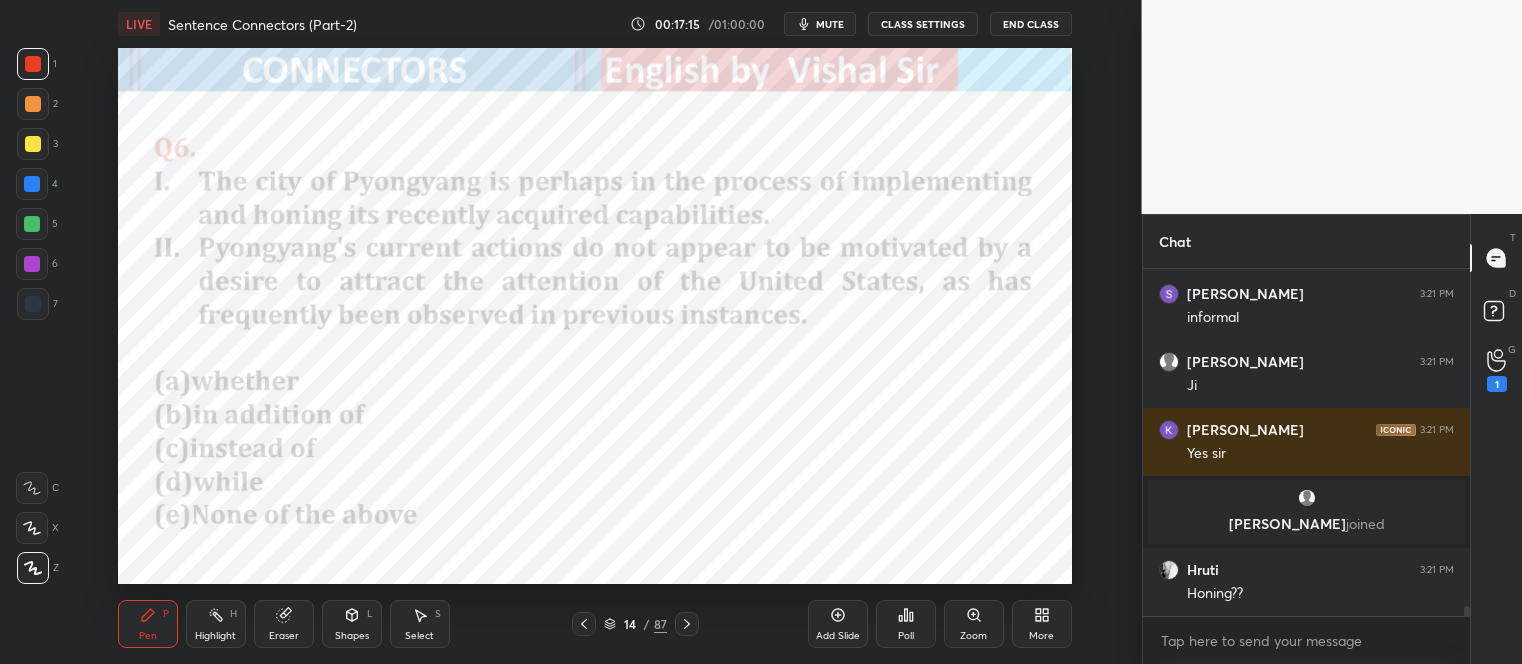 click on "mute" at bounding box center (820, 24) 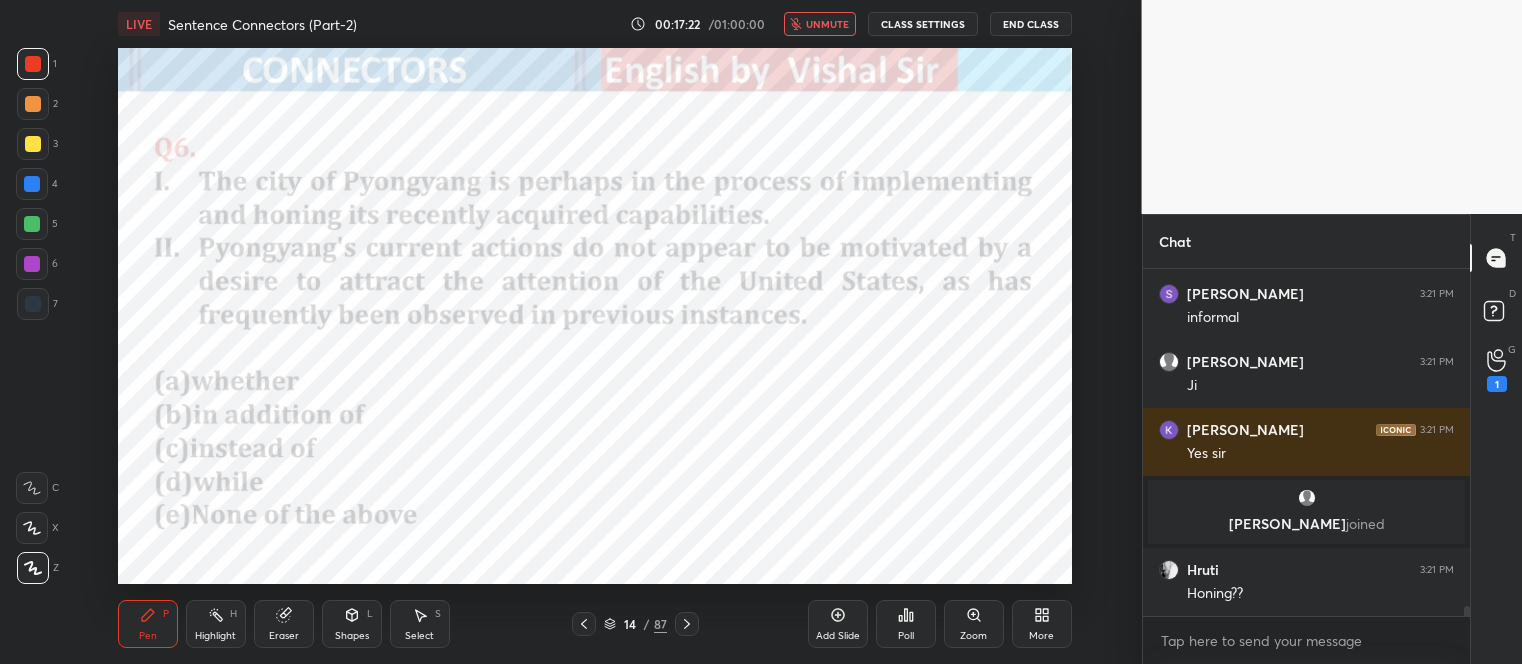 scroll, scrollTop: 300, scrollLeft: 321, axis: both 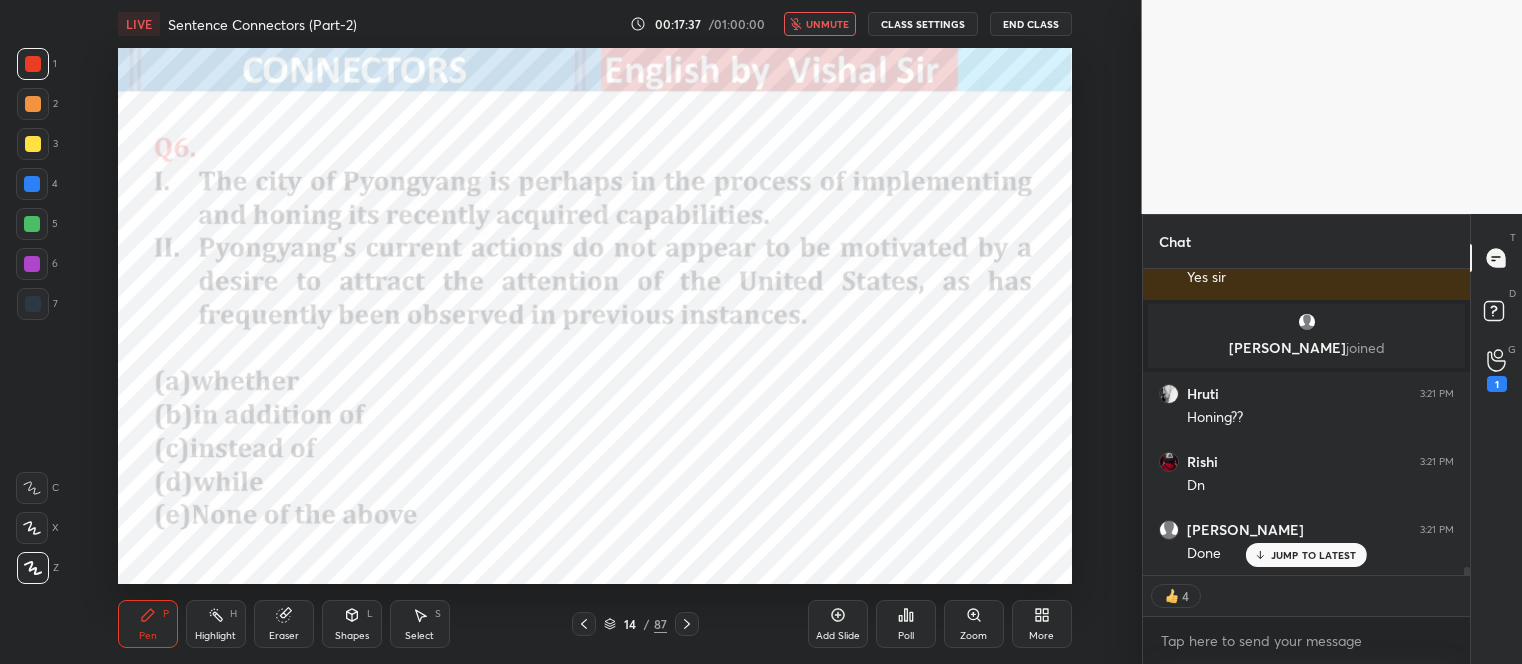 click 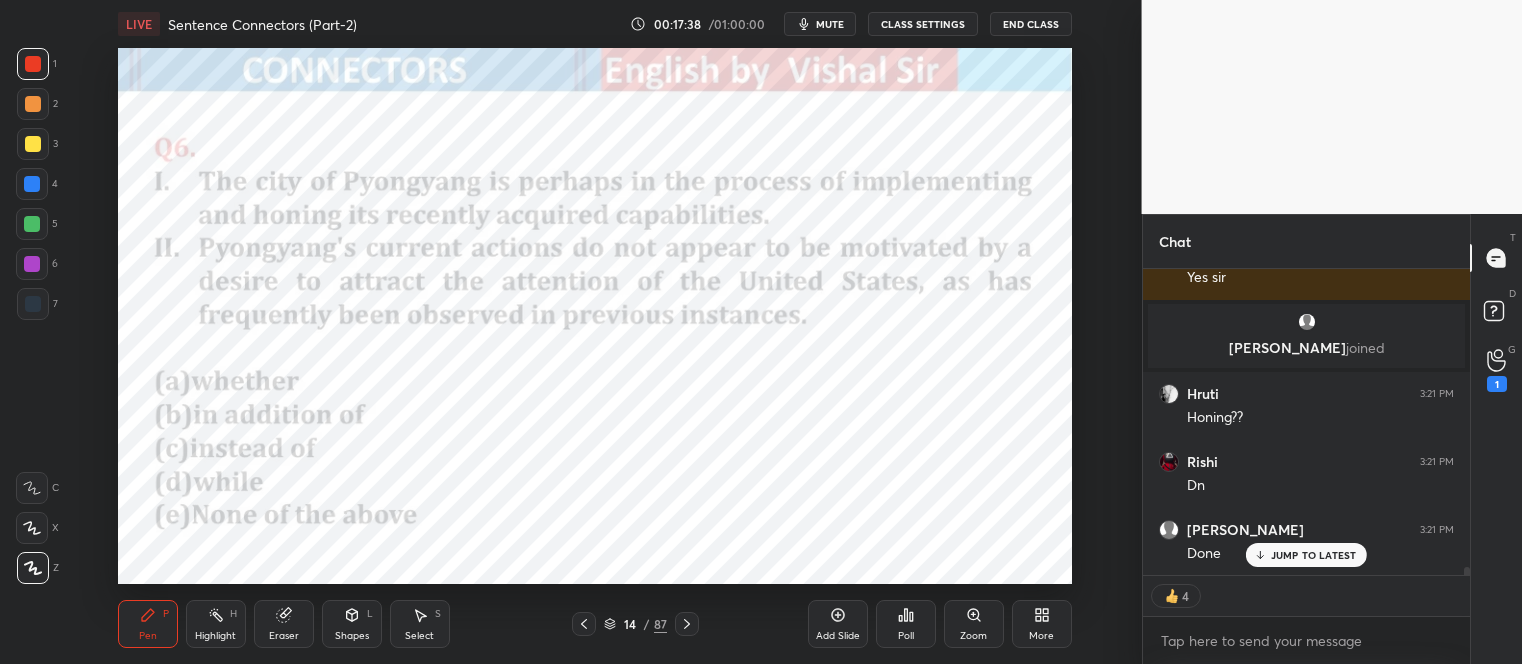 click on "Poll" at bounding box center [906, 624] 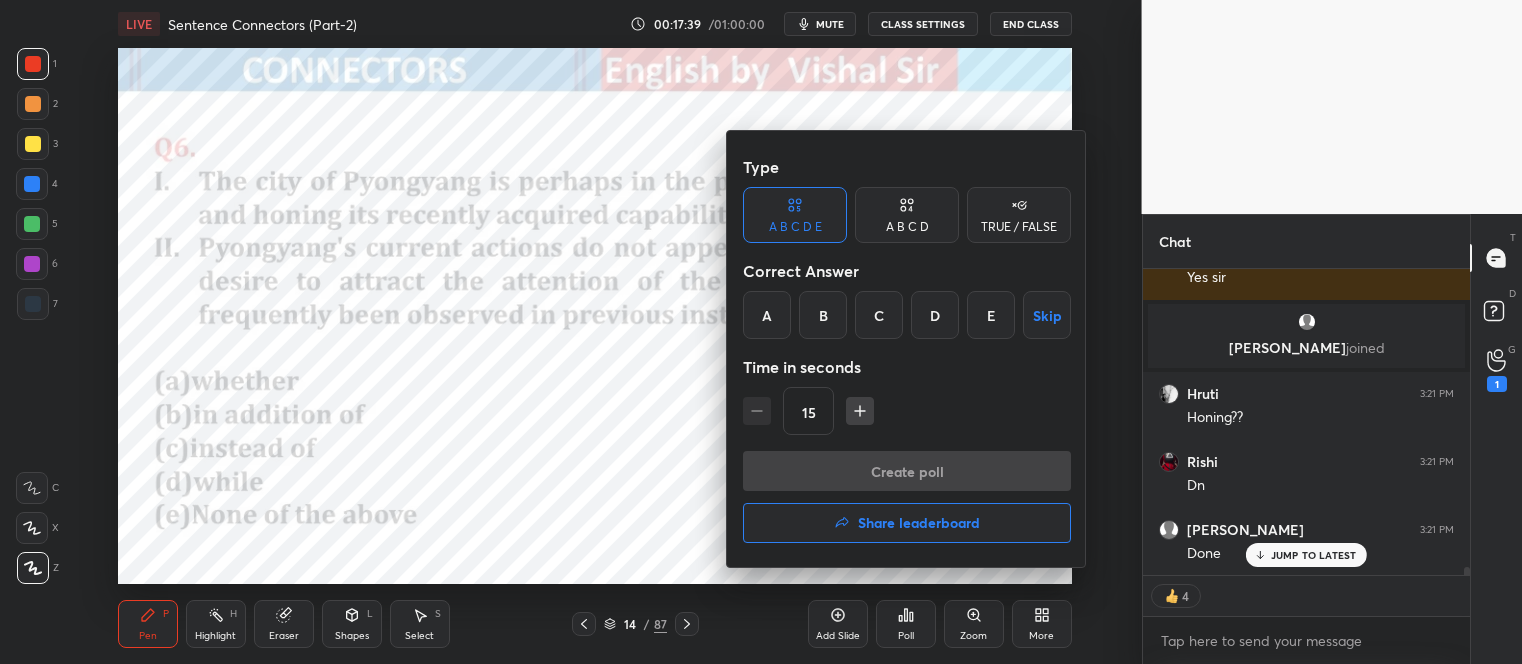 click on "C" at bounding box center [879, 315] 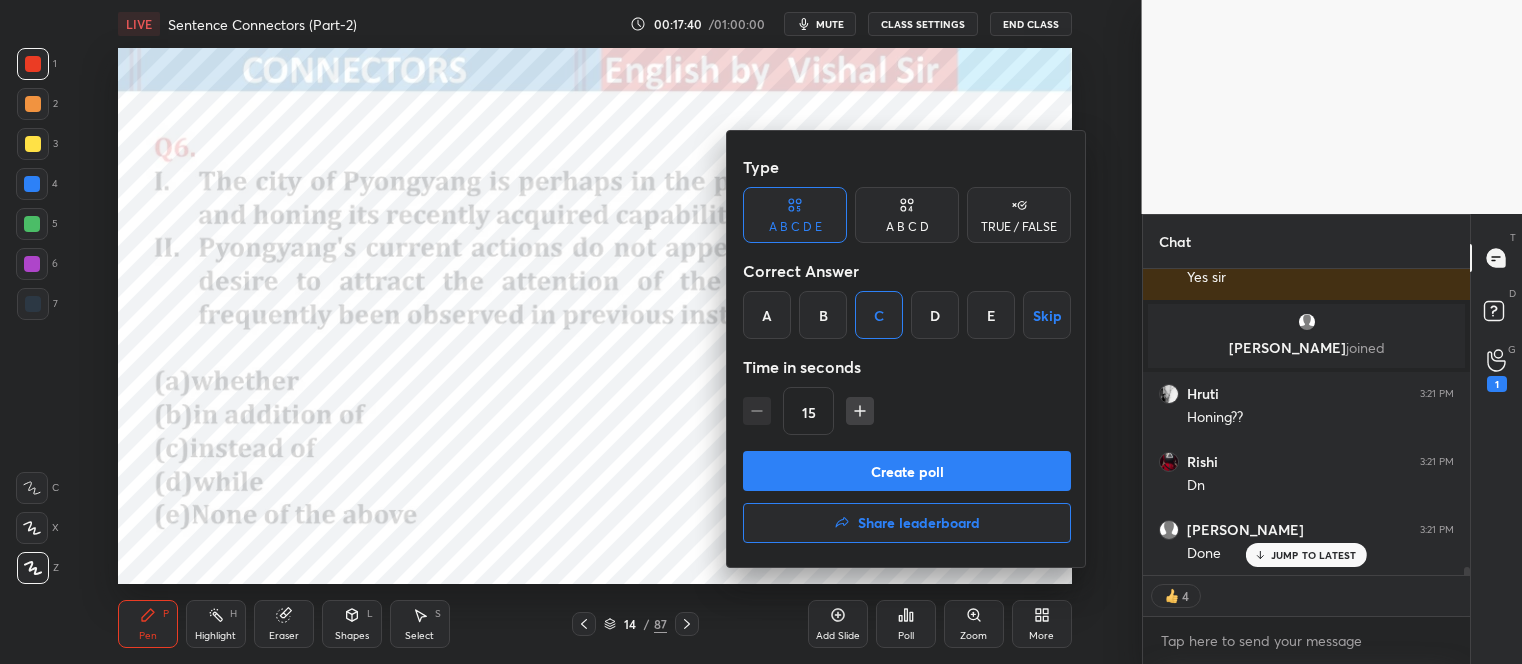 click on "Create poll" at bounding box center (907, 471) 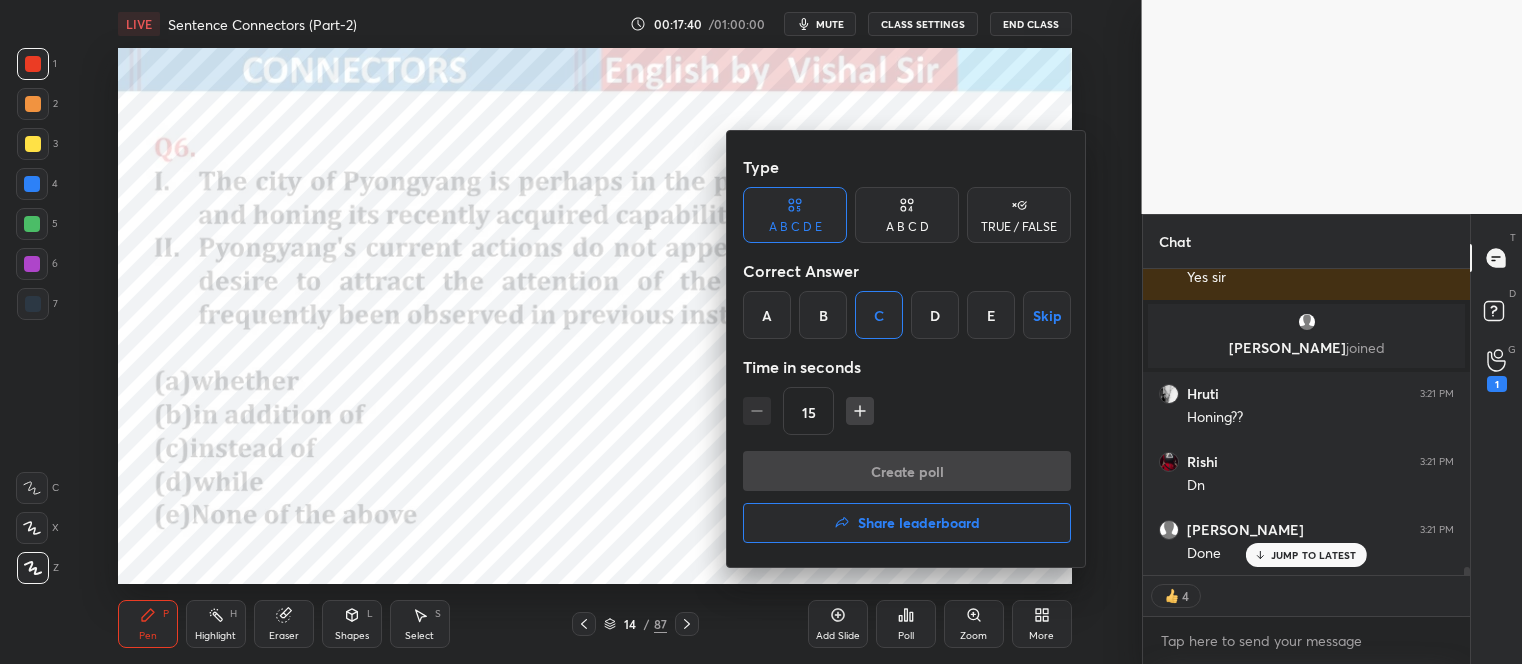 scroll, scrollTop: 142, scrollLeft: 321, axis: both 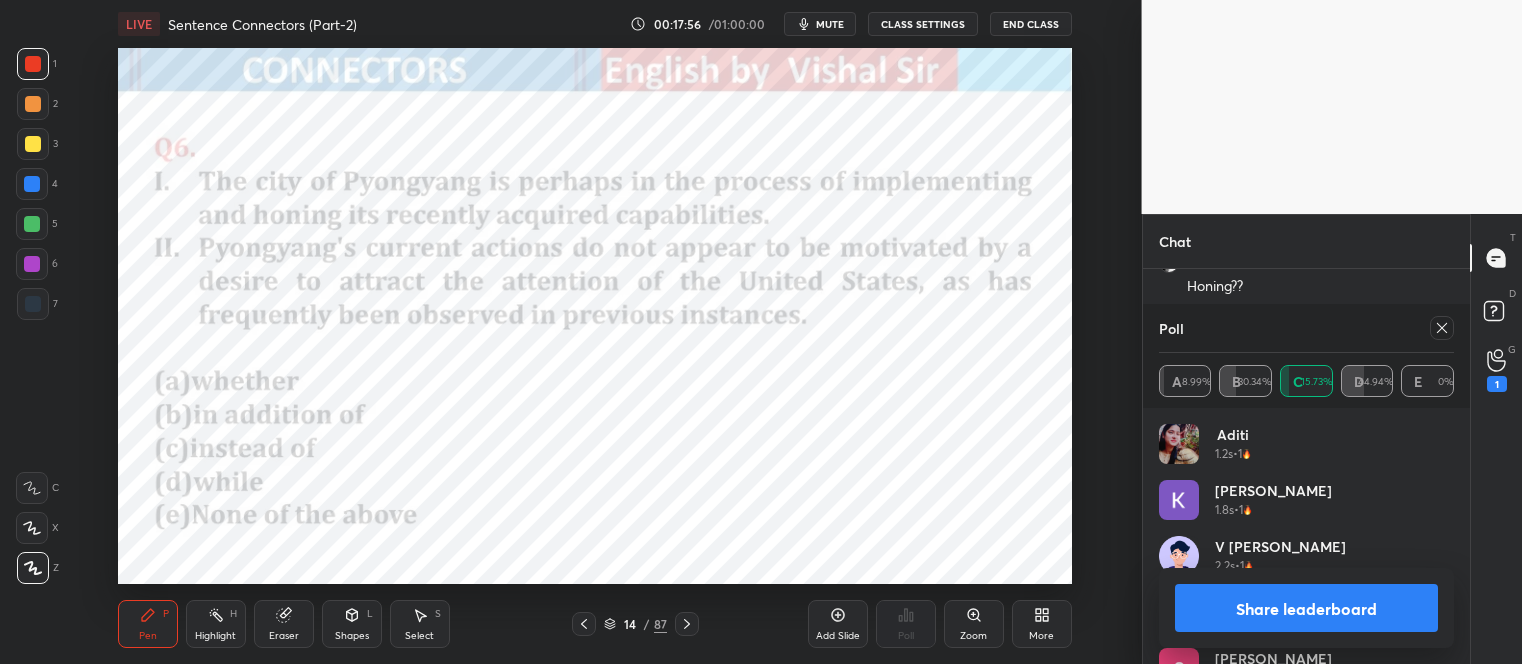 click 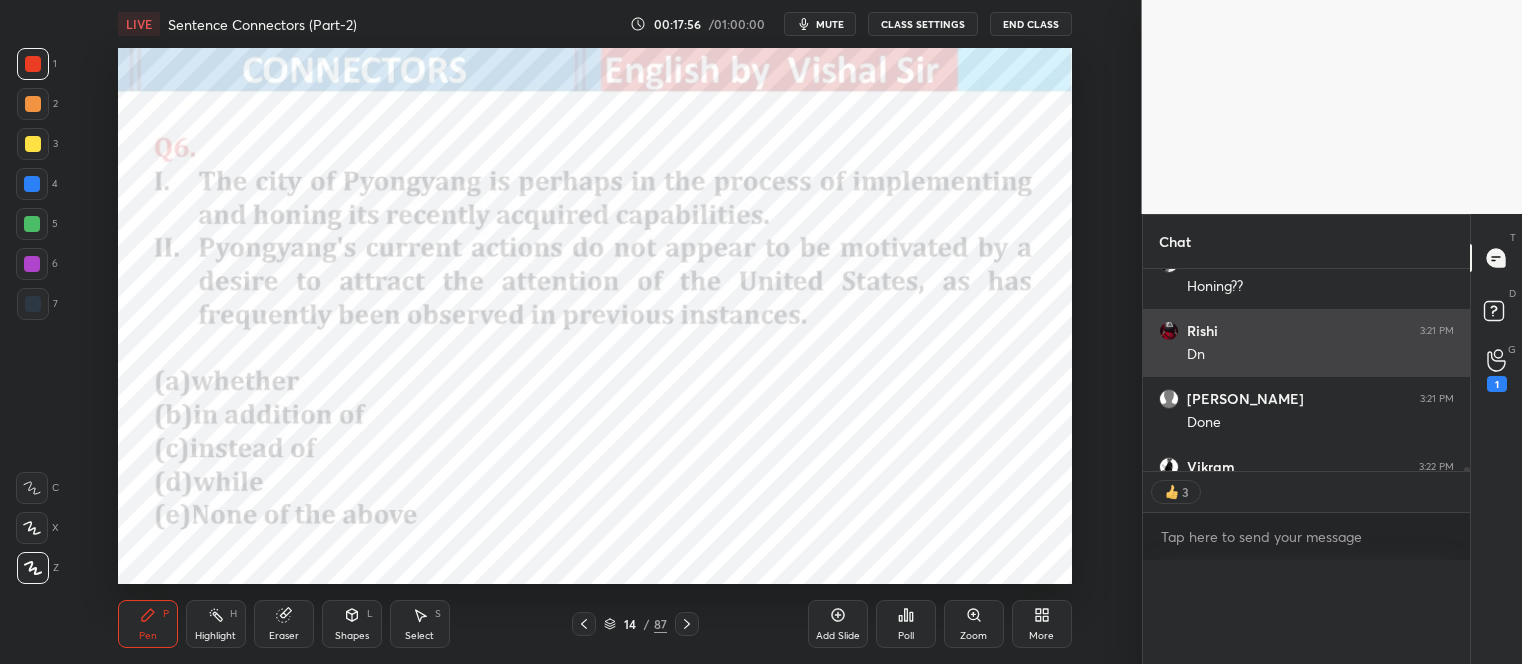 scroll, scrollTop: 0, scrollLeft: 0, axis: both 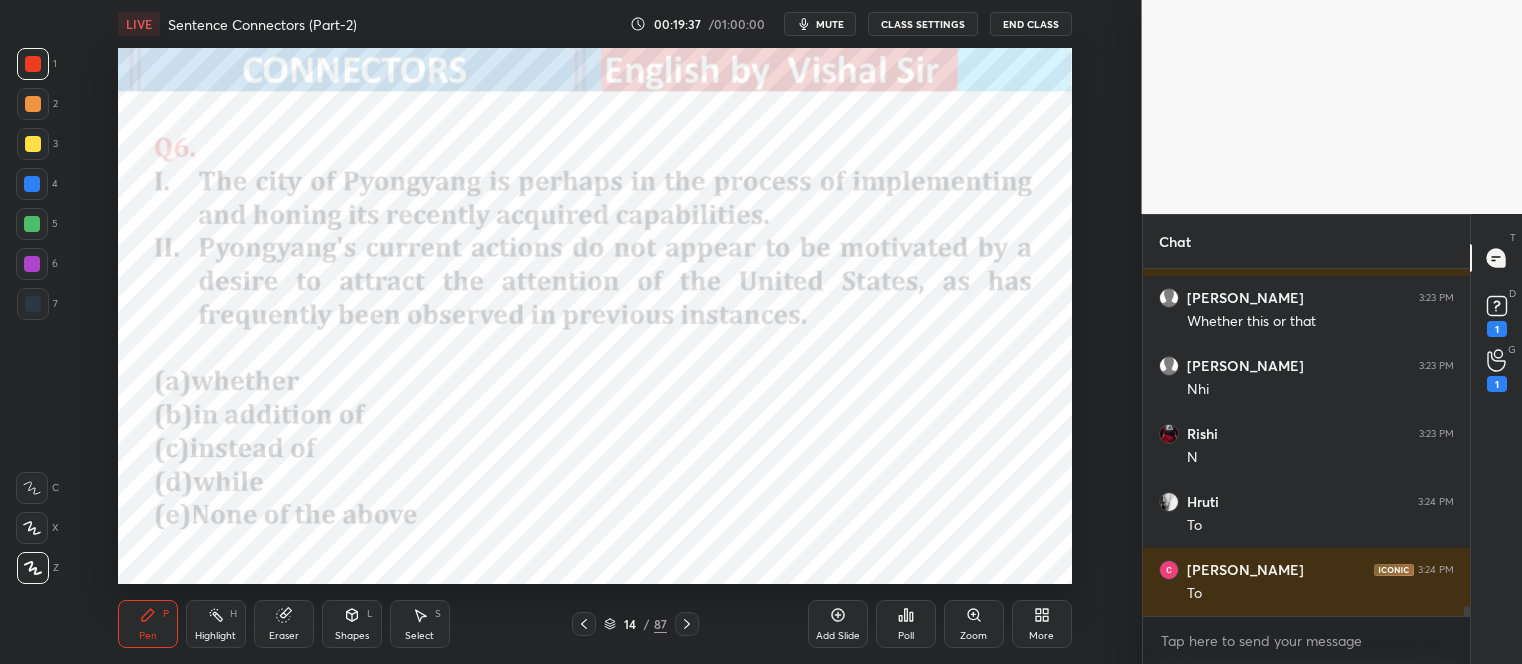 click 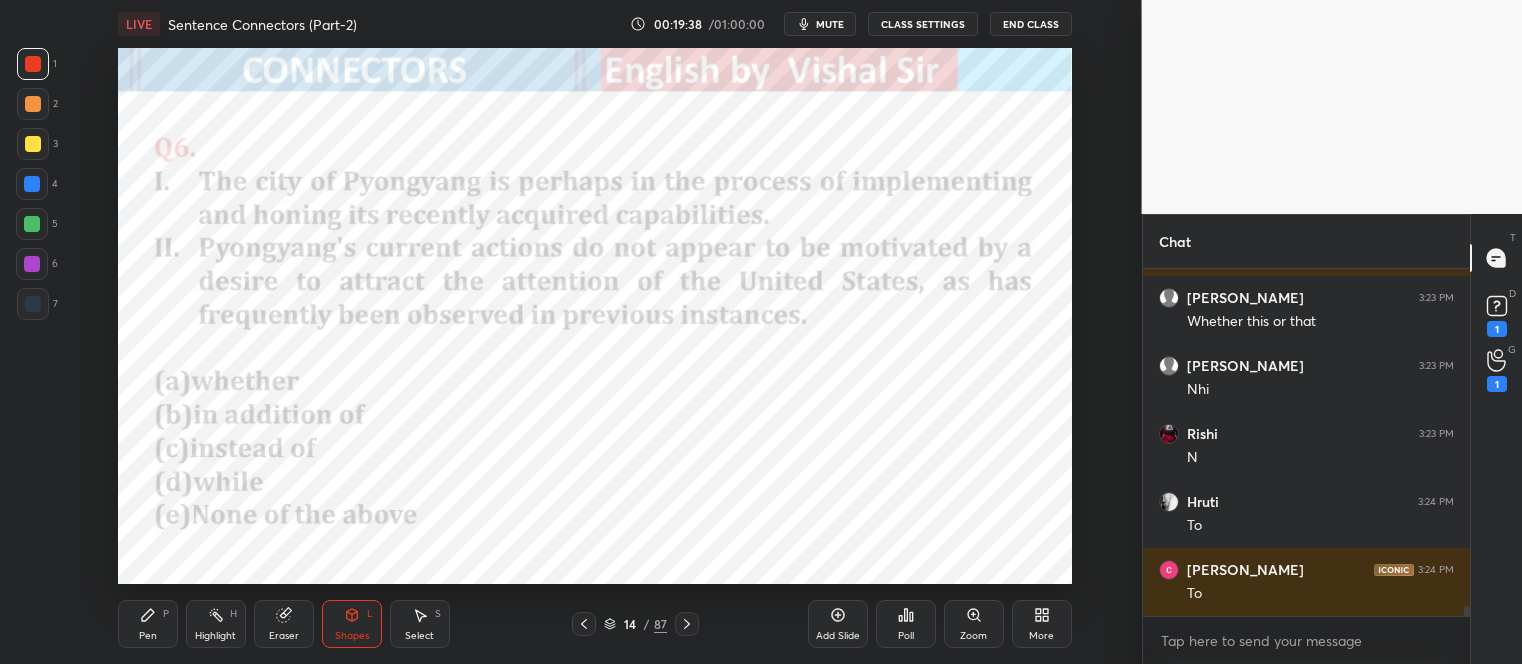 scroll, scrollTop: 12301, scrollLeft: 0, axis: vertical 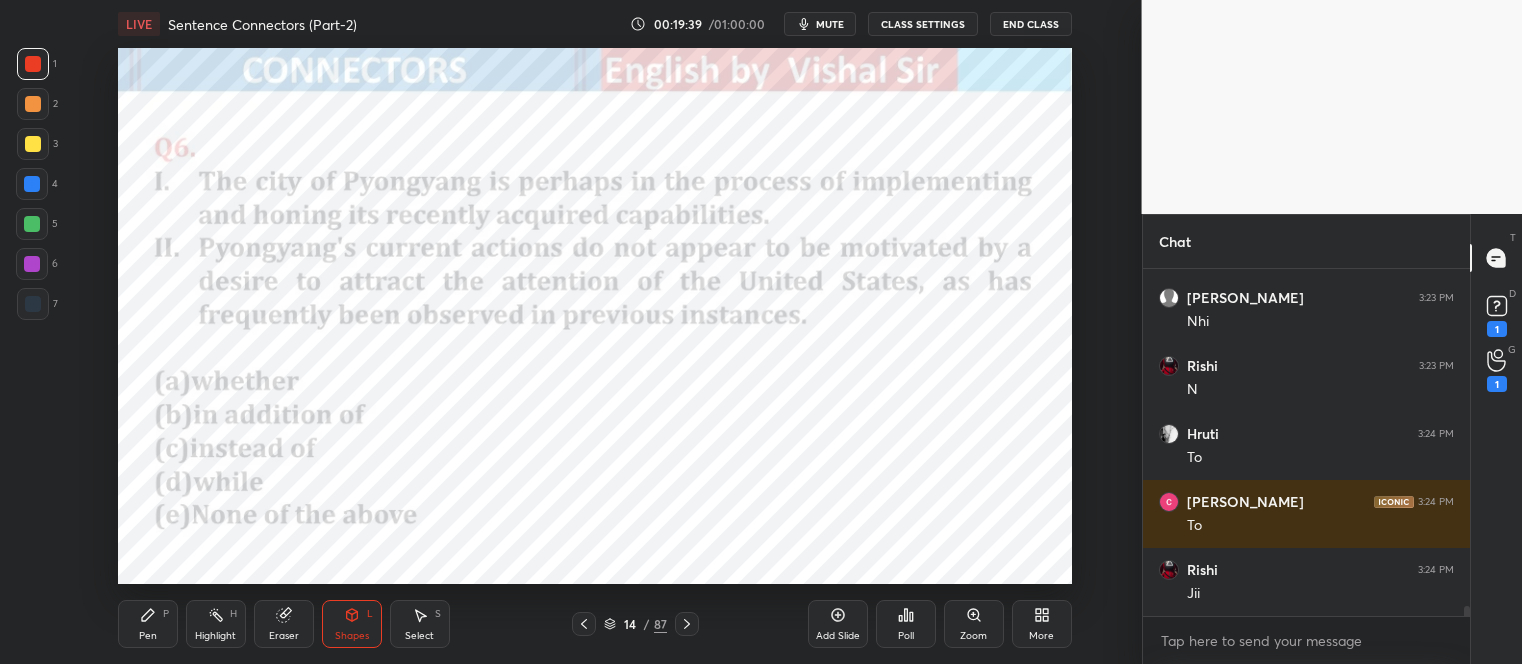click 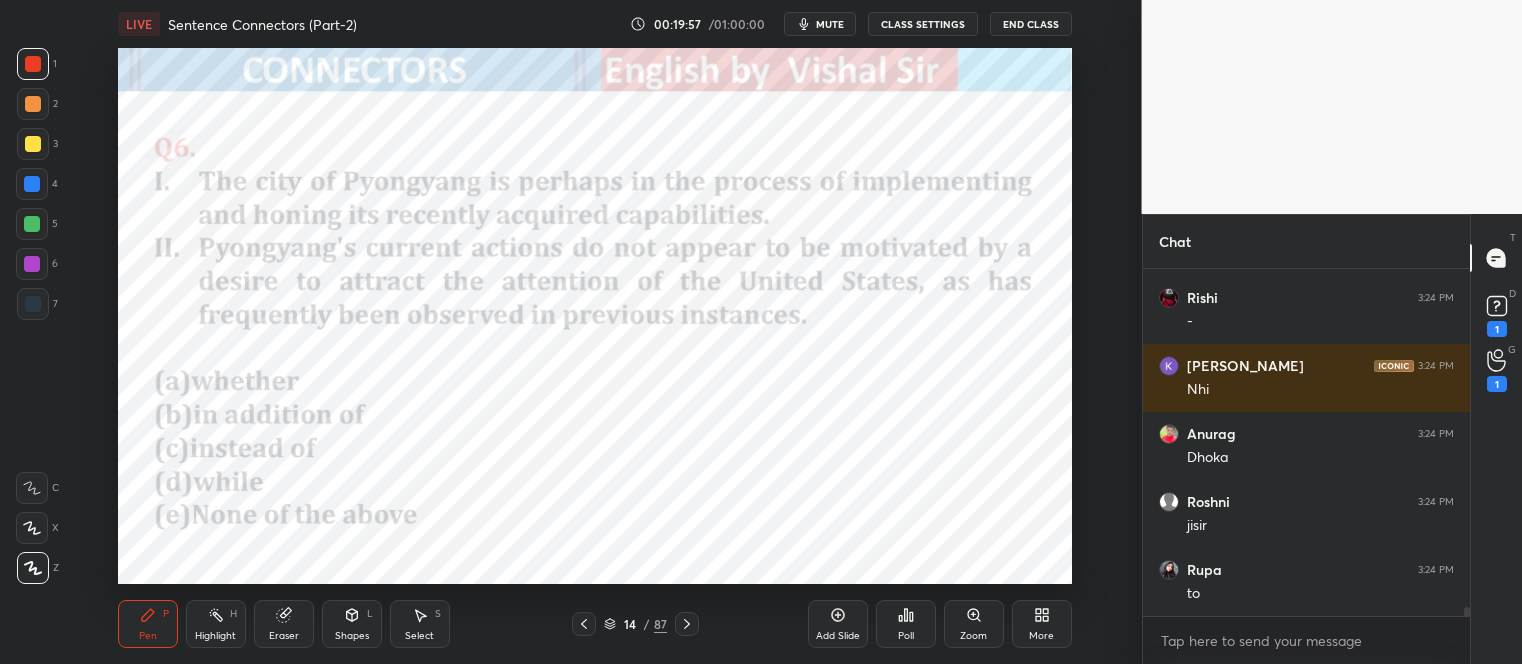 scroll, scrollTop: 12913, scrollLeft: 0, axis: vertical 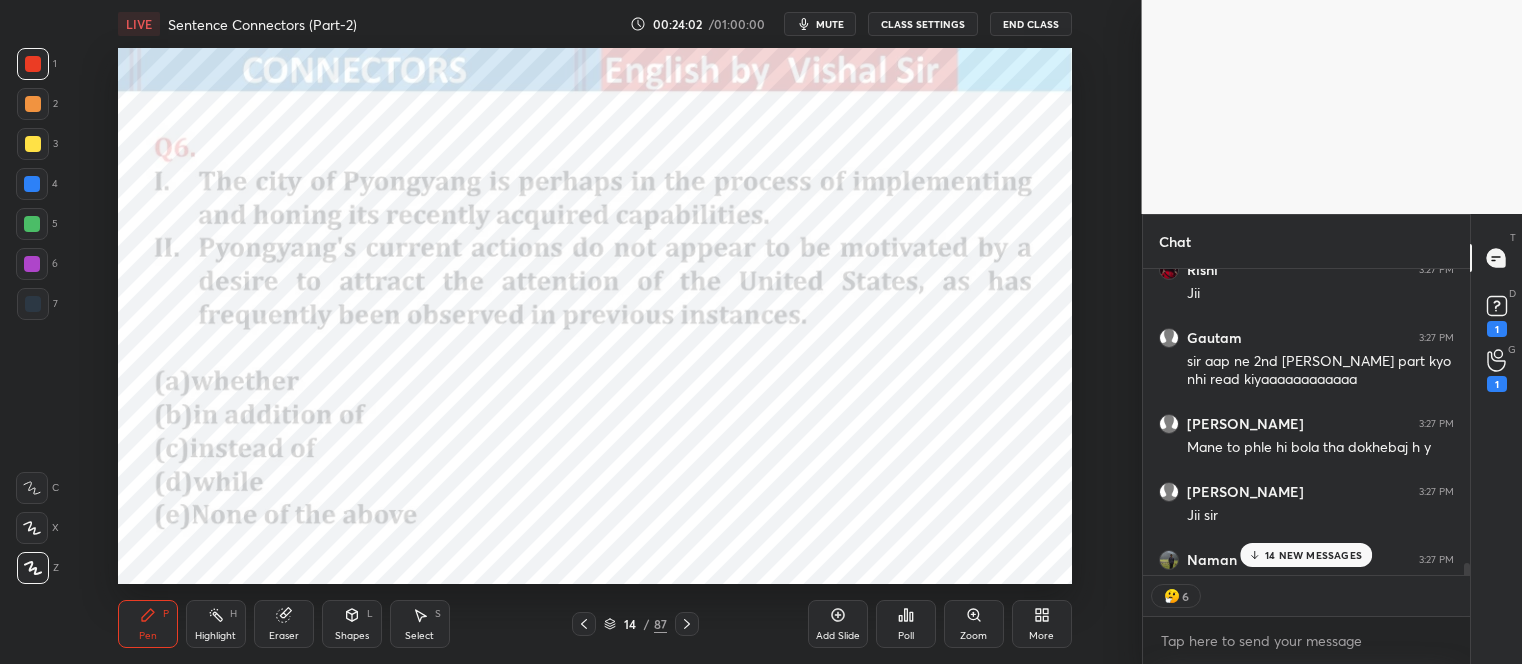 click on "14 NEW MESSAGES" at bounding box center (1313, 555) 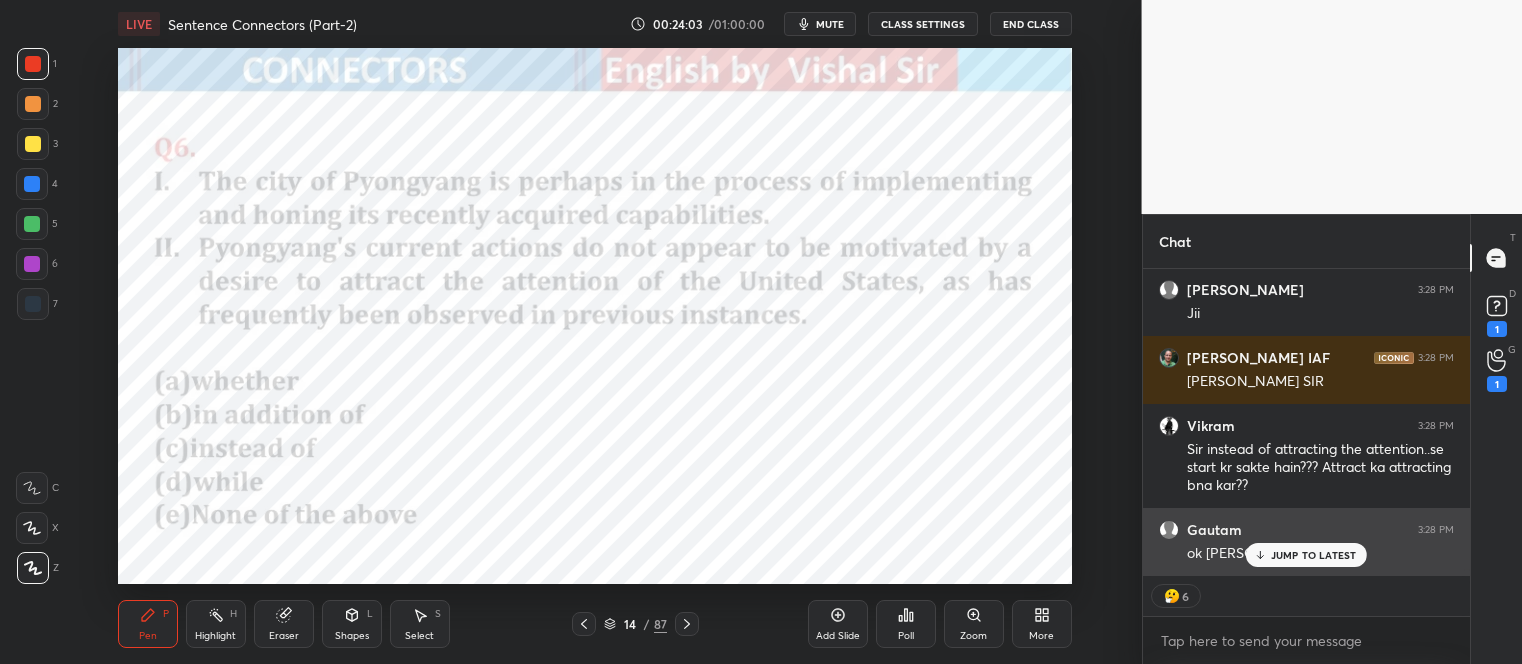 click on "JUMP TO LATEST" at bounding box center (1314, 555) 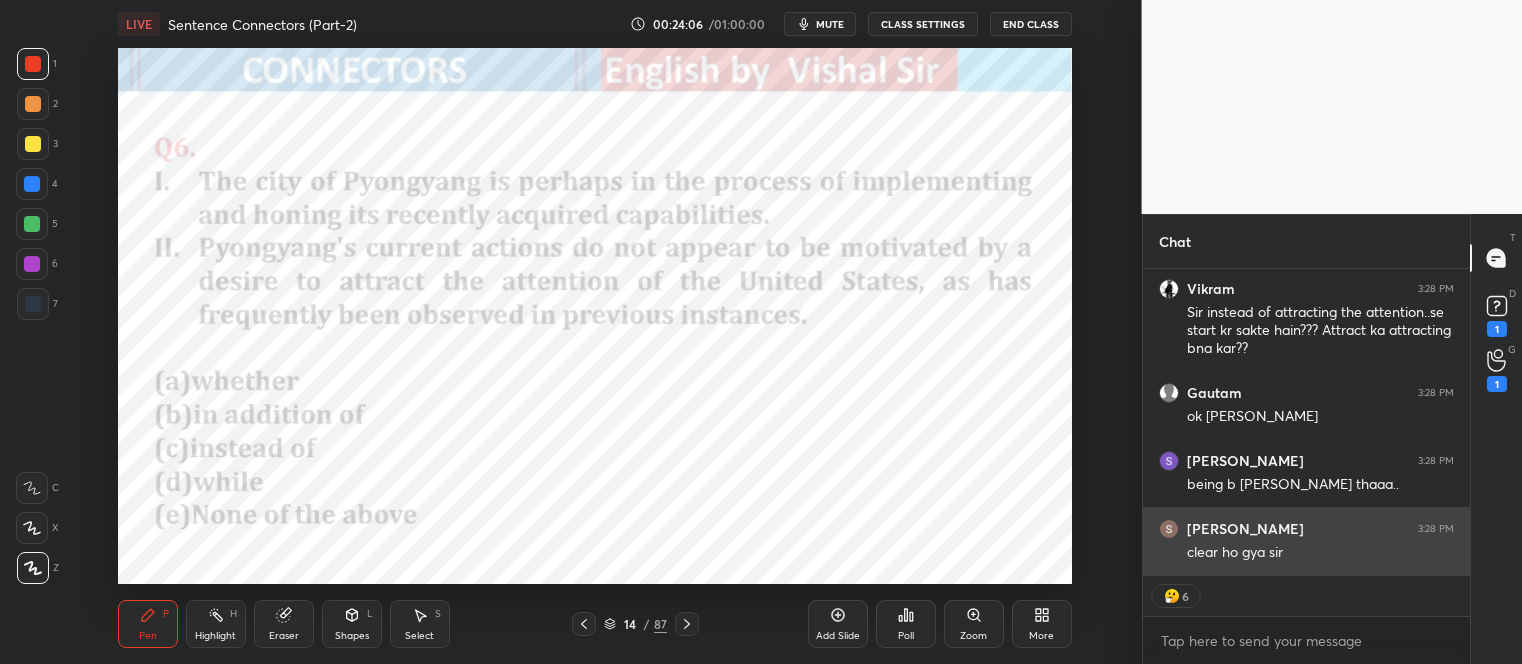 scroll, scrollTop: 16580, scrollLeft: 0, axis: vertical 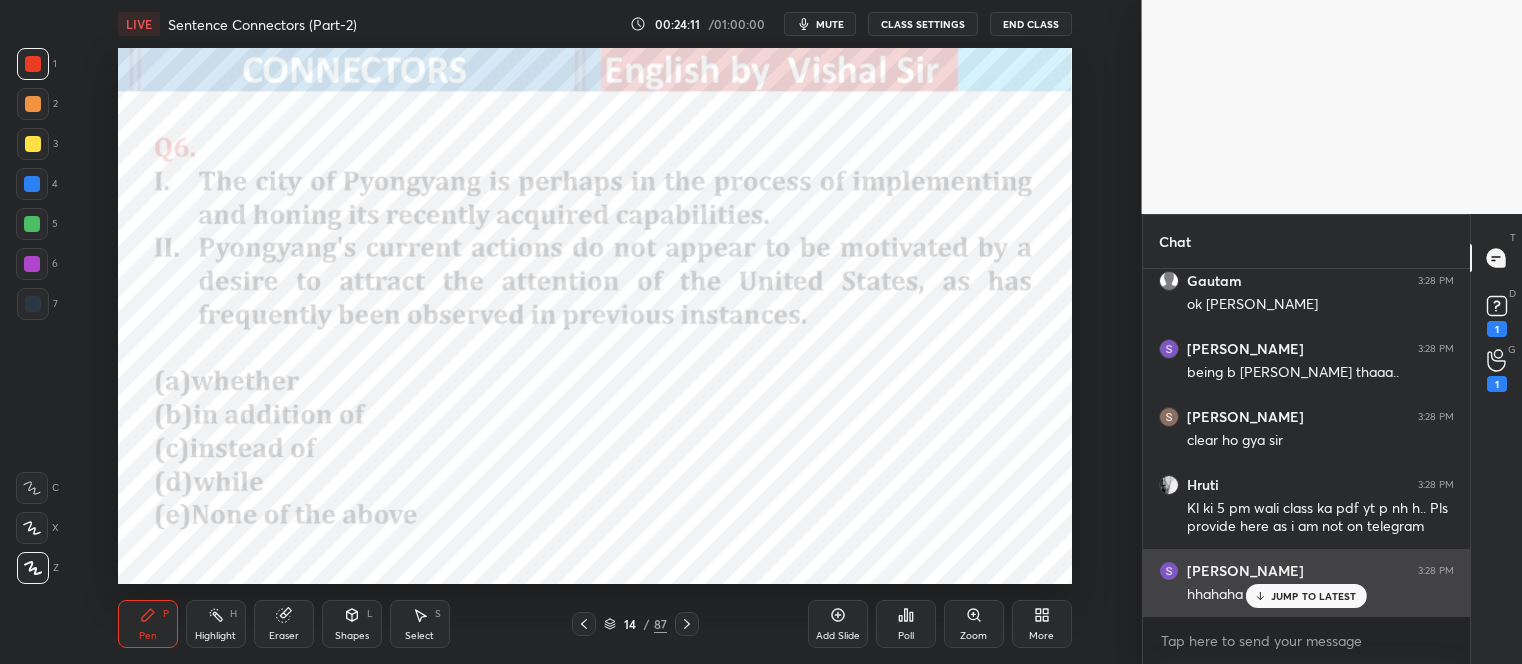 click on "JUMP TO LATEST" at bounding box center (1314, 596) 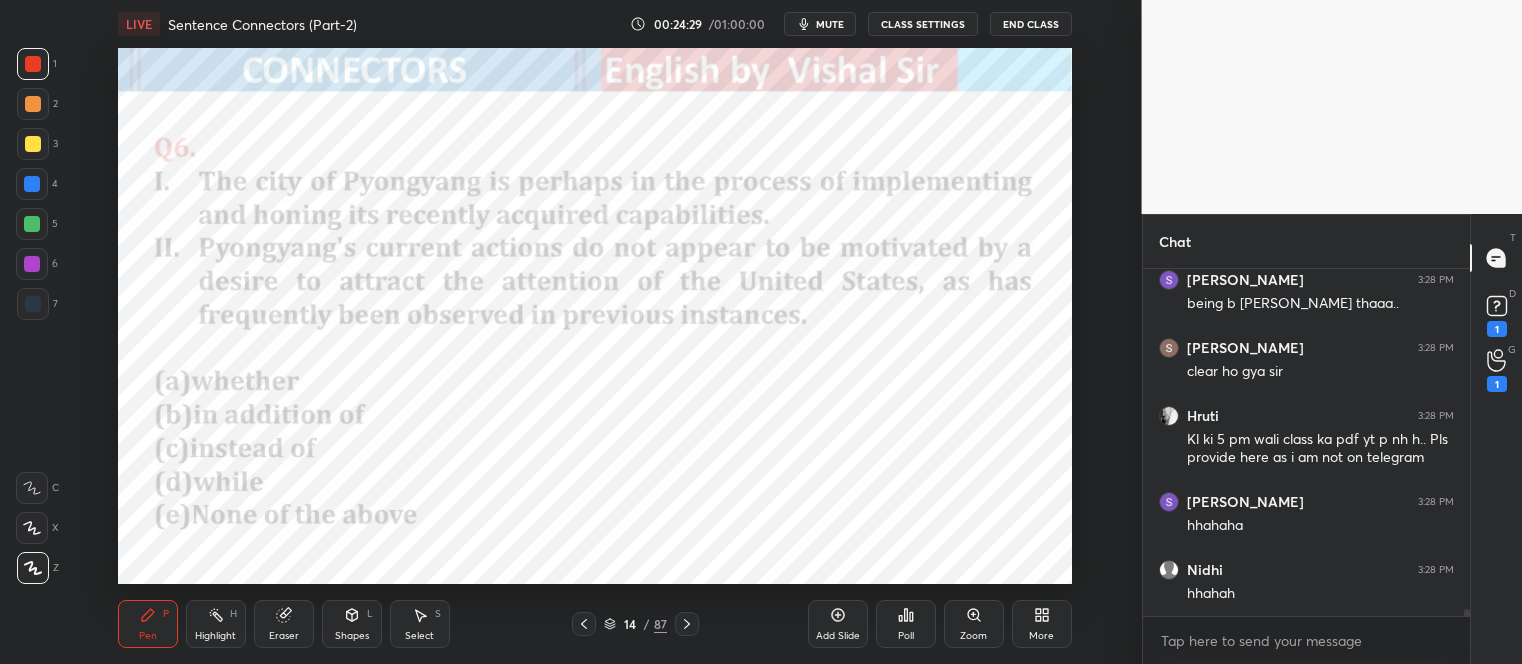 scroll, scrollTop: 16746, scrollLeft: 0, axis: vertical 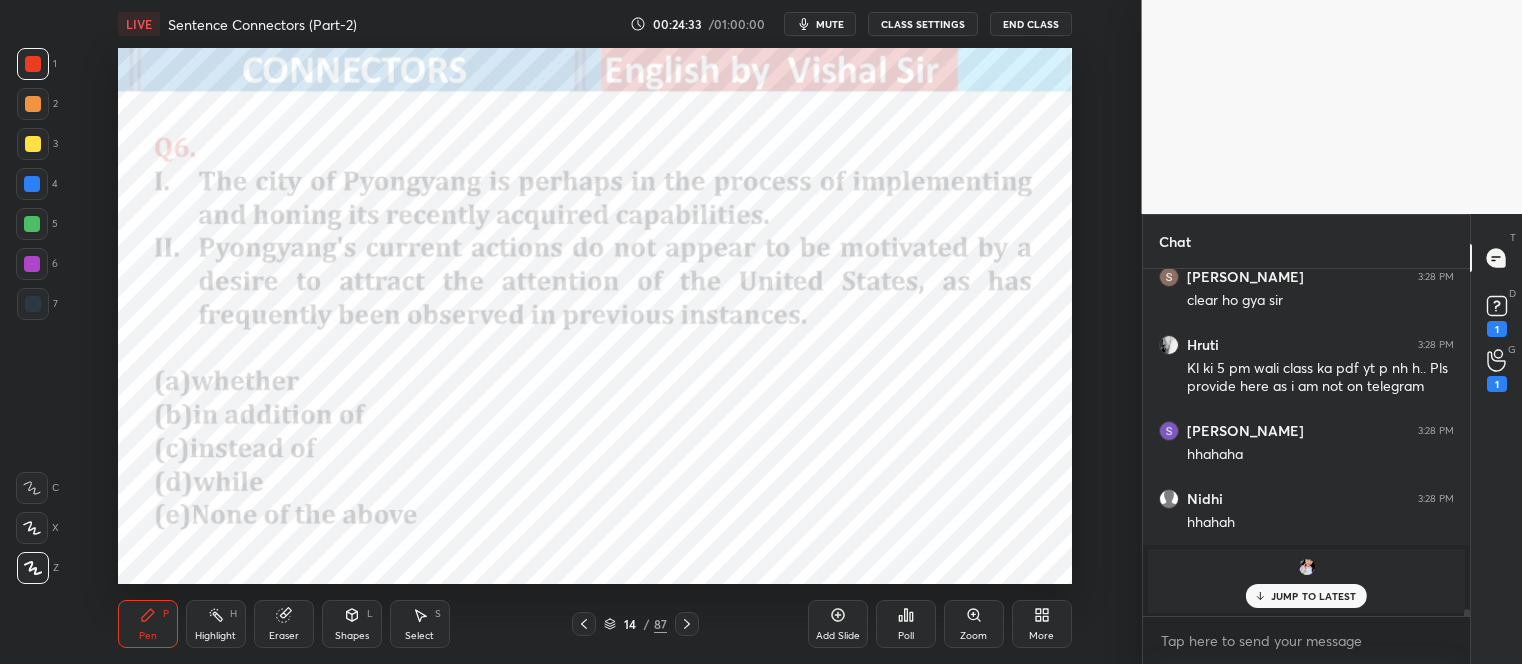 click 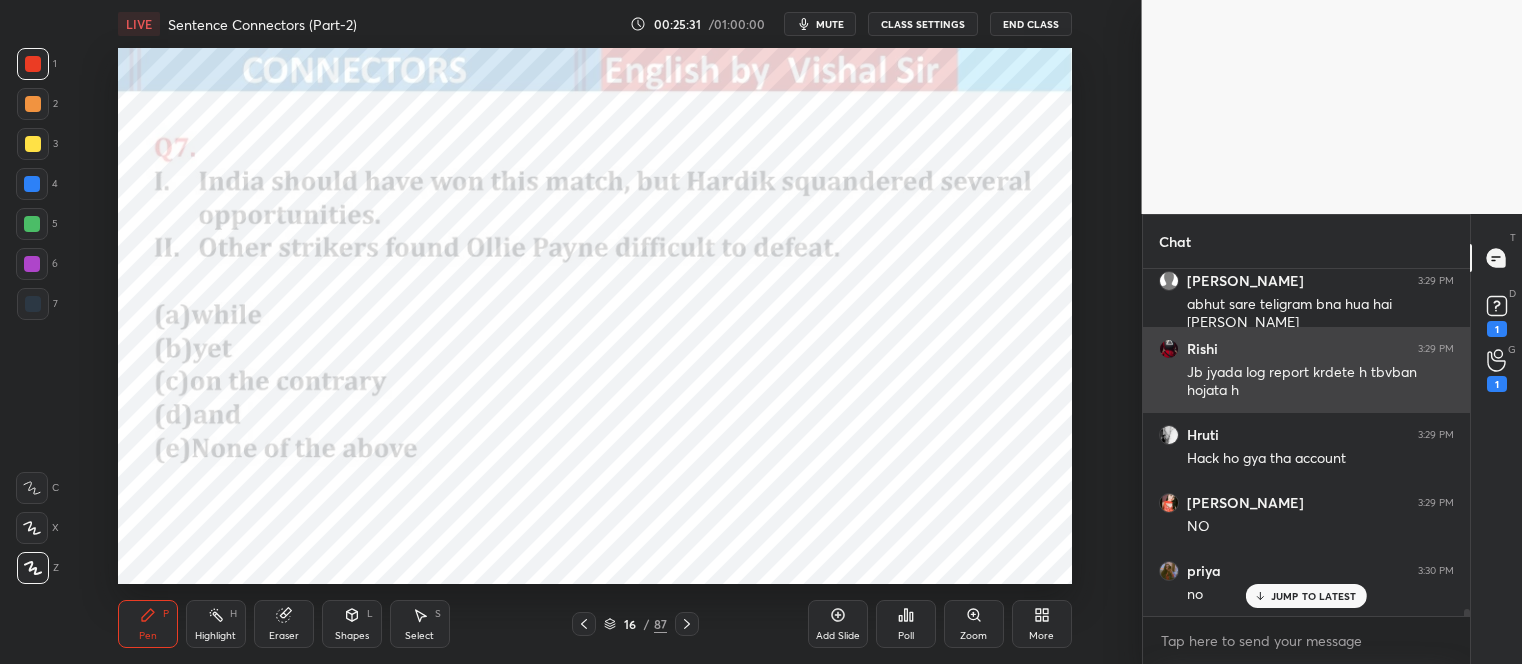 scroll, scrollTop: 17197, scrollLeft: 0, axis: vertical 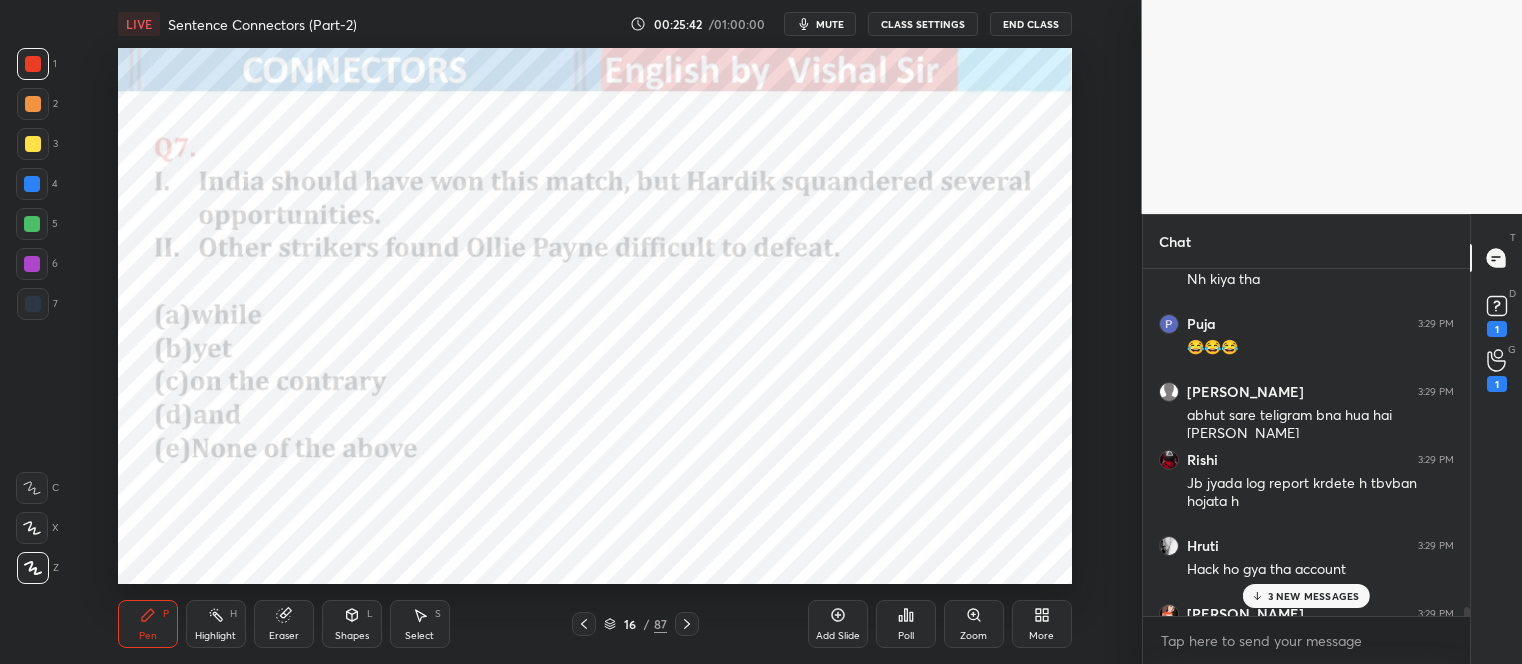 click 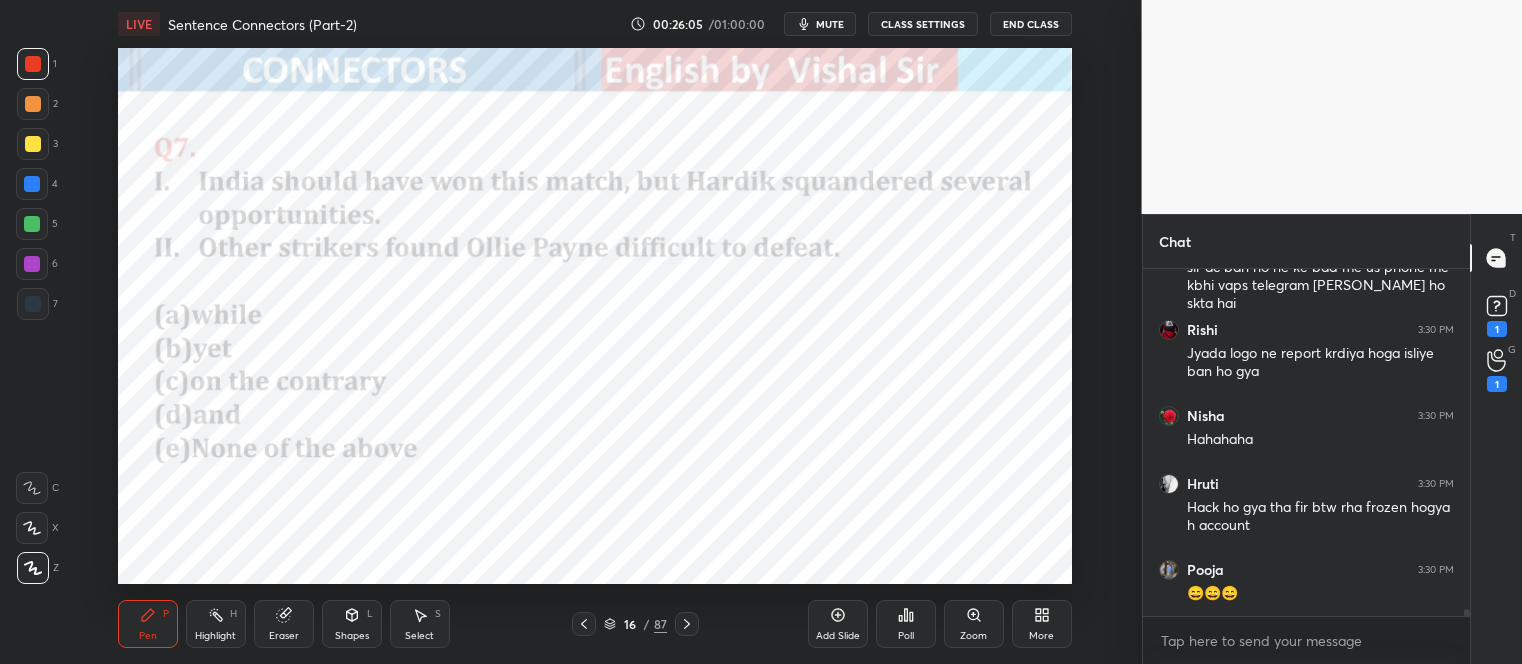 scroll, scrollTop: 18178, scrollLeft: 0, axis: vertical 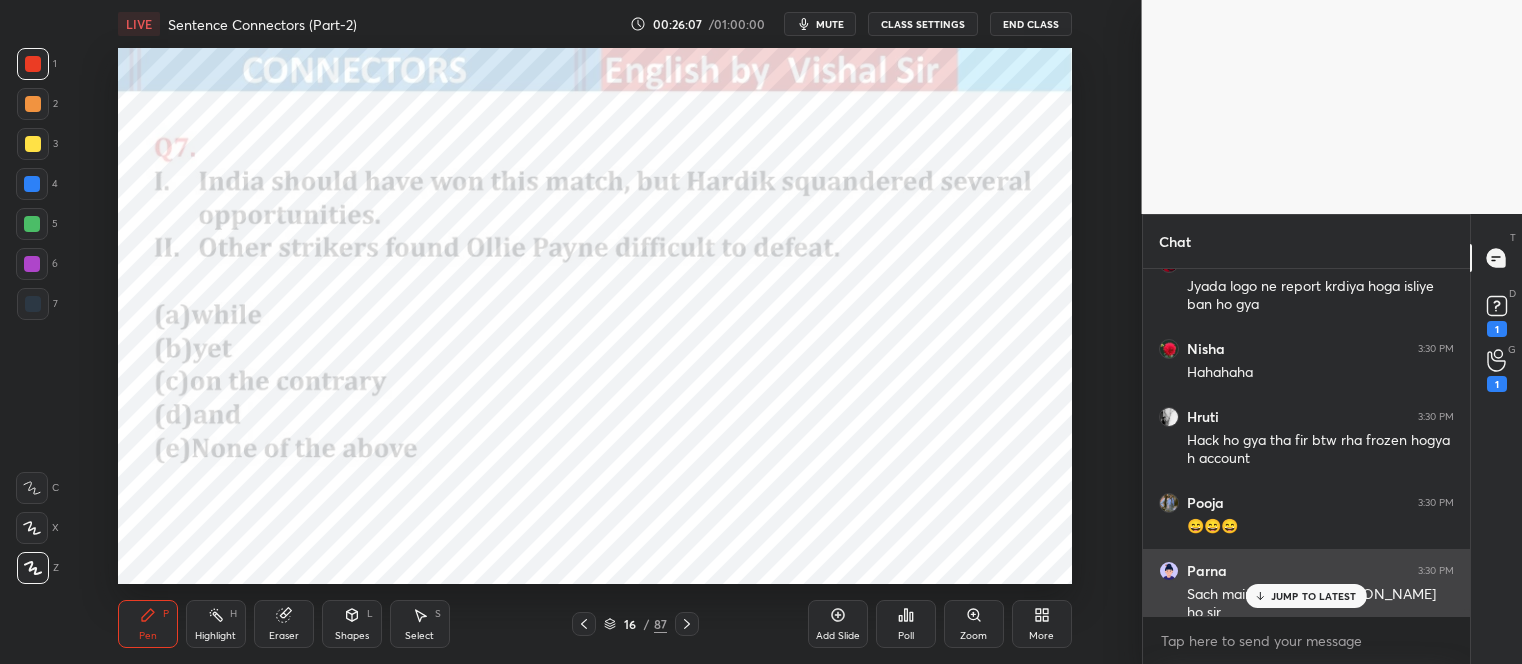 click on "JUMP TO LATEST" at bounding box center [1314, 596] 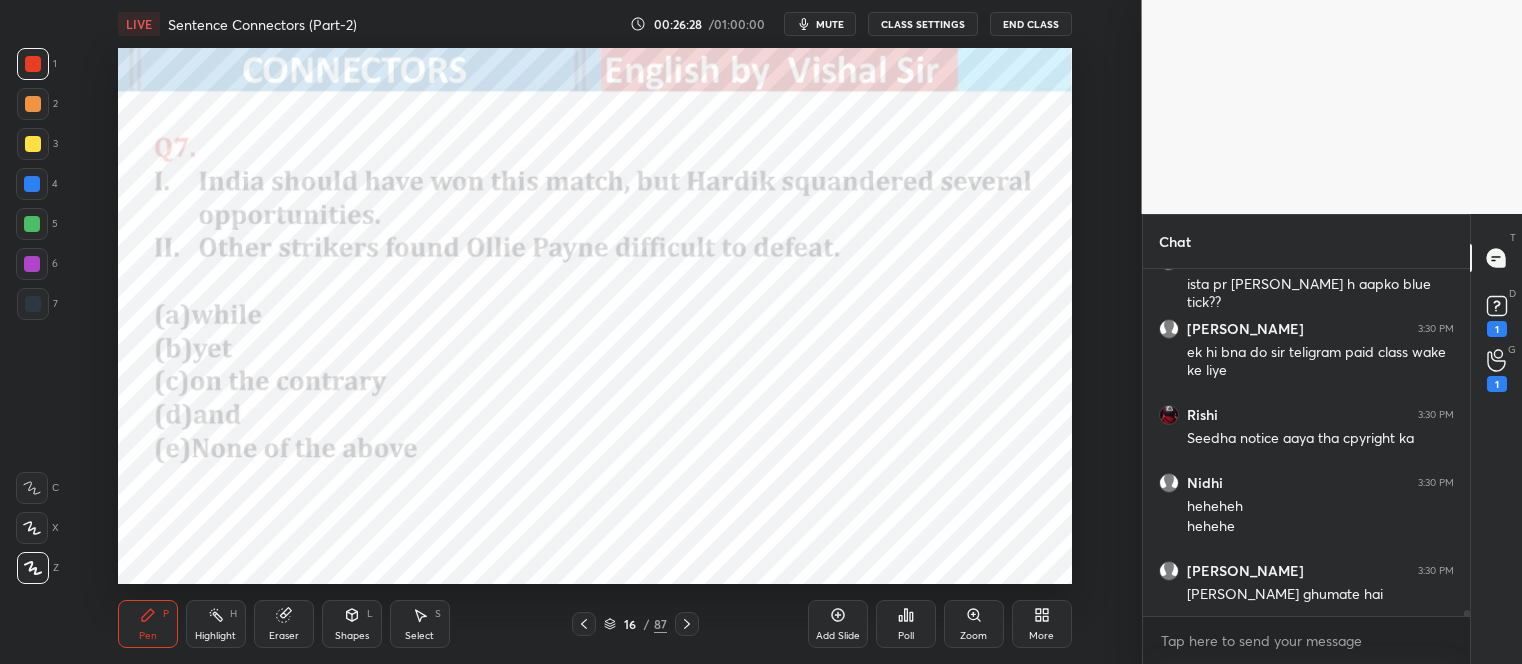 scroll, scrollTop: 18915, scrollLeft: 0, axis: vertical 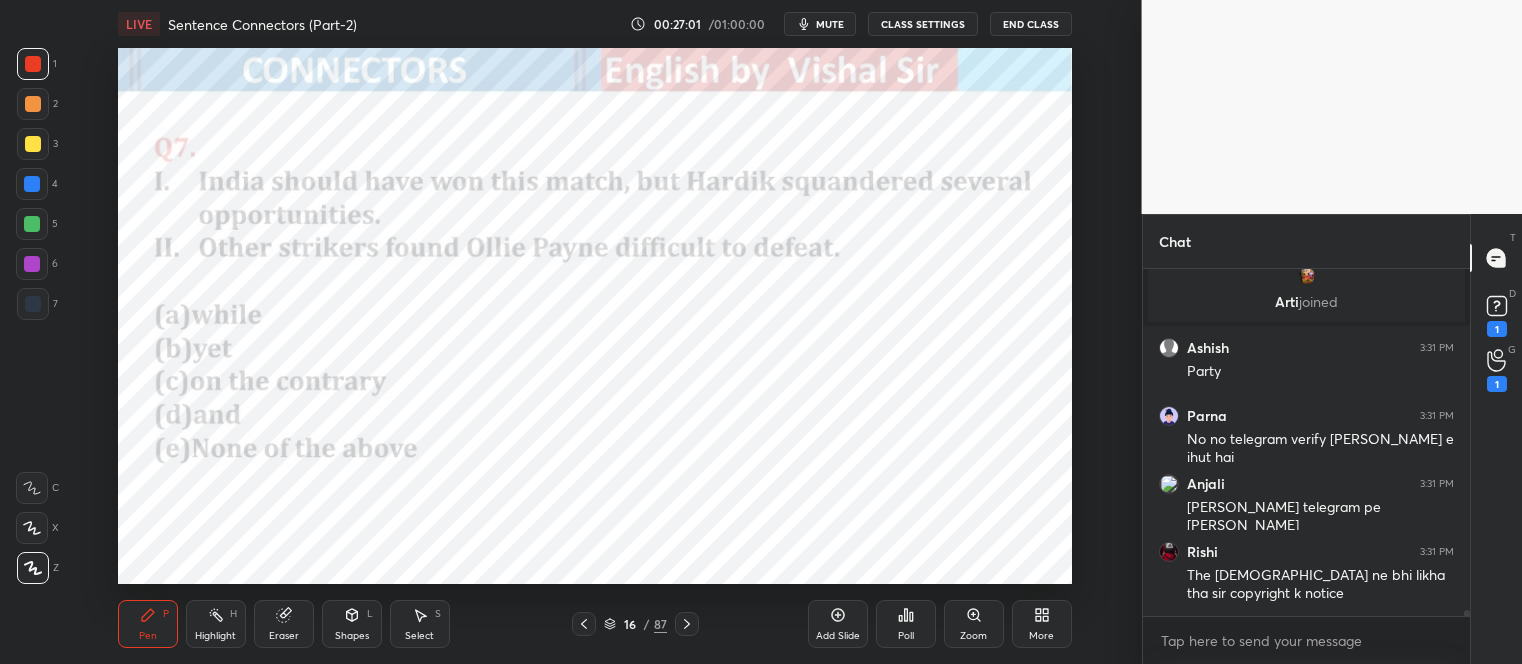 click on "Poll" at bounding box center [906, 624] 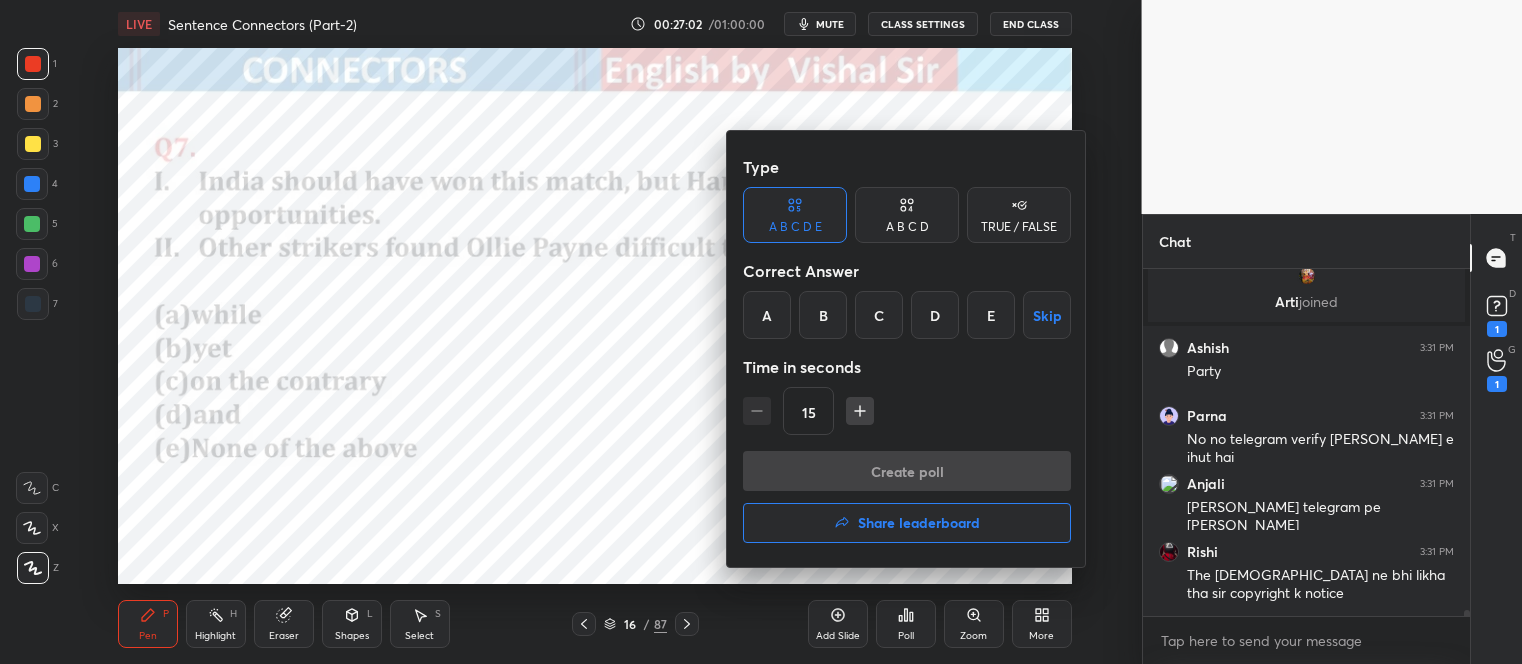 click on "B" at bounding box center [823, 315] 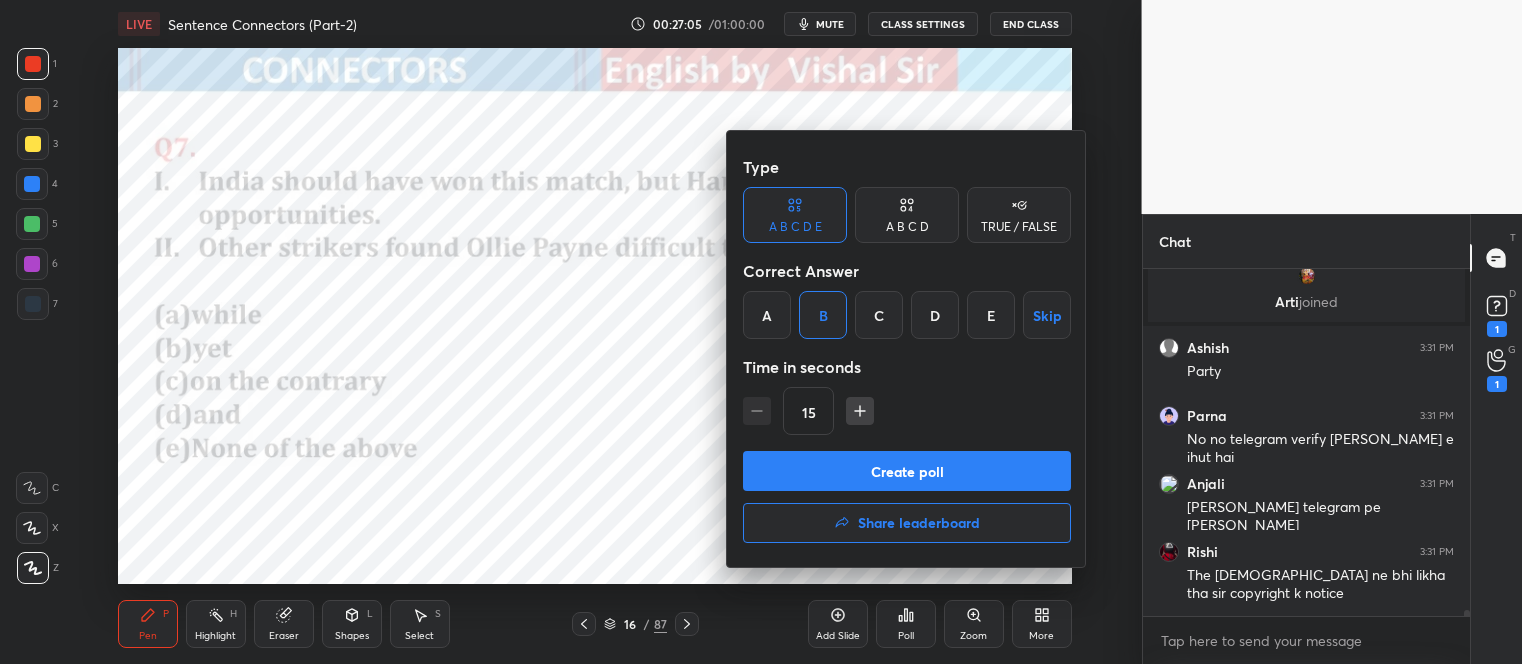 click on "Create poll" at bounding box center (907, 471) 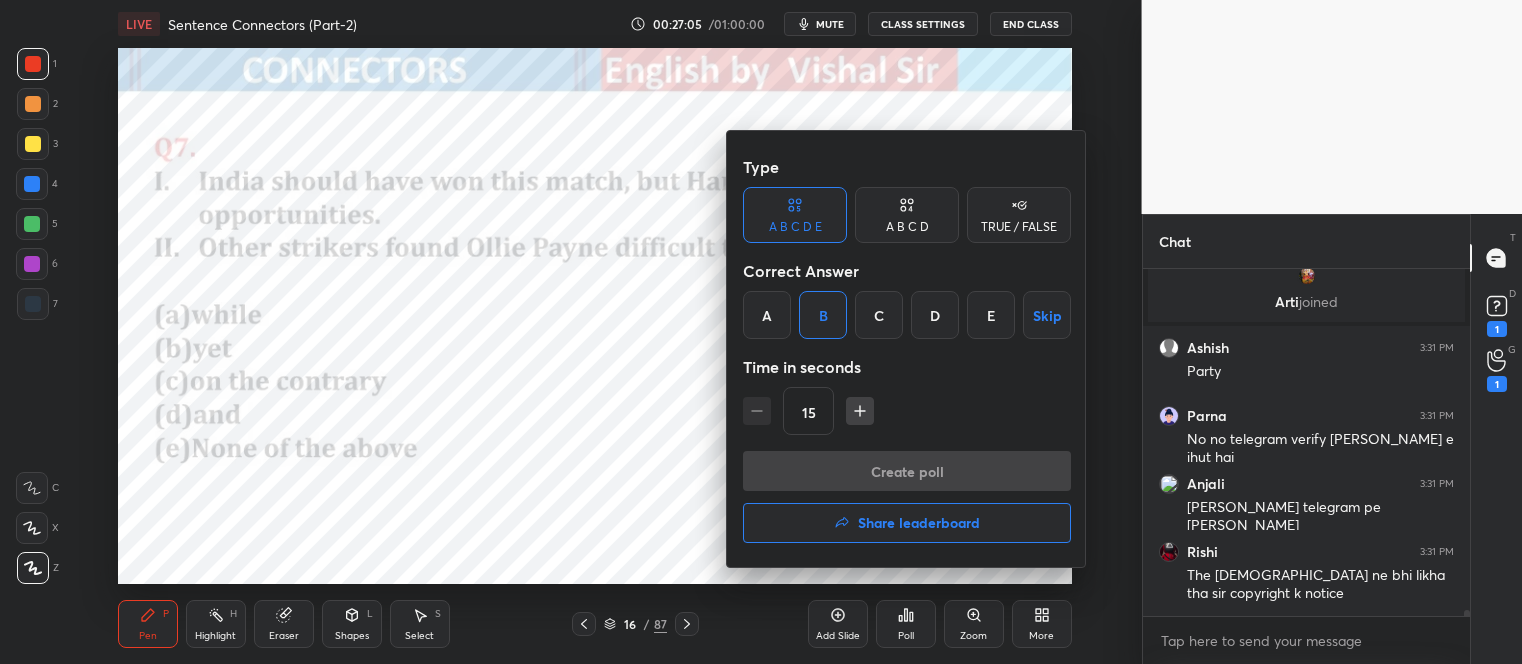 scroll, scrollTop: 132, scrollLeft: 321, axis: both 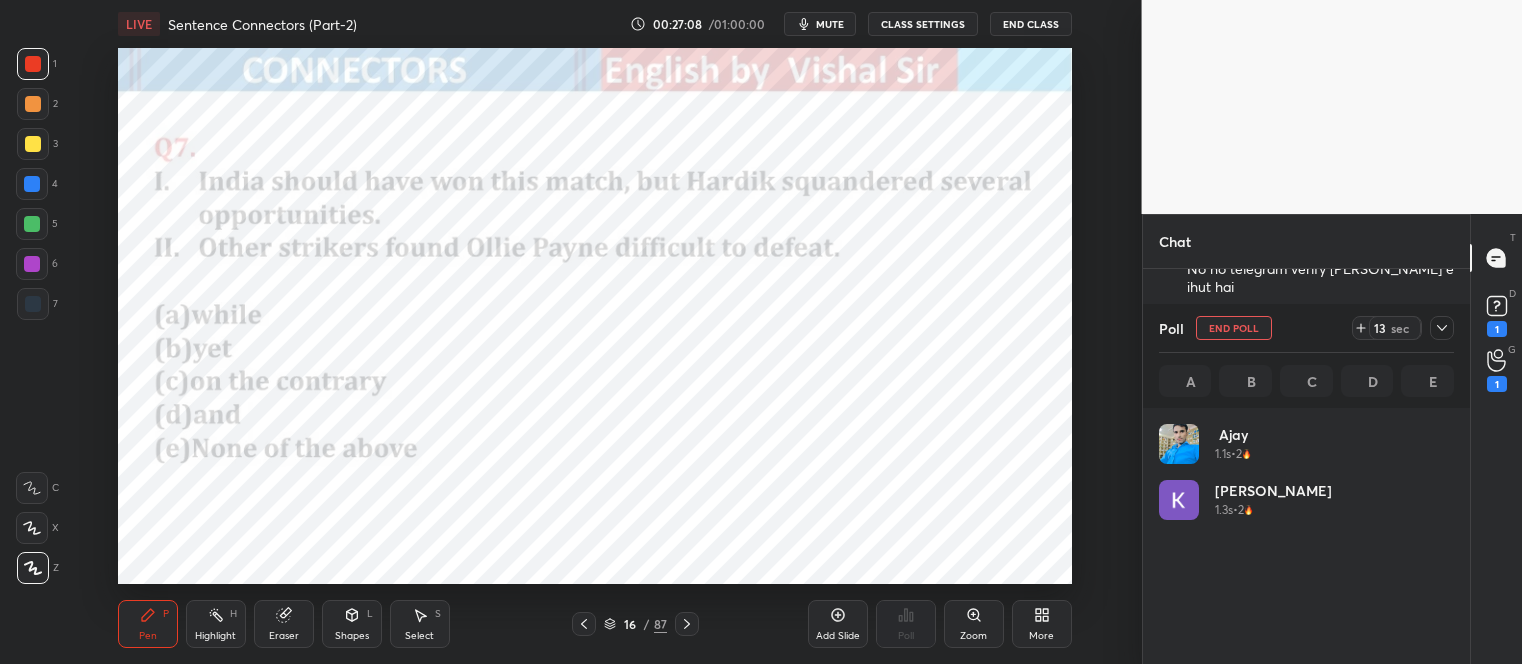 click at bounding box center [1442, 328] 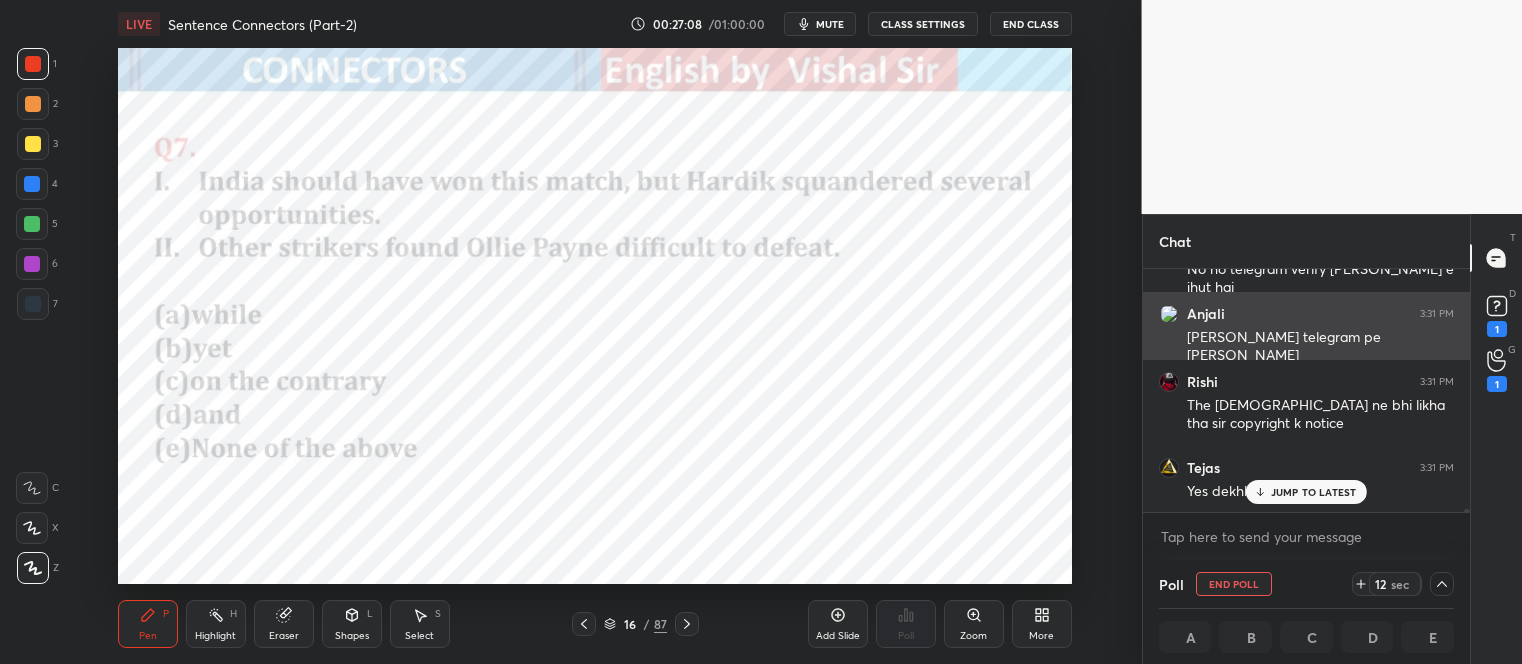 scroll, scrollTop: 38, scrollLeft: 290, axis: both 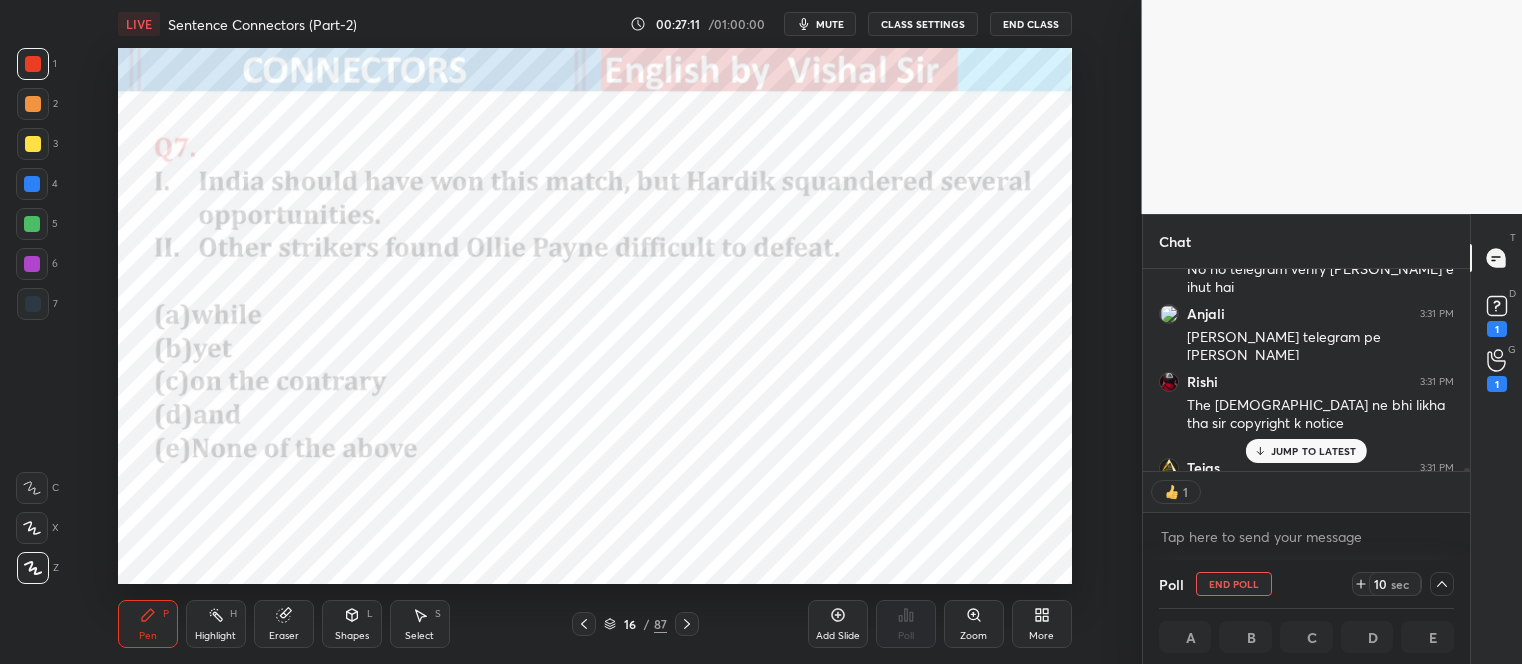 click on "JUMP TO LATEST" at bounding box center [1314, 451] 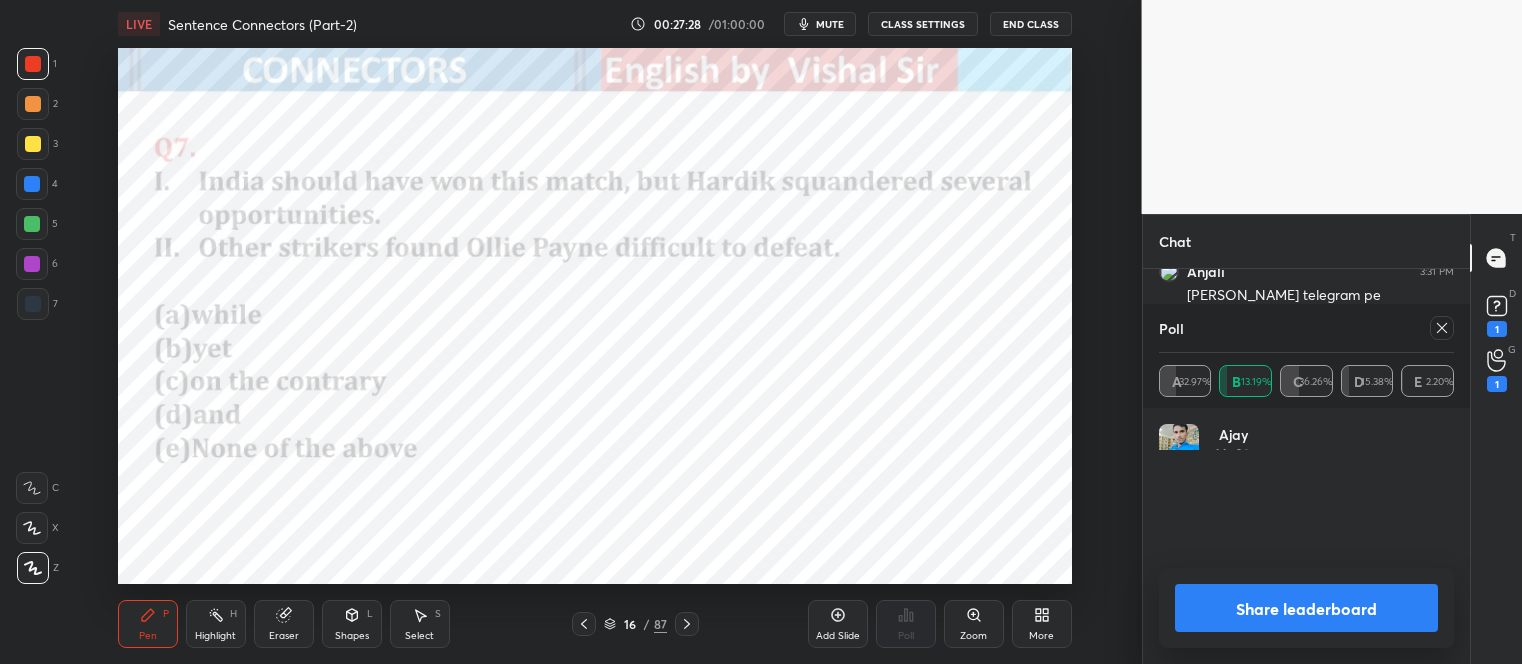 scroll, scrollTop: 6, scrollLeft: 5, axis: both 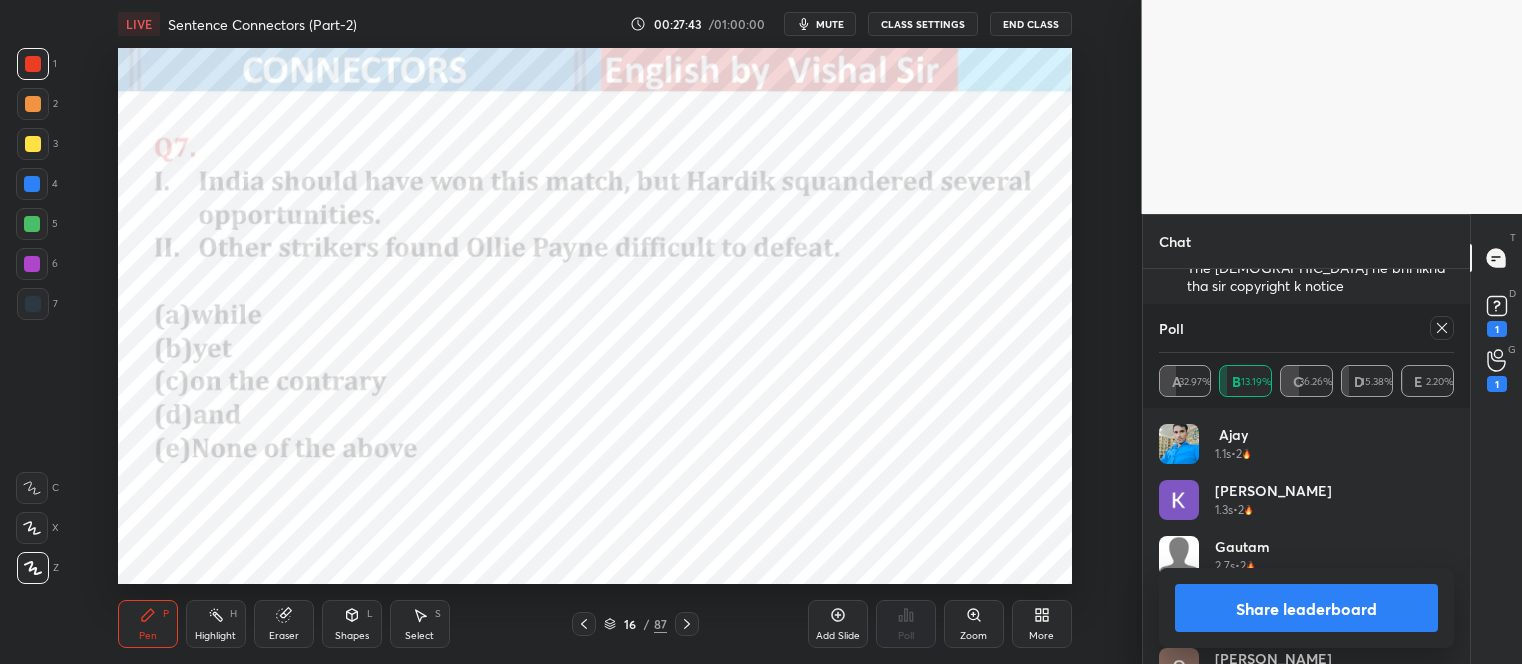 click 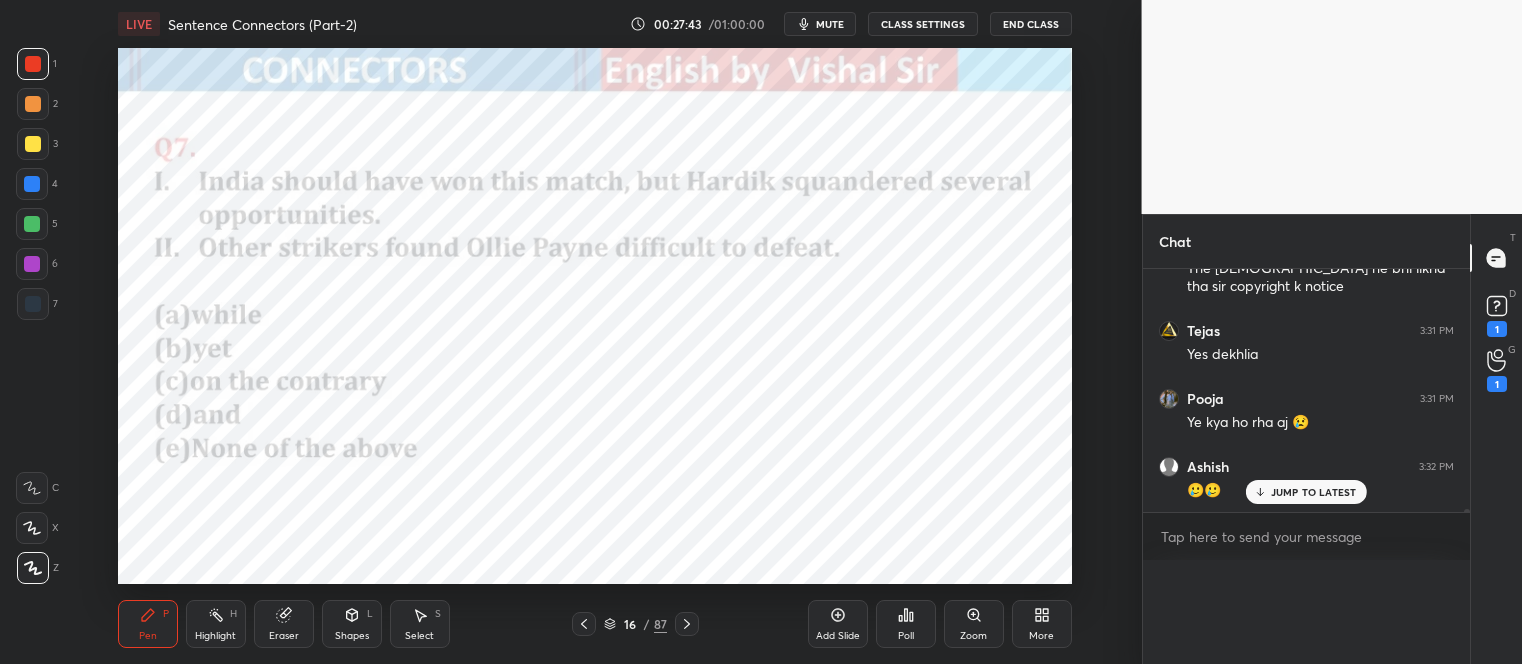 scroll, scrollTop: 88, scrollLeft: 290, axis: both 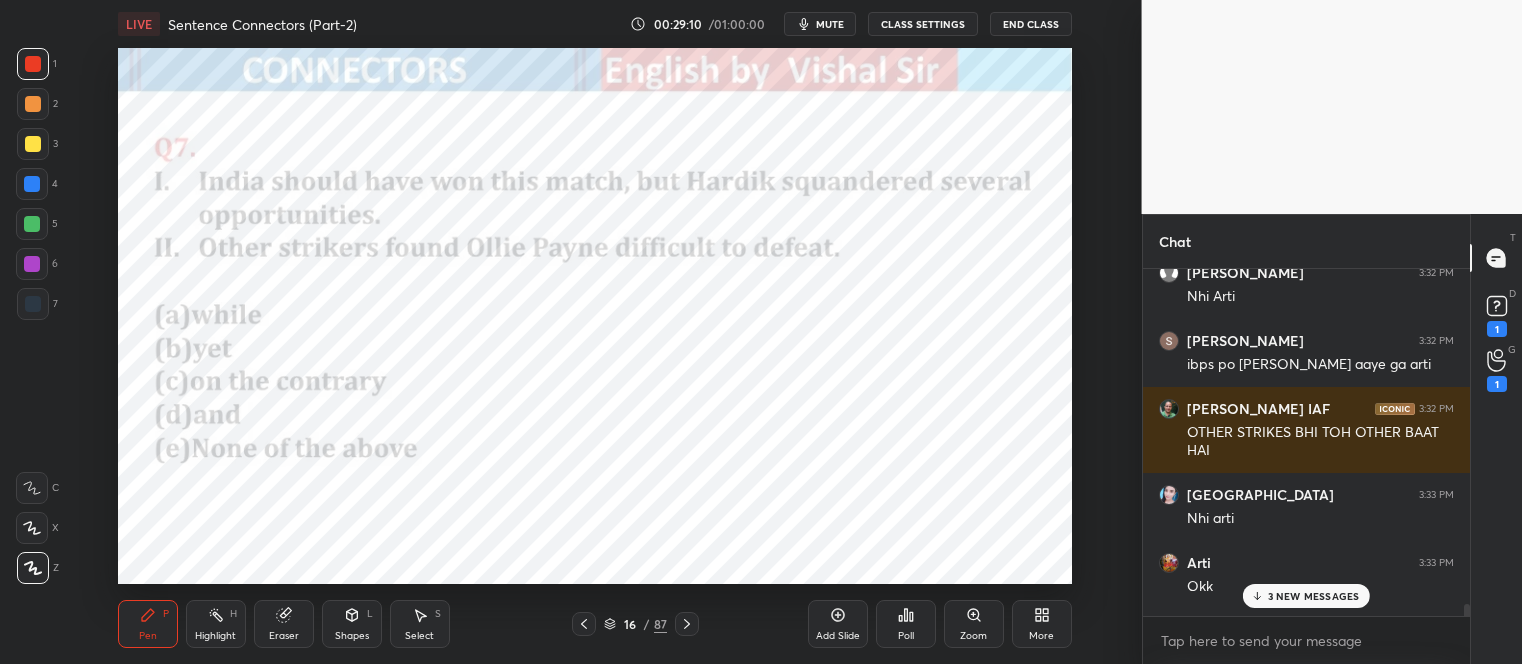 click on "3 NEW MESSAGES" at bounding box center (1306, 596) 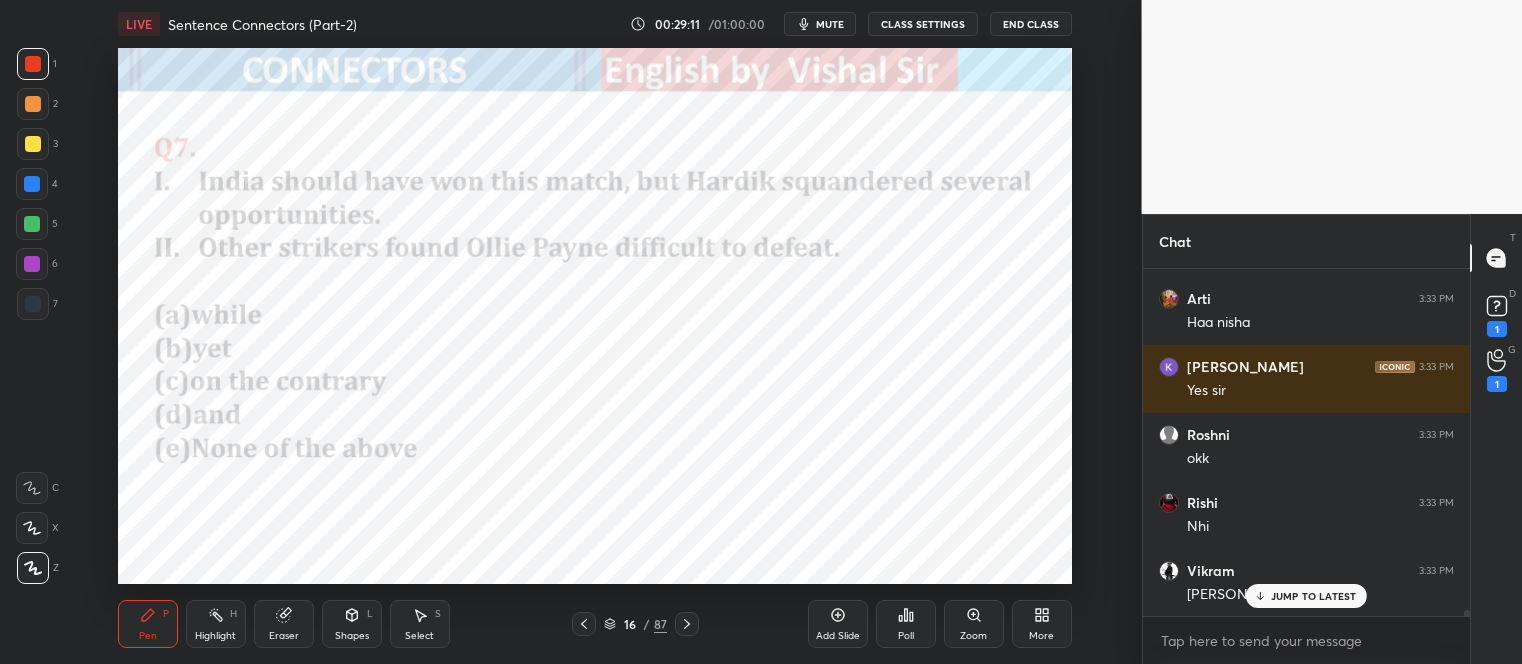 click on "JUMP TO LATEST" at bounding box center [1314, 596] 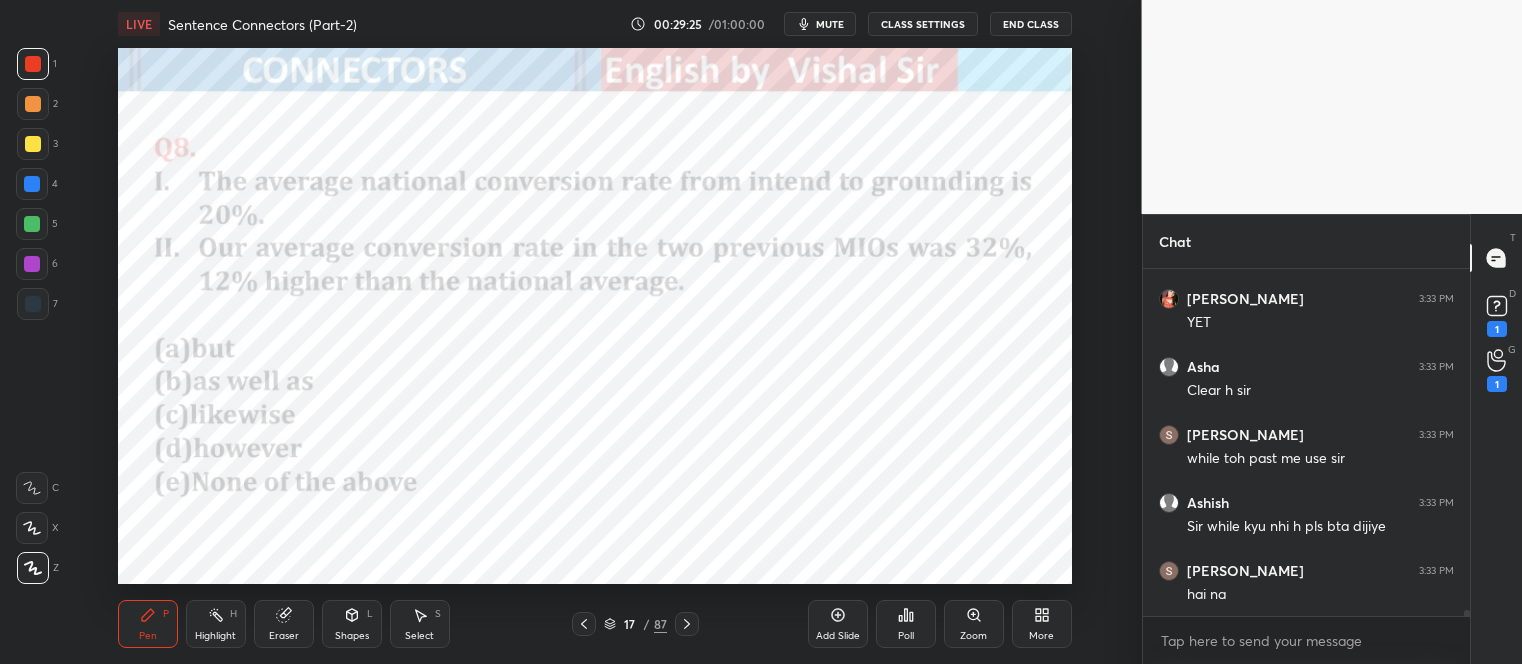 scroll, scrollTop: 20715, scrollLeft: 0, axis: vertical 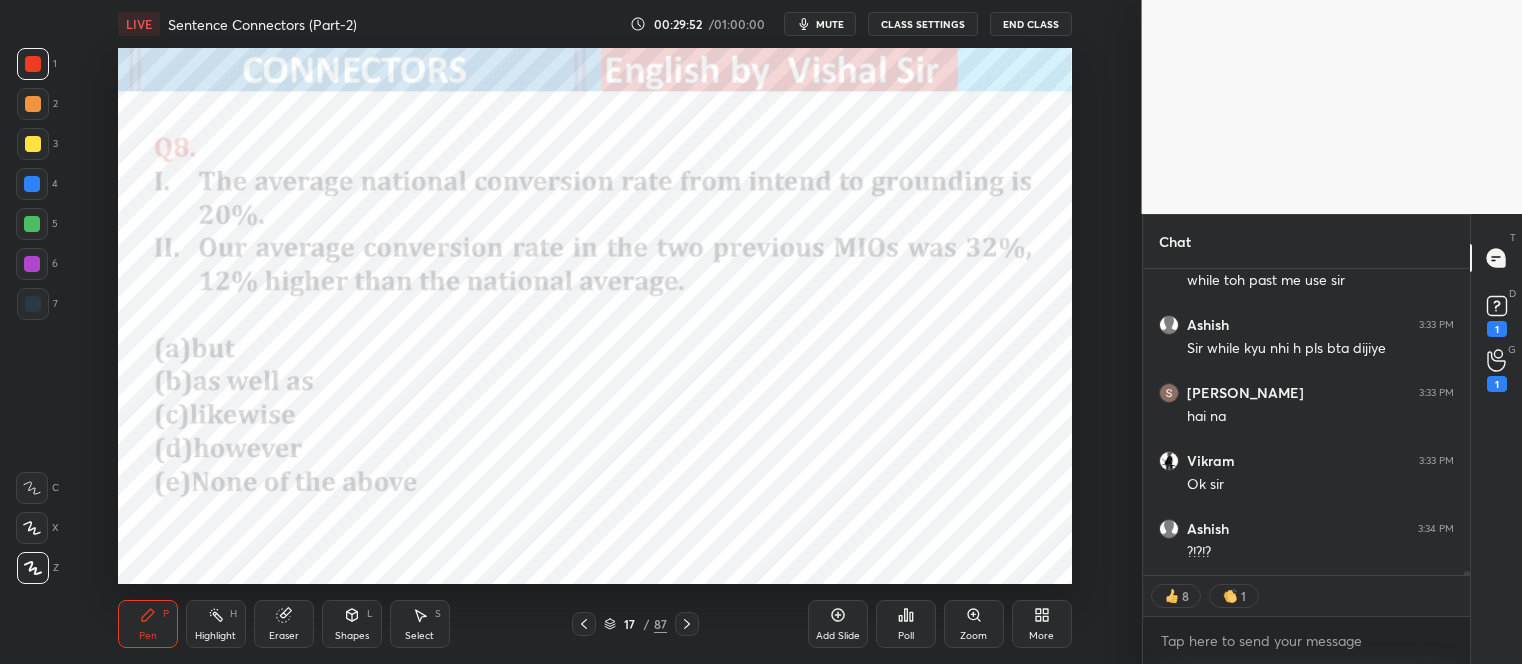 click 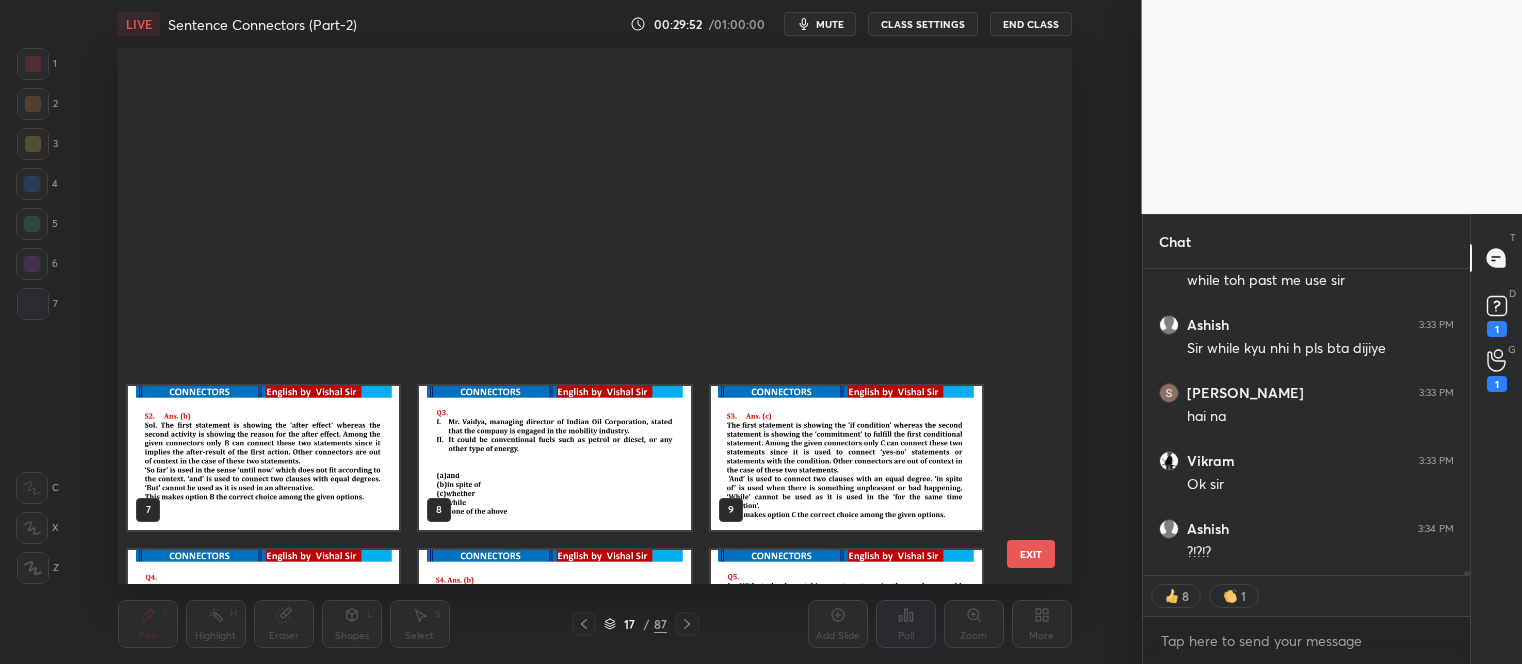 scroll, scrollTop: 447, scrollLeft: 0, axis: vertical 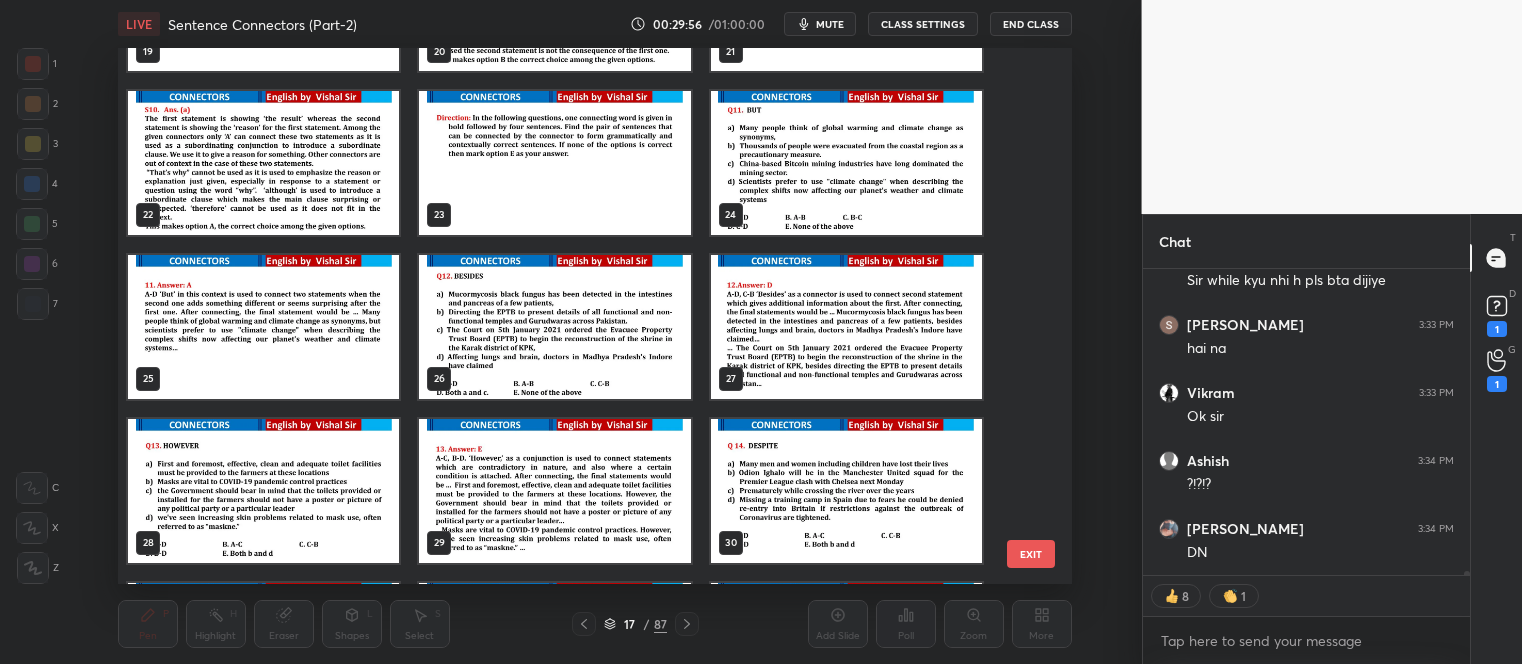 click at bounding box center (554, 163) 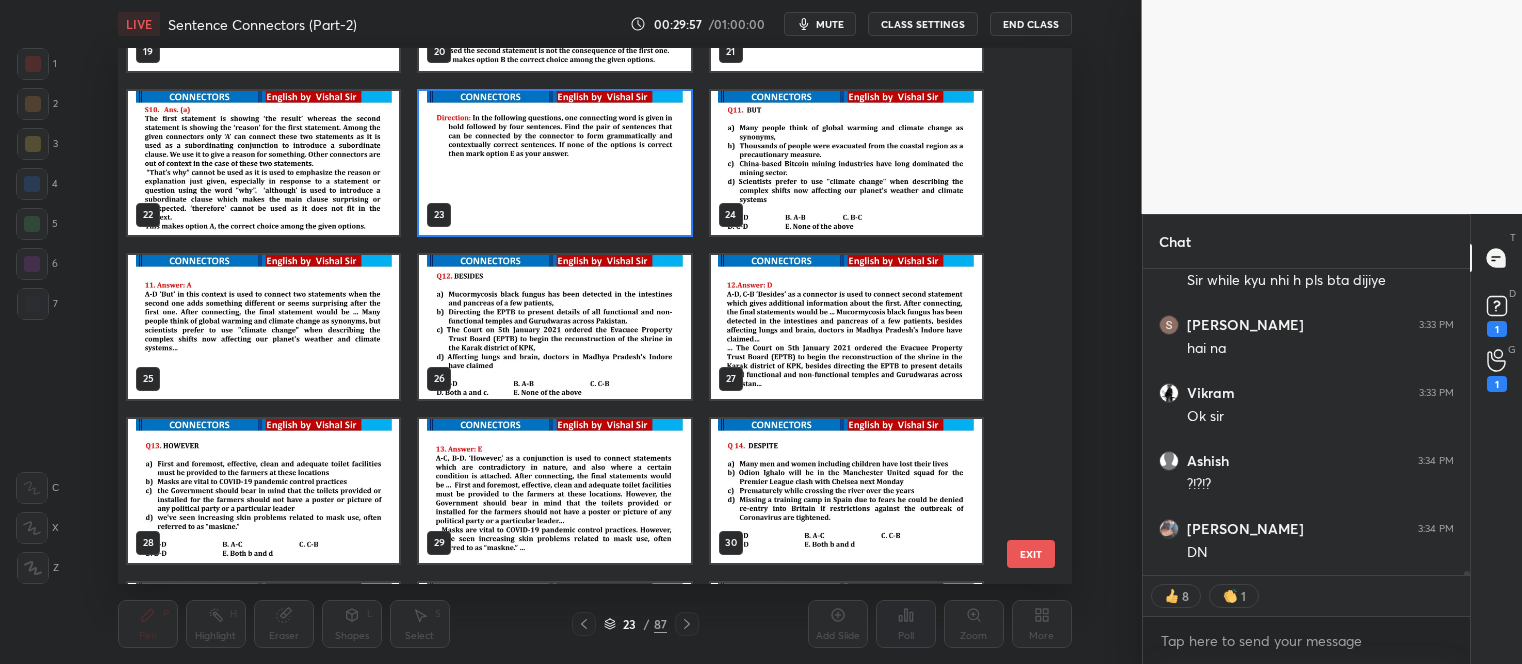 click at bounding box center [554, 163] 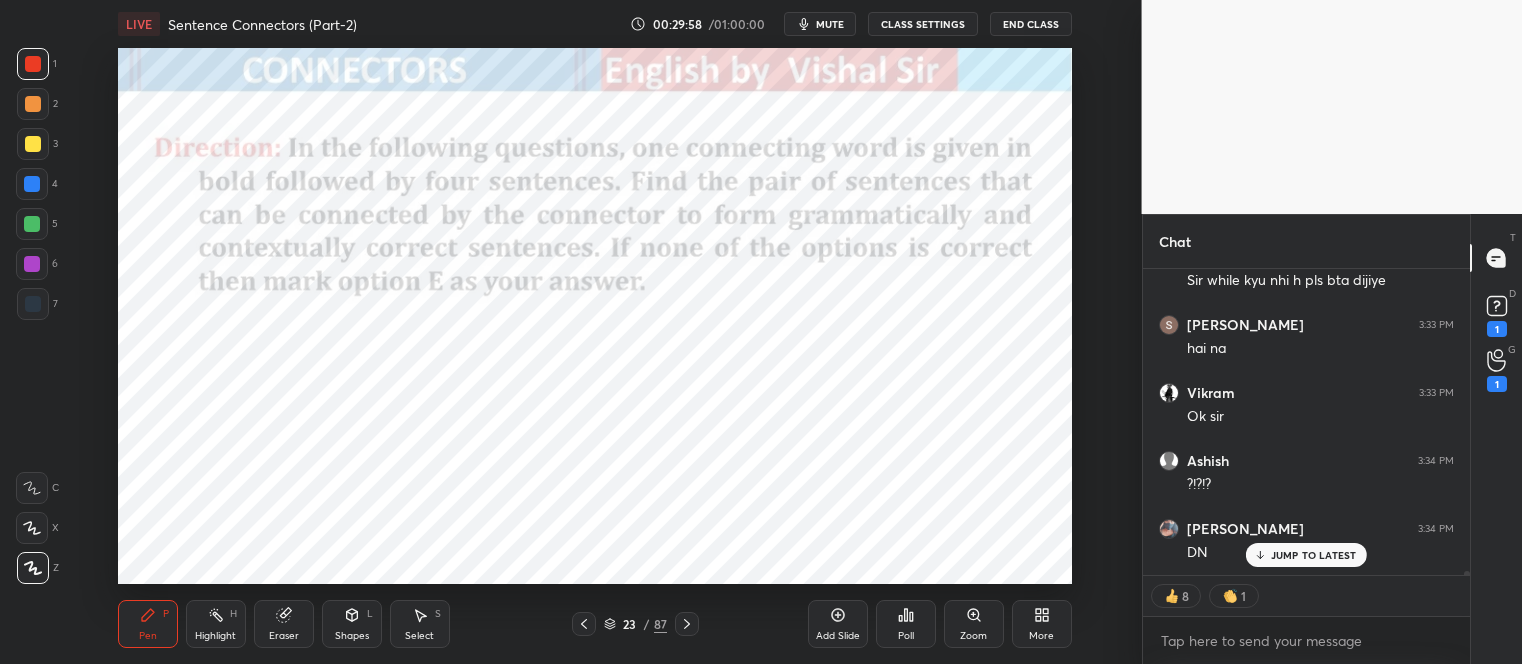 scroll, scrollTop: 20977, scrollLeft: 0, axis: vertical 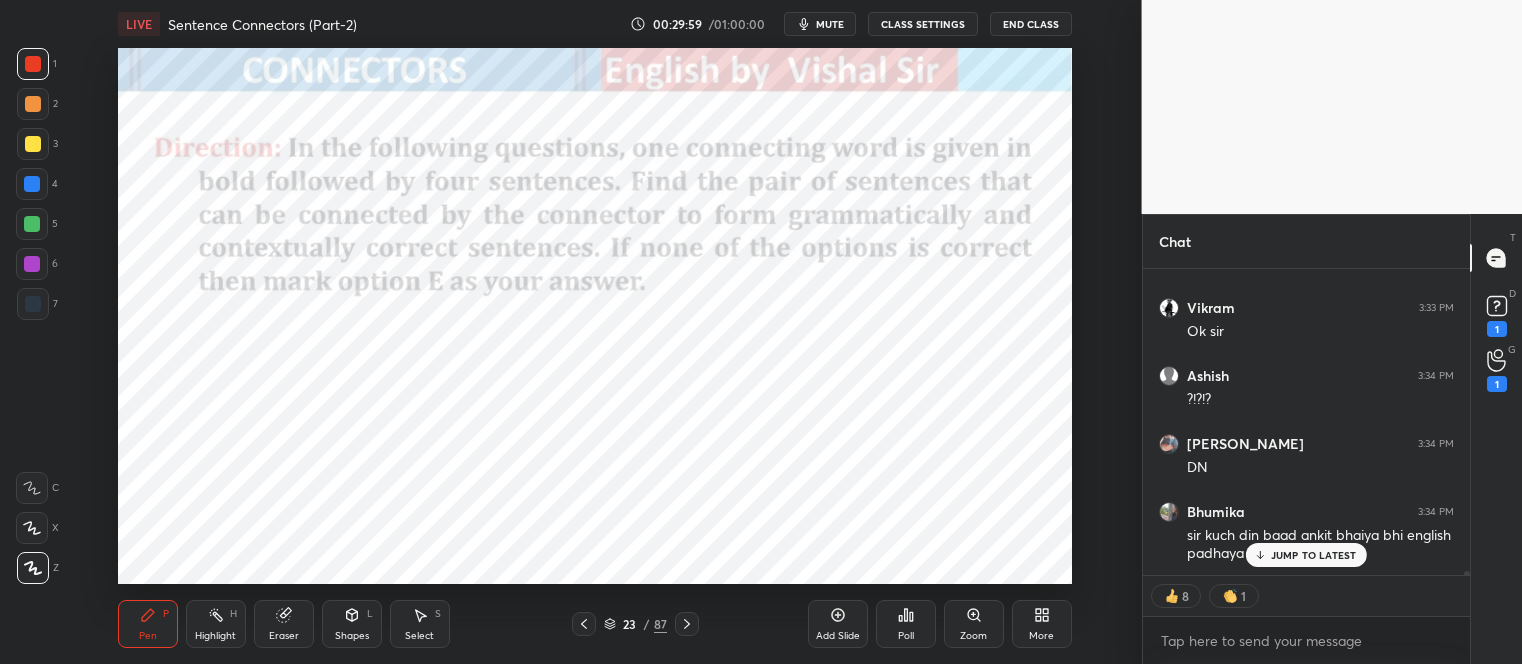 click 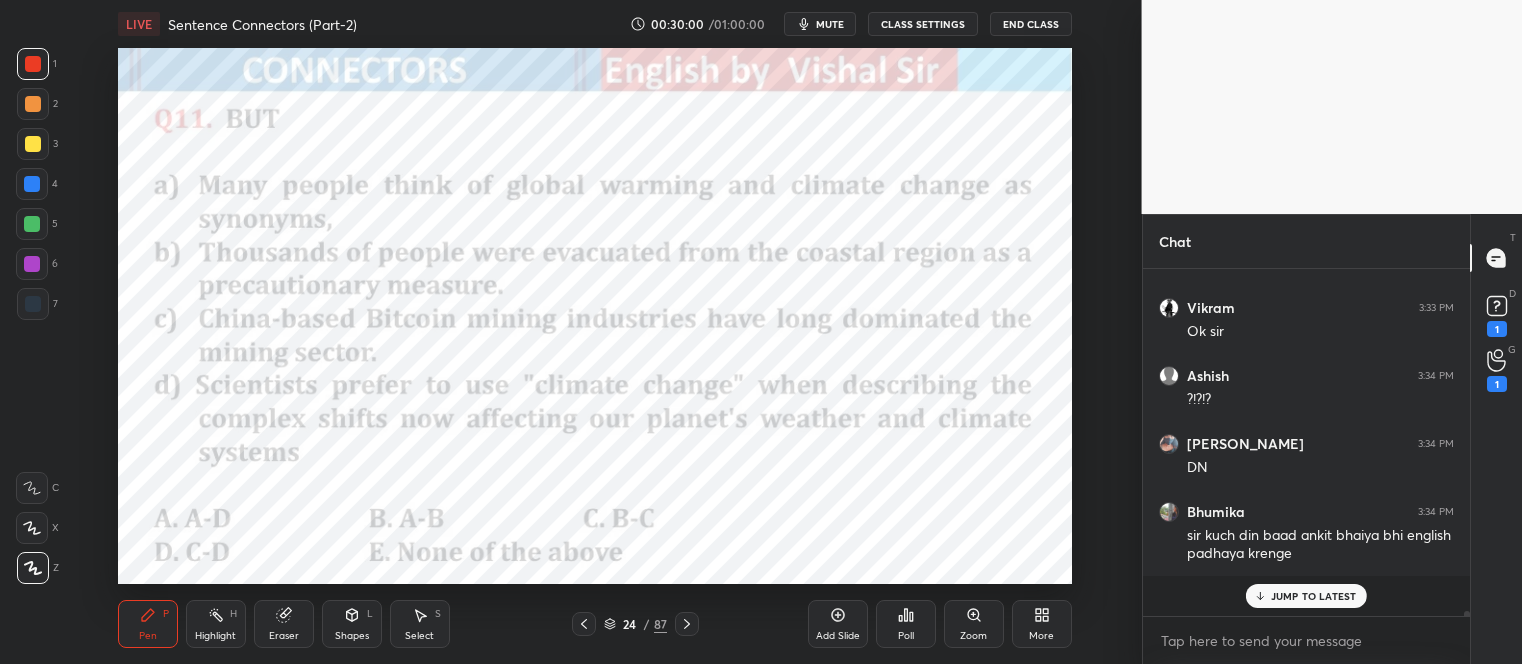 scroll, scrollTop: 5, scrollLeft: 5, axis: both 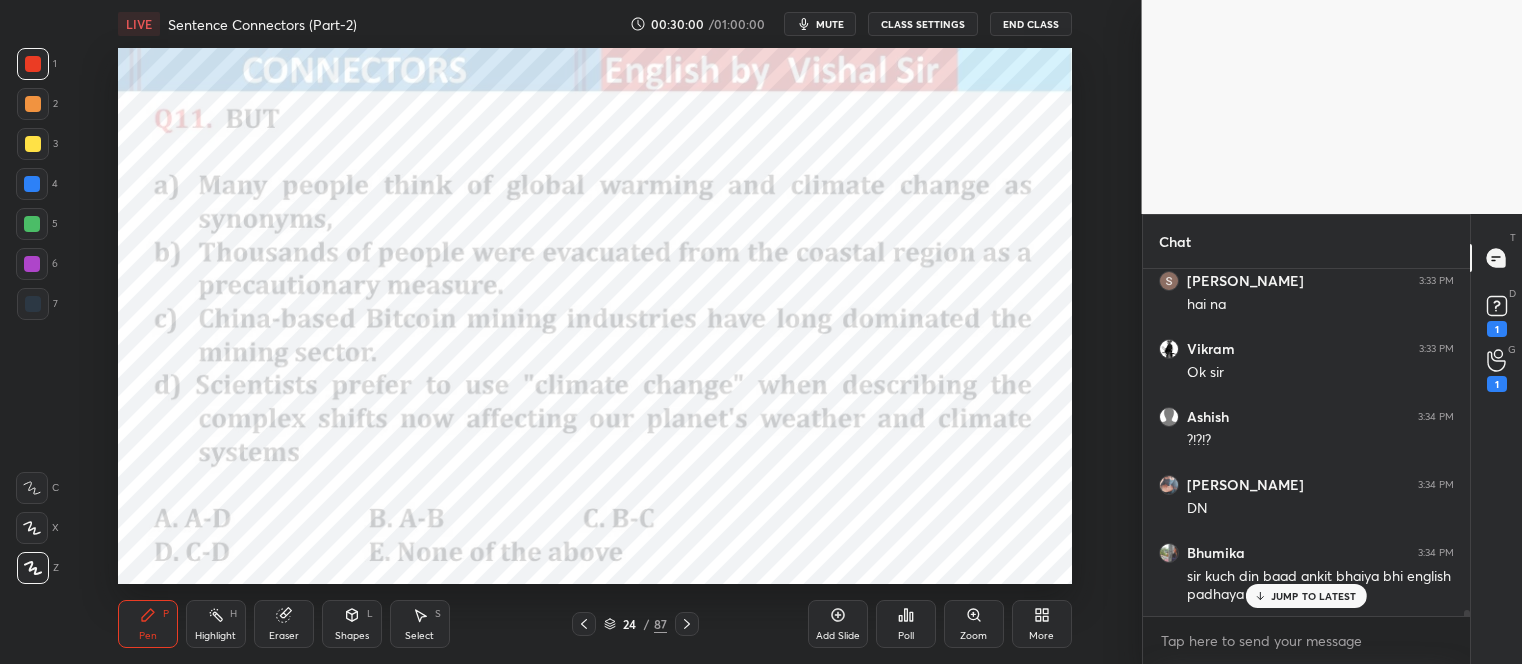 click on "[PERSON_NAME] 3:33 PM Yes [PERSON_NAME] 3:33 PM okk Rishi 3:33 PM Nhi Vikram 3:33 PM [PERSON_NAME] ayega while? [PERSON_NAME]  joined Rishi 3:33 PM Yet [PERSON_NAME] 3:33 PM YET Asha 3:33 PM Clear h [PERSON_NAME] 3:33 PM while toh past me use sir Ashish 3:33 PM Sir while kyu nhi h pls bta dijiye [PERSON_NAME] 3:33 PM hai na Vikram 3:33 PM Ok sir Ashish 3:34 PM ?!?!? [PERSON_NAME] 3:34 PM DN [PERSON_NAME] 3:34 PM sir kuch din baad ankit bhaiya bhi english padhaya krenge" at bounding box center [1306, 442] 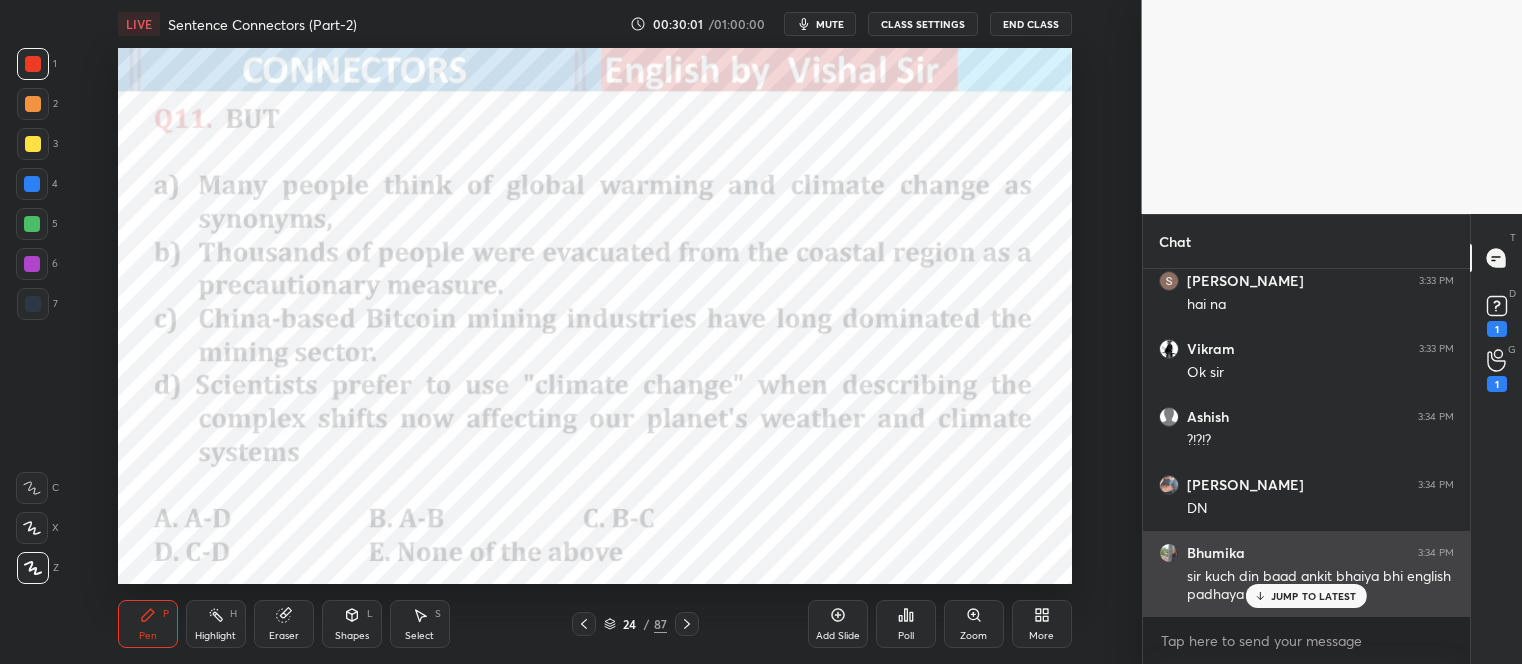 click on "sir kuch din baad ankit bhaiya bhi english padhaya krenge" at bounding box center [1320, 586] 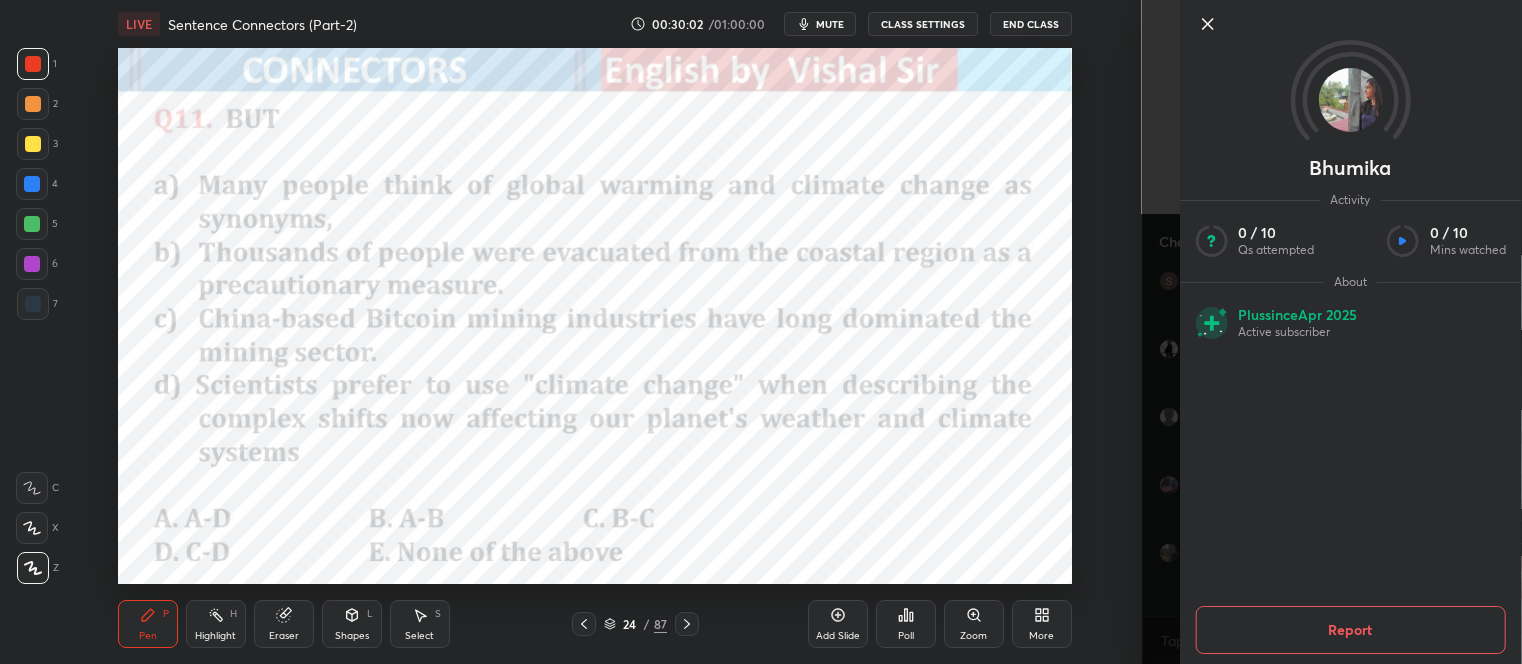 click 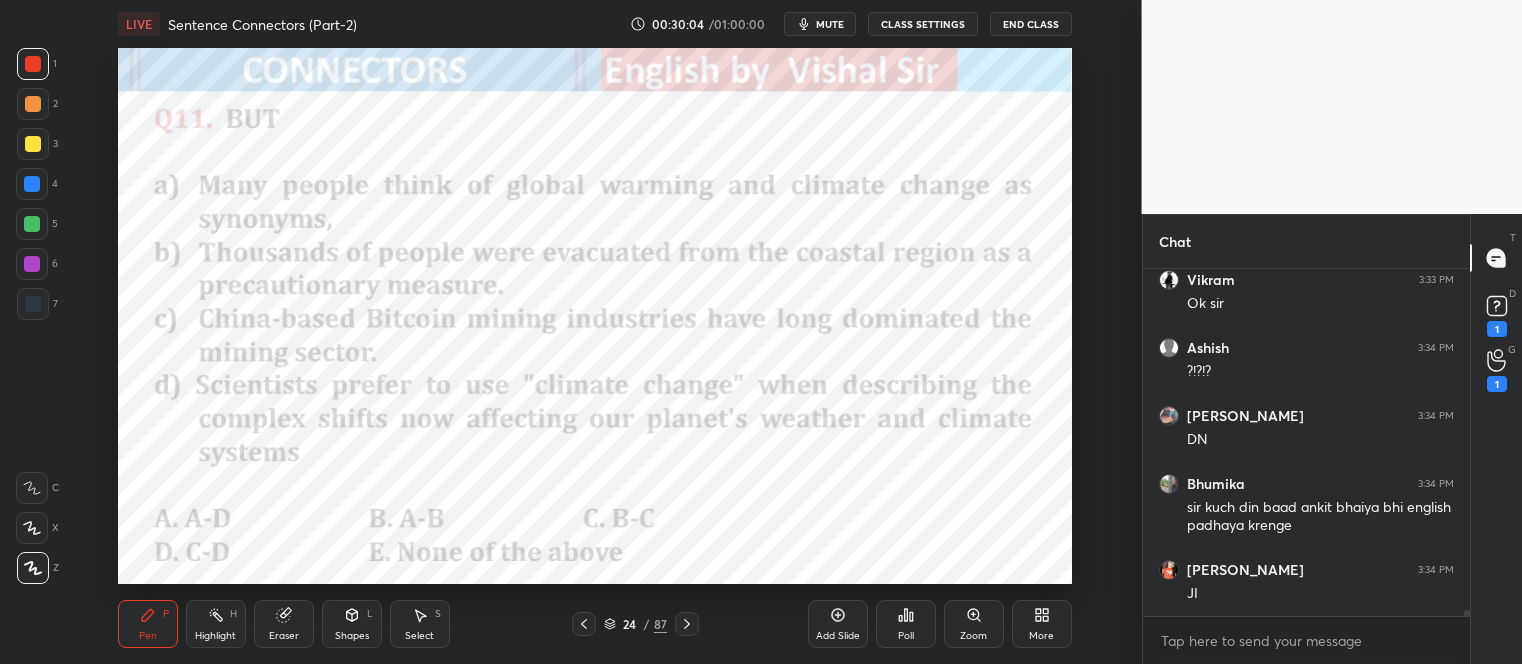 scroll, scrollTop: 21073, scrollLeft: 0, axis: vertical 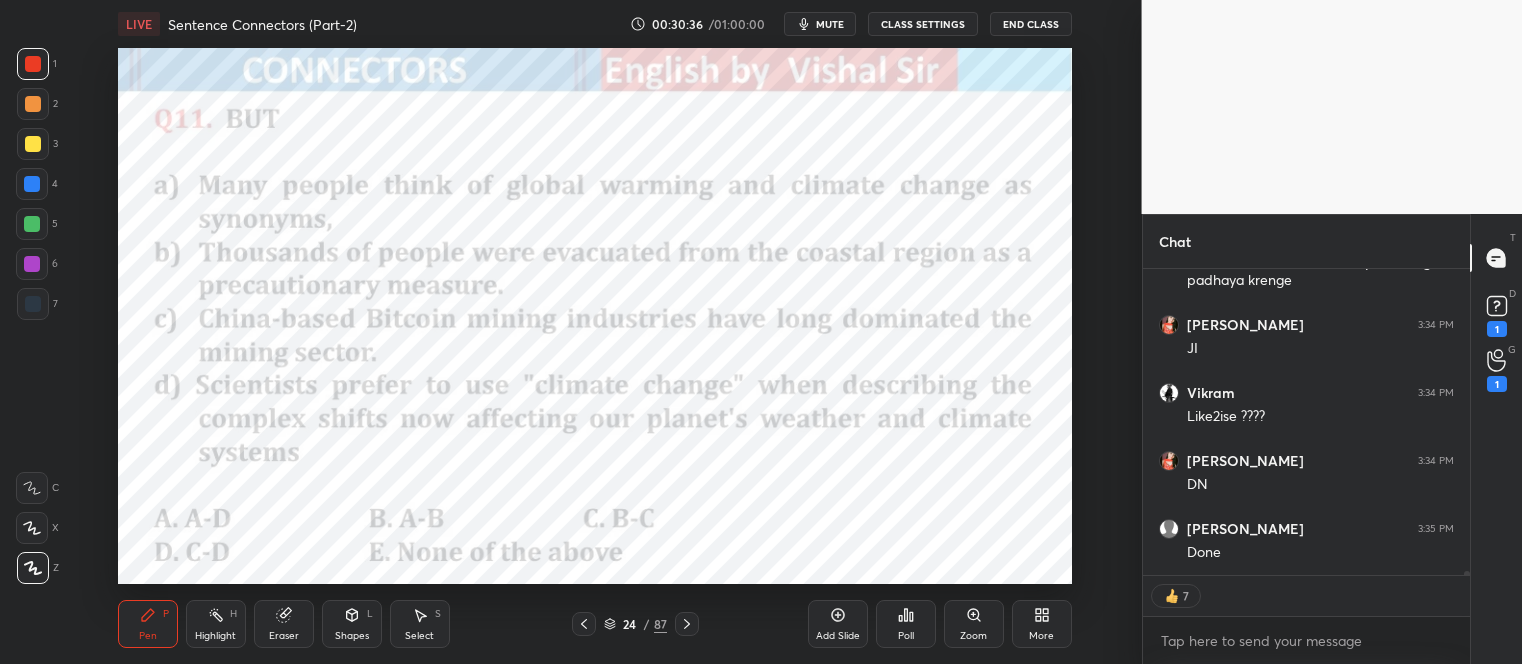 click 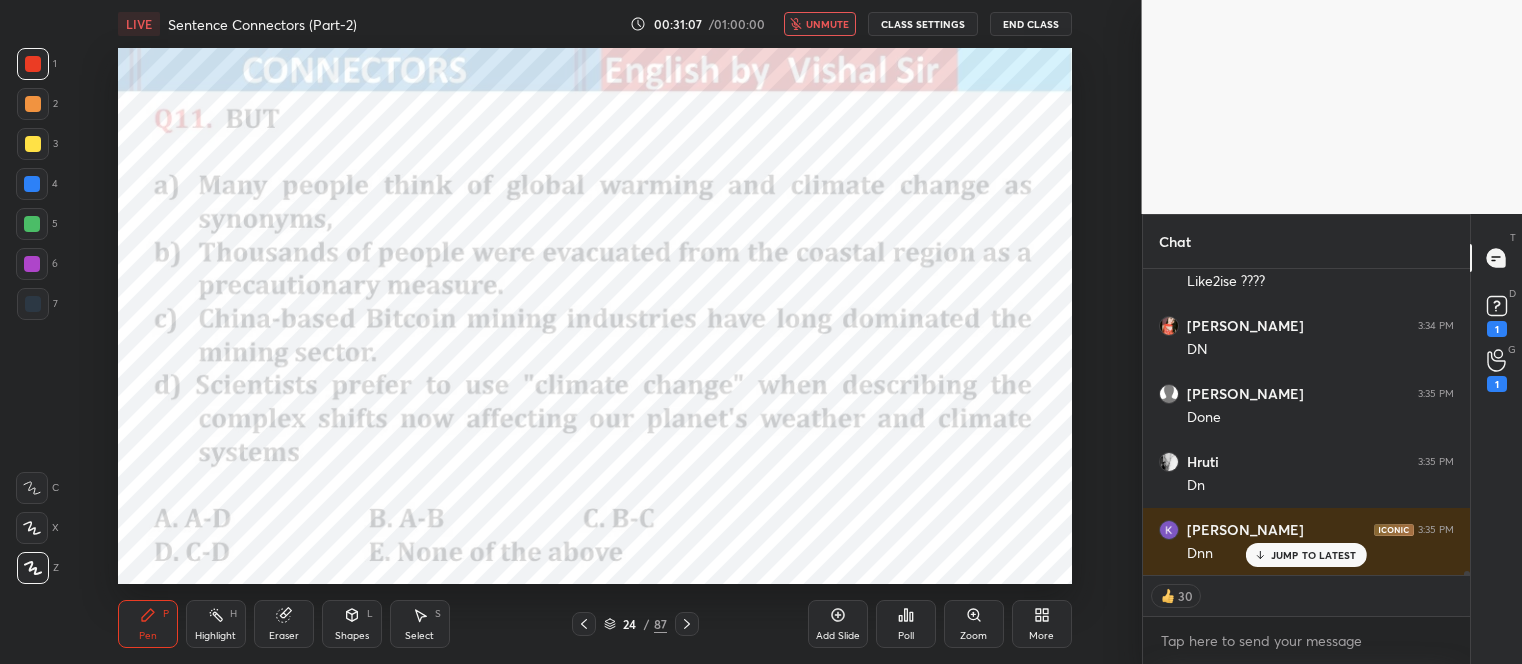 scroll, scrollTop: 21454, scrollLeft: 0, axis: vertical 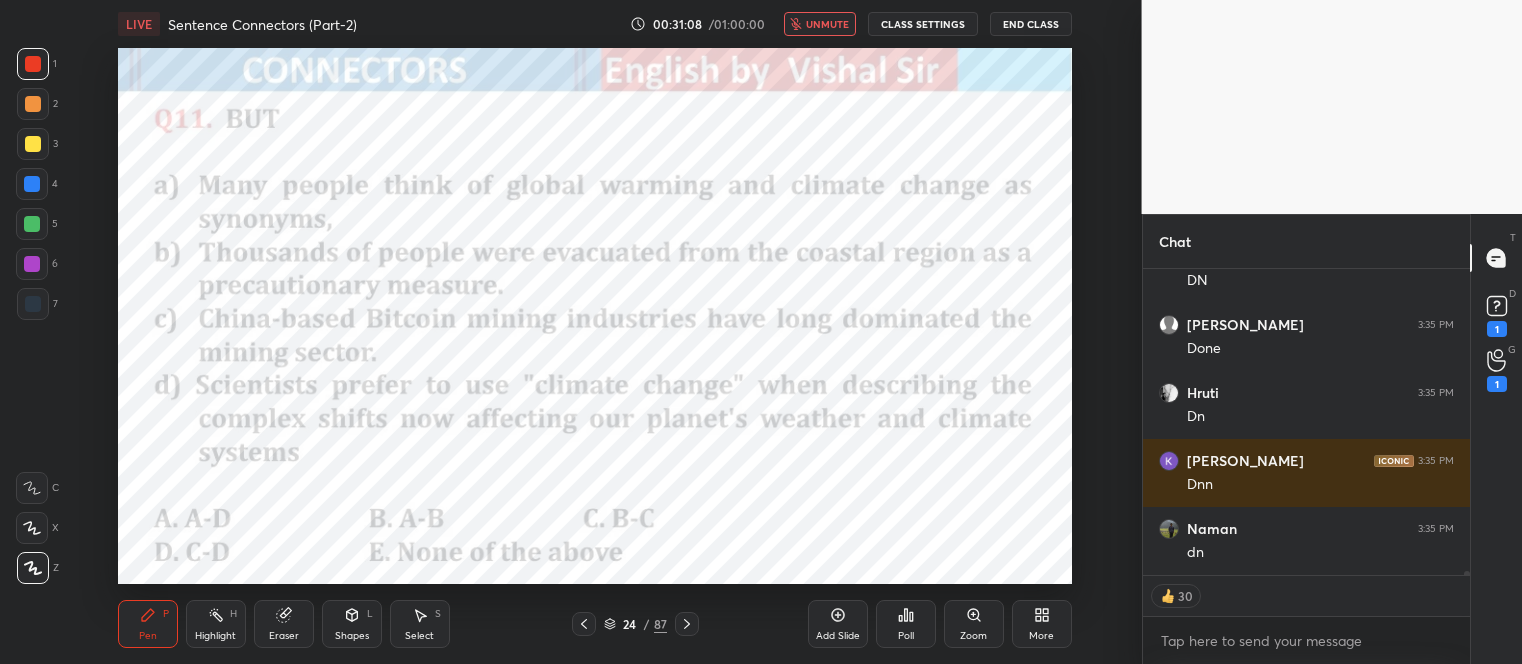 click on "unmute" at bounding box center [827, 24] 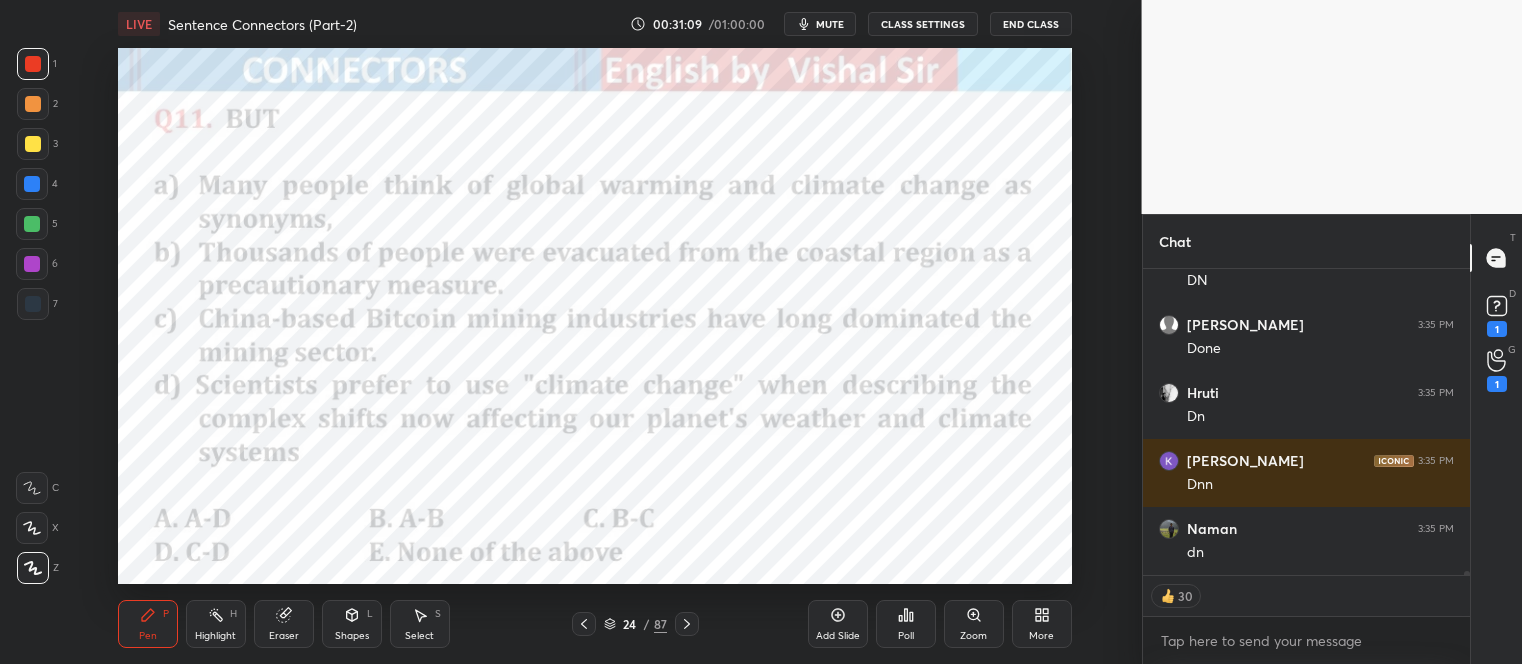 click on "Poll" at bounding box center [906, 636] 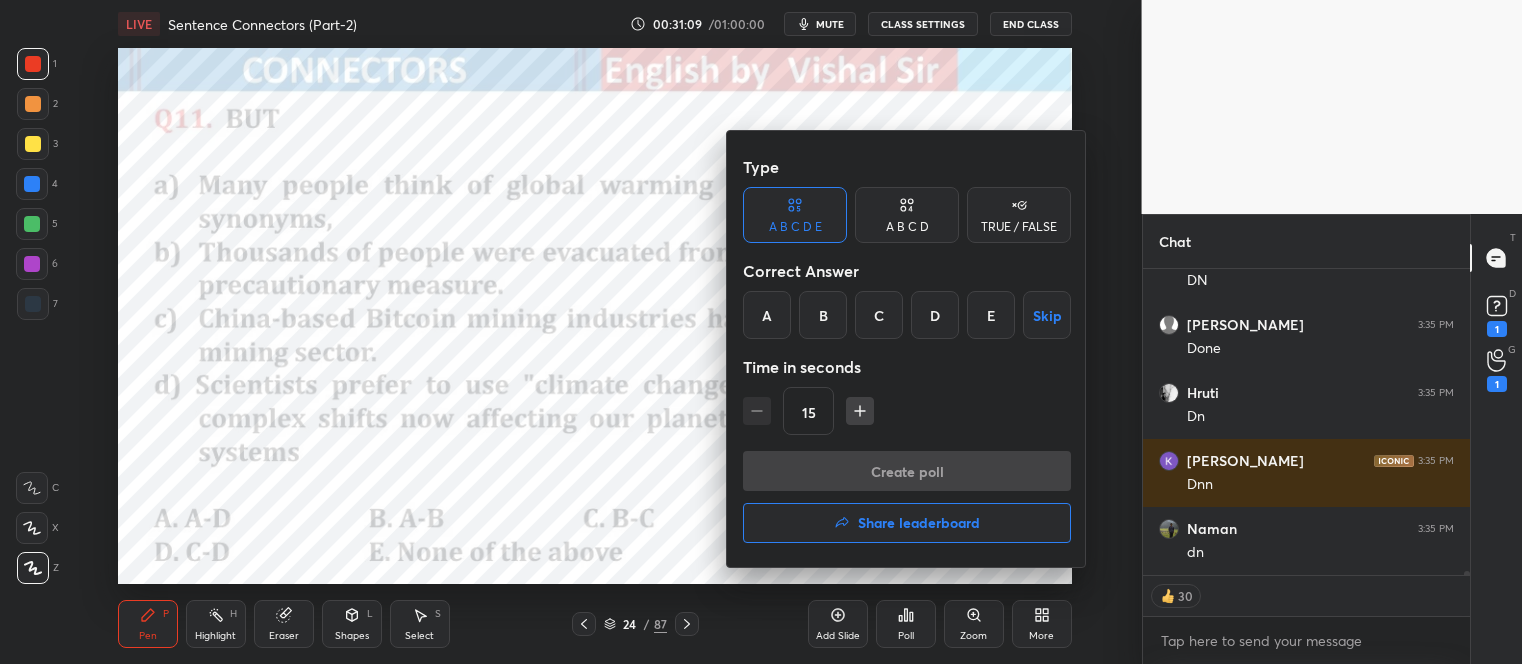 click on "A" at bounding box center [767, 315] 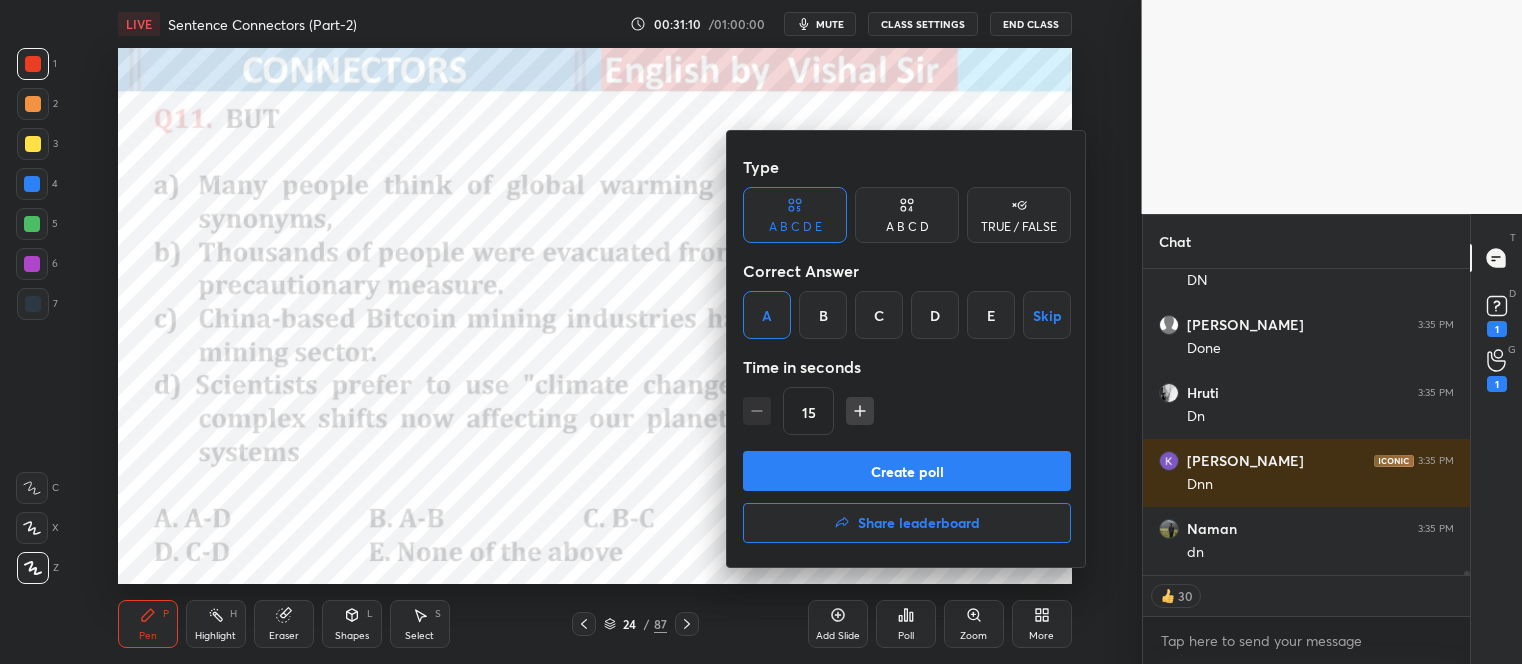 click on "Create poll" at bounding box center (907, 471) 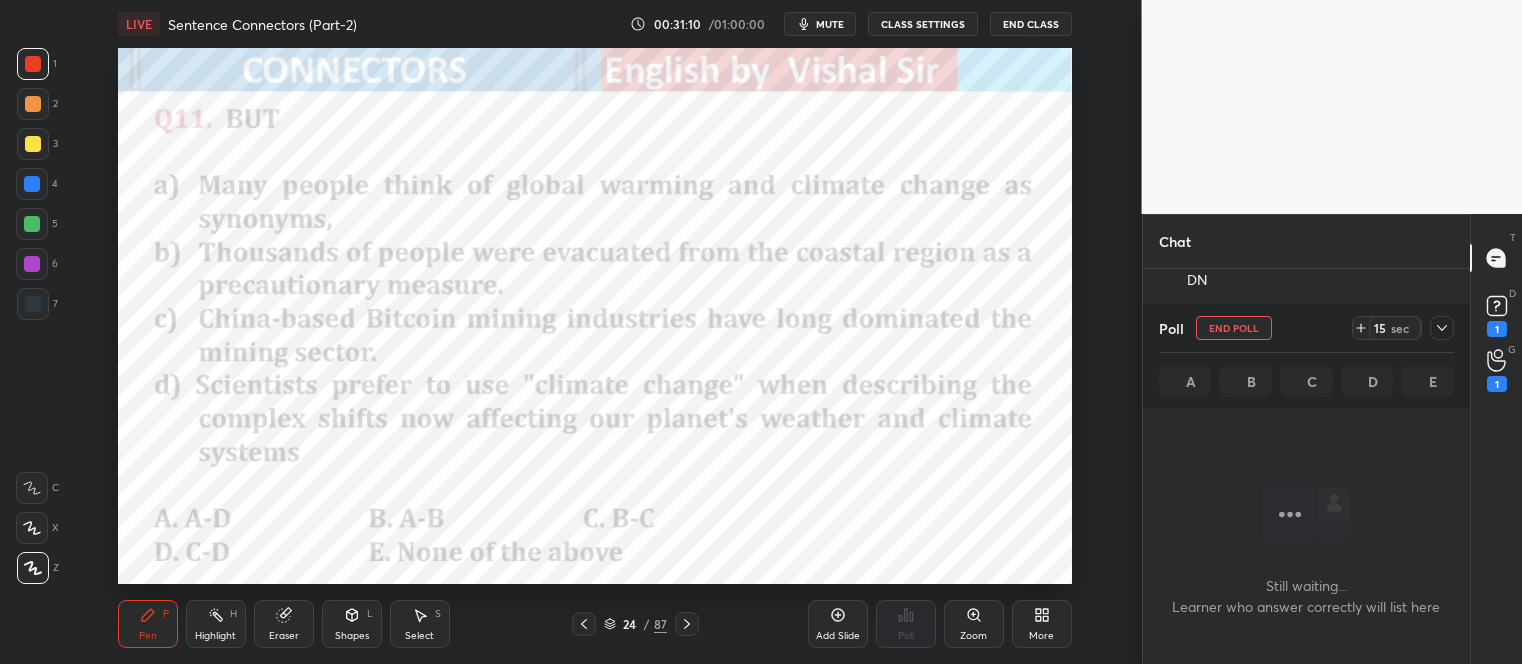 scroll, scrollTop: 142, scrollLeft: 321, axis: both 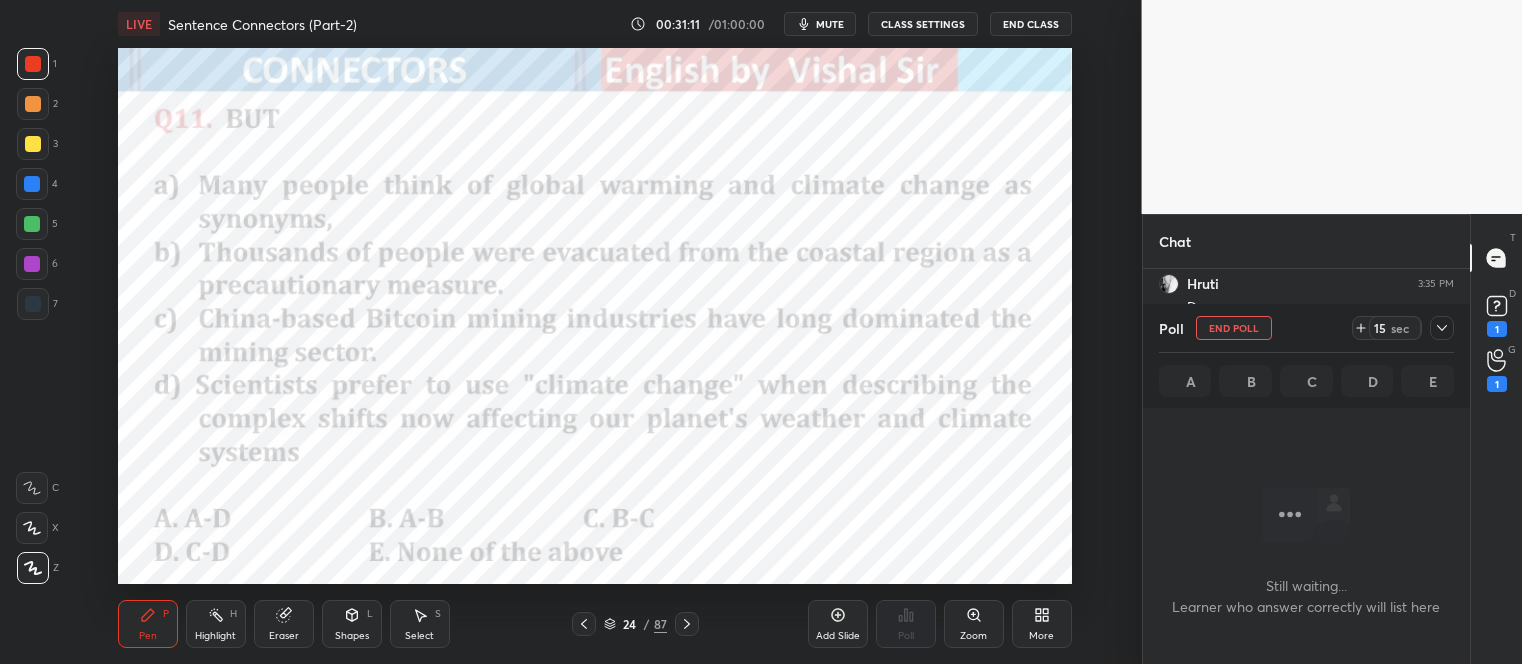 click 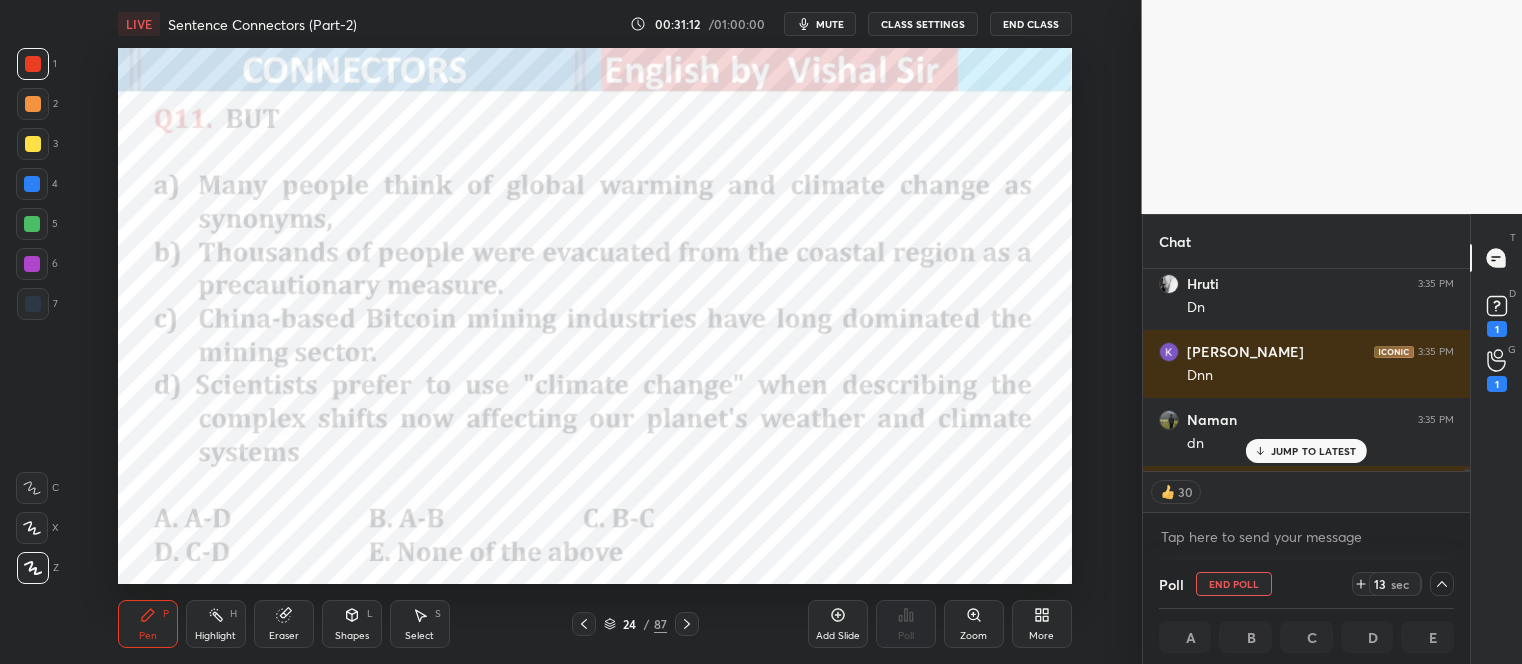 scroll, scrollTop: 1, scrollLeft: 5, axis: both 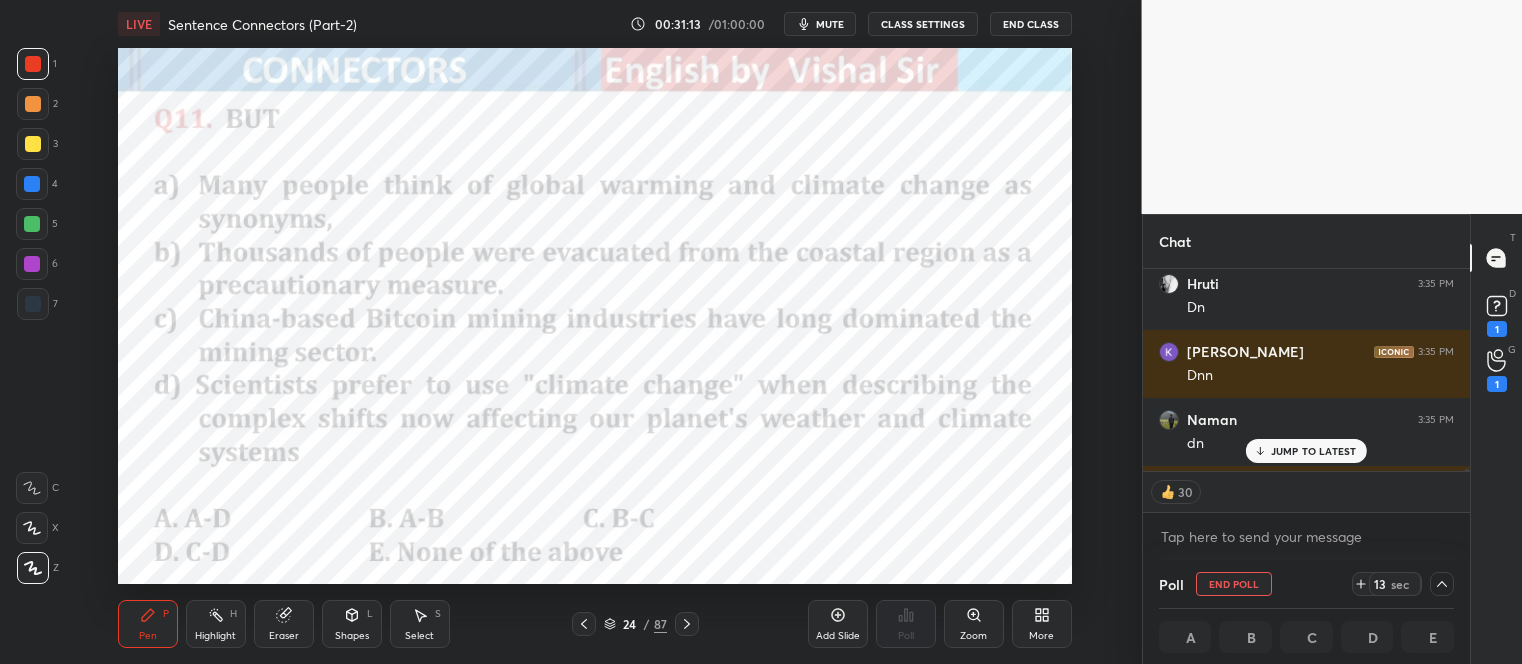 click on "JUMP TO LATEST" at bounding box center [1314, 451] 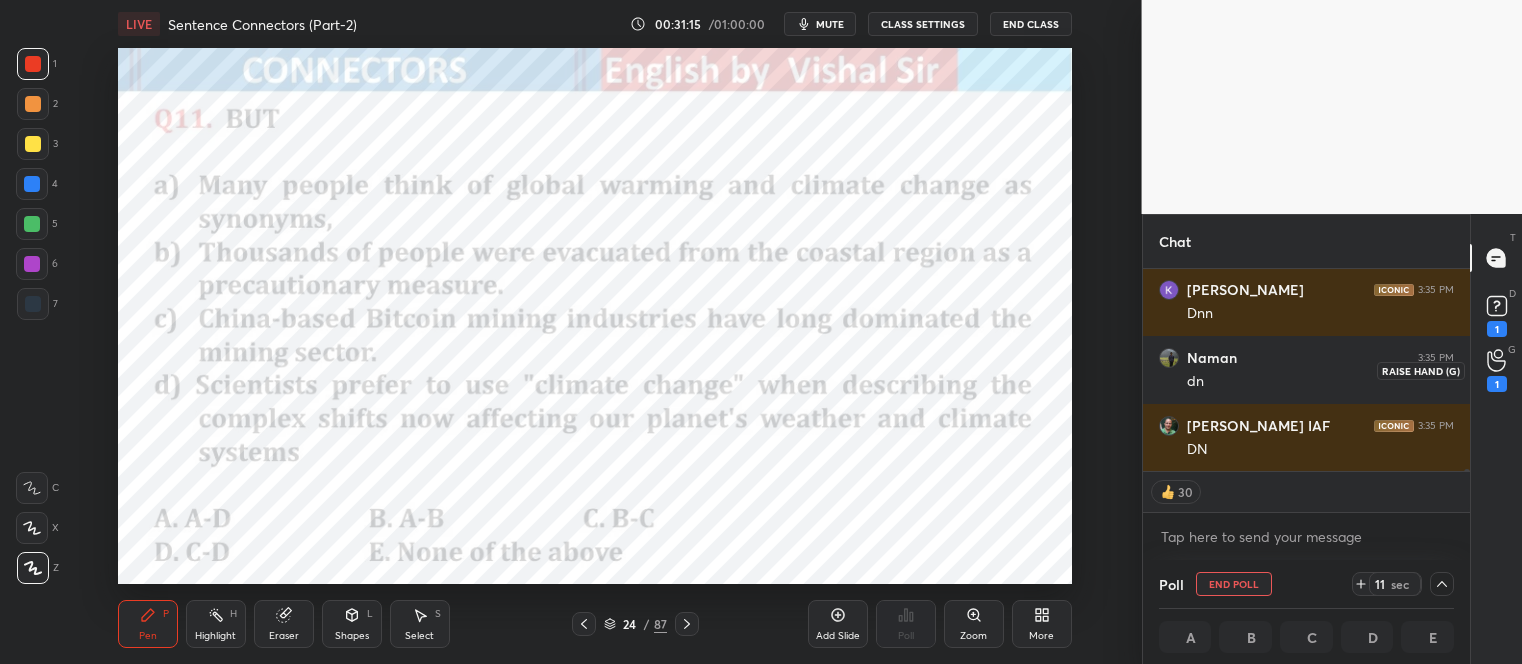 scroll, scrollTop: 21693, scrollLeft: 0, axis: vertical 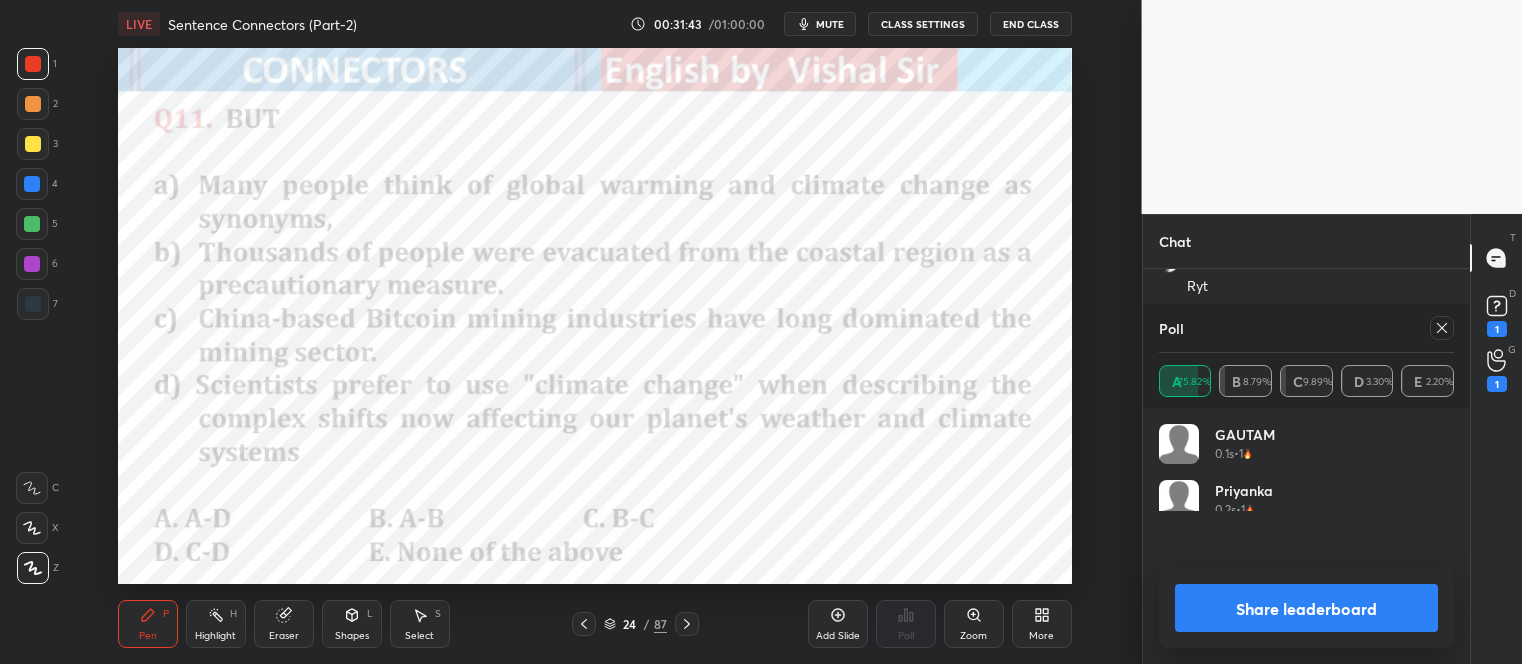 click 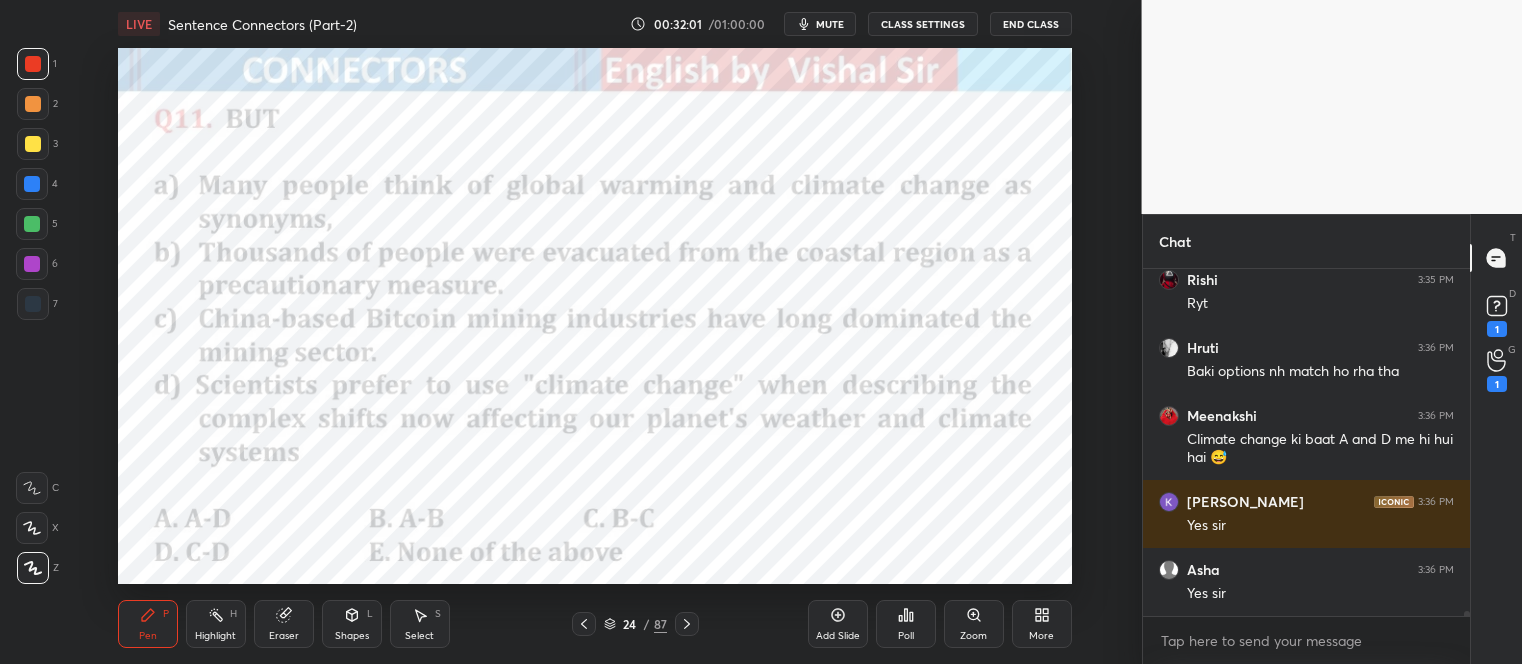 click 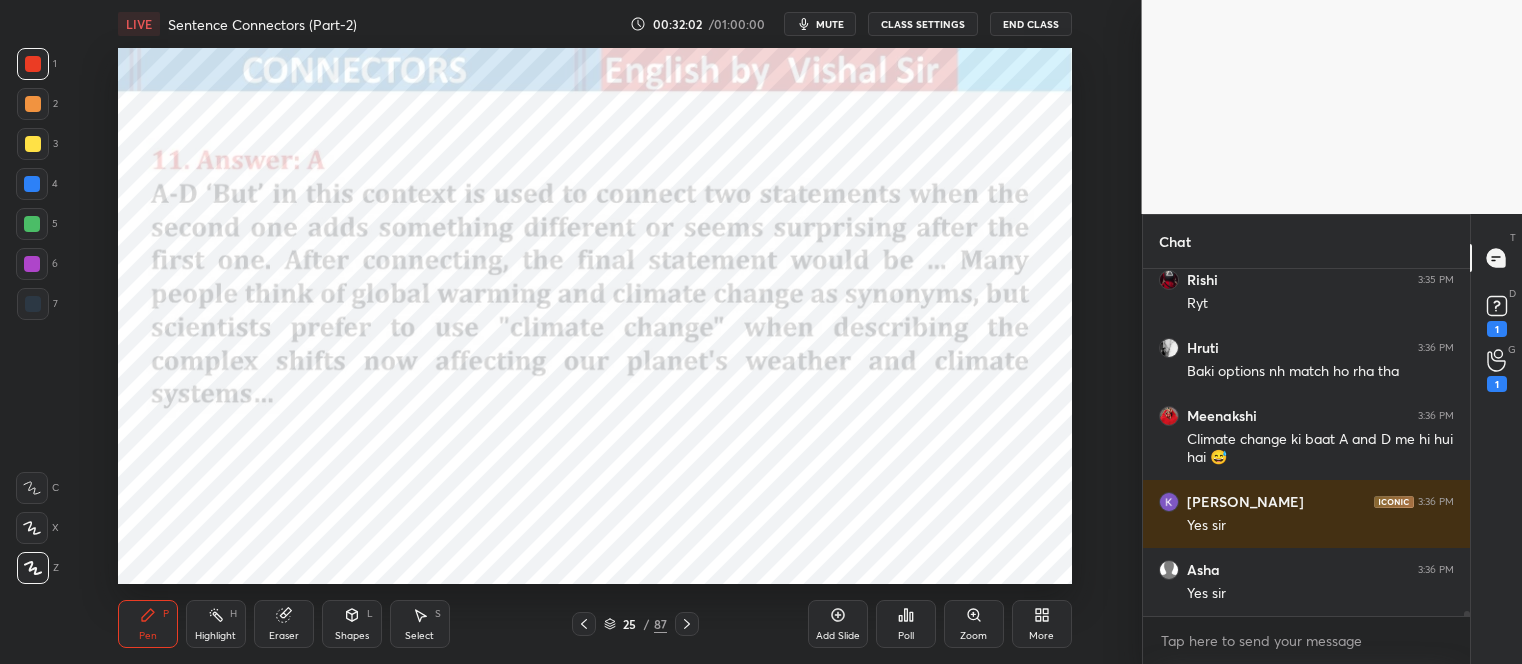 click 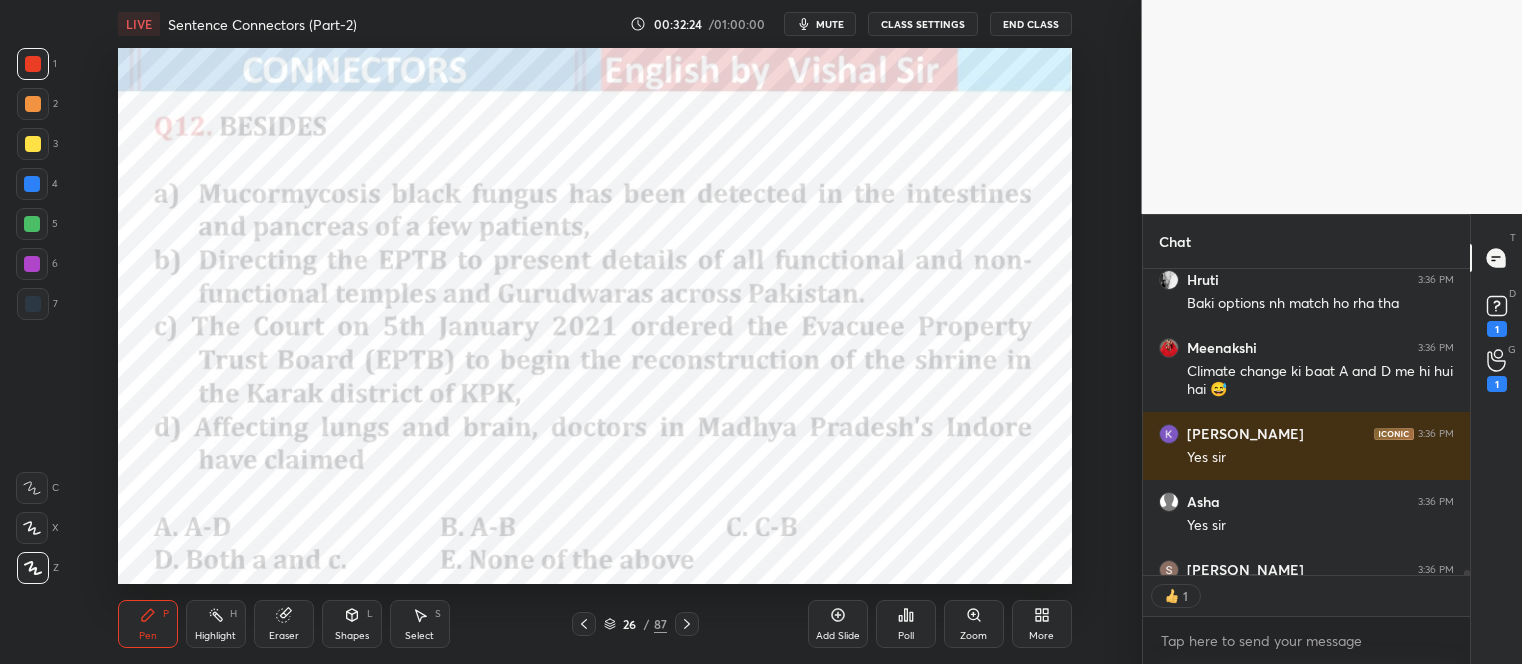 scroll, scrollTop: 300, scrollLeft: 321, axis: both 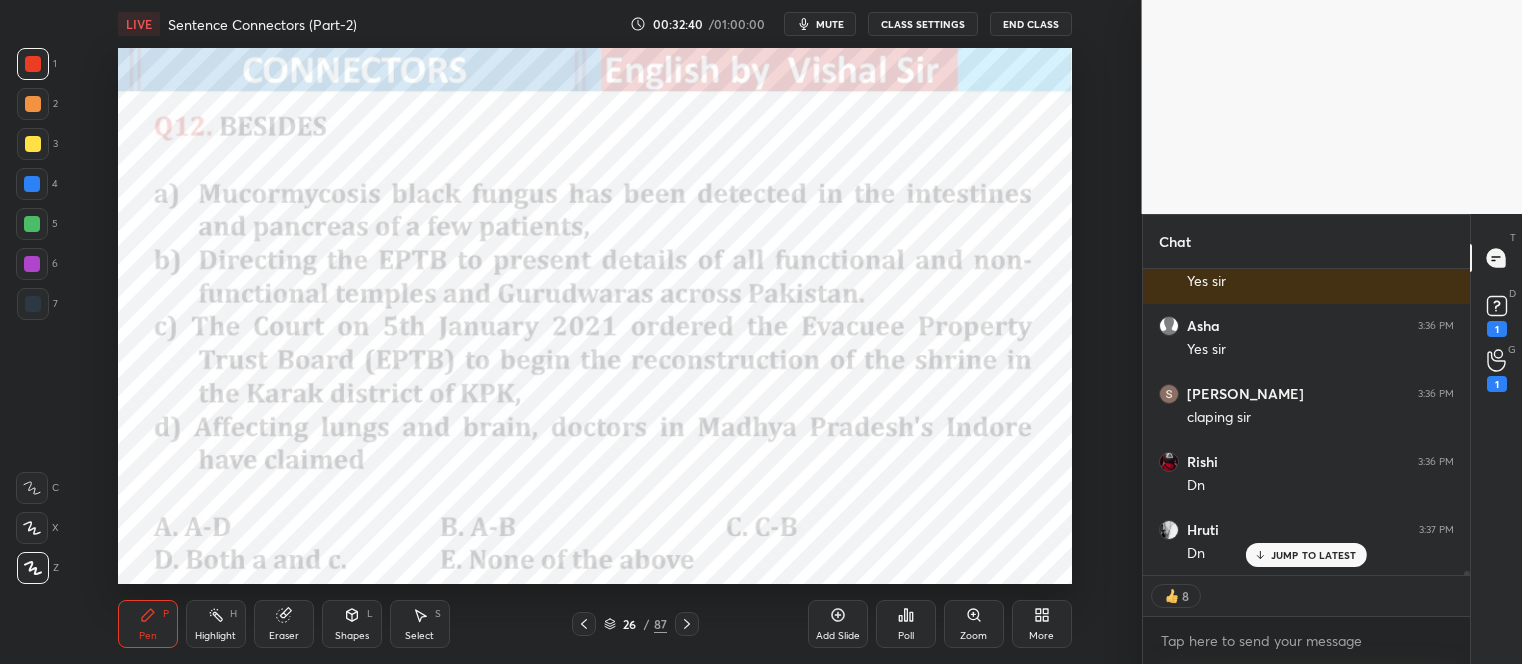 click on "JUMP TO LATEST" at bounding box center (1314, 555) 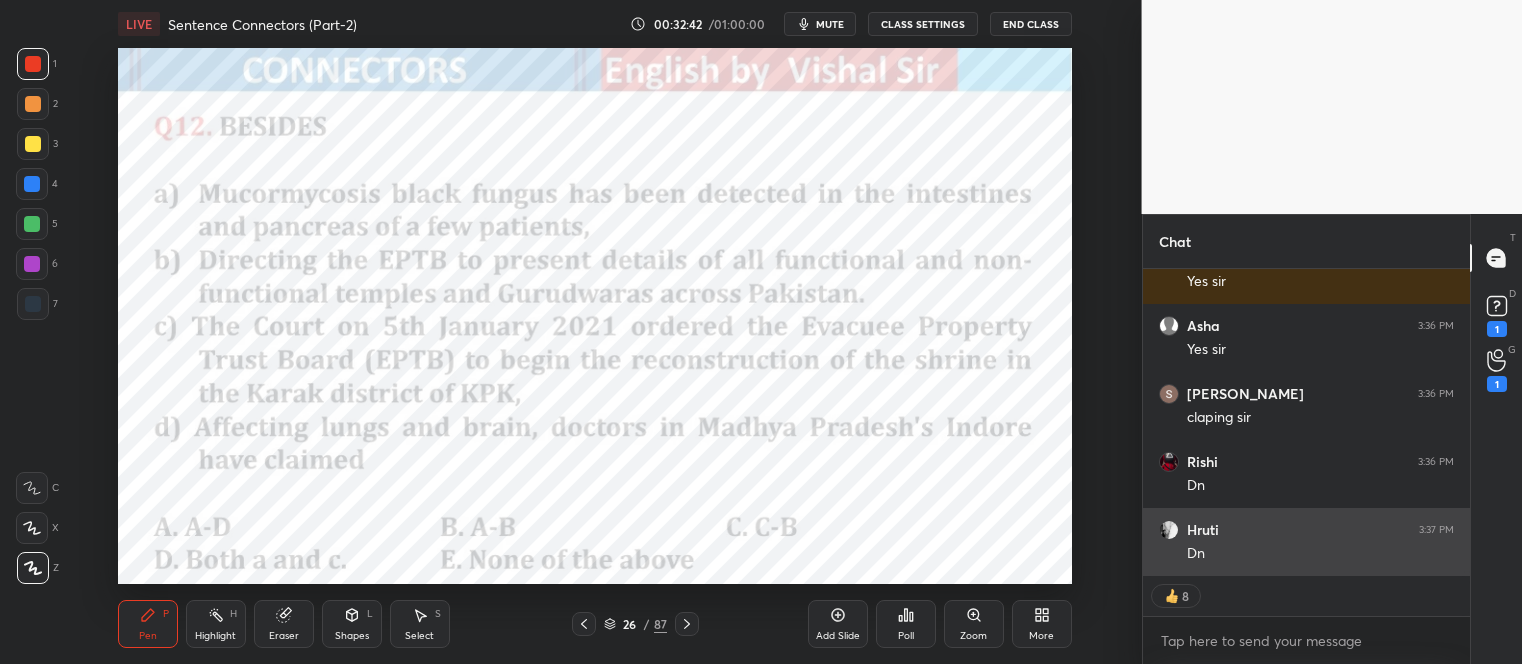 scroll, scrollTop: 22288, scrollLeft: 0, axis: vertical 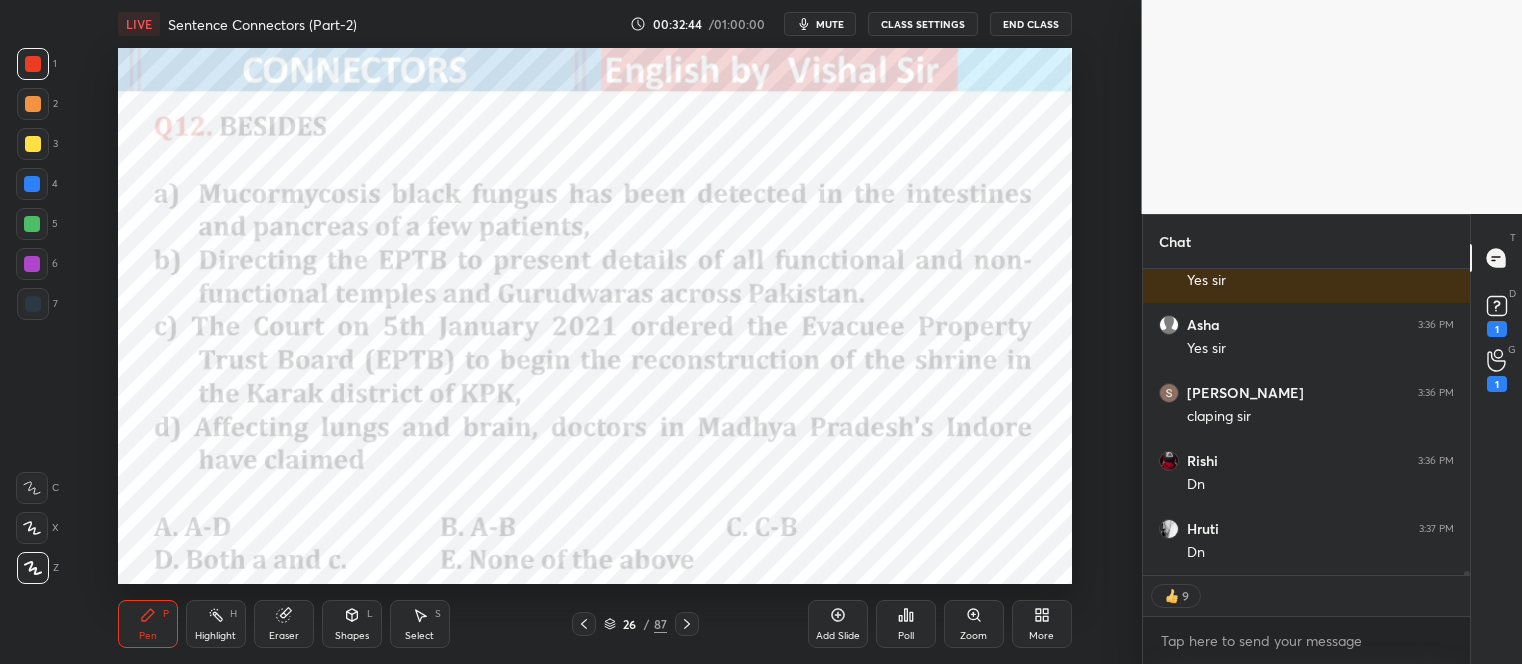 click on "Poll" at bounding box center [906, 624] 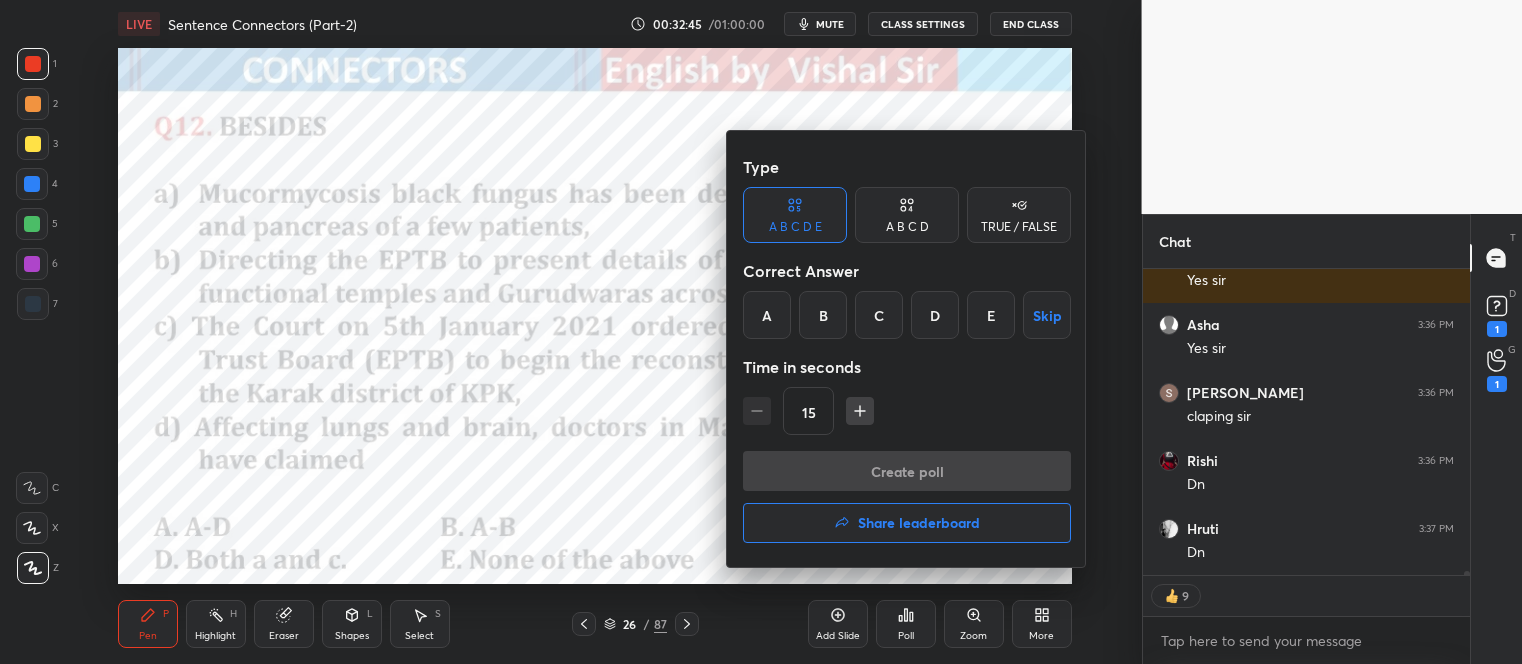 click on "D" at bounding box center (935, 315) 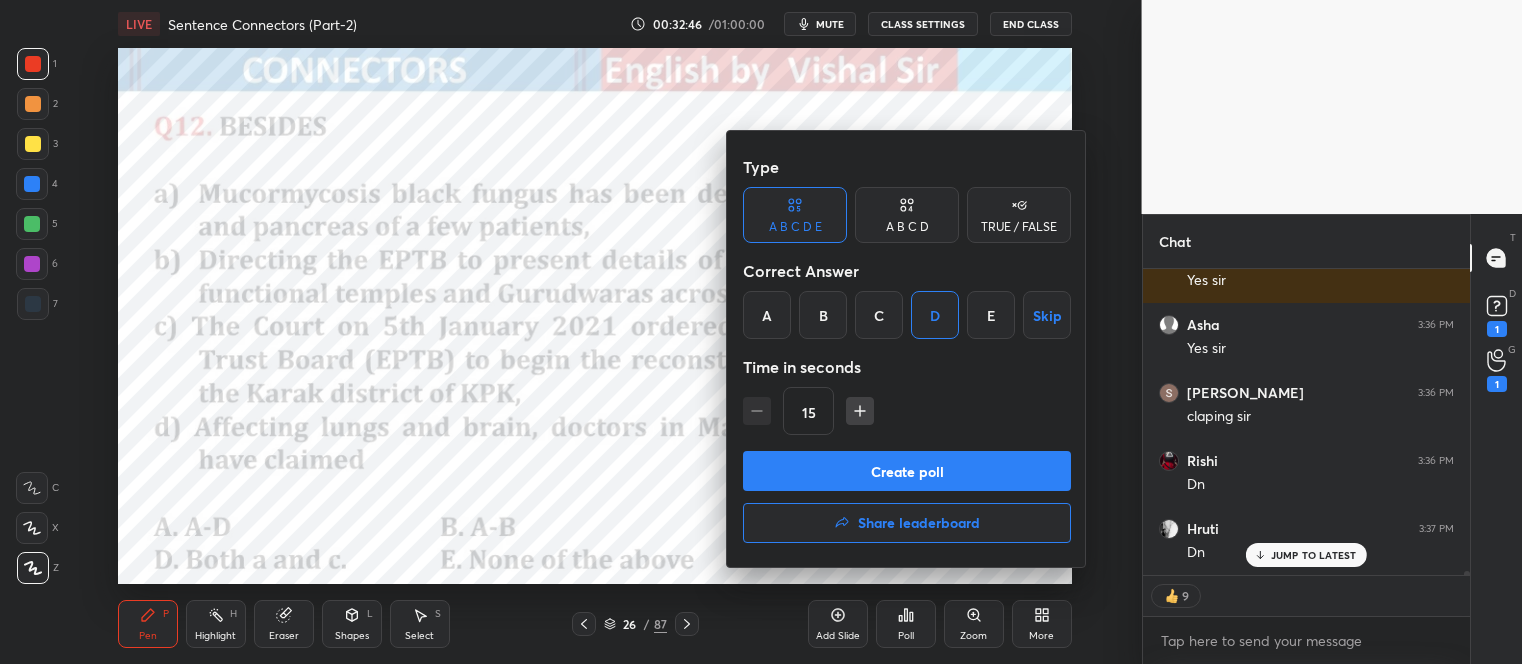 scroll, scrollTop: 22355, scrollLeft: 0, axis: vertical 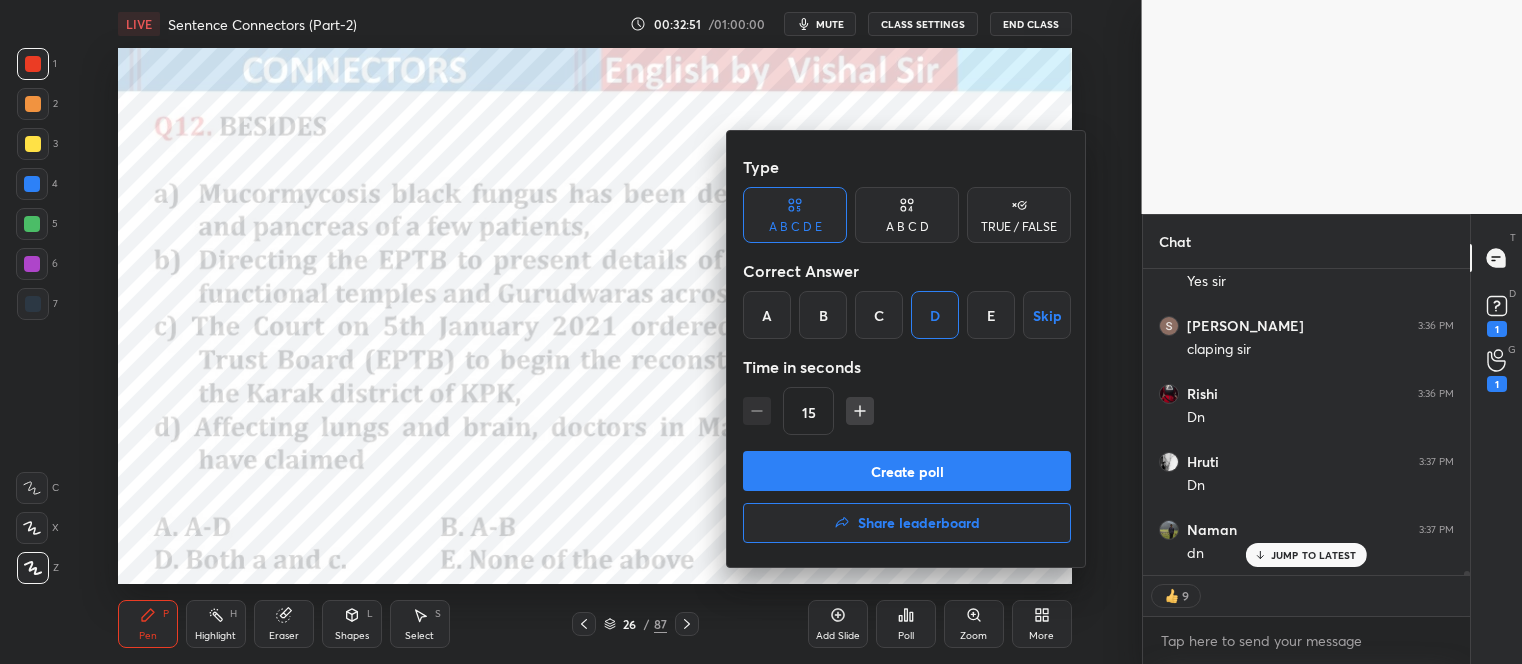 click on "Create poll" at bounding box center [907, 471] 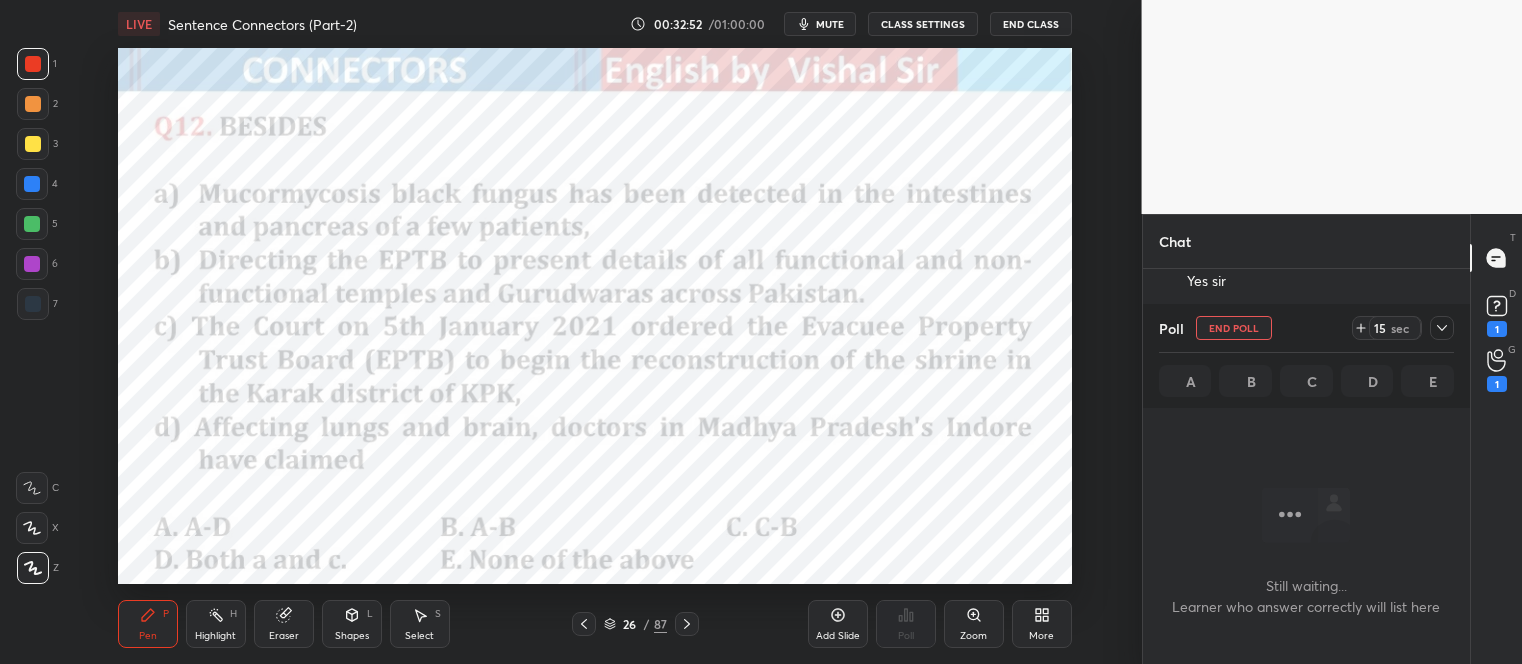 scroll, scrollTop: 76, scrollLeft: 321, axis: both 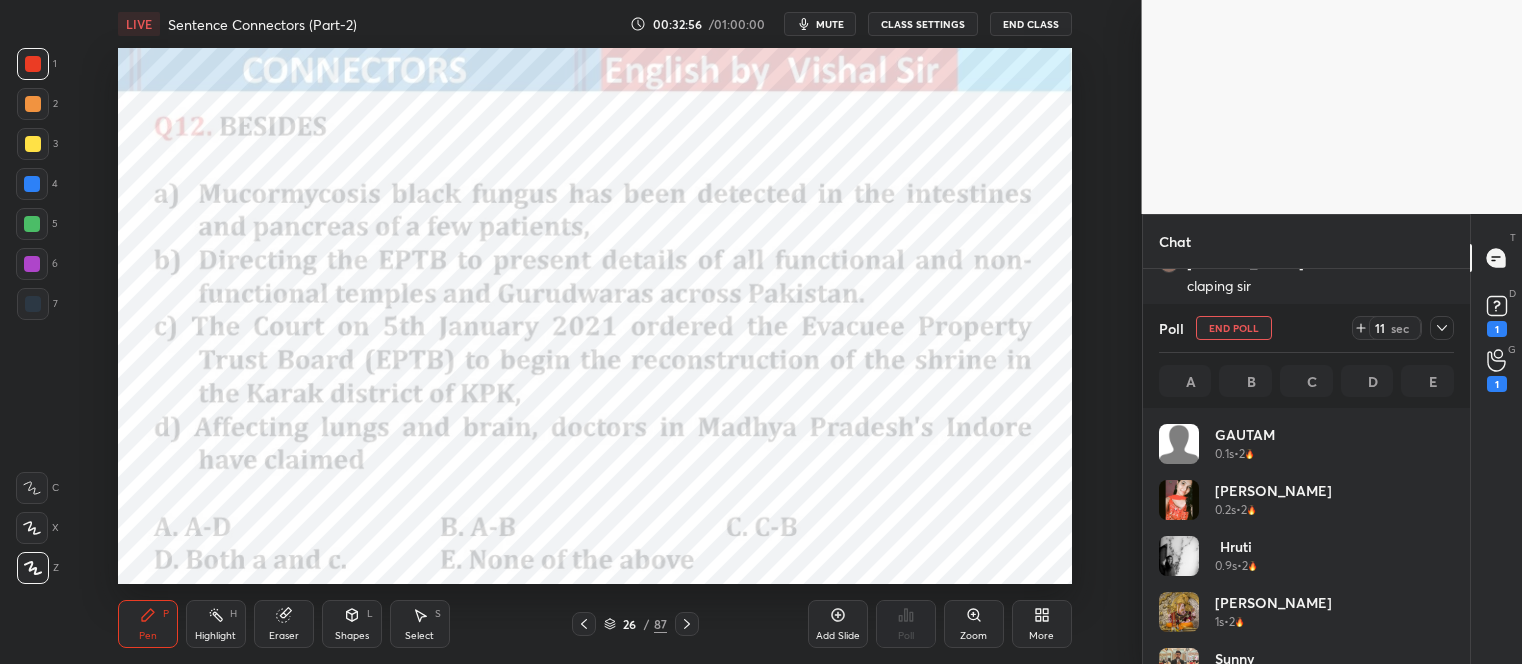click 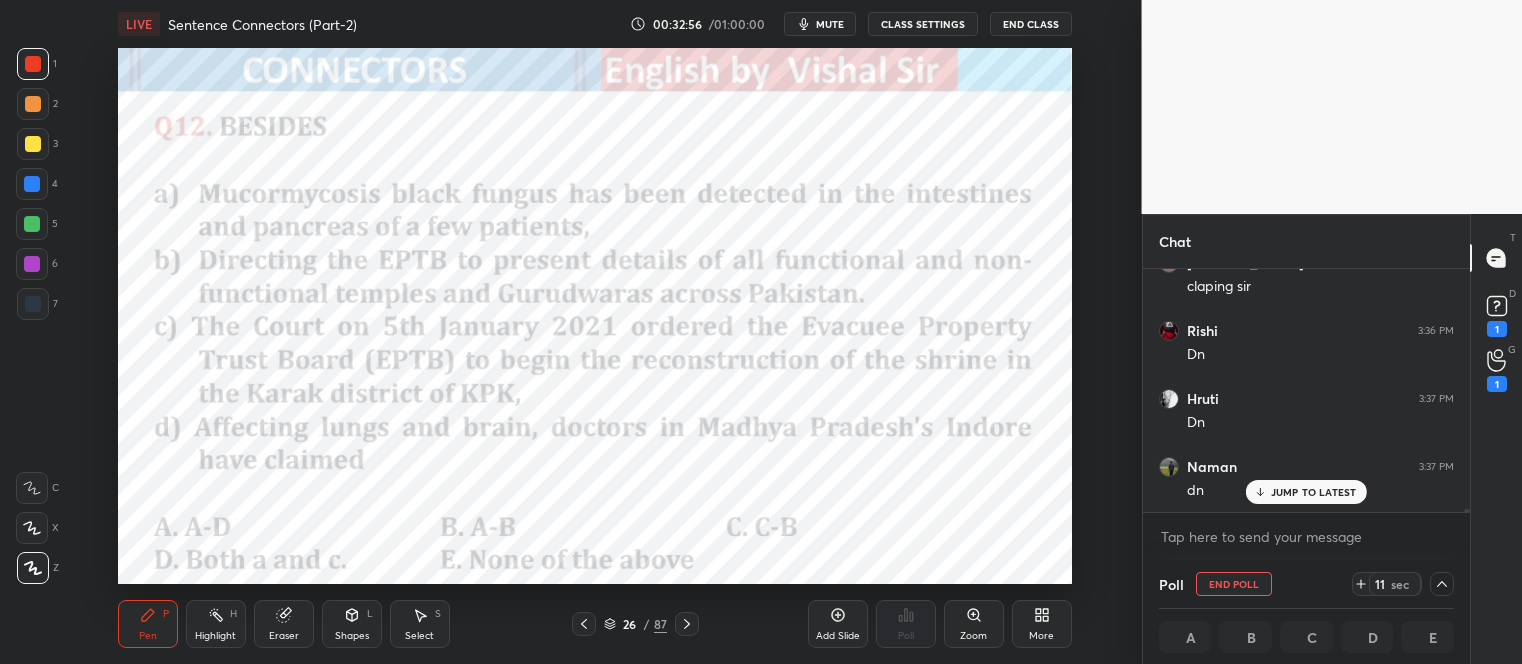 scroll, scrollTop: 4, scrollLeft: 290, axis: both 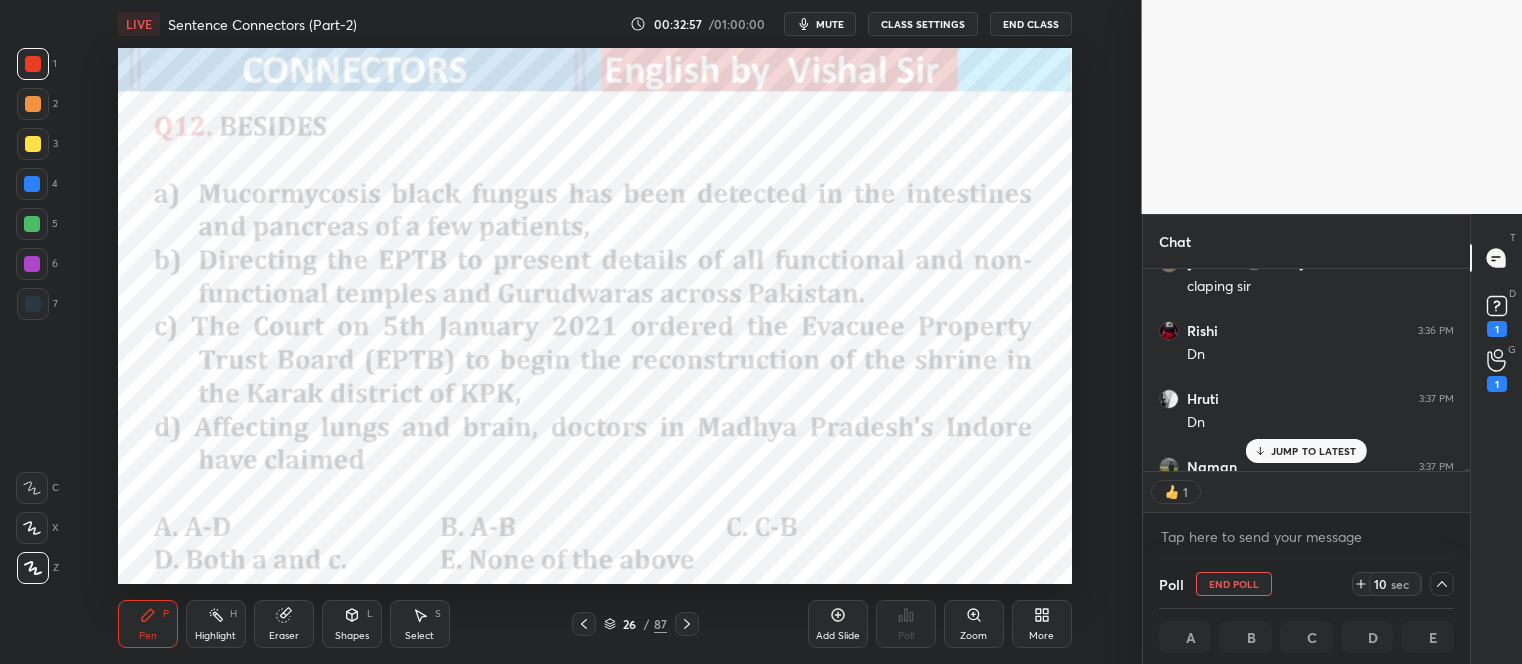 click on "JUMP TO LATEST" at bounding box center (1314, 451) 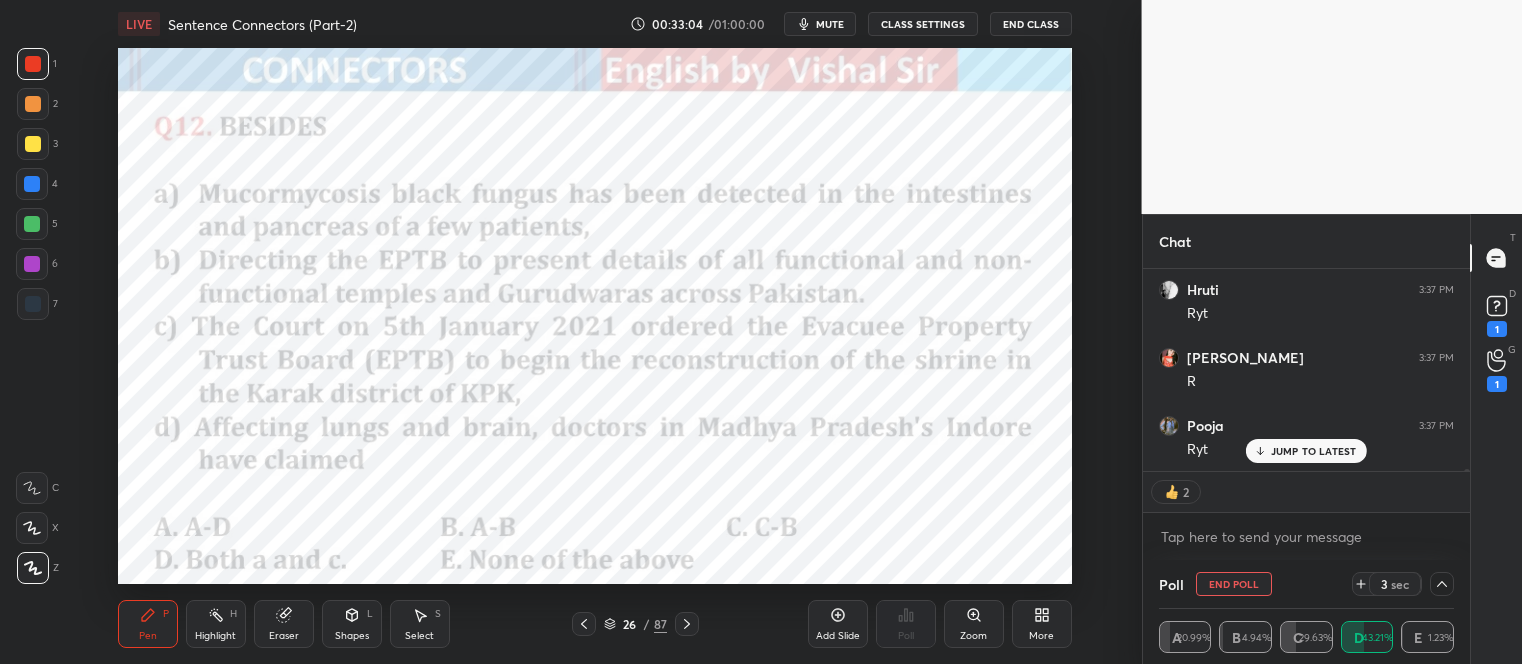 scroll, scrollTop: 22800, scrollLeft: 0, axis: vertical 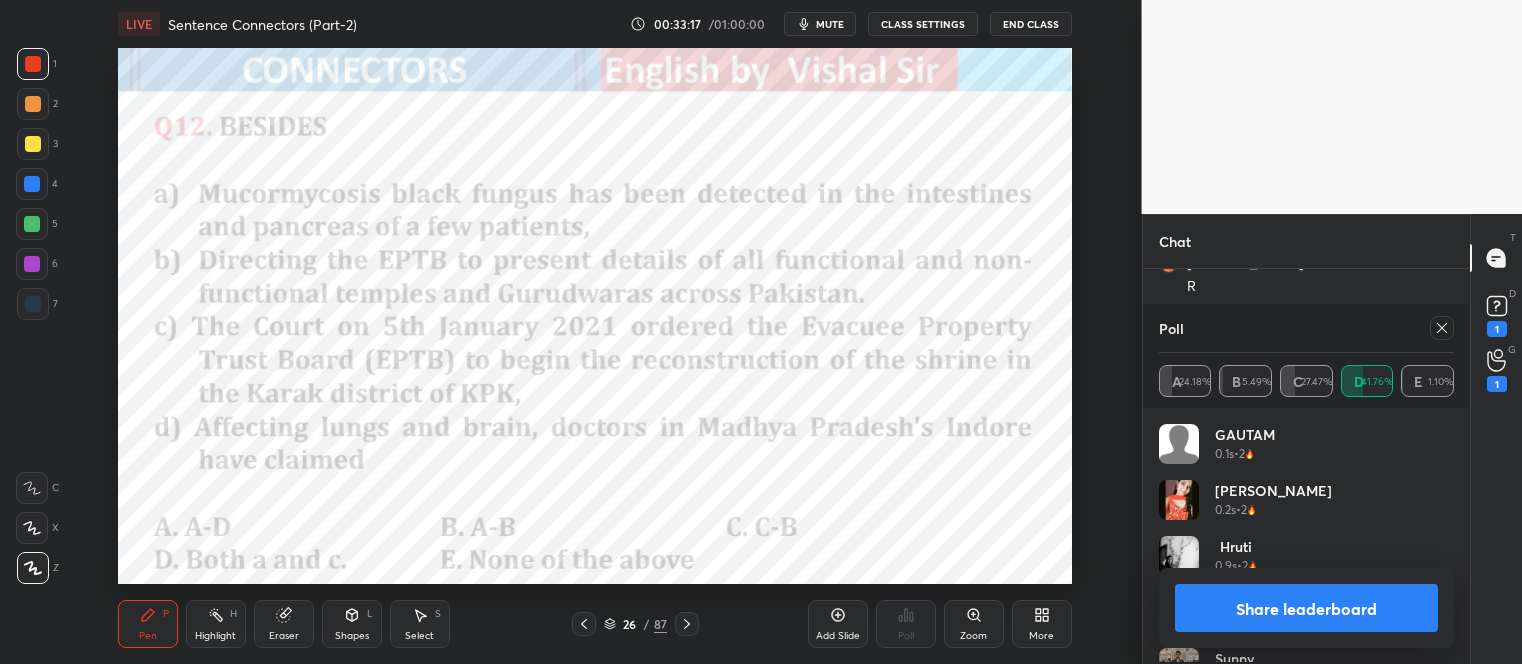 click on "Share leaderboard" at bounding box center [1307, 608] 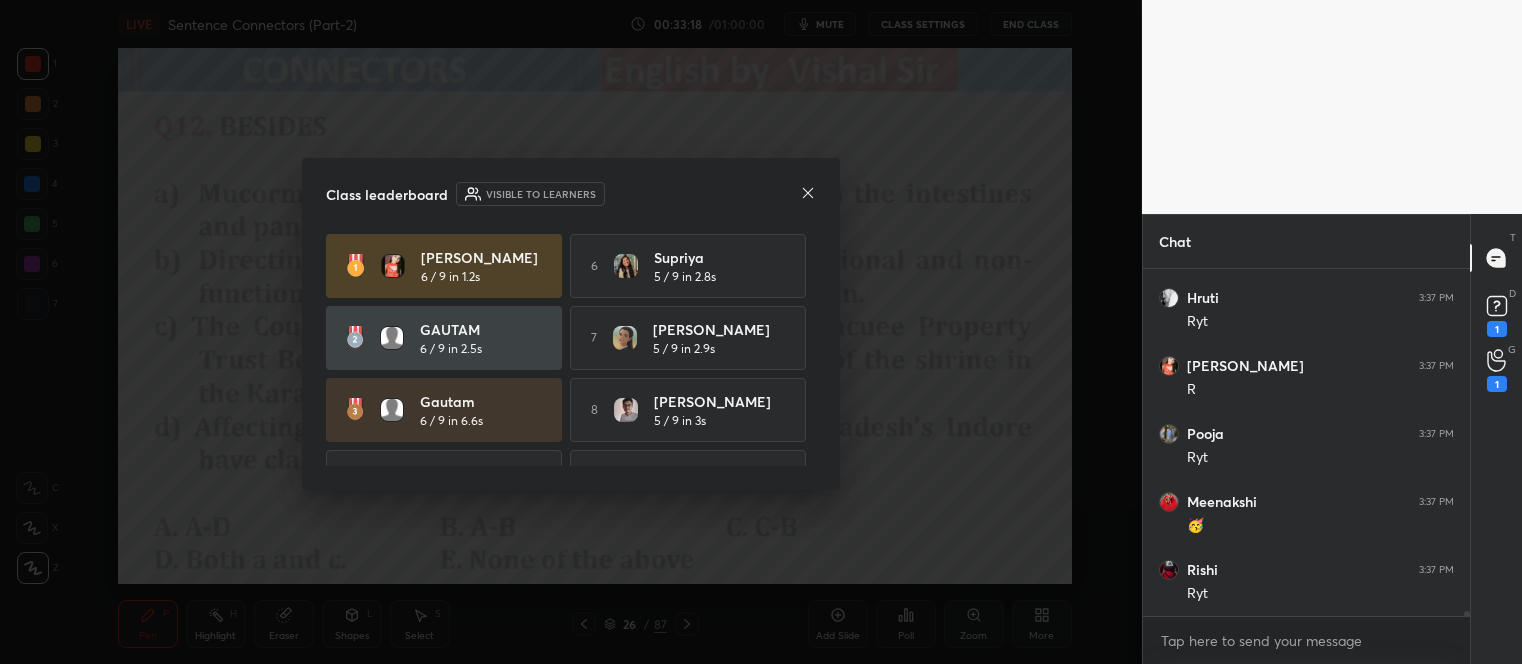 click 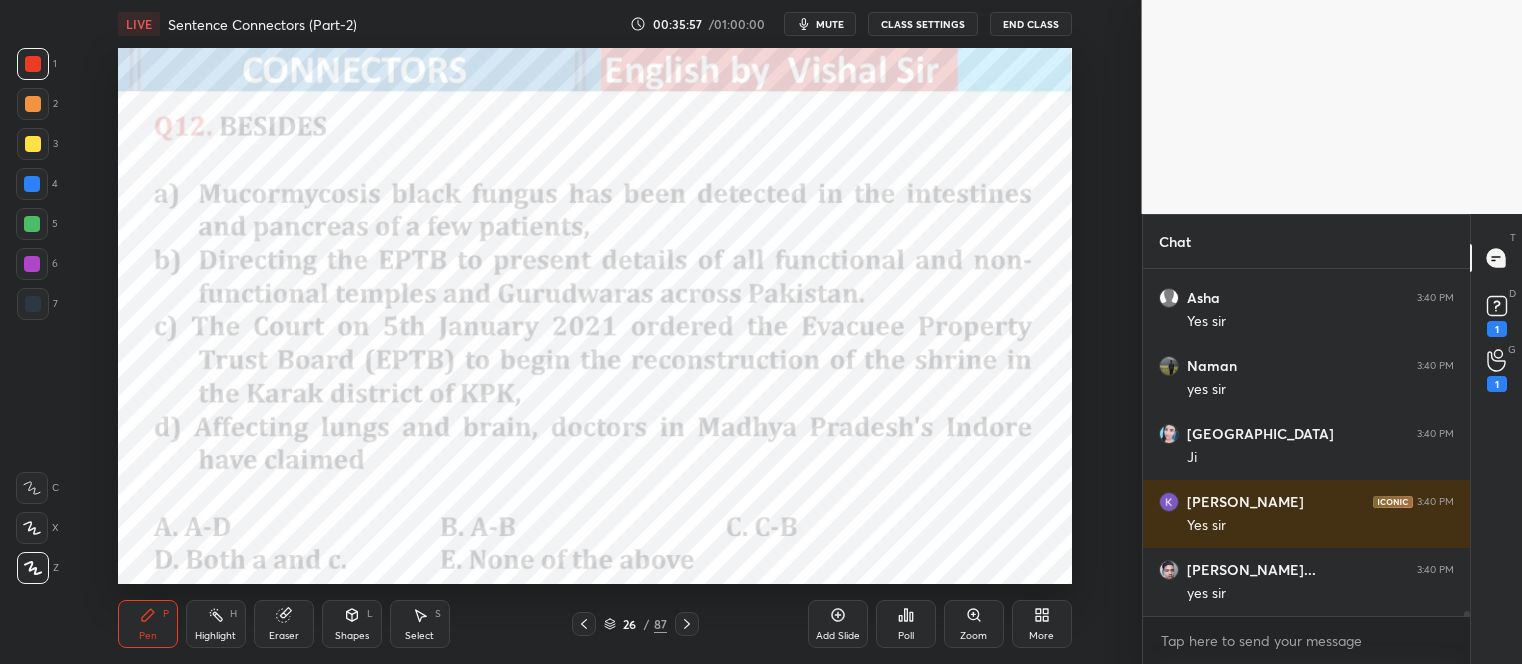 scroll, scrollTop: 24831, scrollLeft: 0, axis: vertical 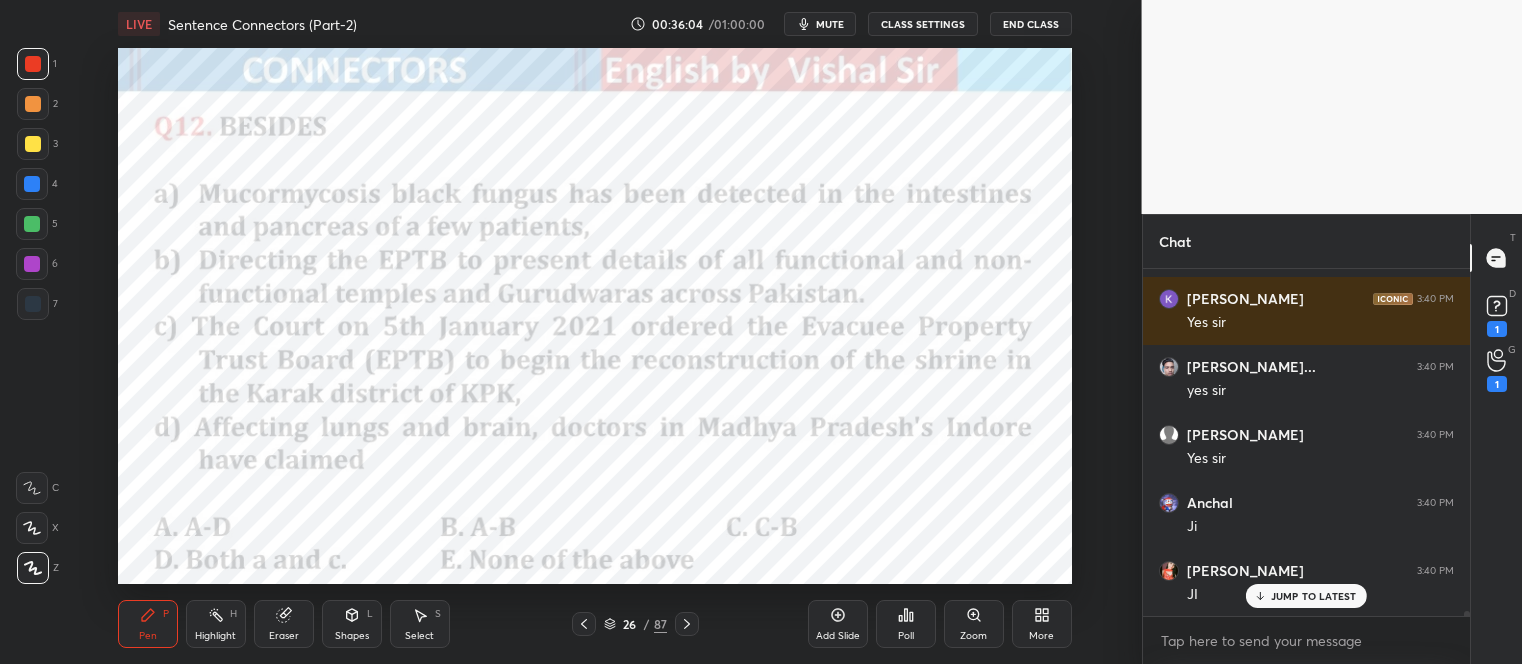 click 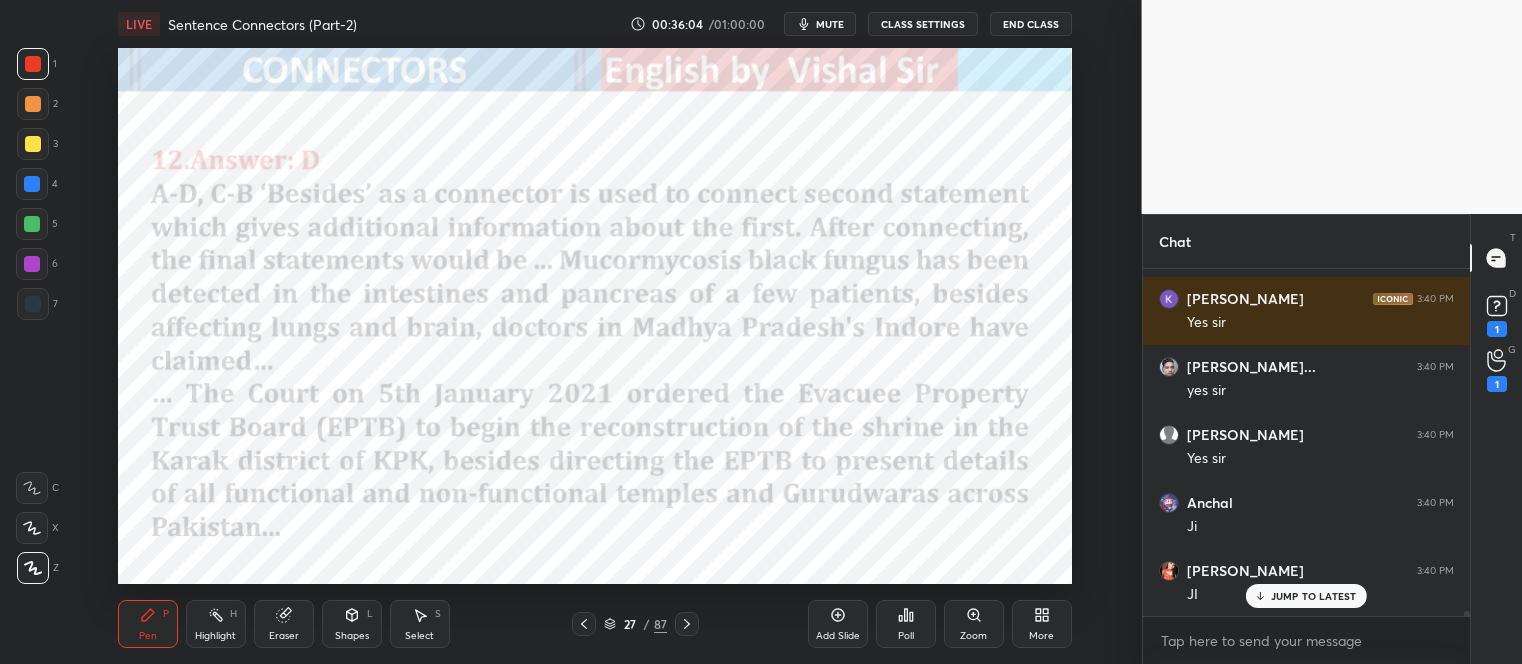 click 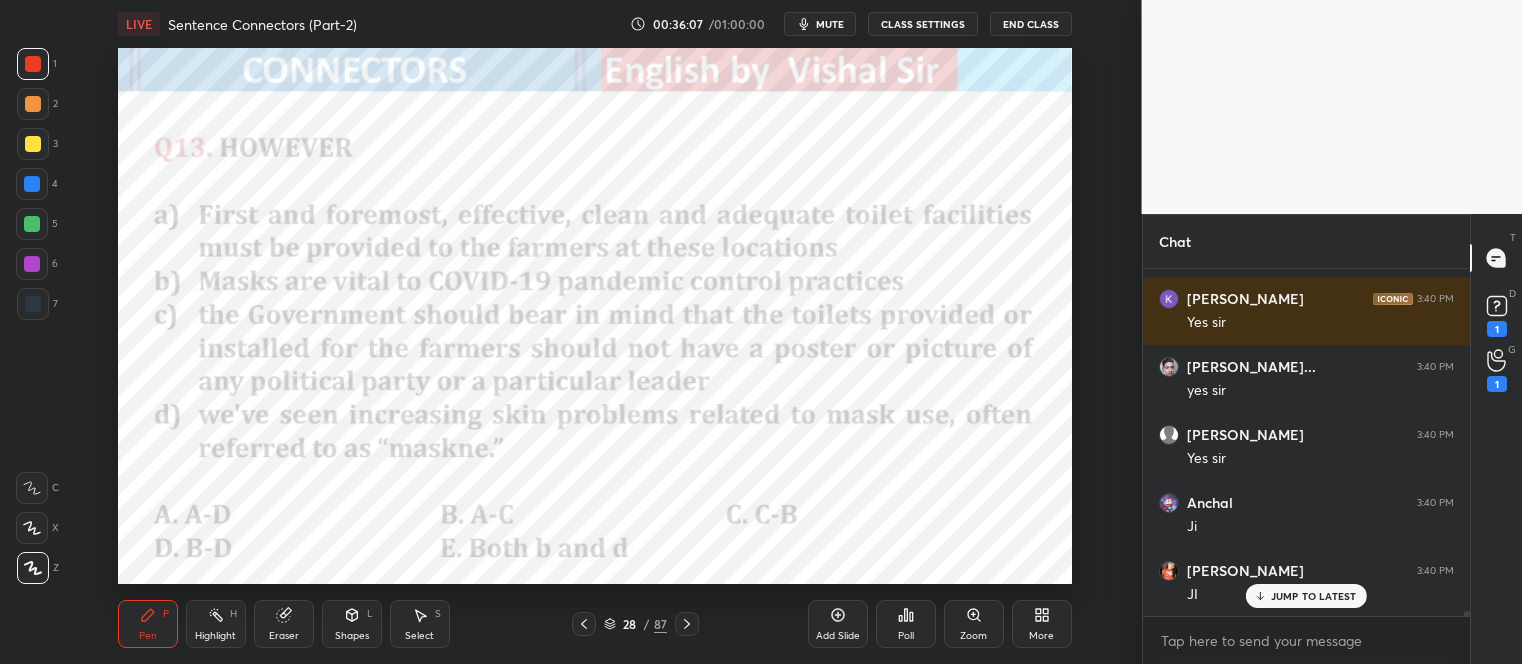 scroll, scrollTop: 25035, scrollLeft: 0, axis: vertical 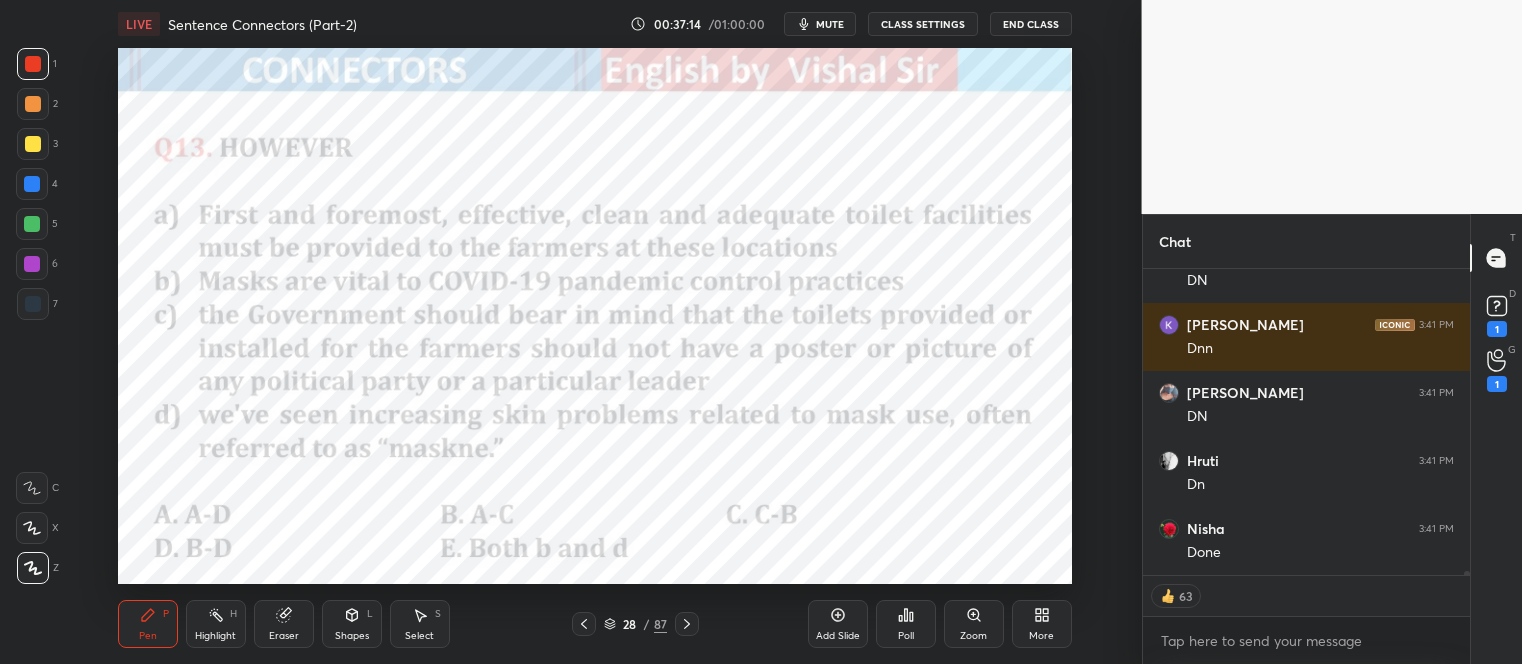 click 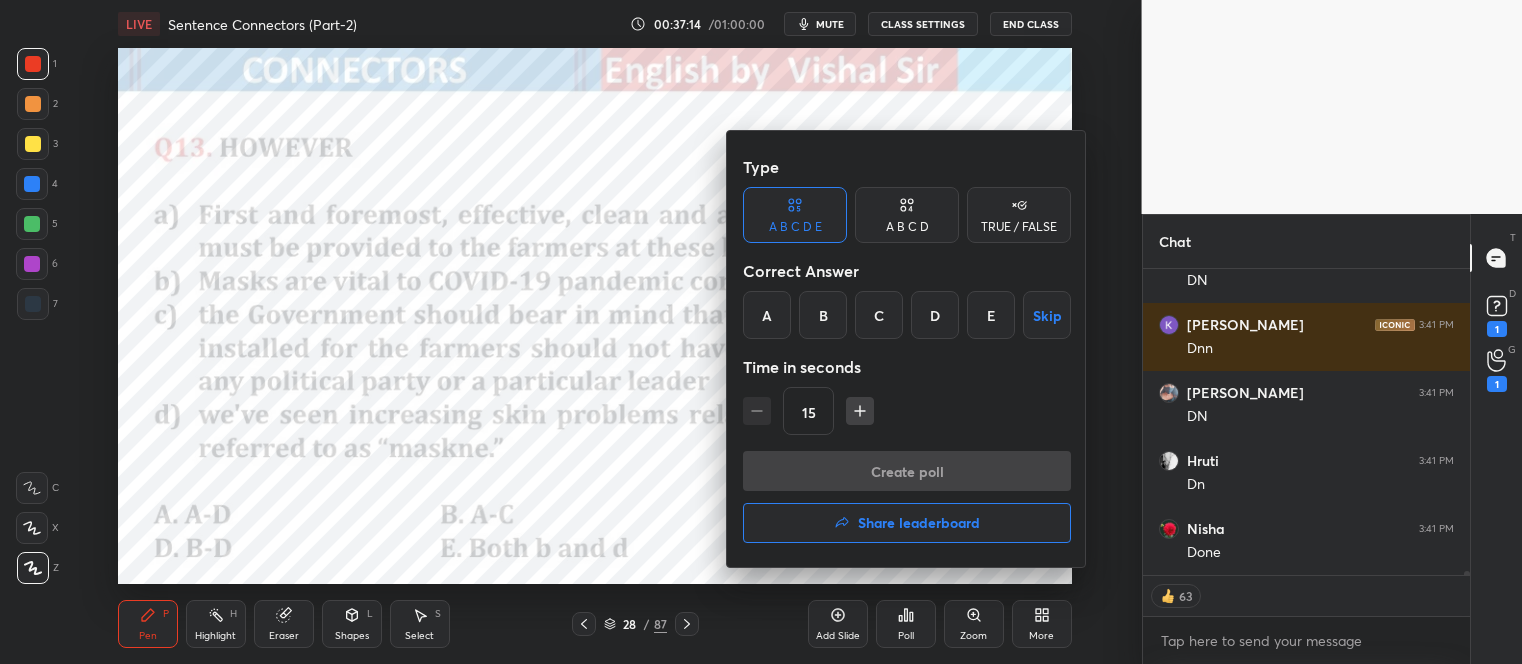 click on "E" at bounding box center [991, 315] 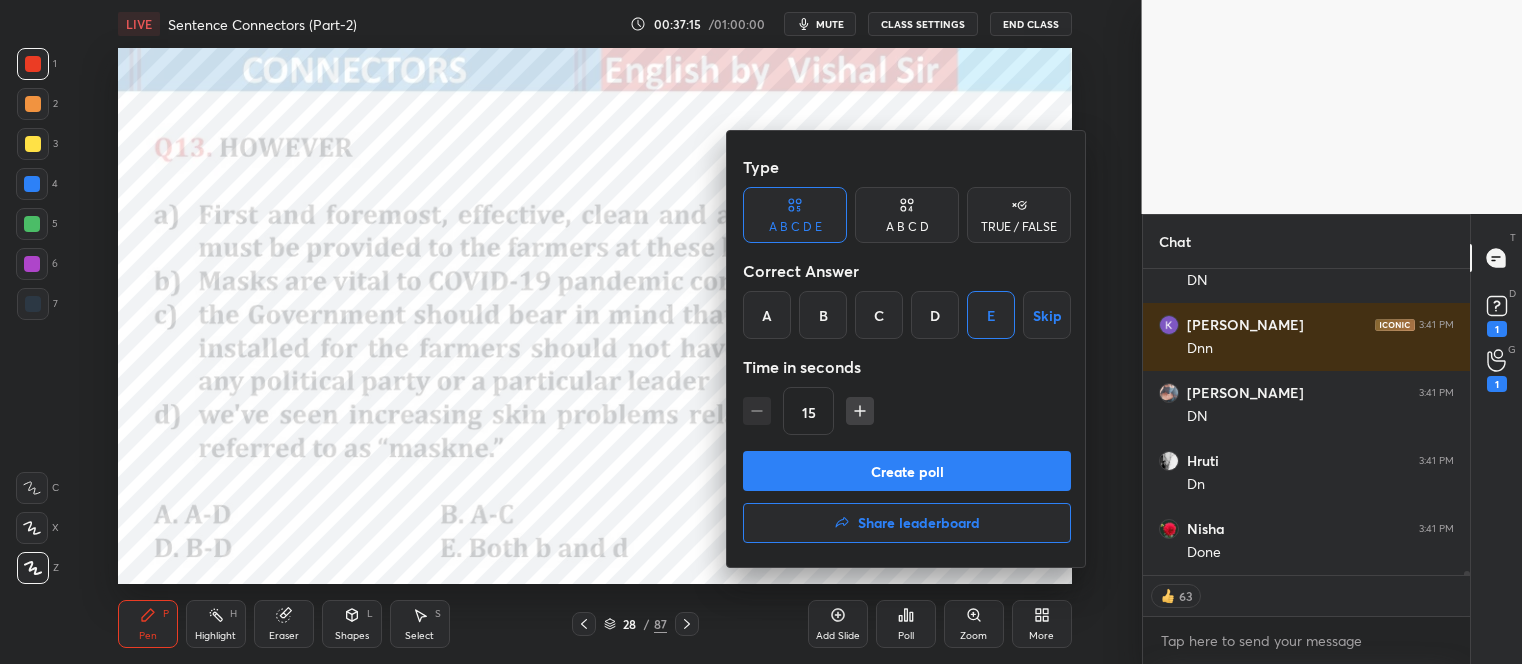 click on "Create poll" at bounding box center [907, 471] 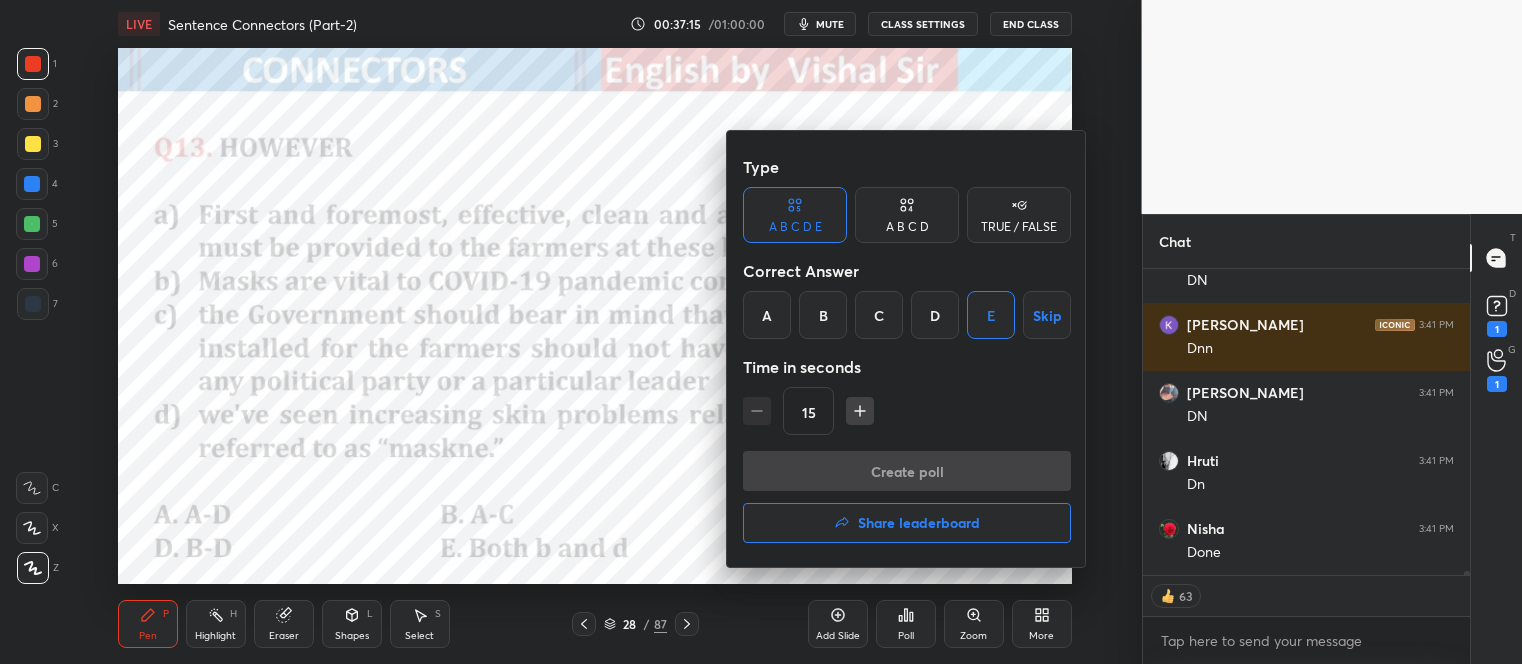 scroll, scrollTop: 142, scrollLeft: 321, axis: both 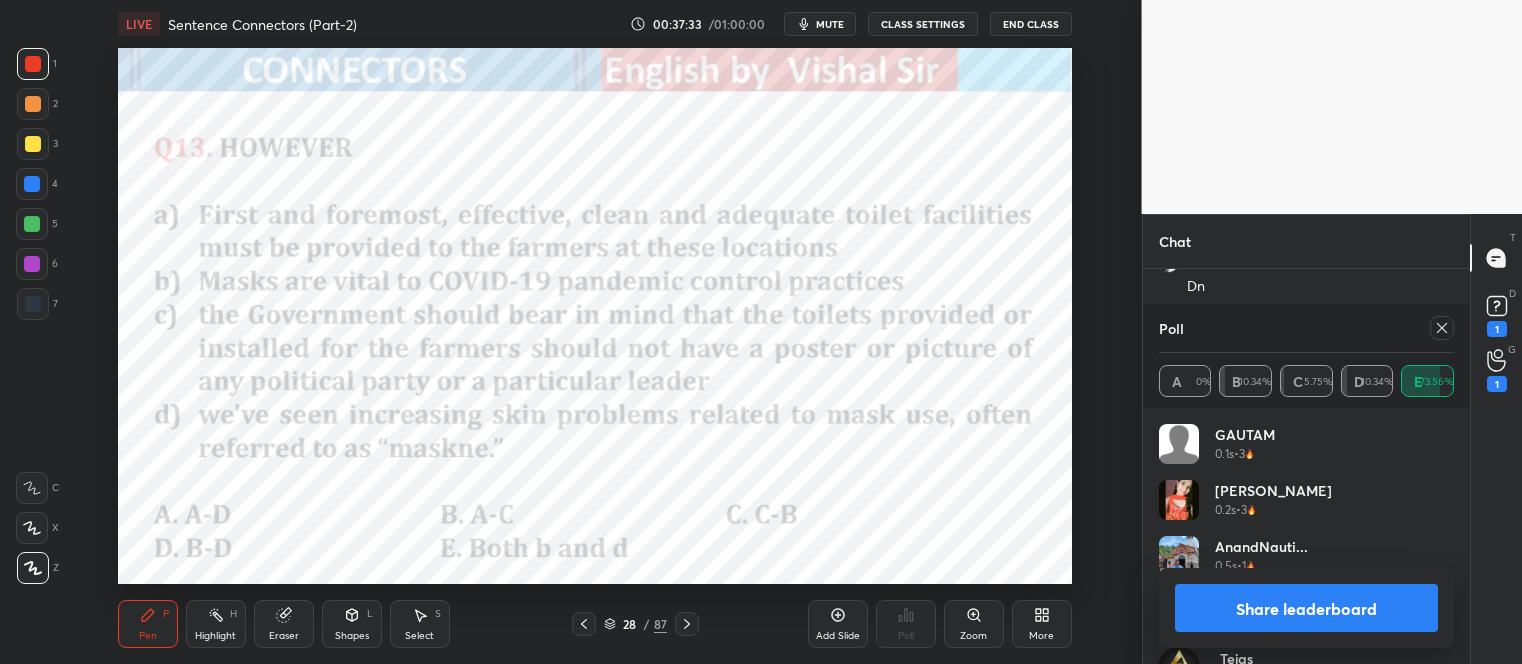 click on "Share leaderboard" at bounding box center [1307, 608] 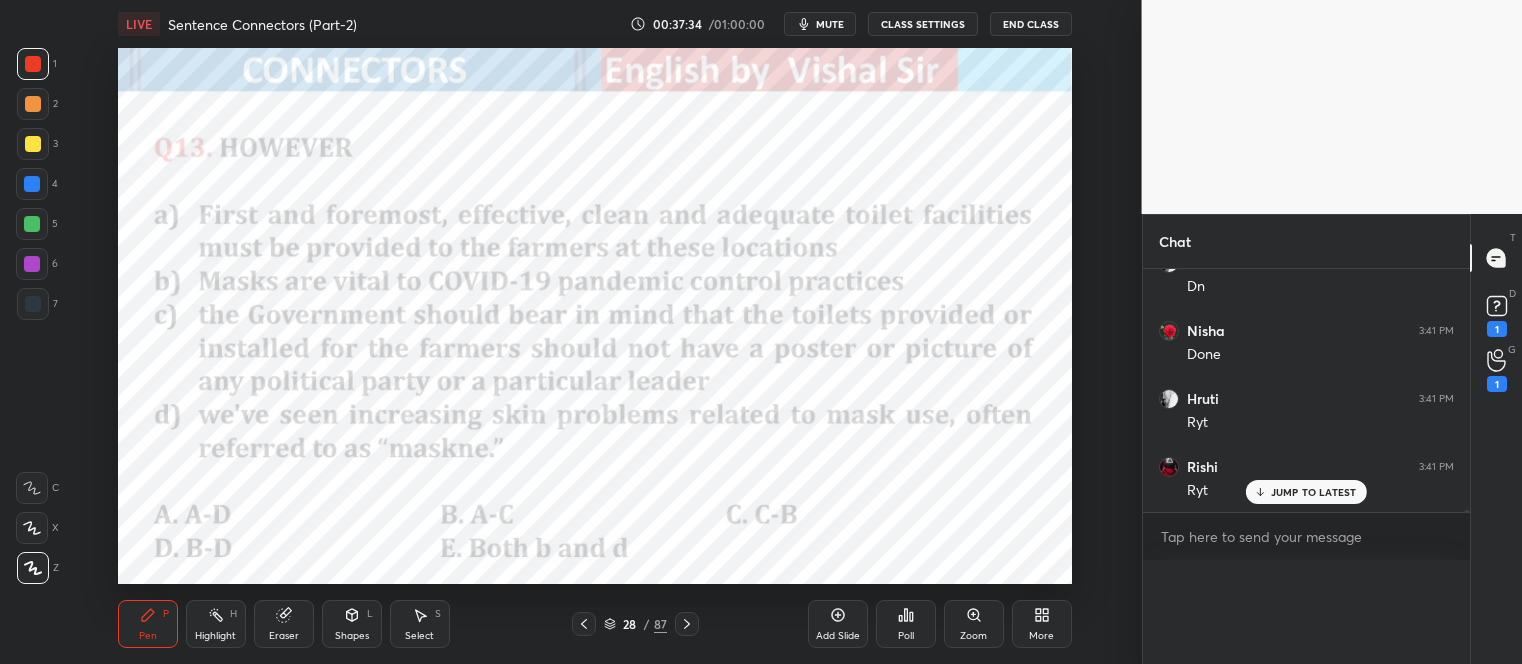 scroll, scrollTop: 0, scrollLeft: 0, axis: both 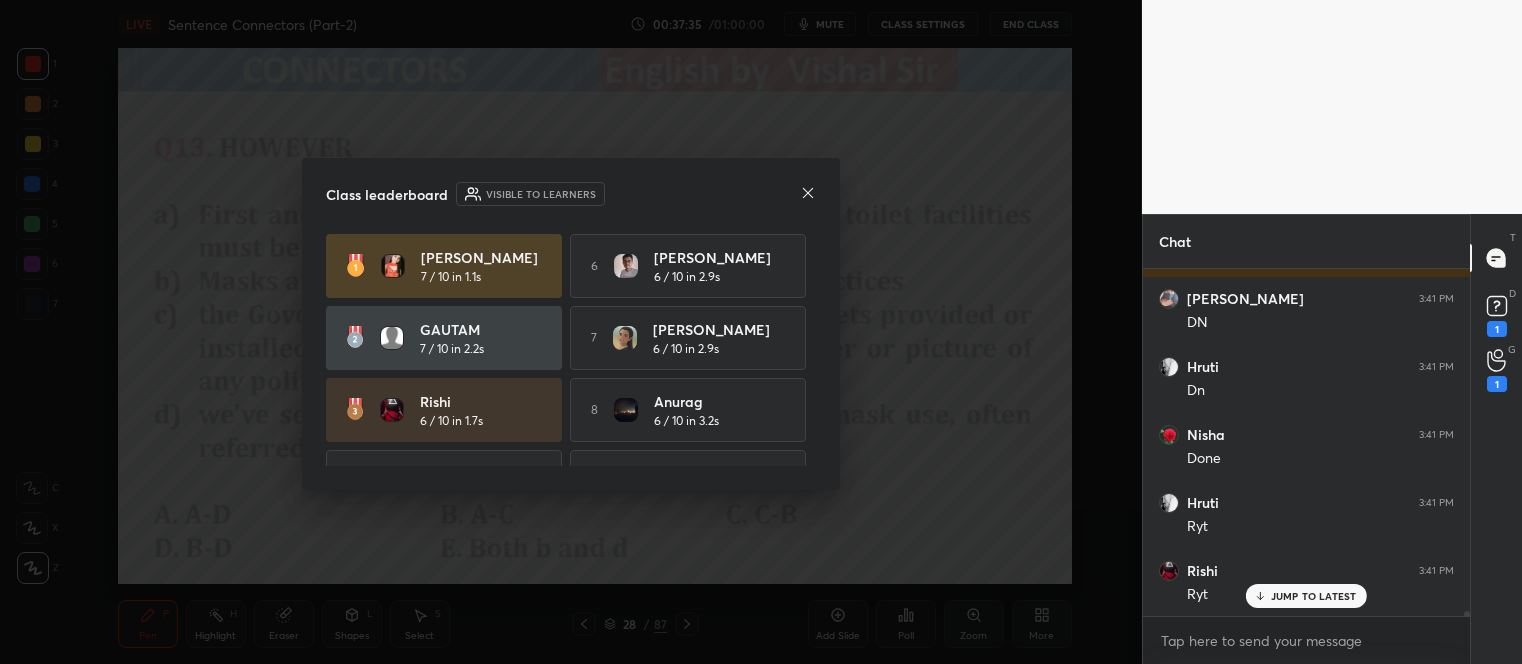 click 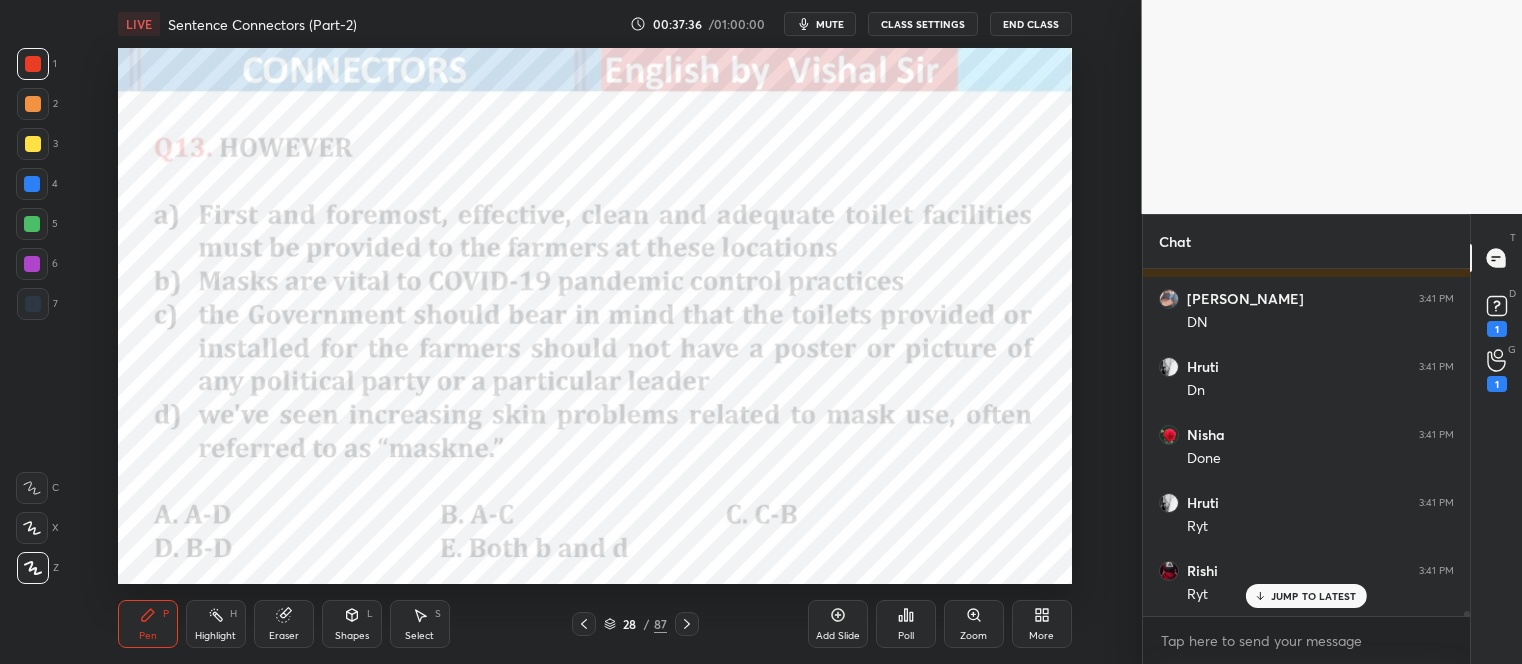 click on "JUMP TO LATEST" at bounding box center [1314, 596] 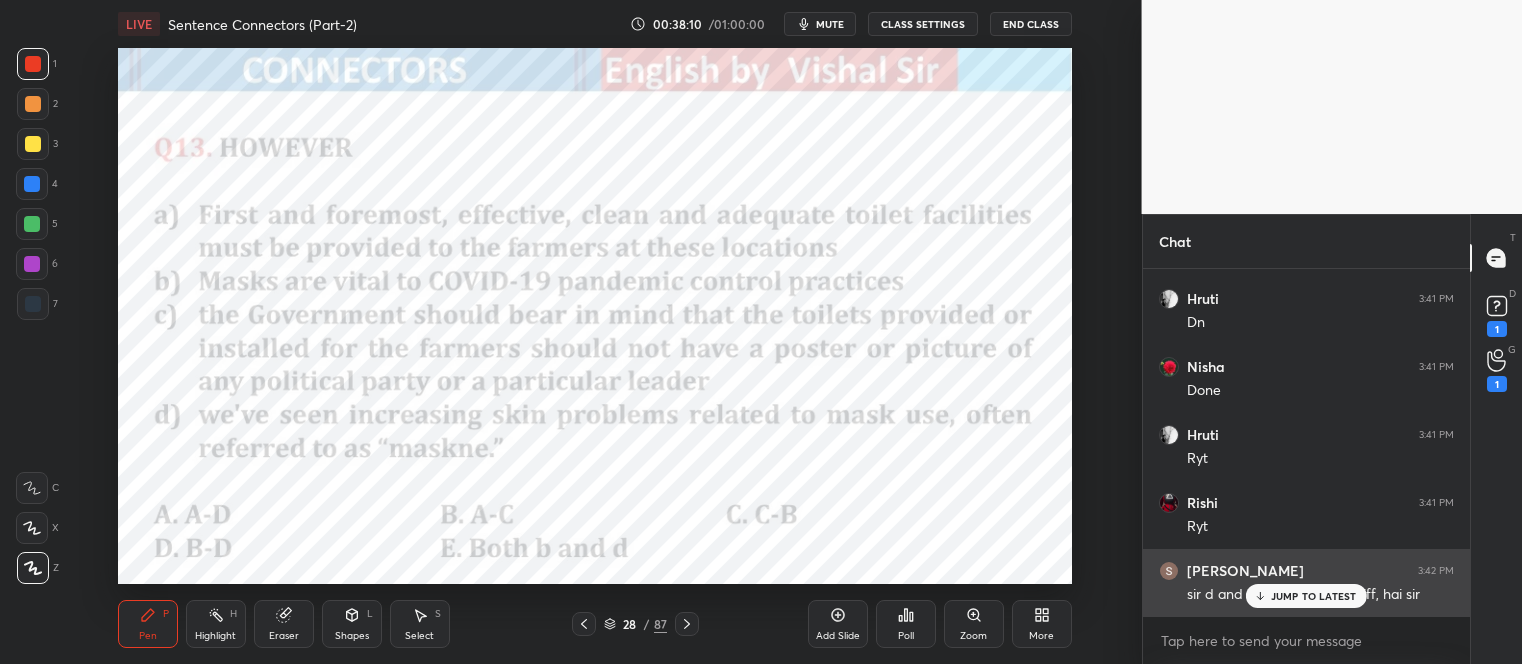 click on "JUMP TO LATEST" at bounding box center [1314, 596] 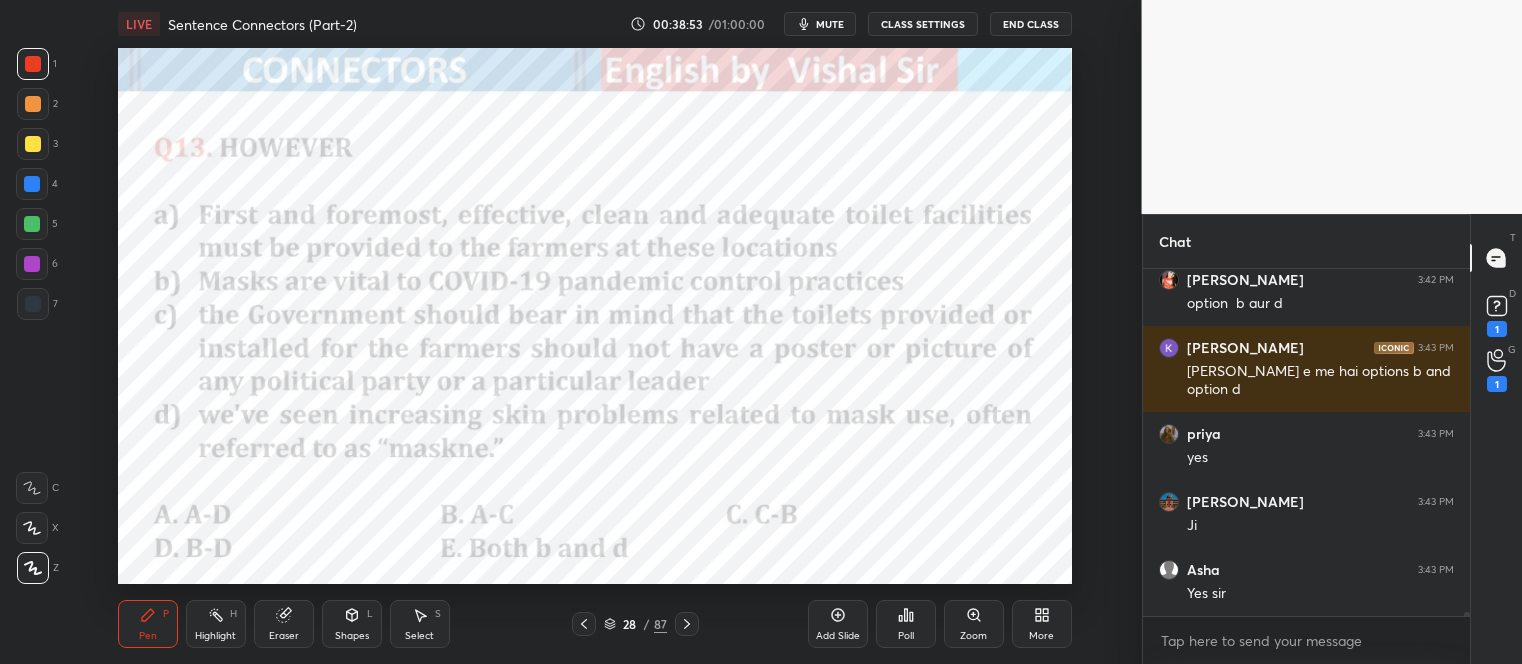 scroll, scrollTop: 26638, scrollLeft: 0, axis: vertical 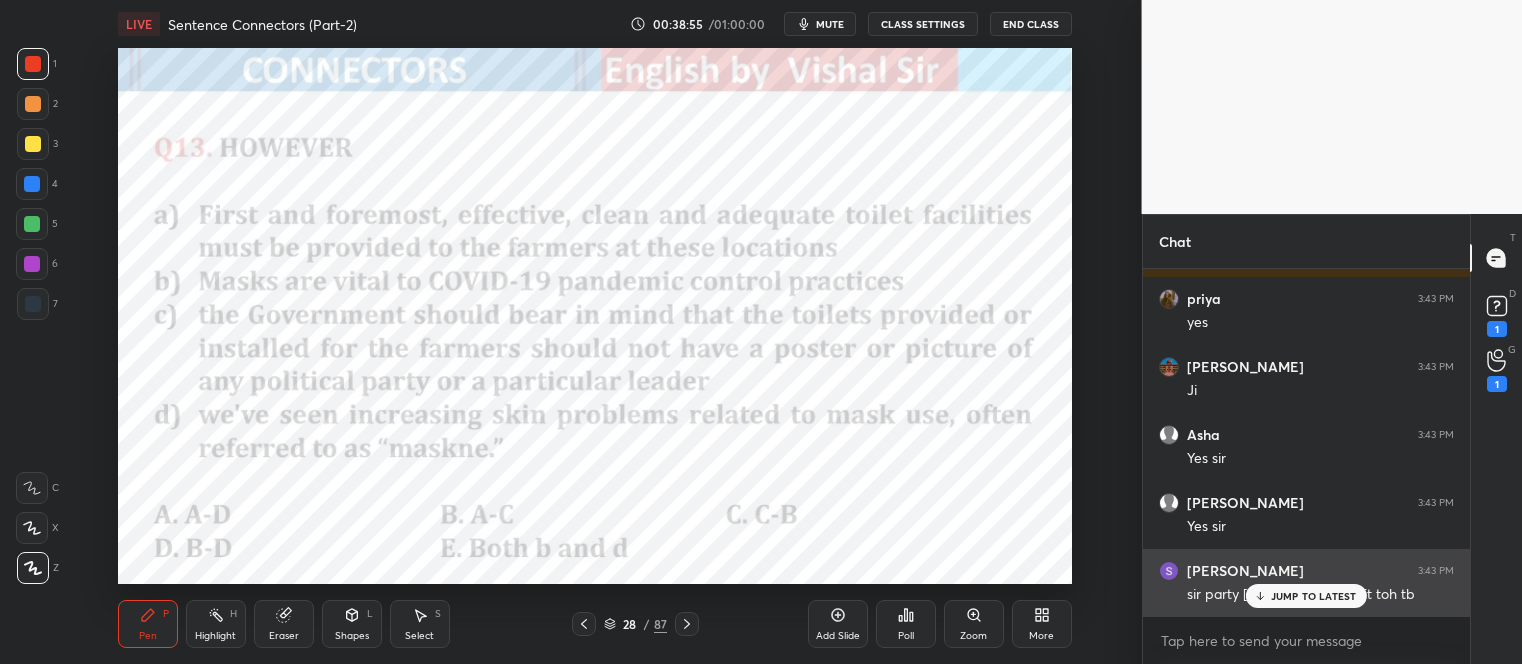click 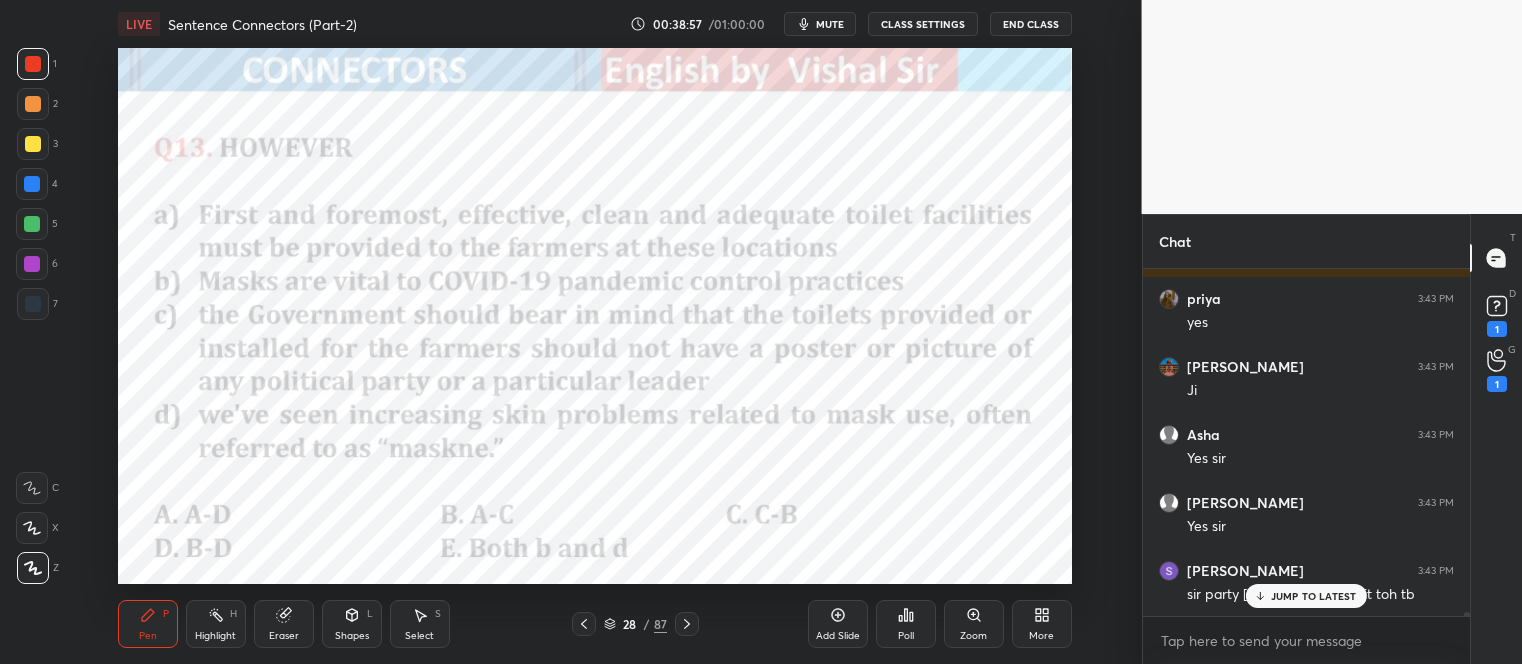 scroll, scrollTop: 26706, scrollLeft: 0, axis: vertical 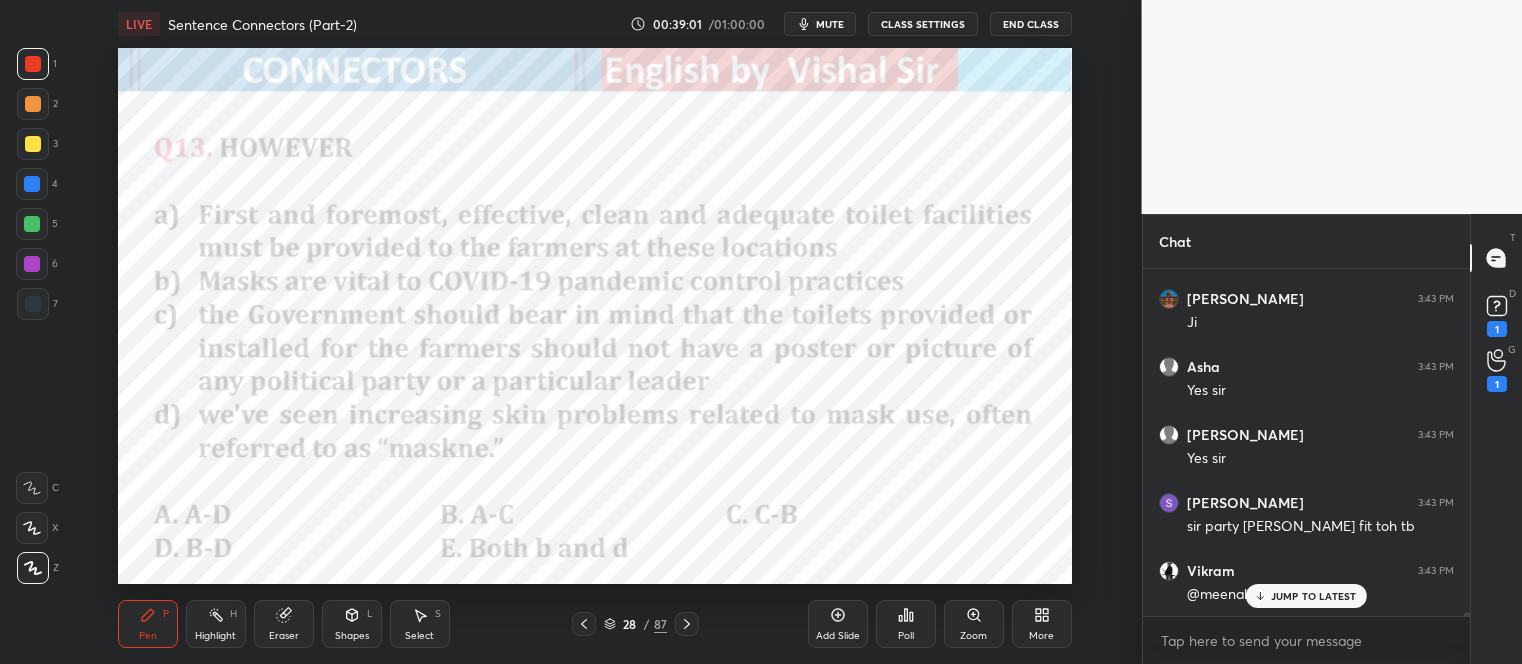 click on "JUMP TO LATEST" at bounding box center (1314, 596) 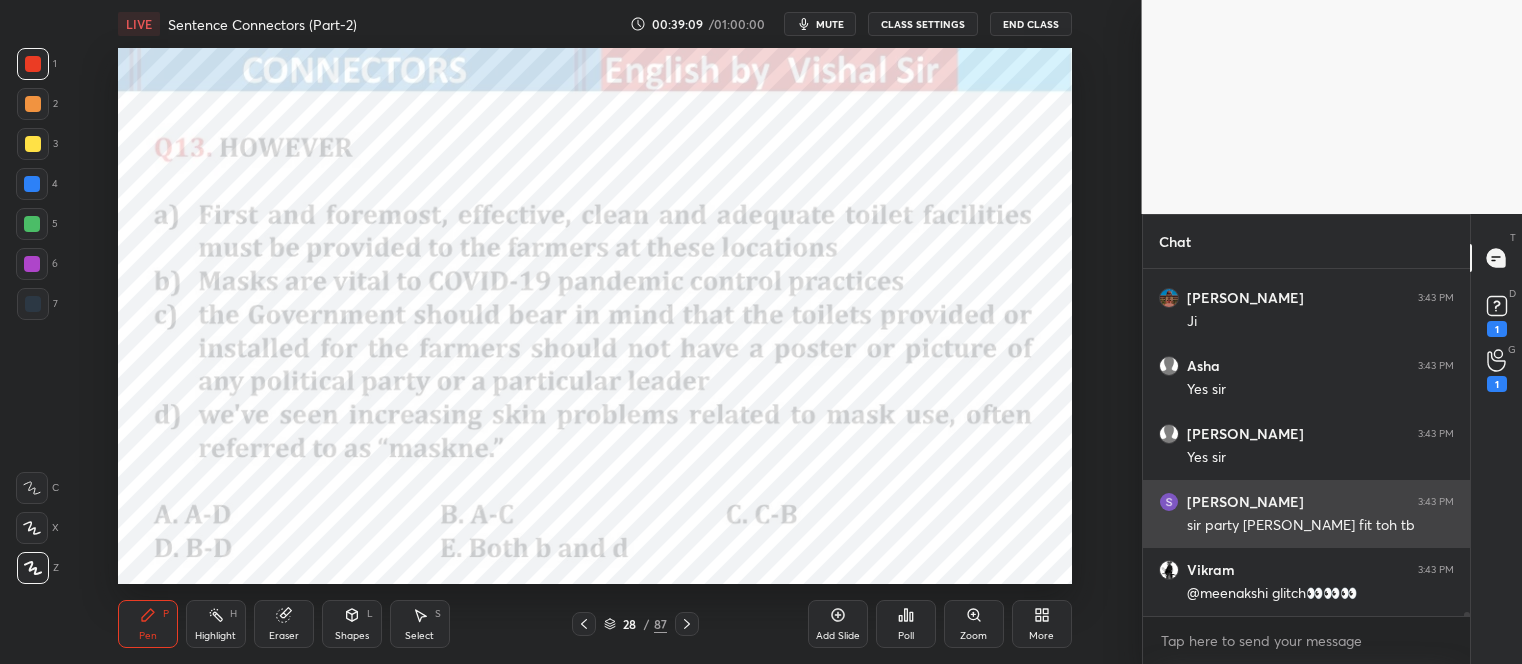scroll, scrollTop: 26775, scrollLeft: 0, axis: vertical 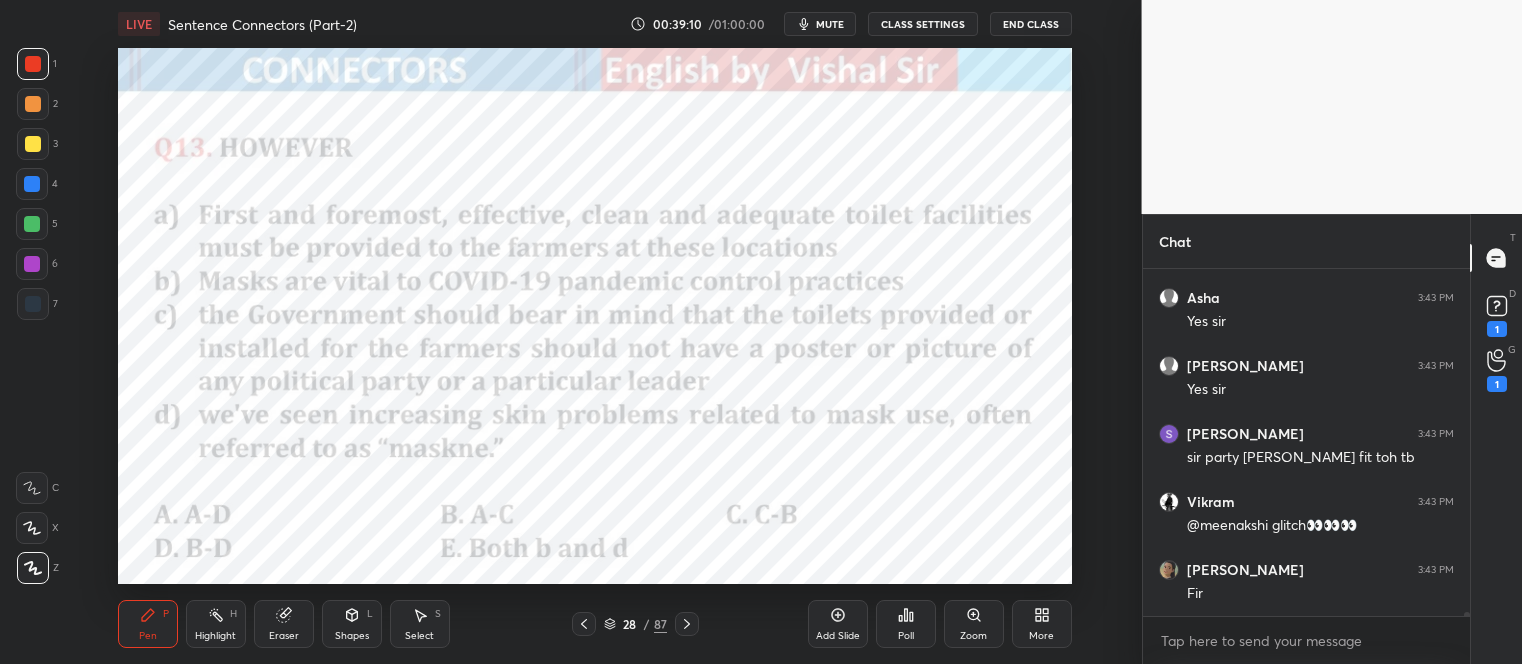 click at bounding box center (32, 184) 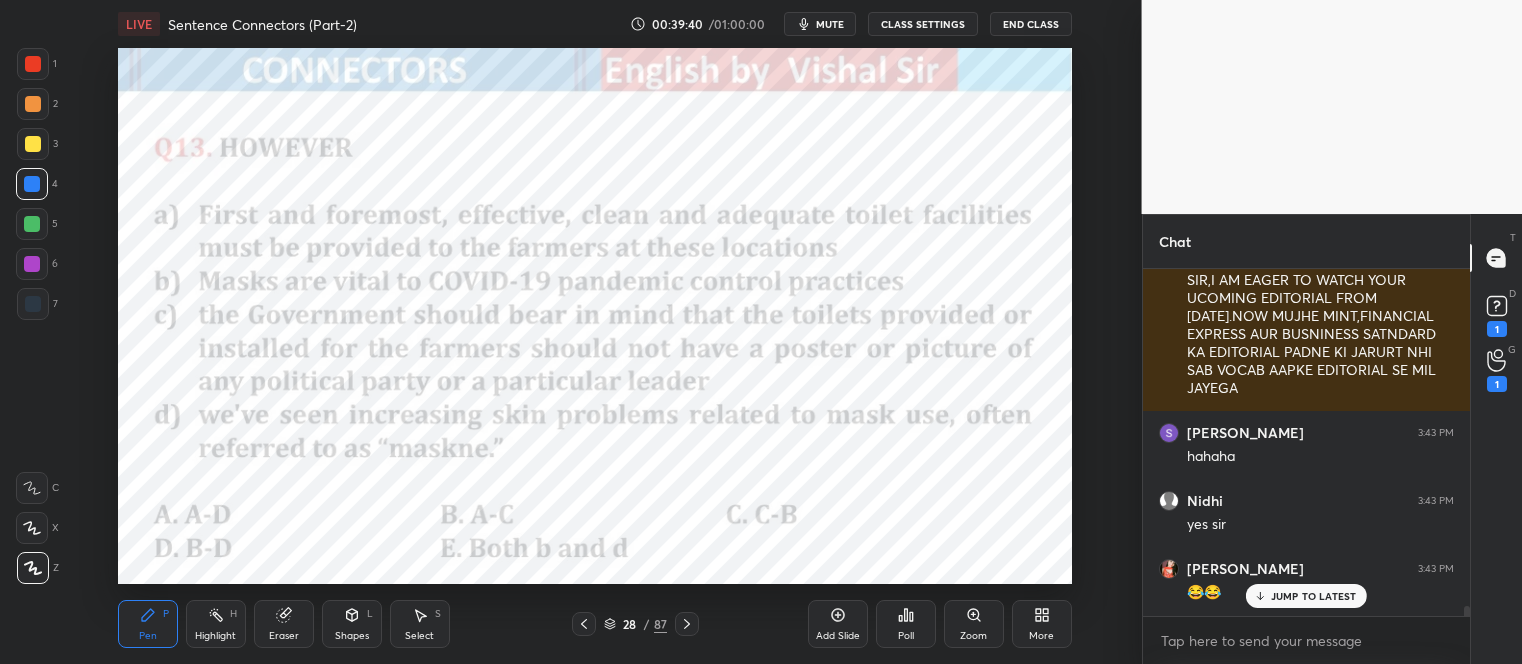 scroll, scrollTop: 27254, scrollLeft: 0, axis: vertical 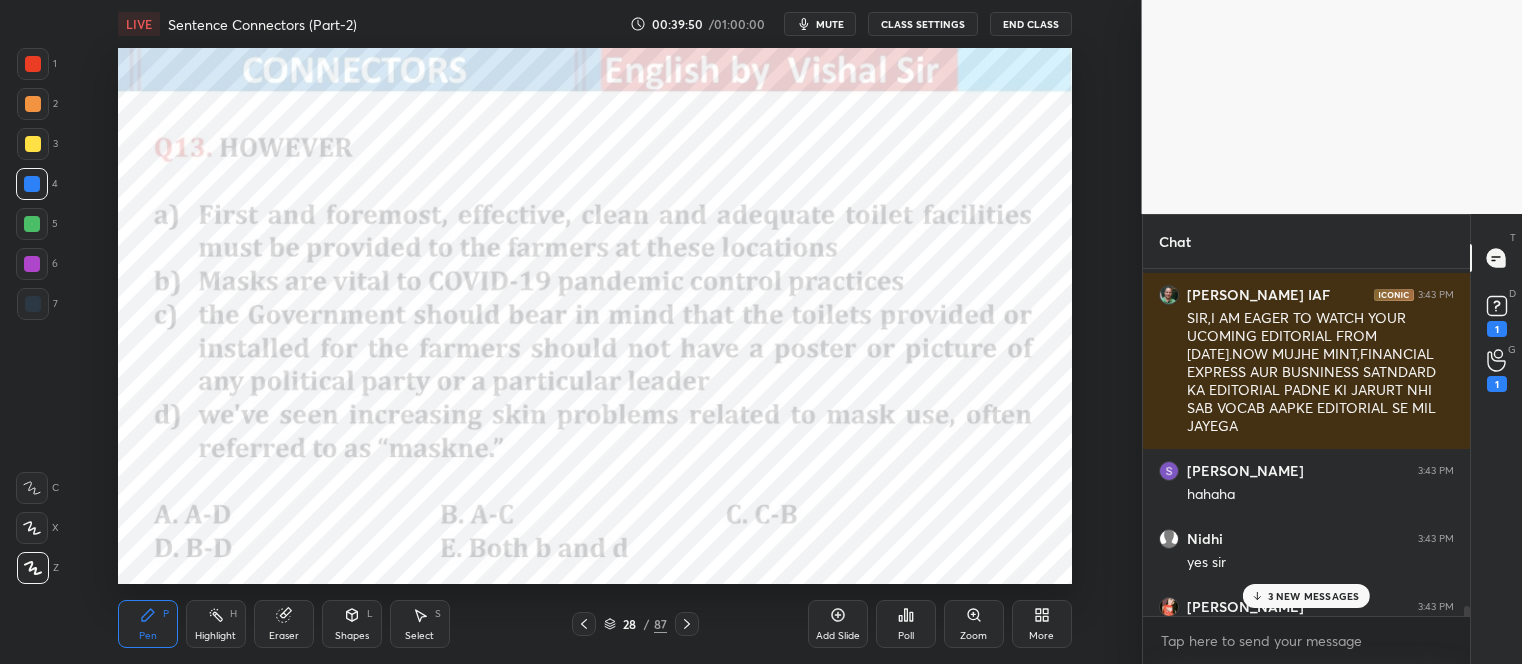 click on "3 NEW MESSAGES" at bounding box center [1306, 596] 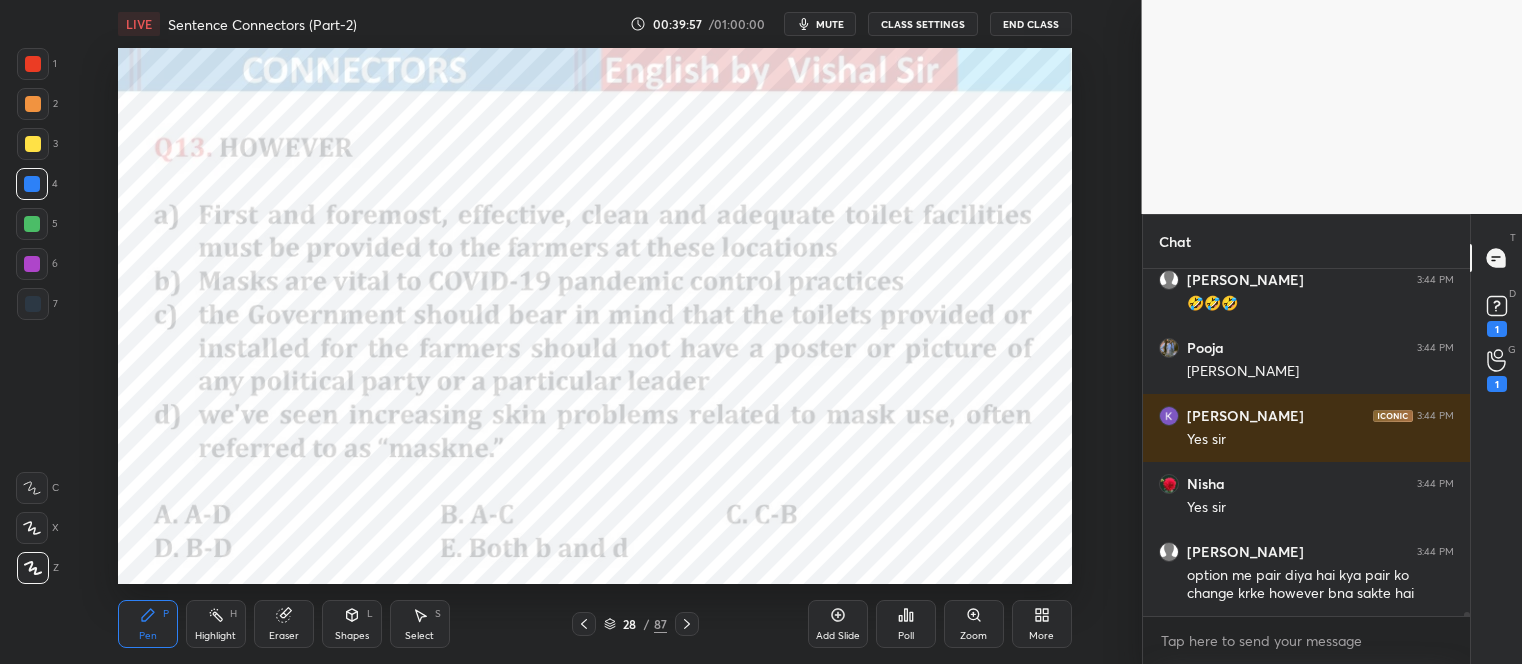 click 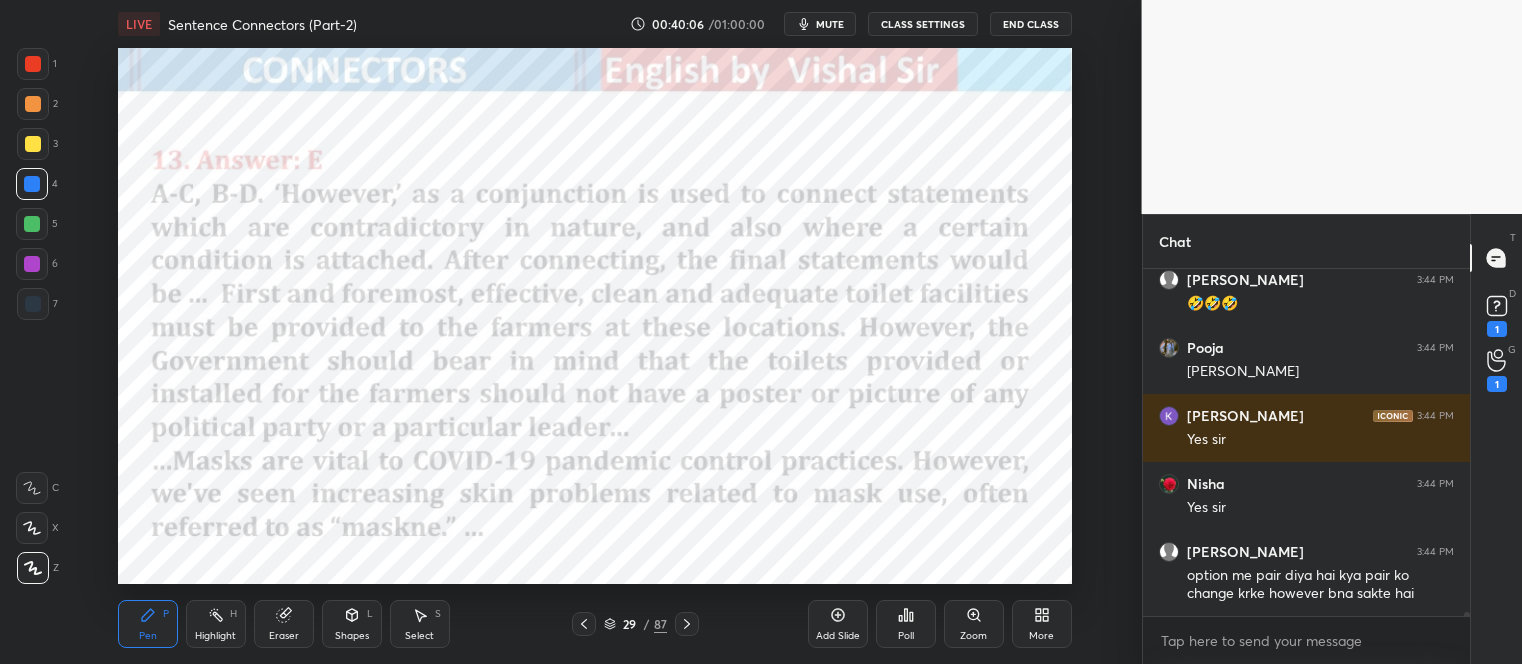 click 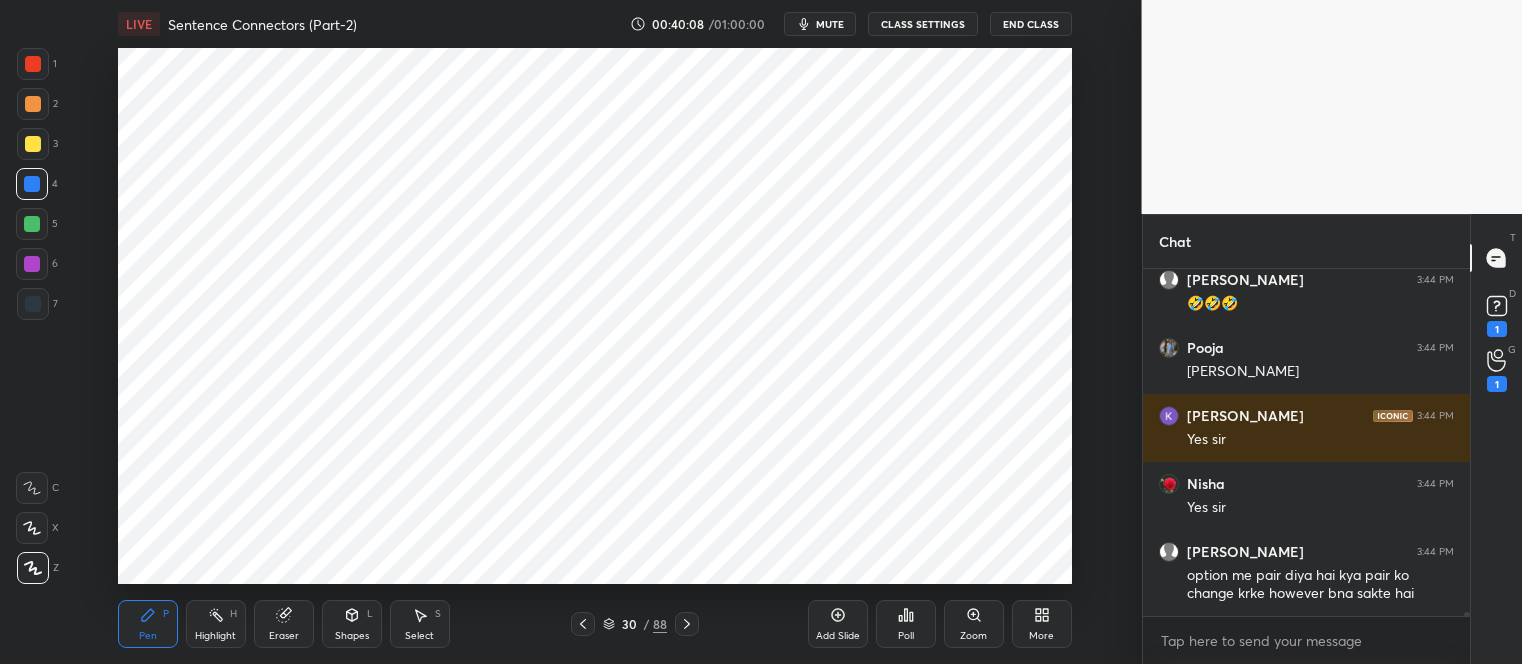 click at bounding box center (33, 64) 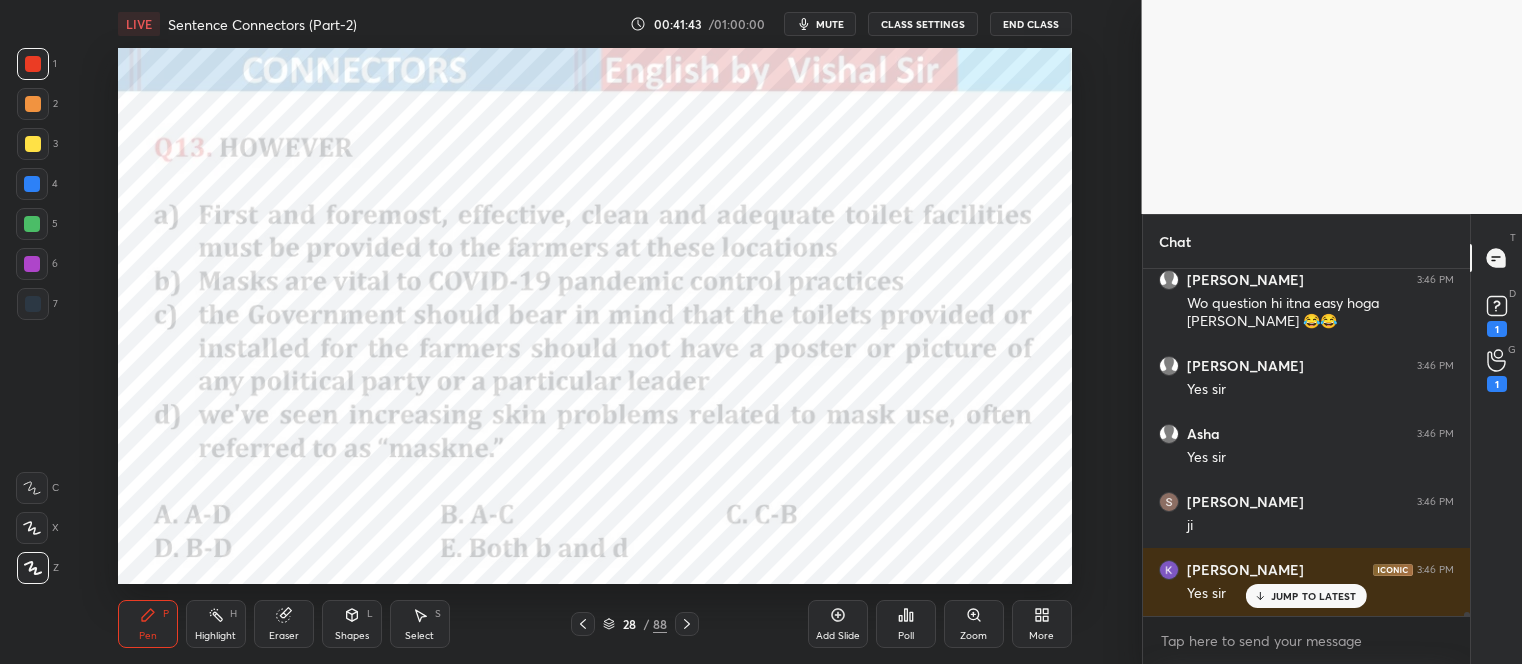 scroll, scrollTop: 28858, scrollLeft: 0, axis: vertical 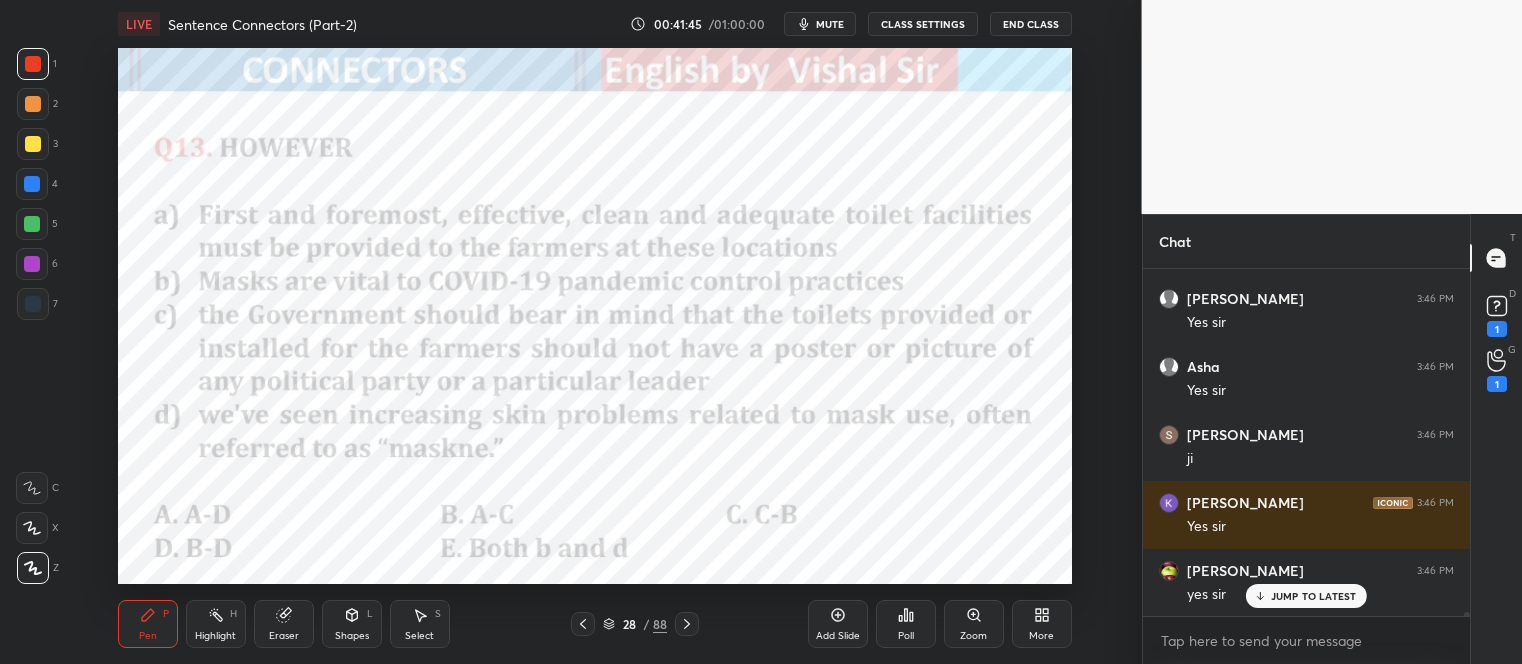 click on "Add Slide" at bounding box center [838, 624] 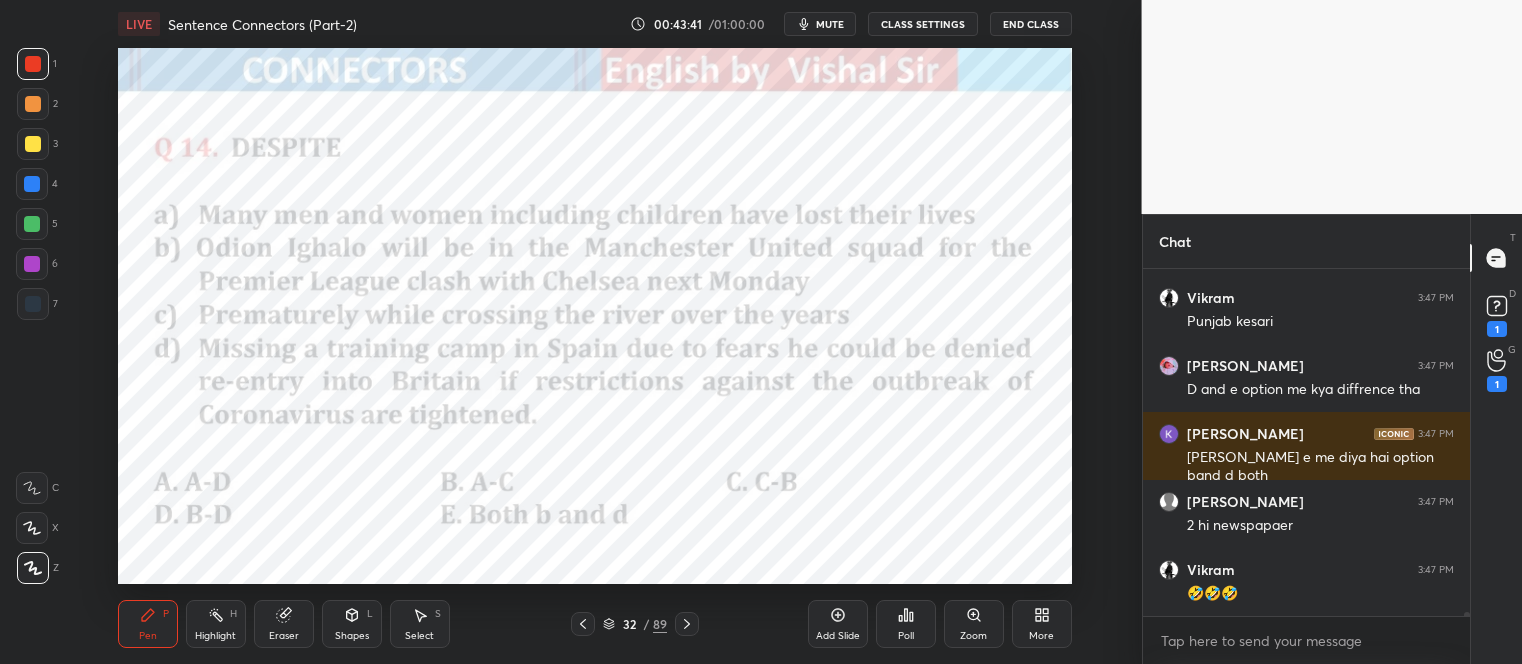 scroll, scrollTop: 28161, scrollLeft: 0, axis: vertical 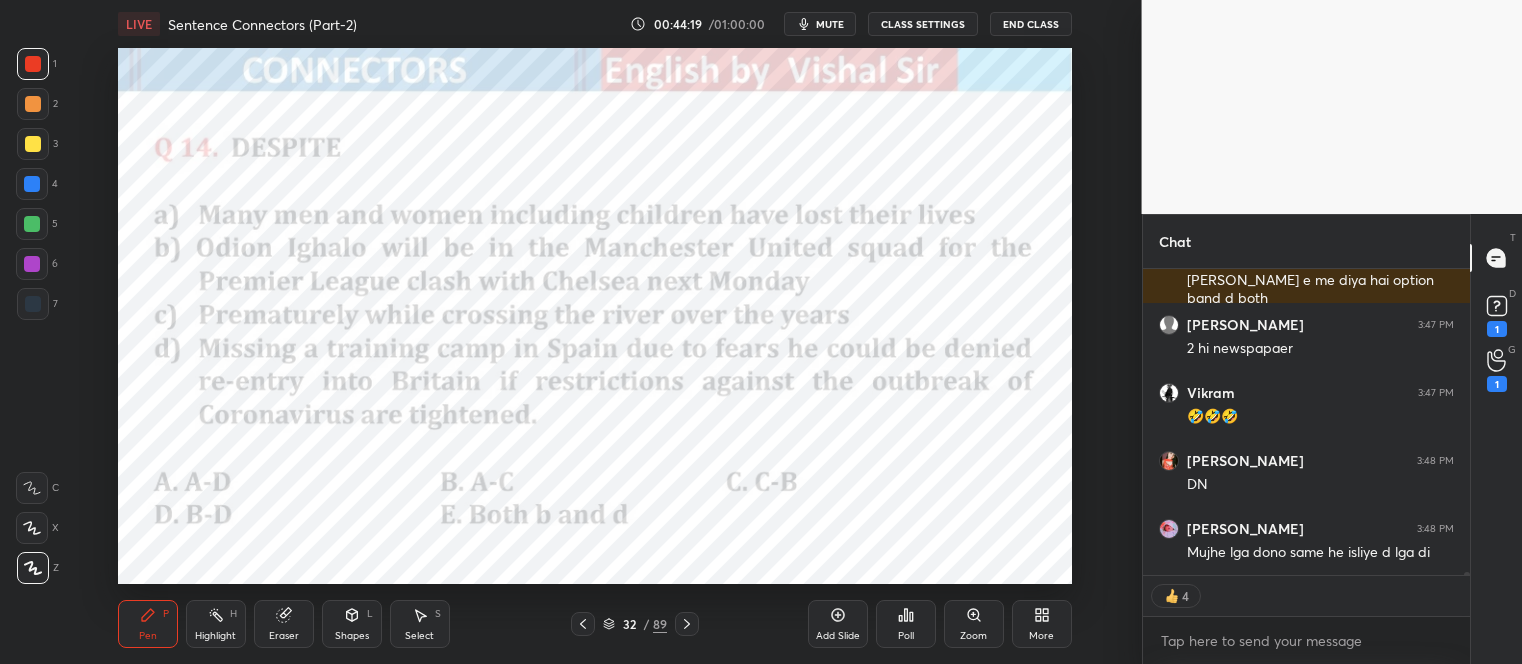 click 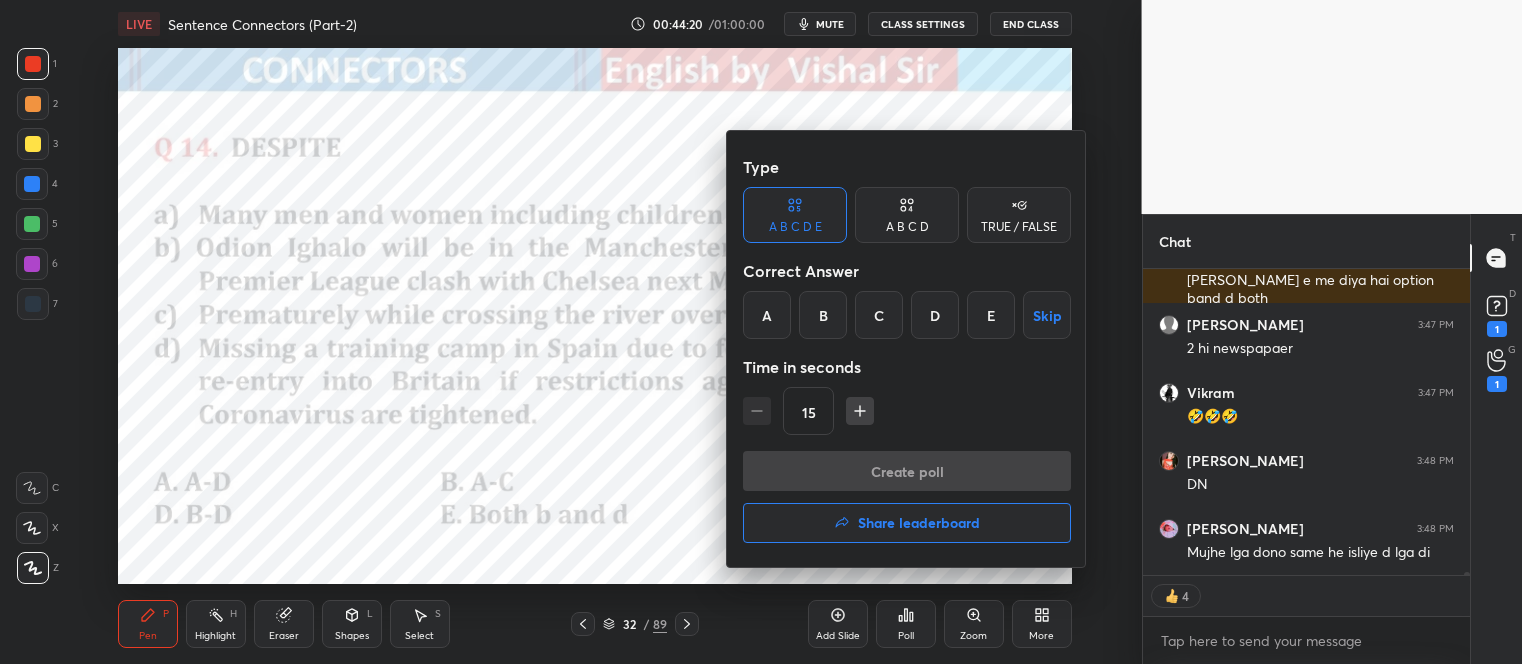 click on "D" at bounding box center (935, 315) 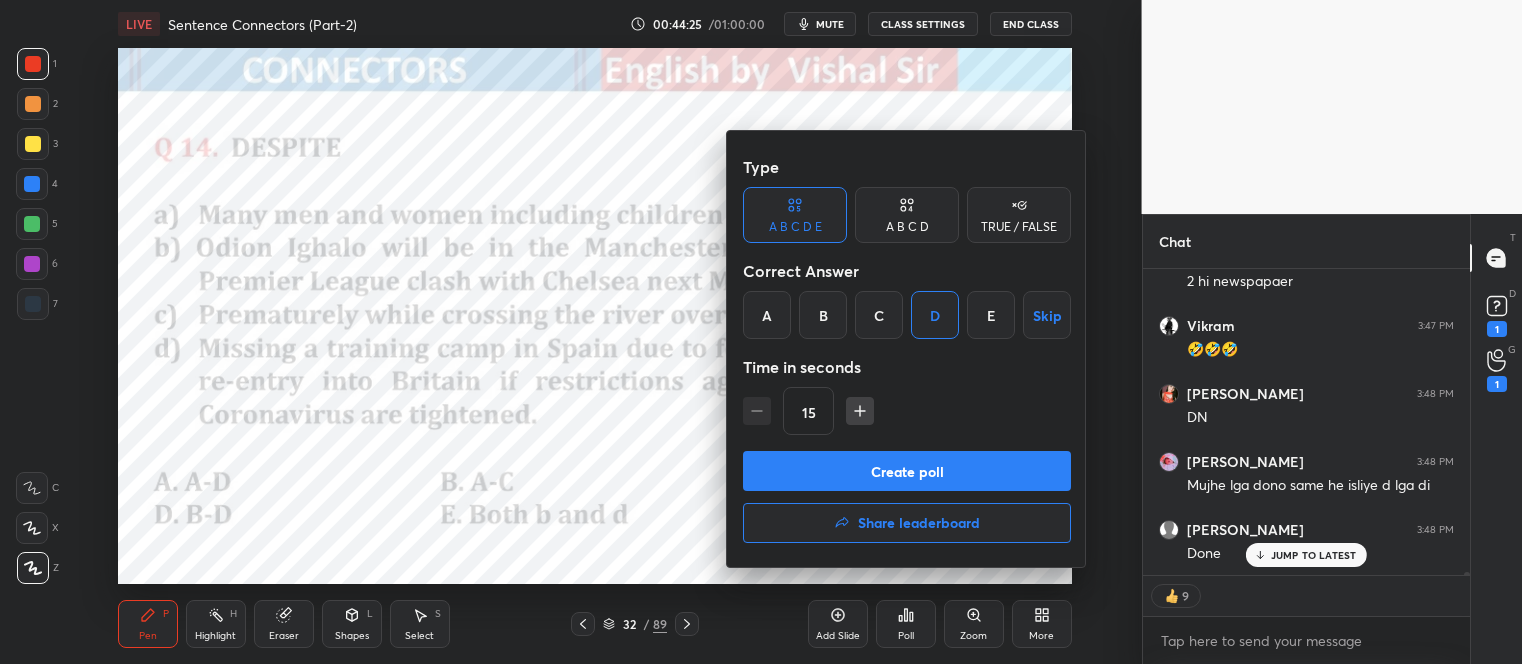 scroll, scrollTop: 28405, scrollLeft: 0, axis: vertical 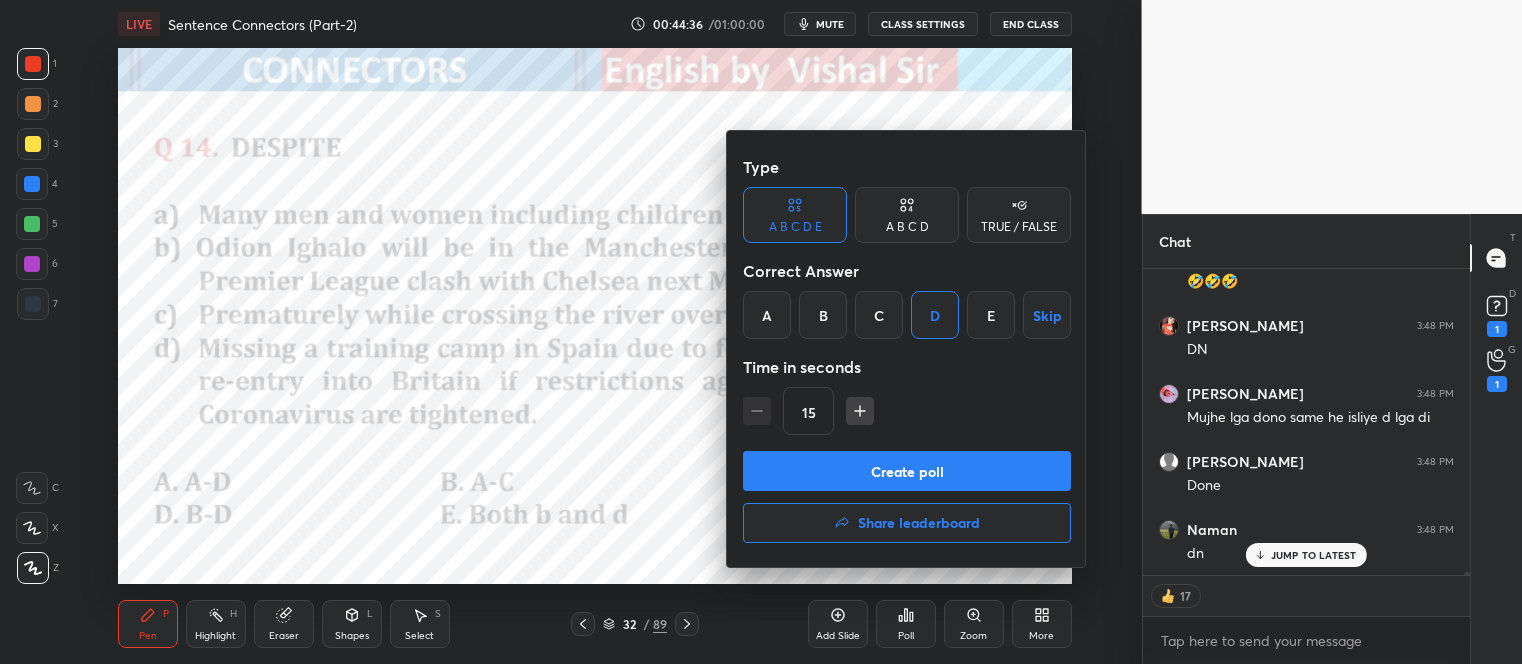 click on "Create poll" at bounding box center (907, 471) 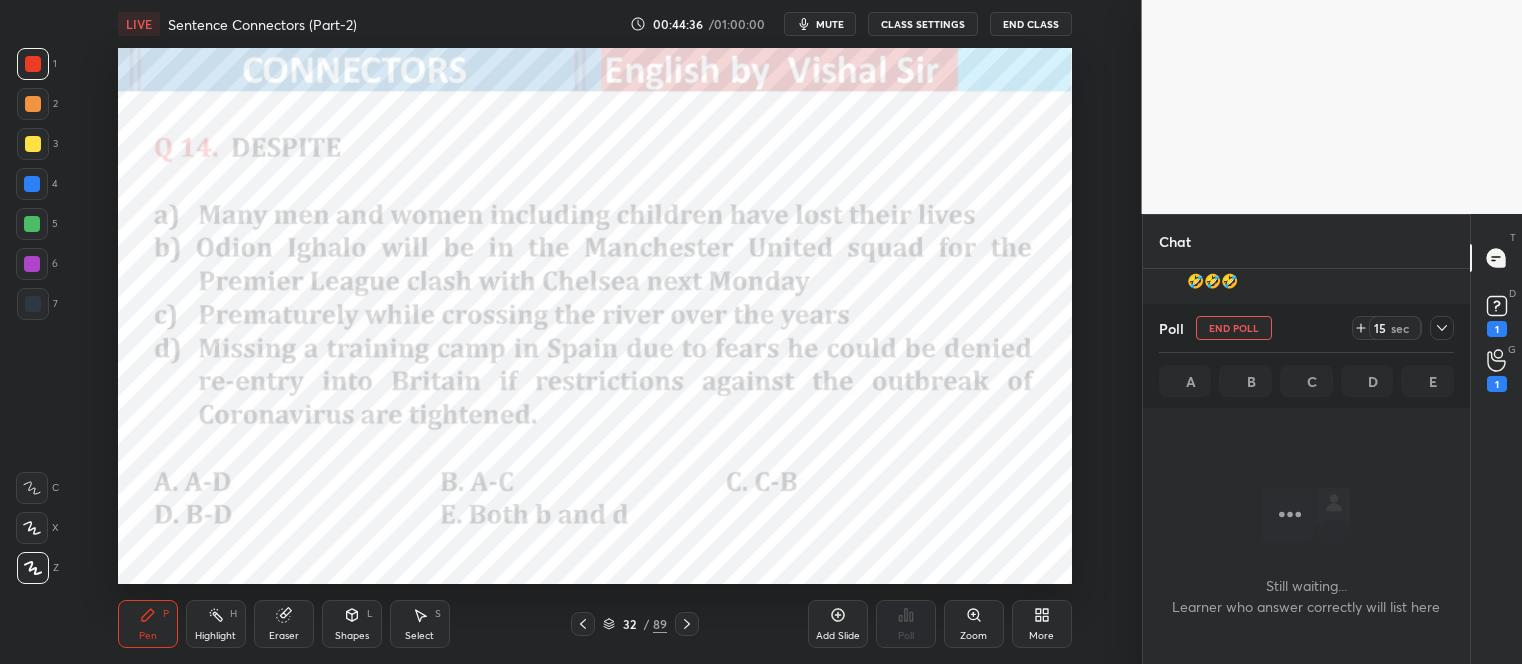 scroll, scrollTop: 150, scrollLeft: 321, axis: both 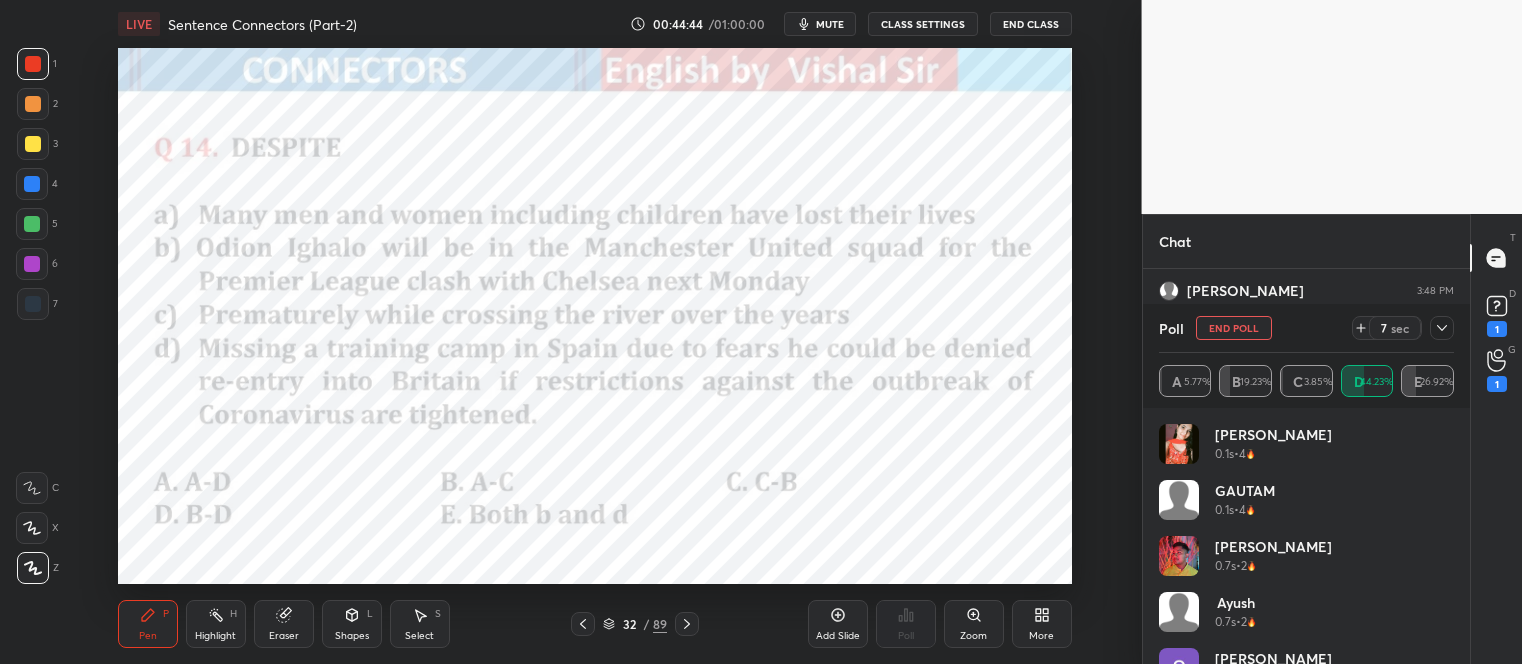 click at bounding box center (1442, 328) 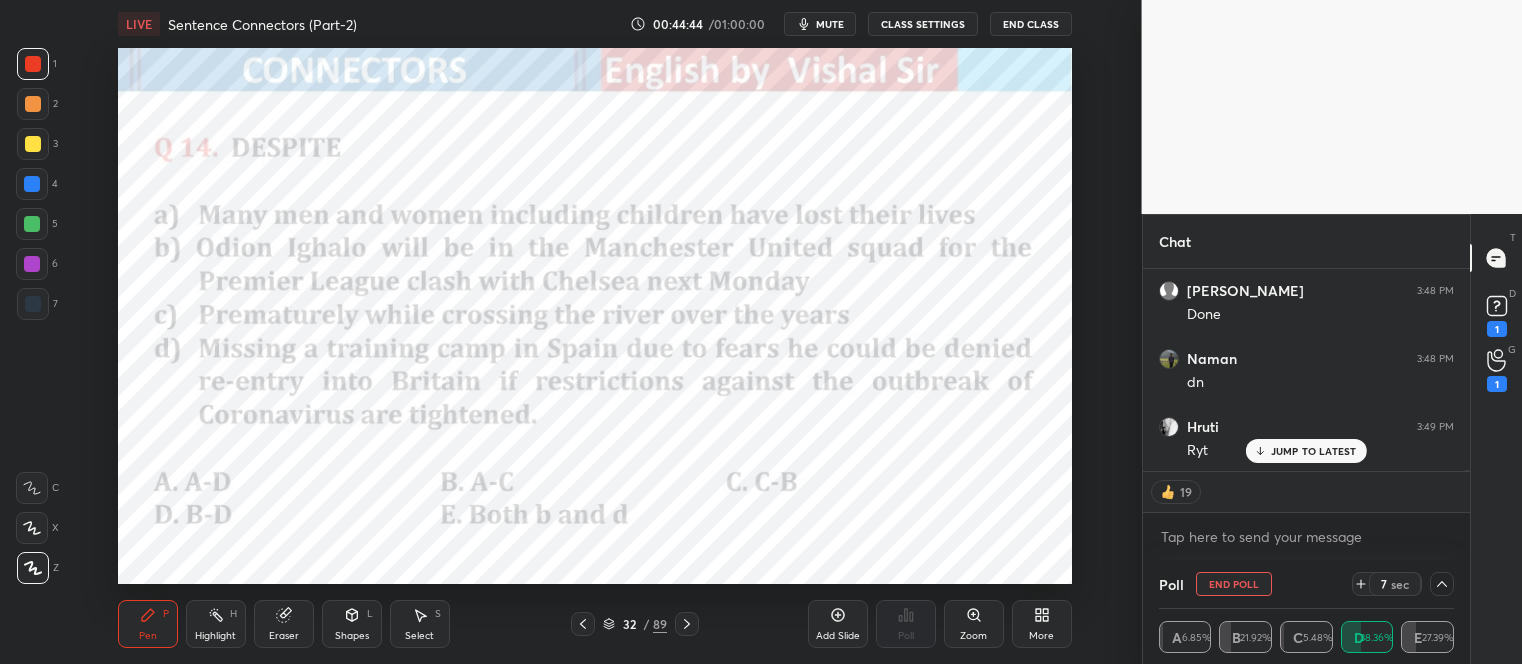 scroll, scrollTop: 20, scrollLeft: 290, axis: both 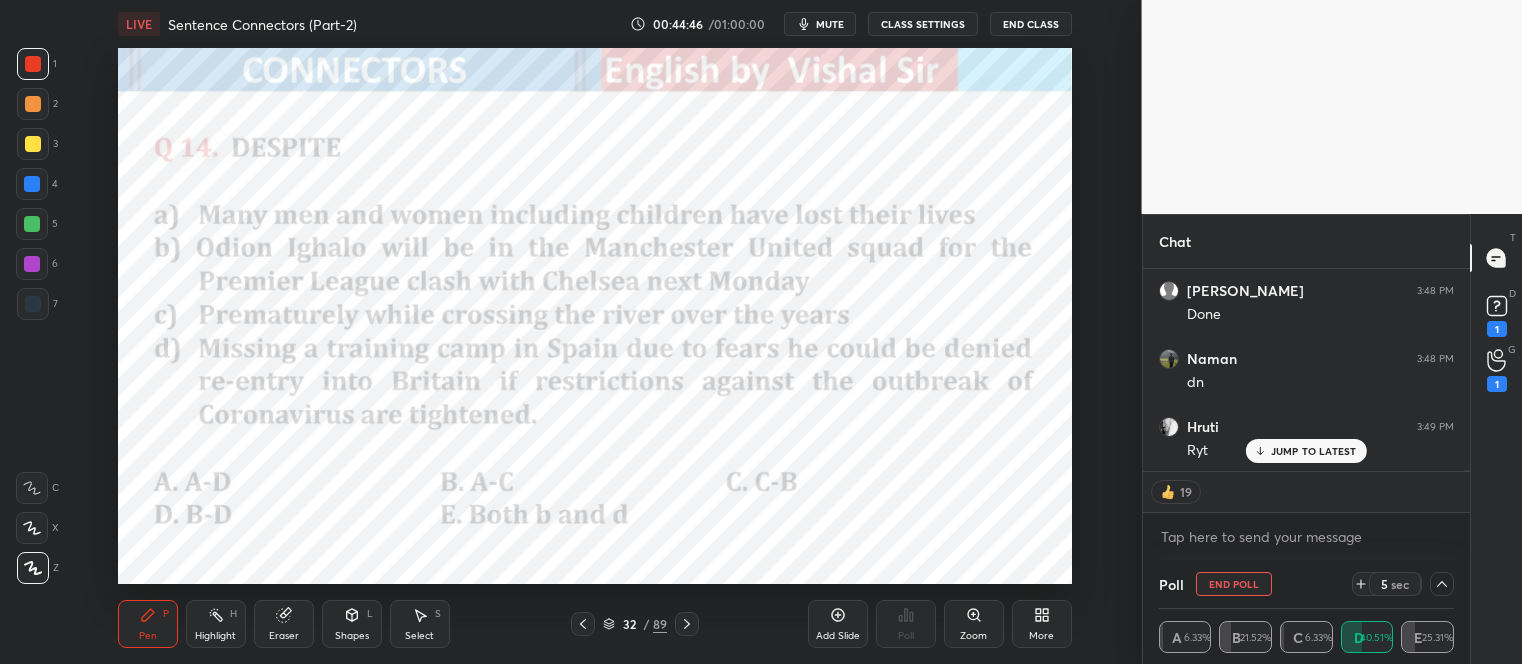 click on "JUMP TO LATEST" at bounding box center [1314, 451] 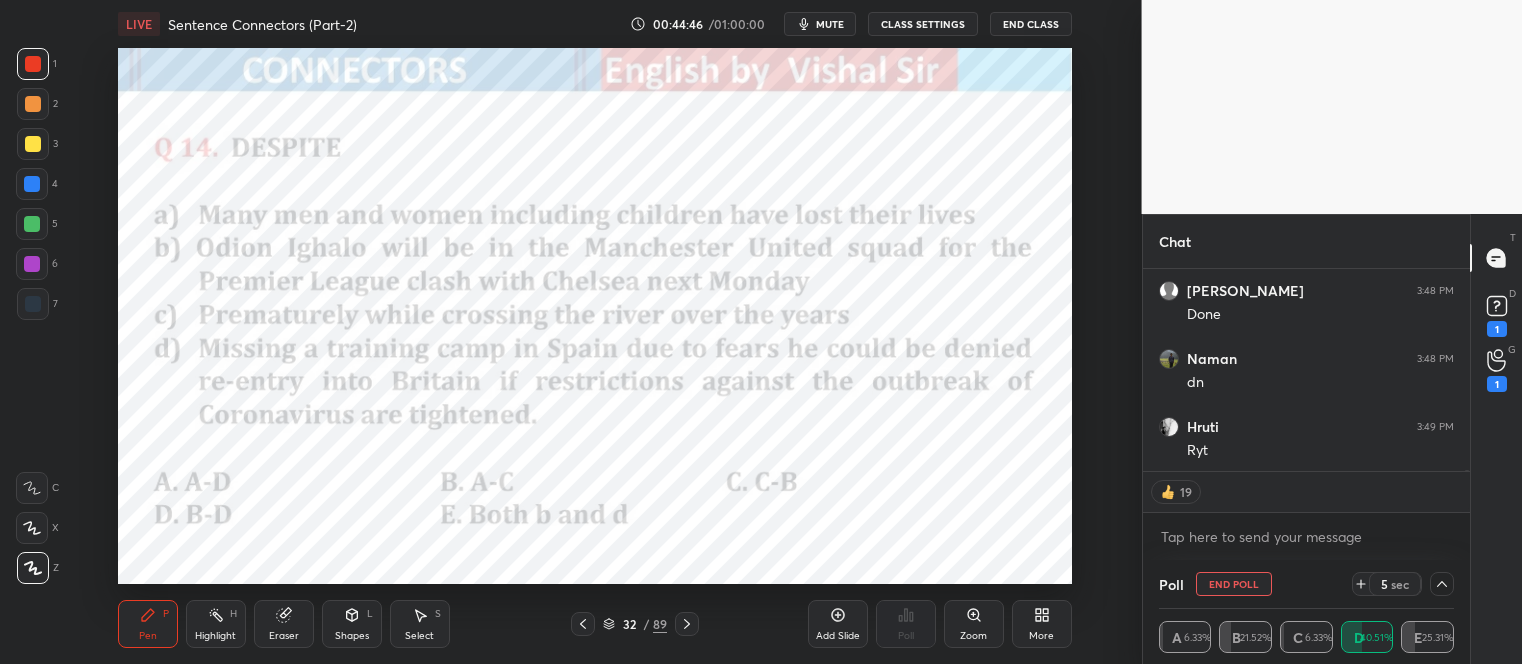 scroll, scrollTop: 28644, scrollLeft: 0, axis: vertical 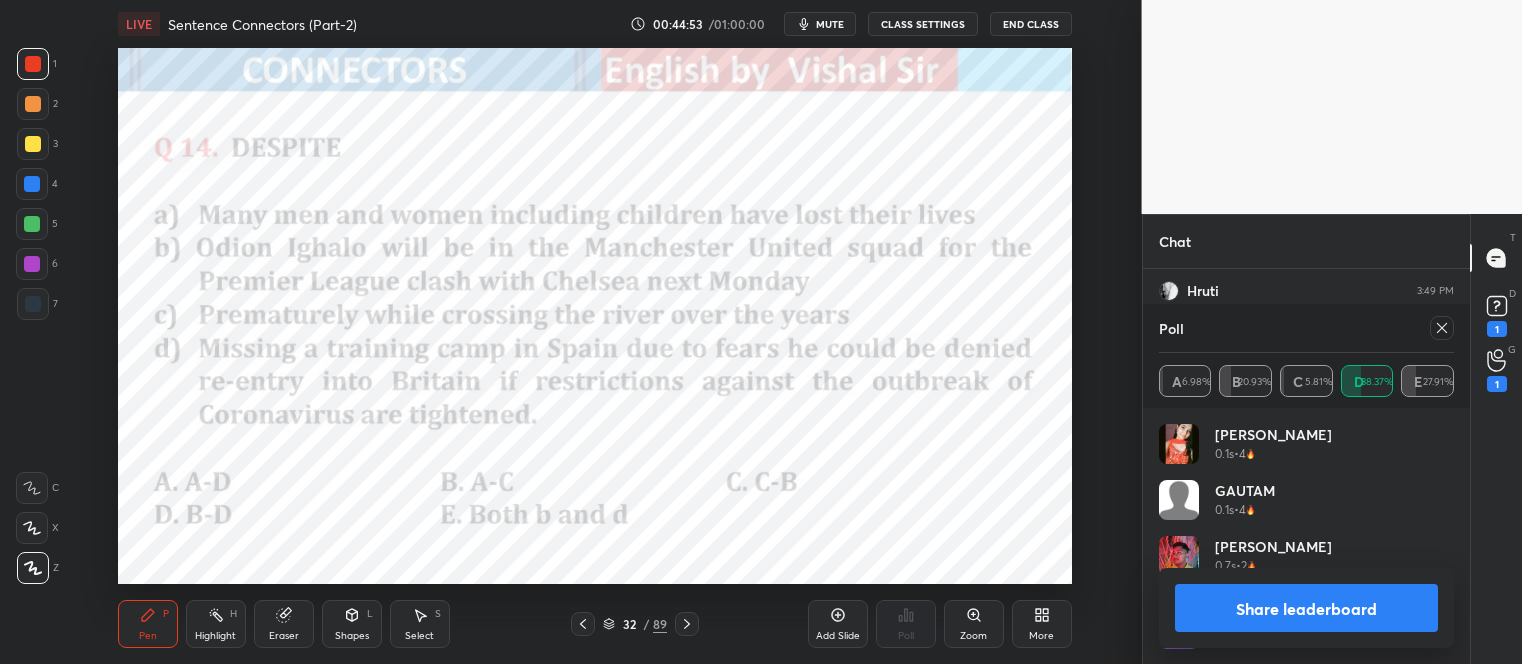 click on "Share leaderboard" at bounding box center (1307, 608) 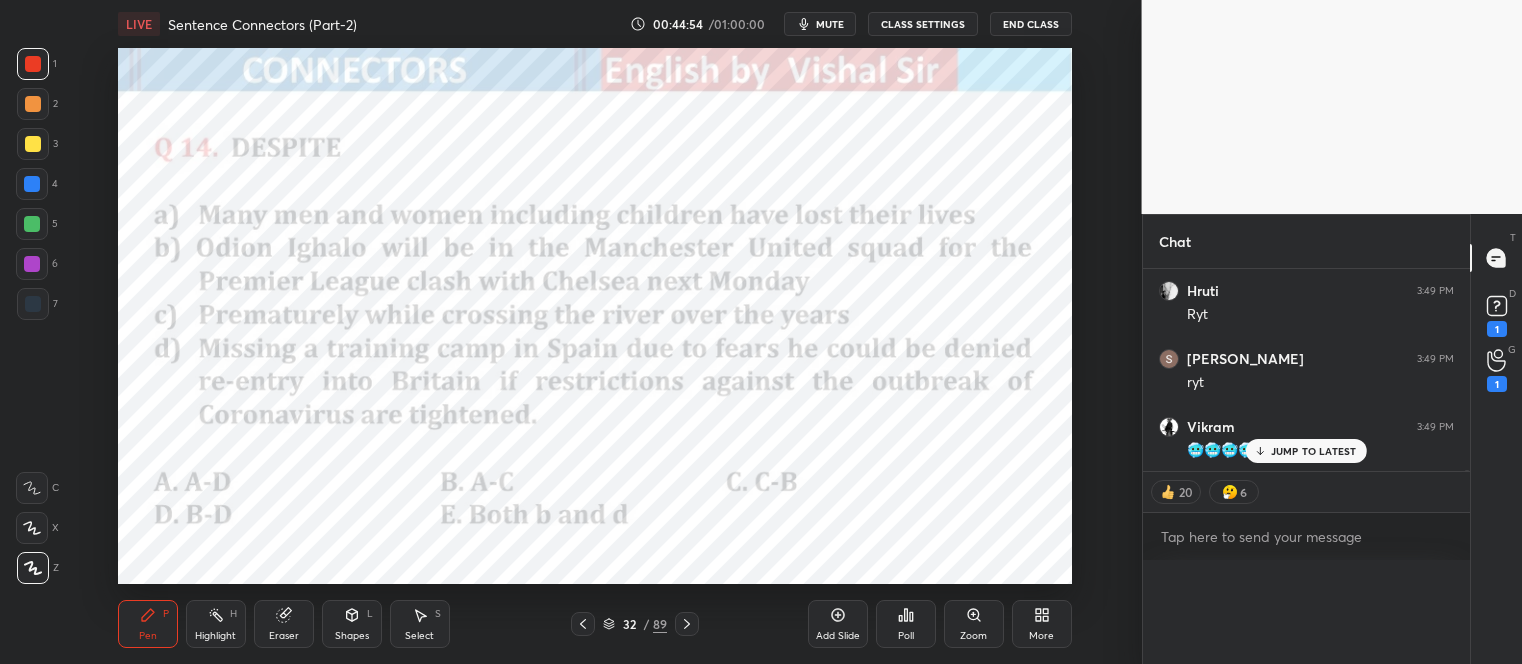 scroll, scrollTop: 0, scrollLeft: 0, axis: both 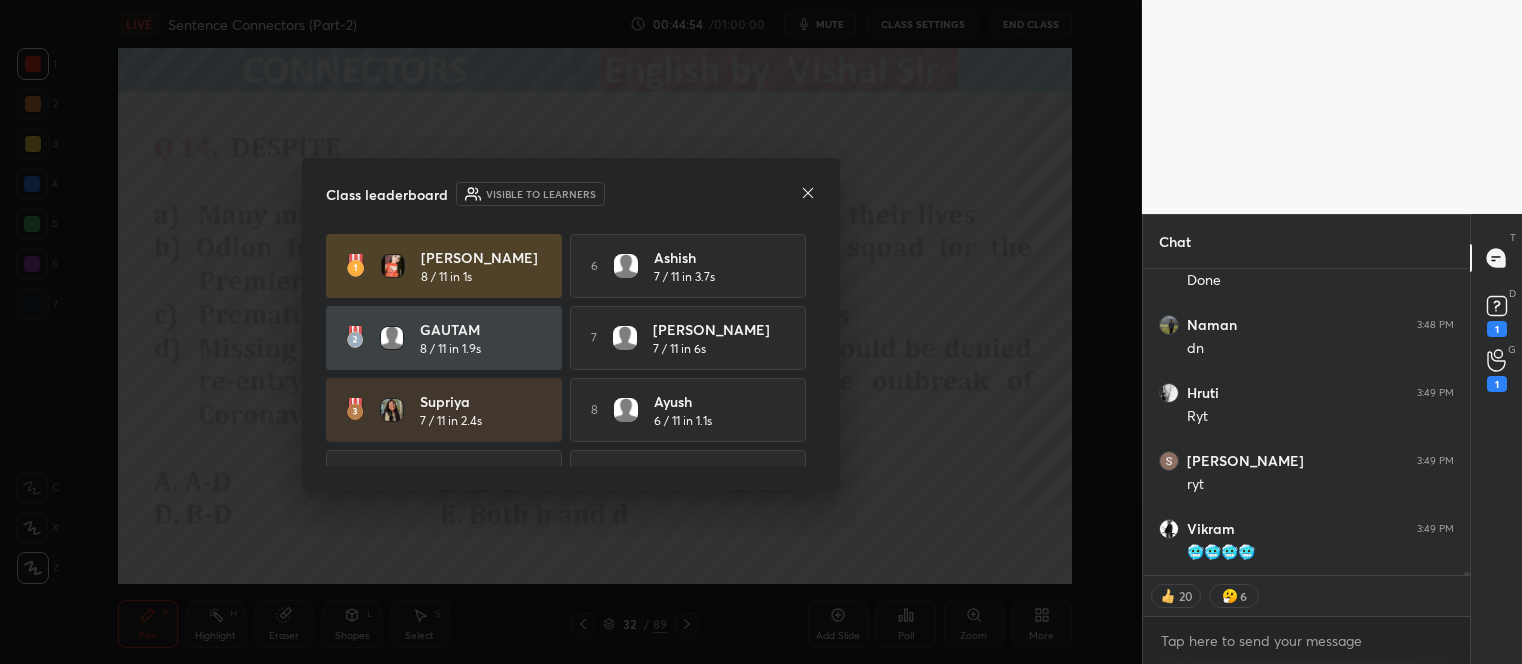 click 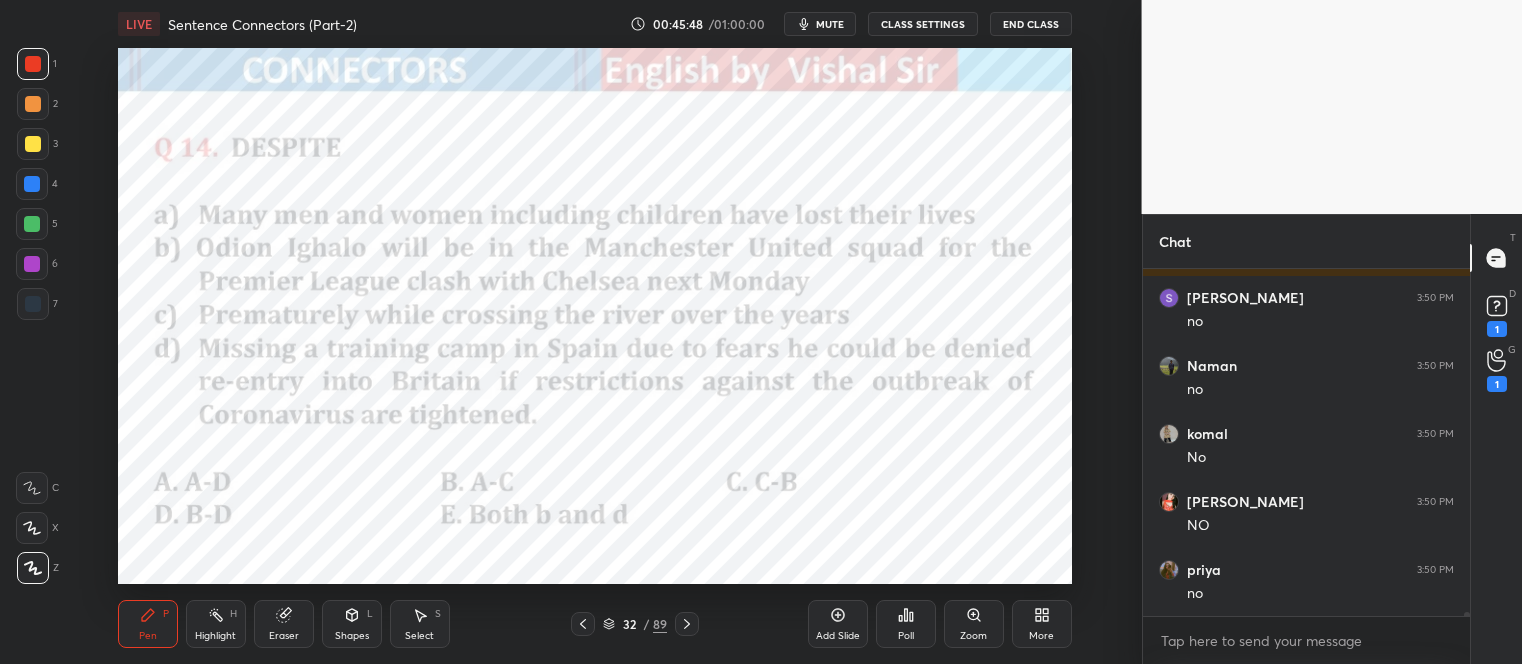click at bounding box center [32, 184] 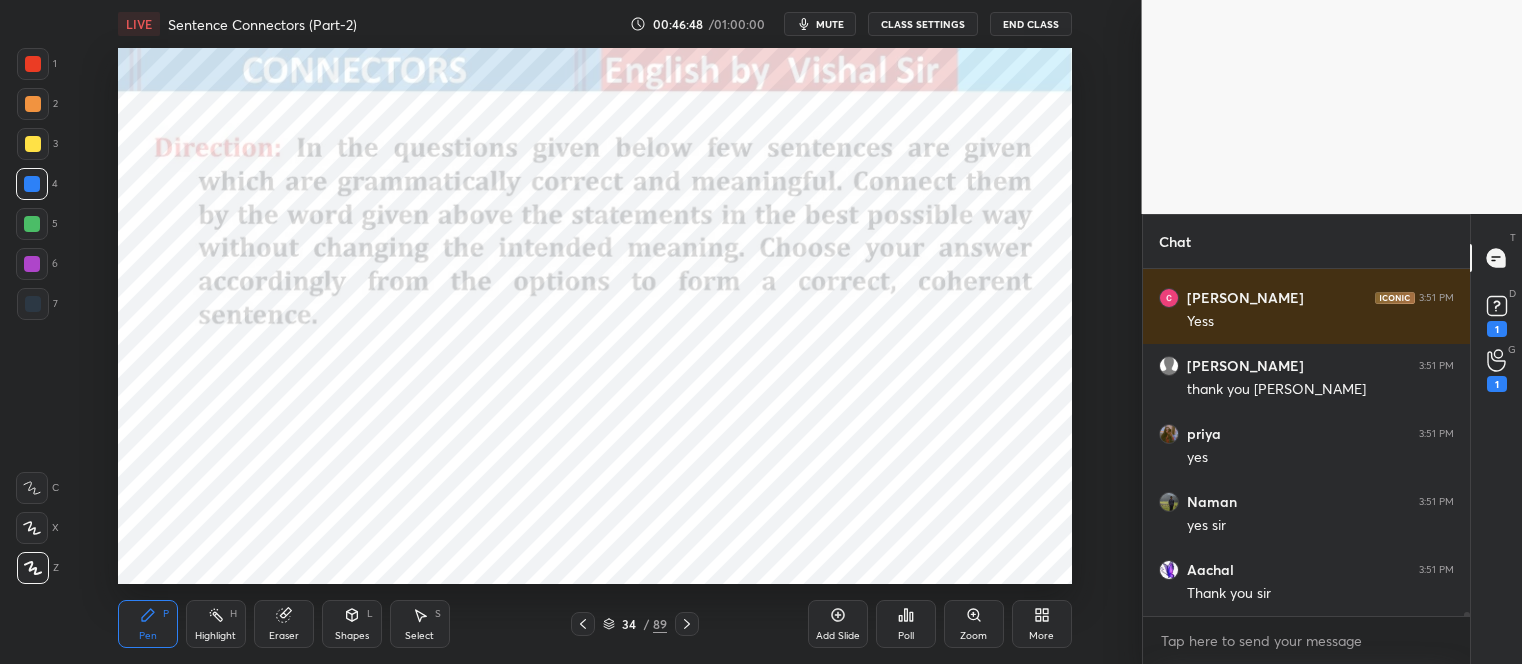 scroll, scrollTop: 31628, scrollLeft: 0, axis: vertical 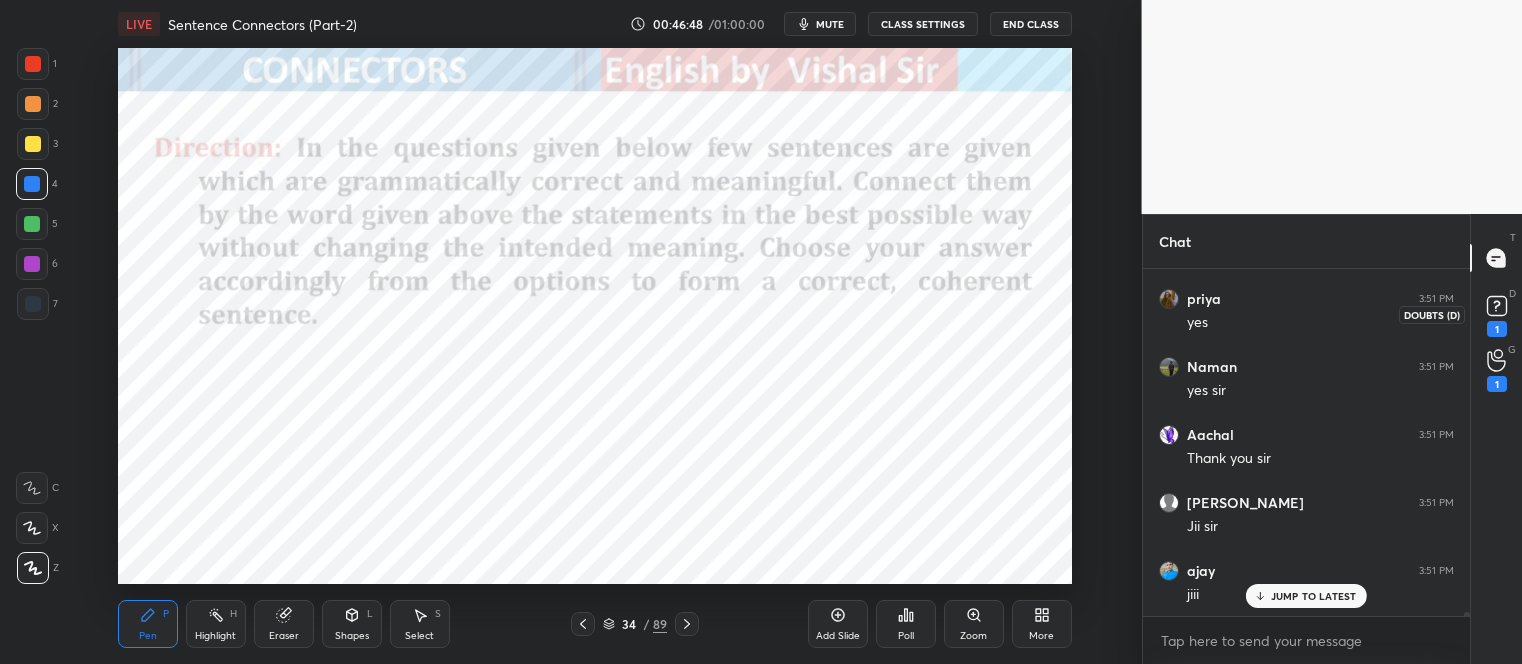 click 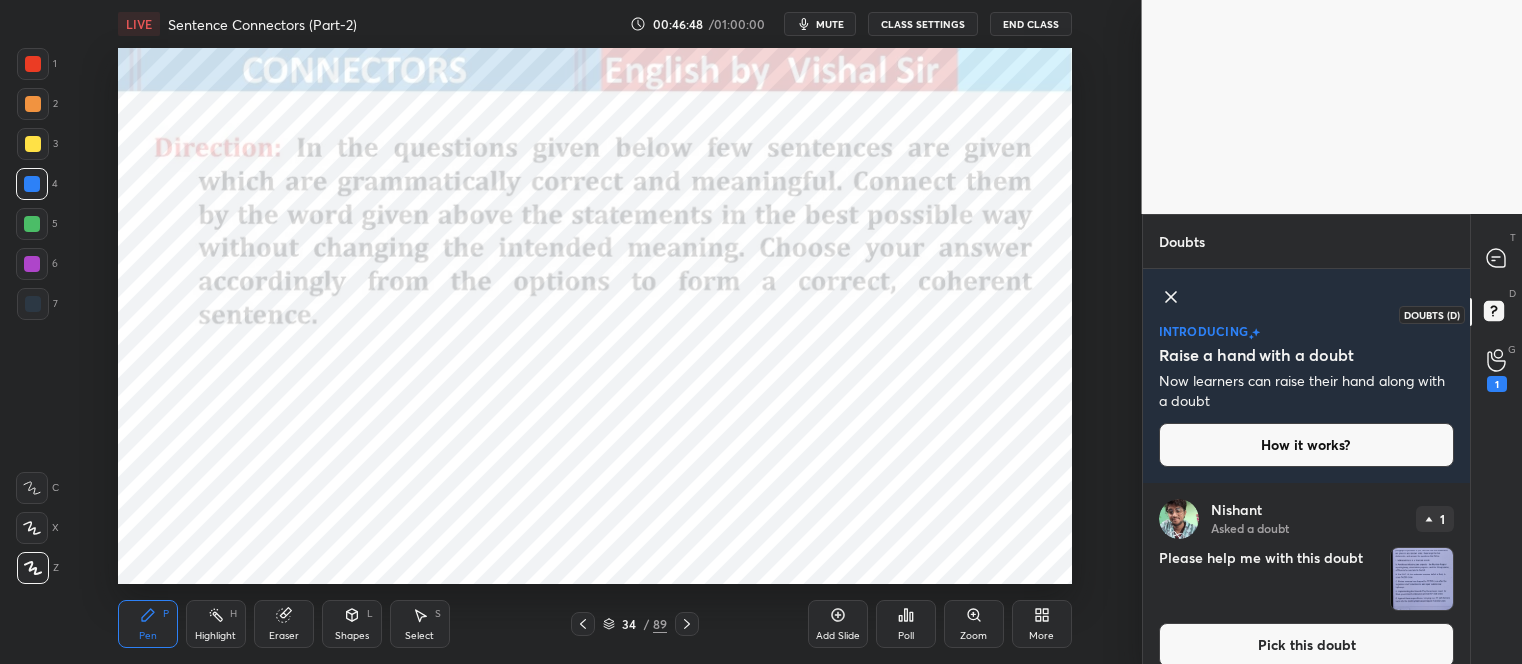 scroll, scrollTop: 20, scrollLeft: 0, axis: vertical 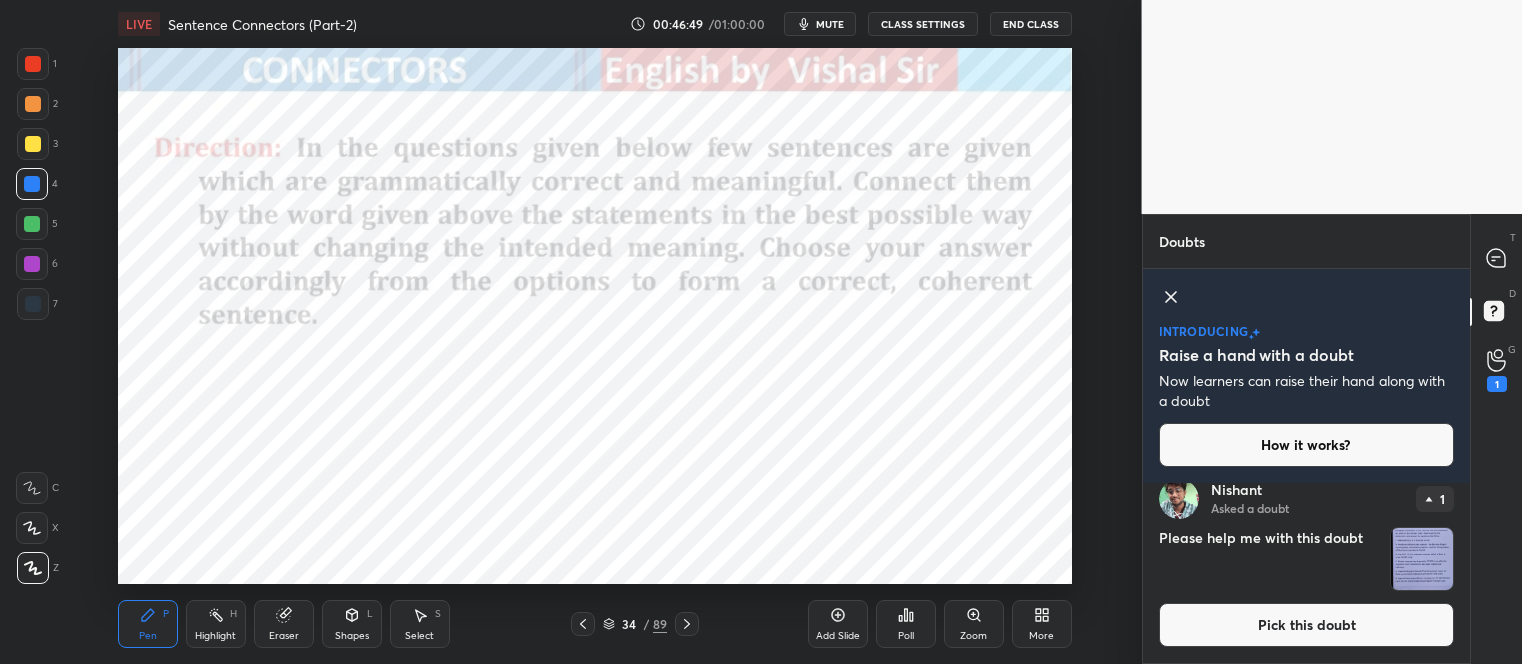 click at bounding box center [1422, 559] 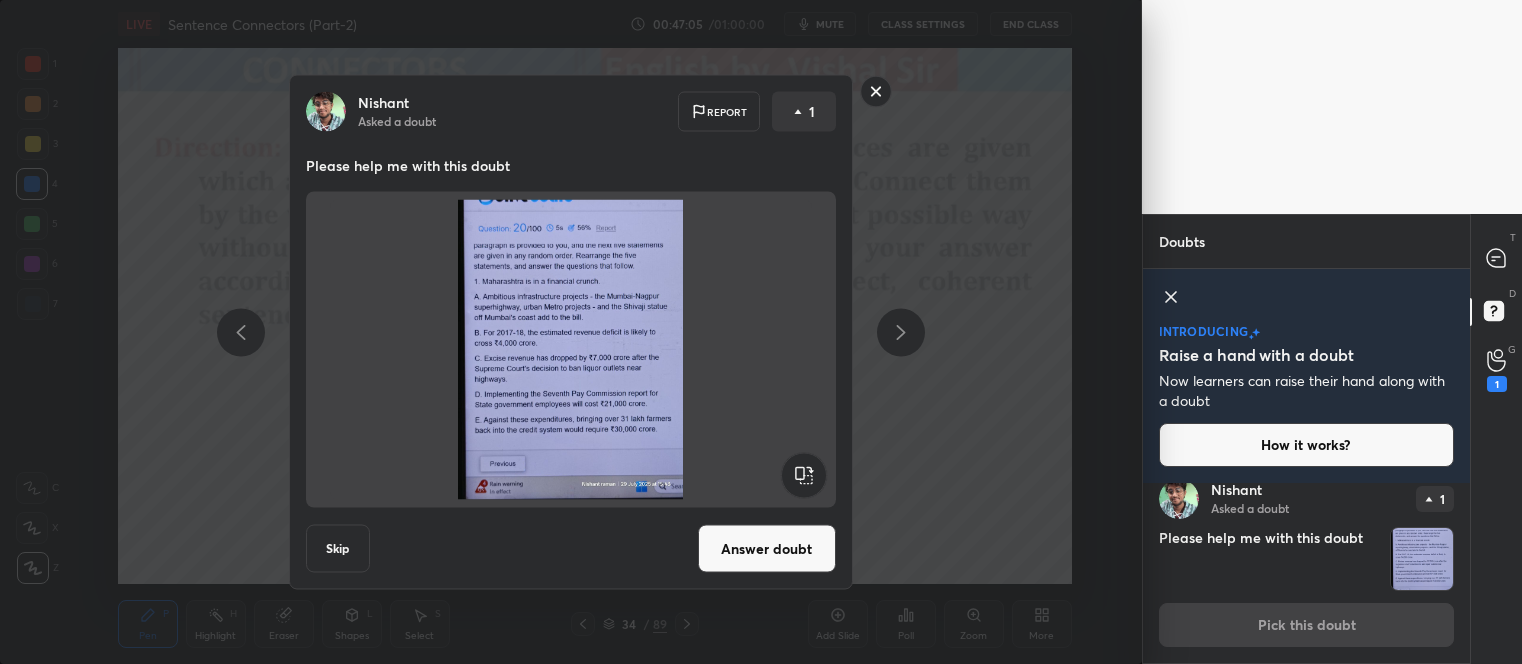 click on "Answer doubt" at bounding box center (767, 549) 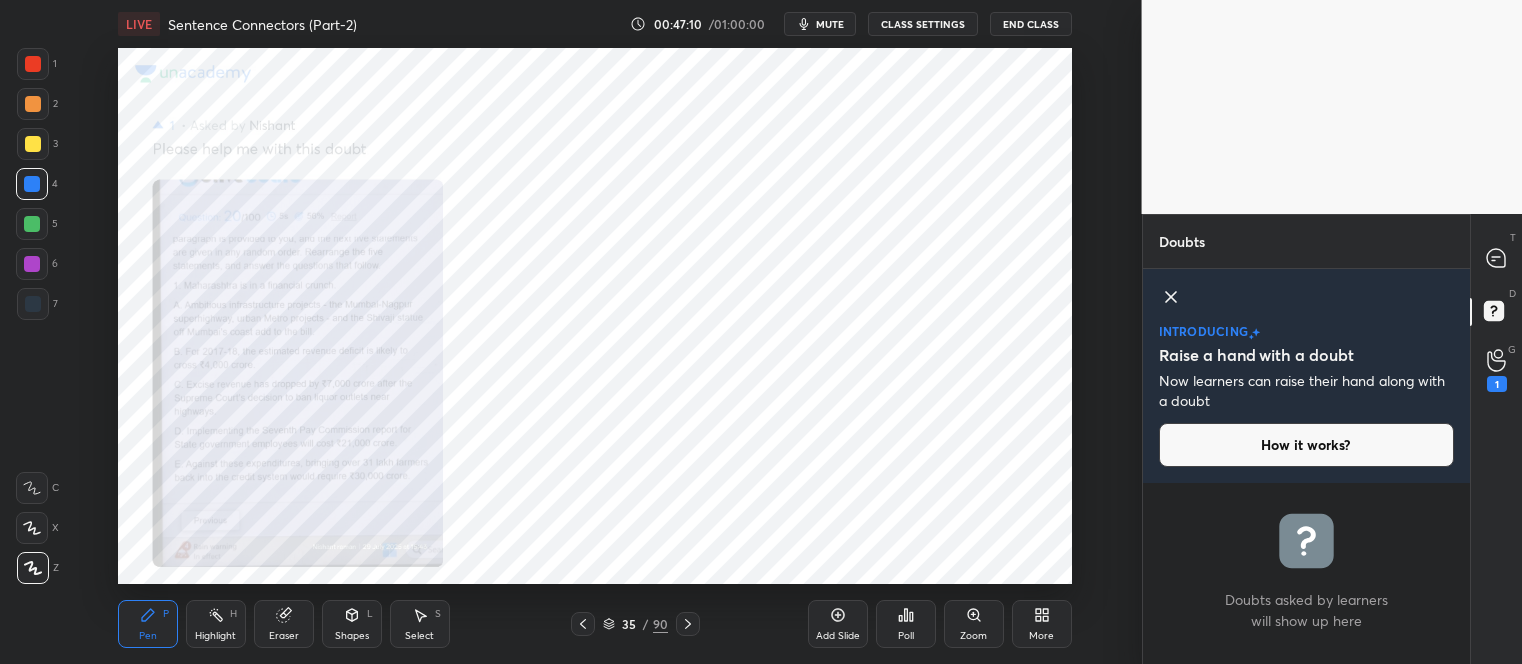 scroll, scrollTop: 0, scrollLeft: 0, axis: both 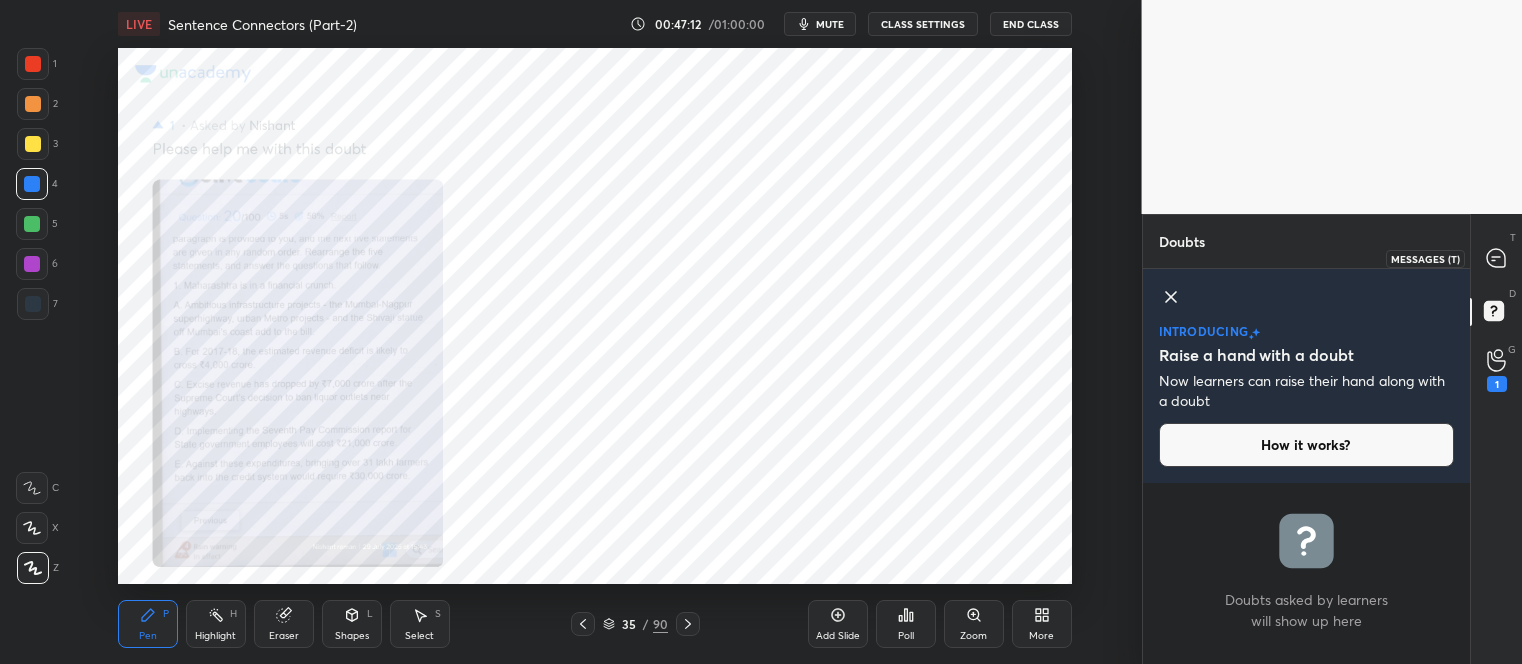 click 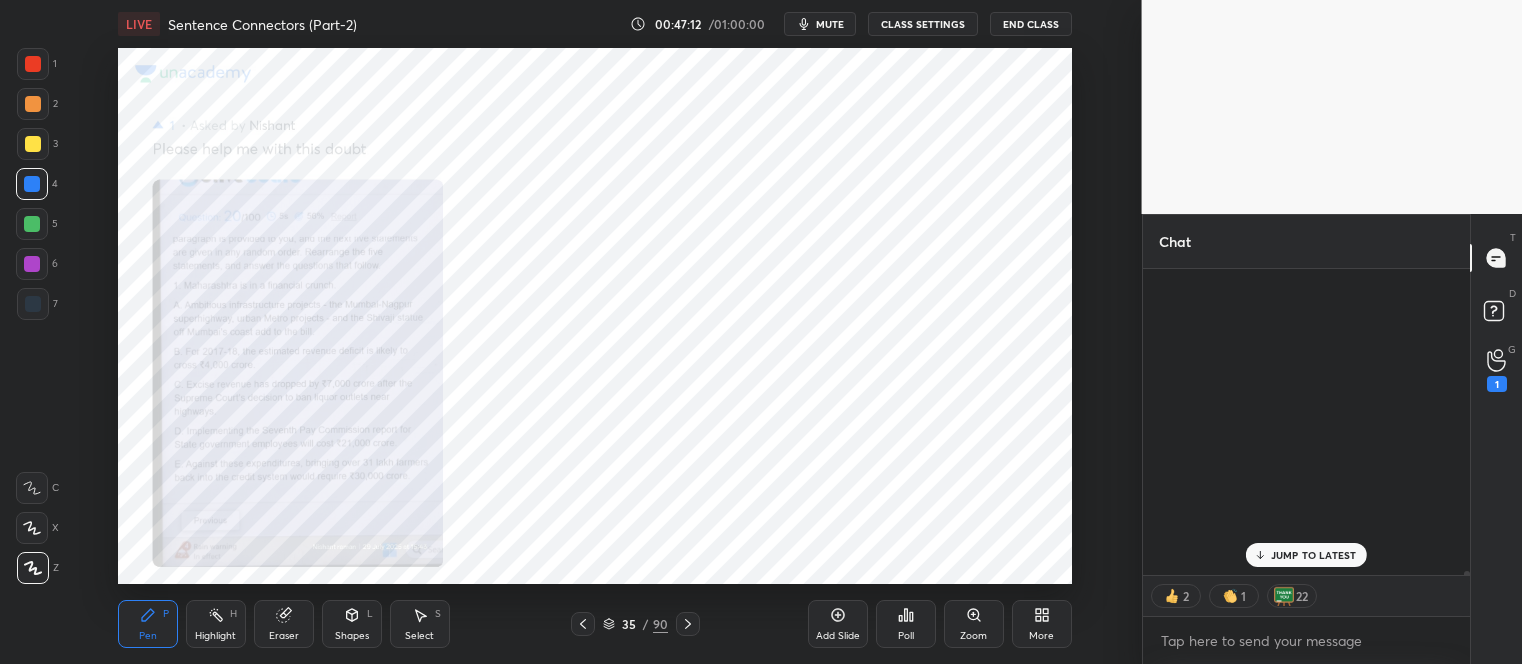 scroll, scrollTop: 33254, scrollLeft: 0, axis: vertical 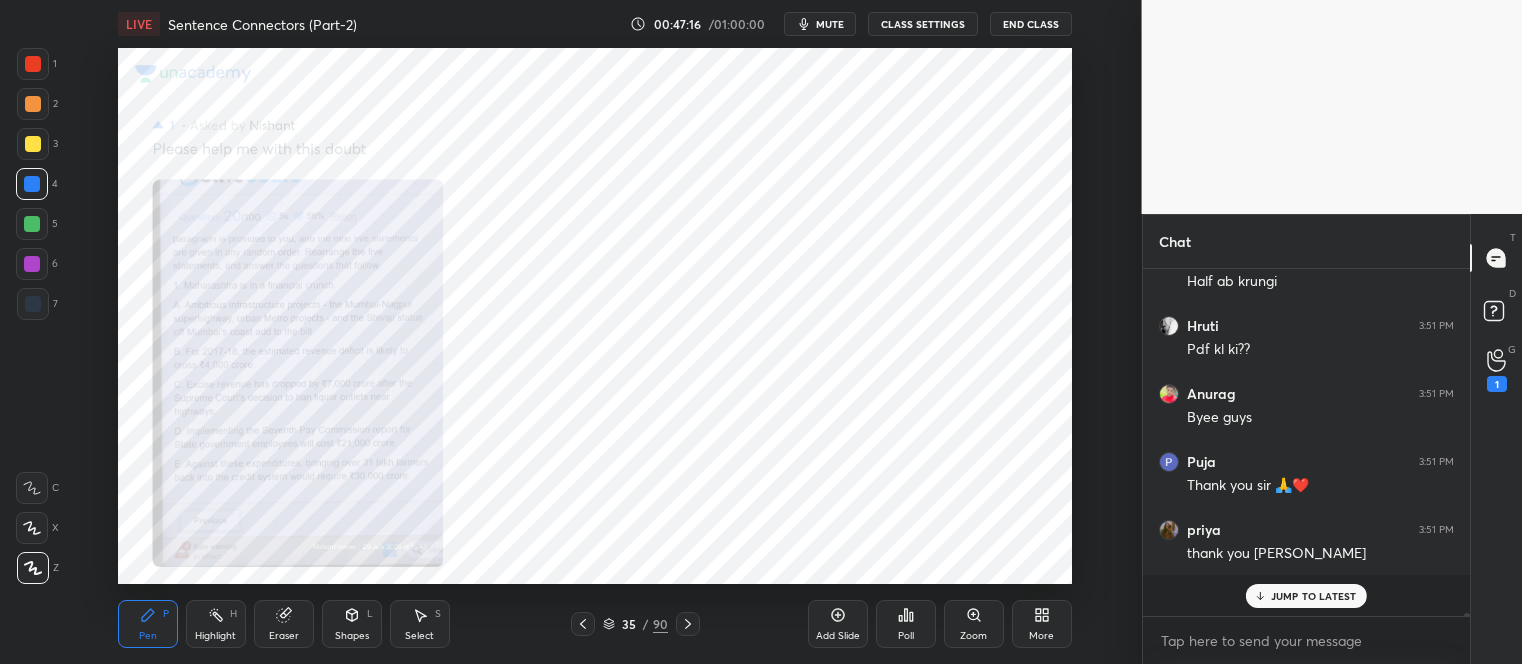 click 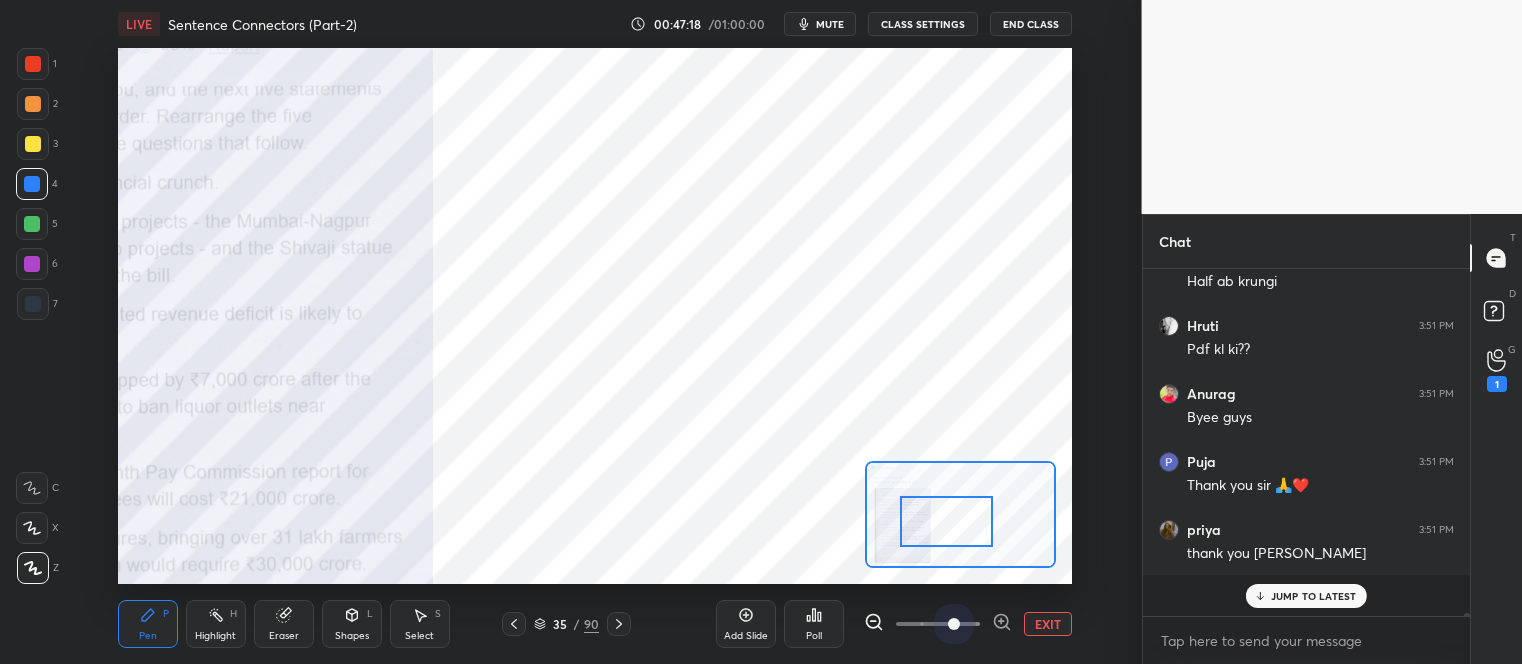 click at bounding box center [938, 624] 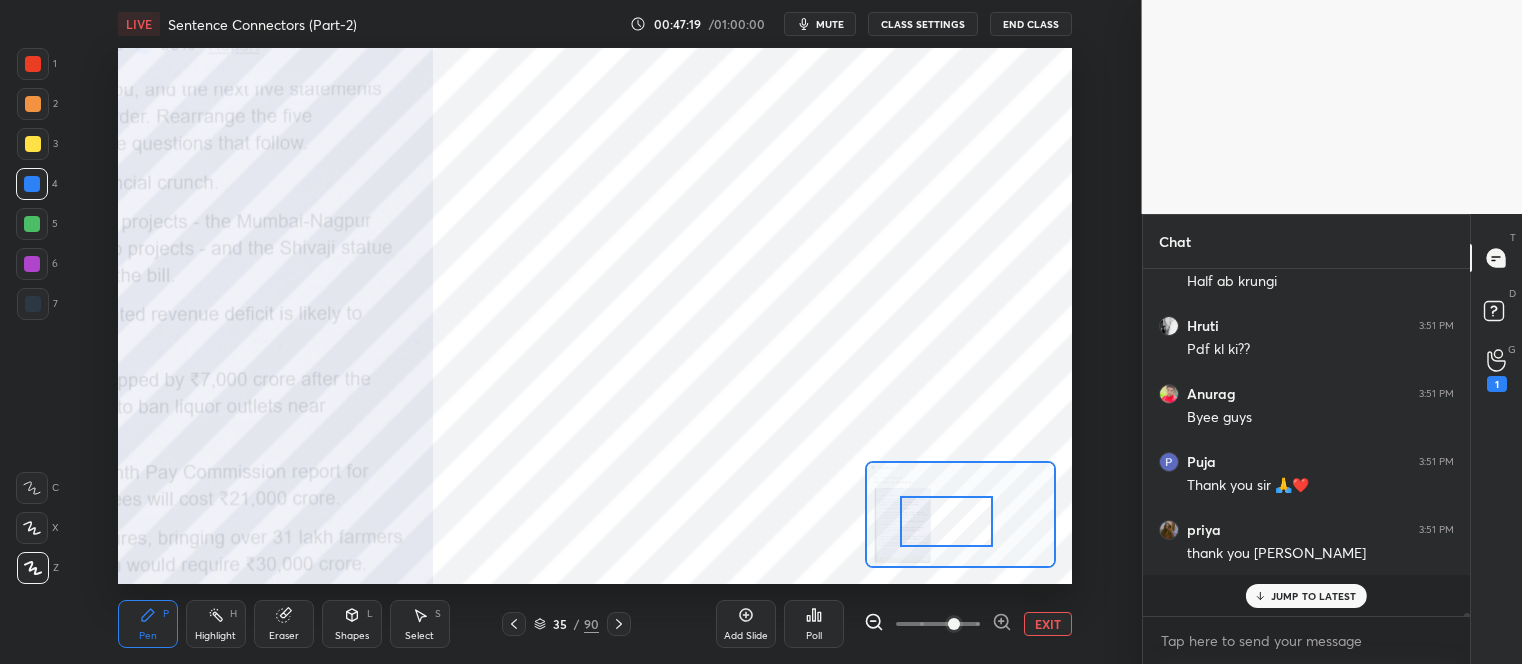 scroll, scrollTop: 33695, scrollLeft: 0, axis: vertical 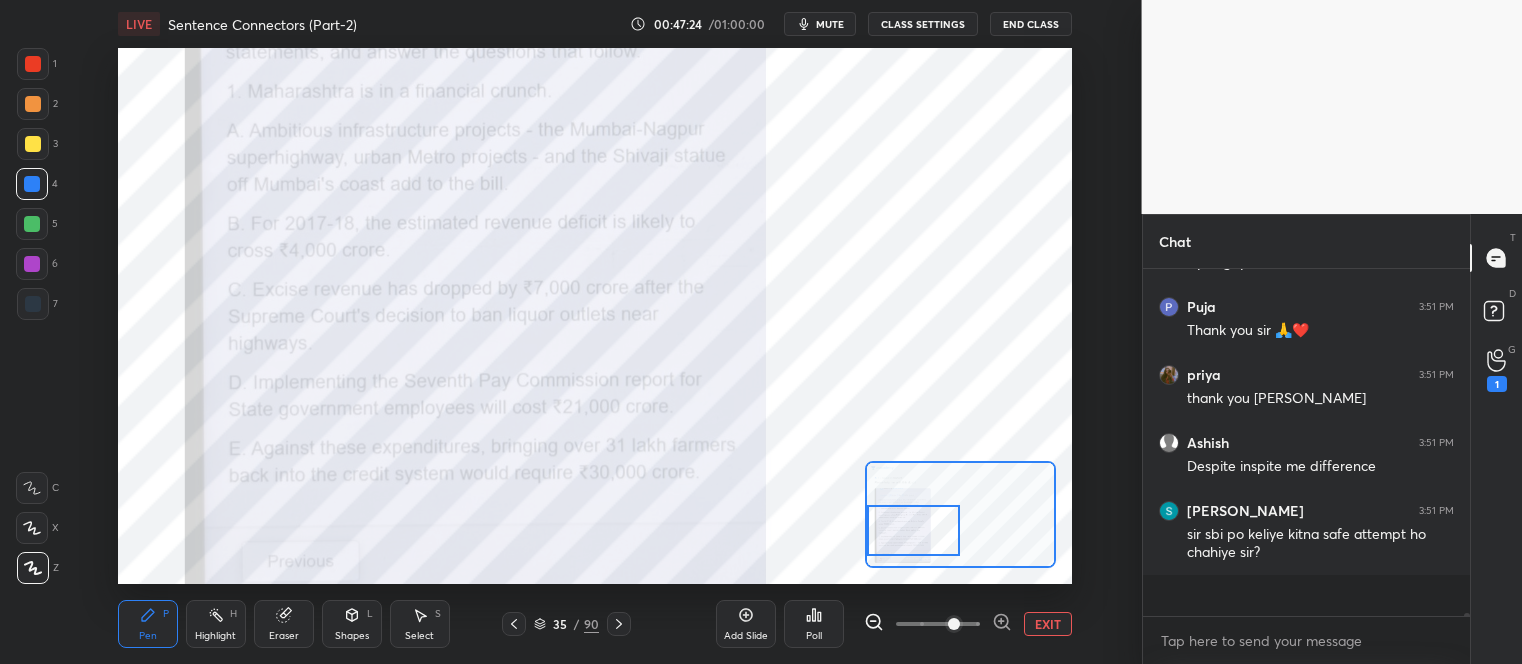 drag, startPoint x: 925, startPoint y: 523, endPoint x: 885, endPoint y: 532, distance: 41 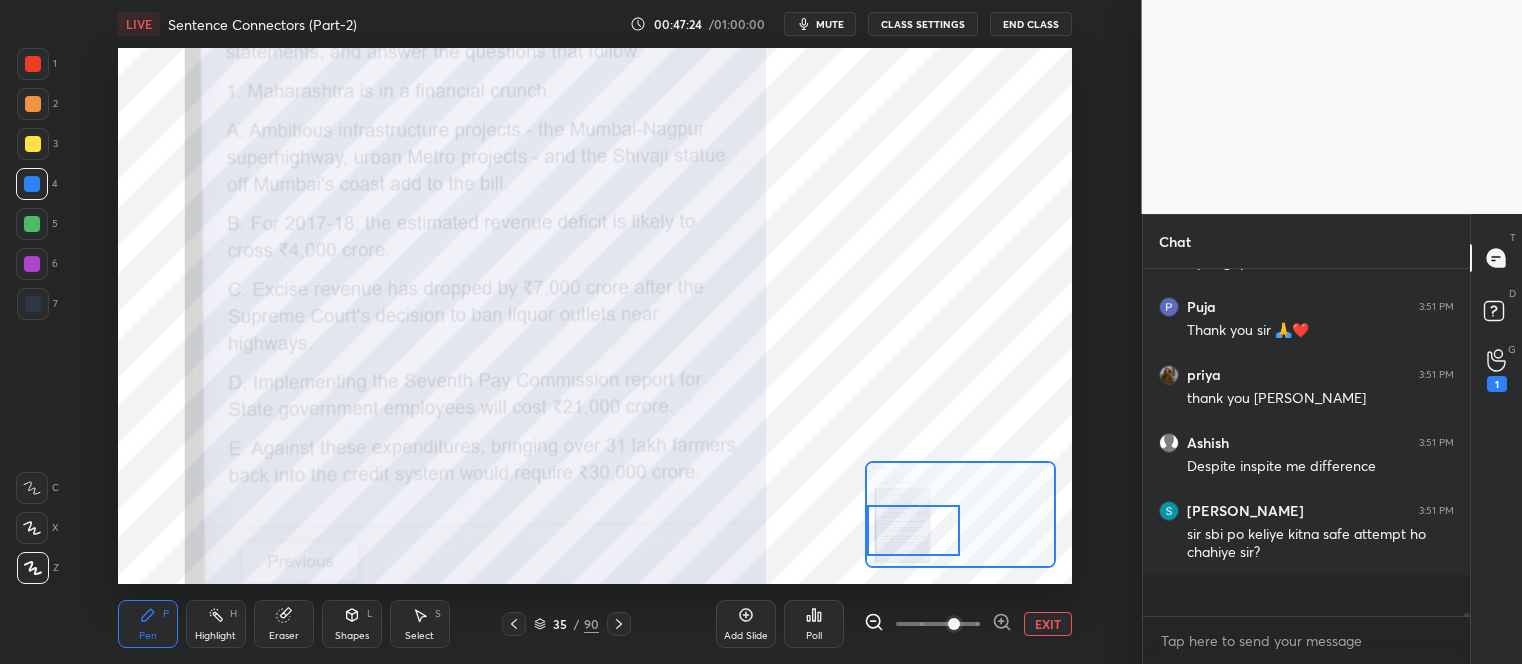 click at bounding box center [913, 531] 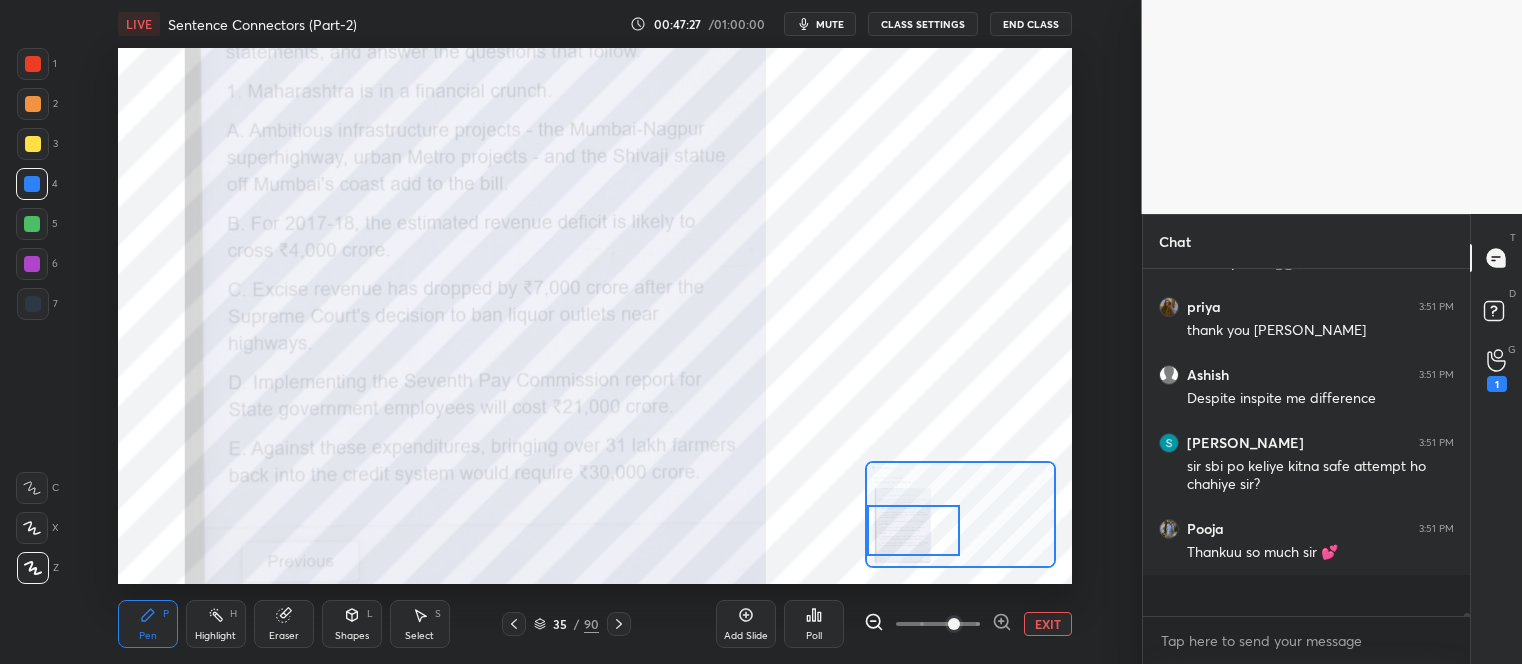 scroll, scrollTop: 33917, scrollLeft: 0, axis: vertical 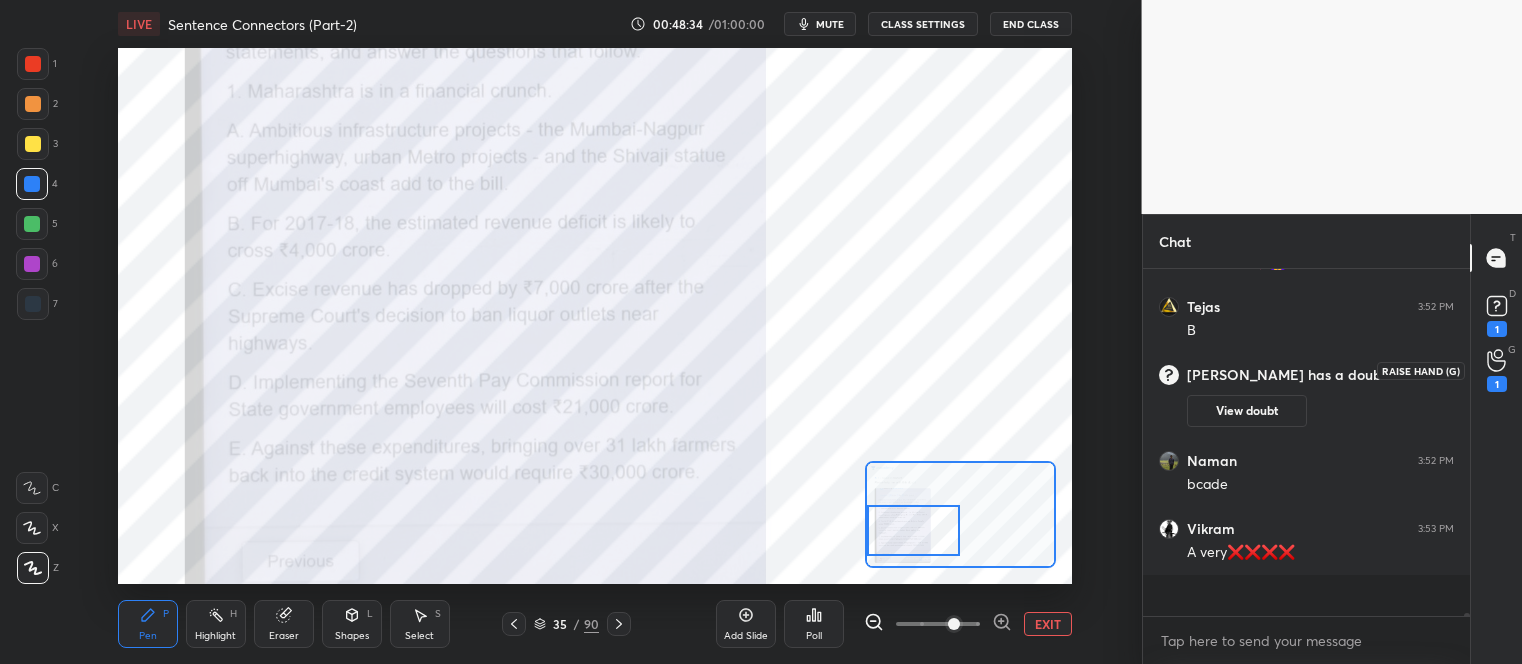 click on "1" at bounding box center [1497, 370] 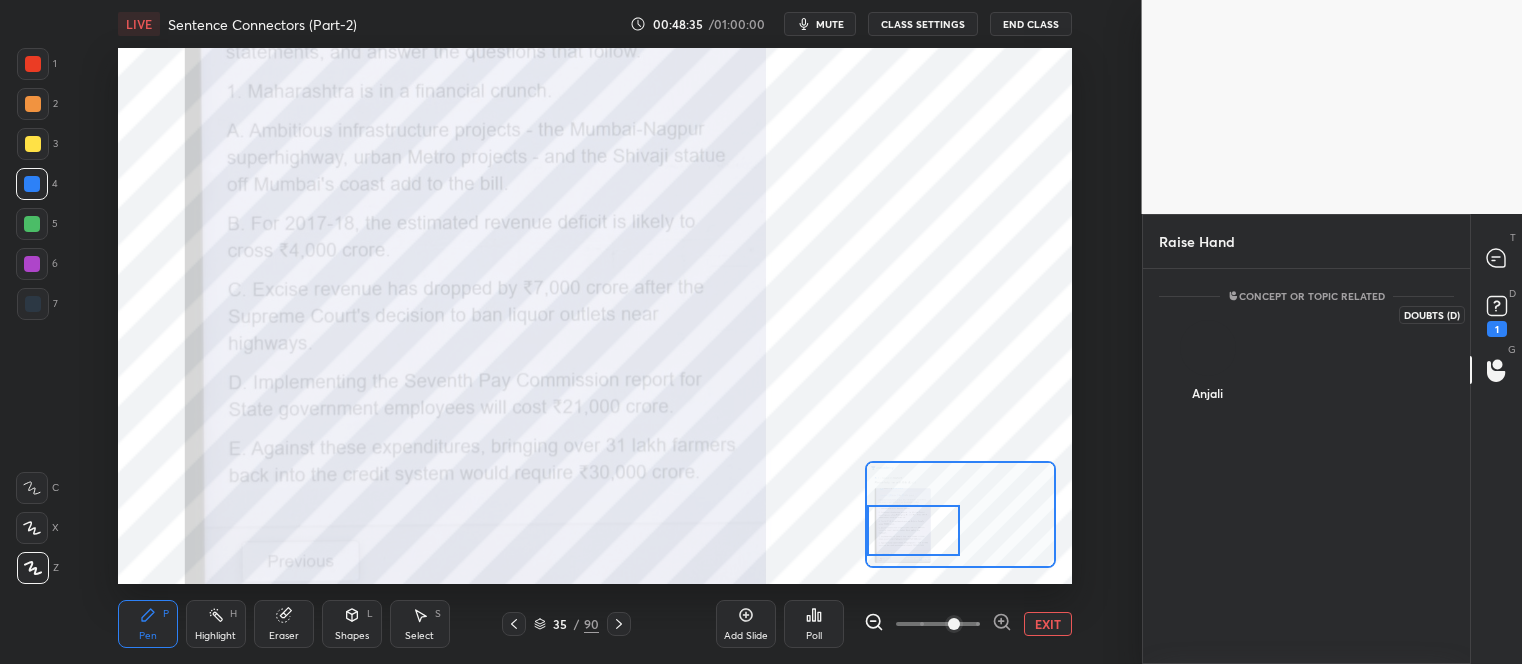 click on "1" at bounding box center (1497, 329) 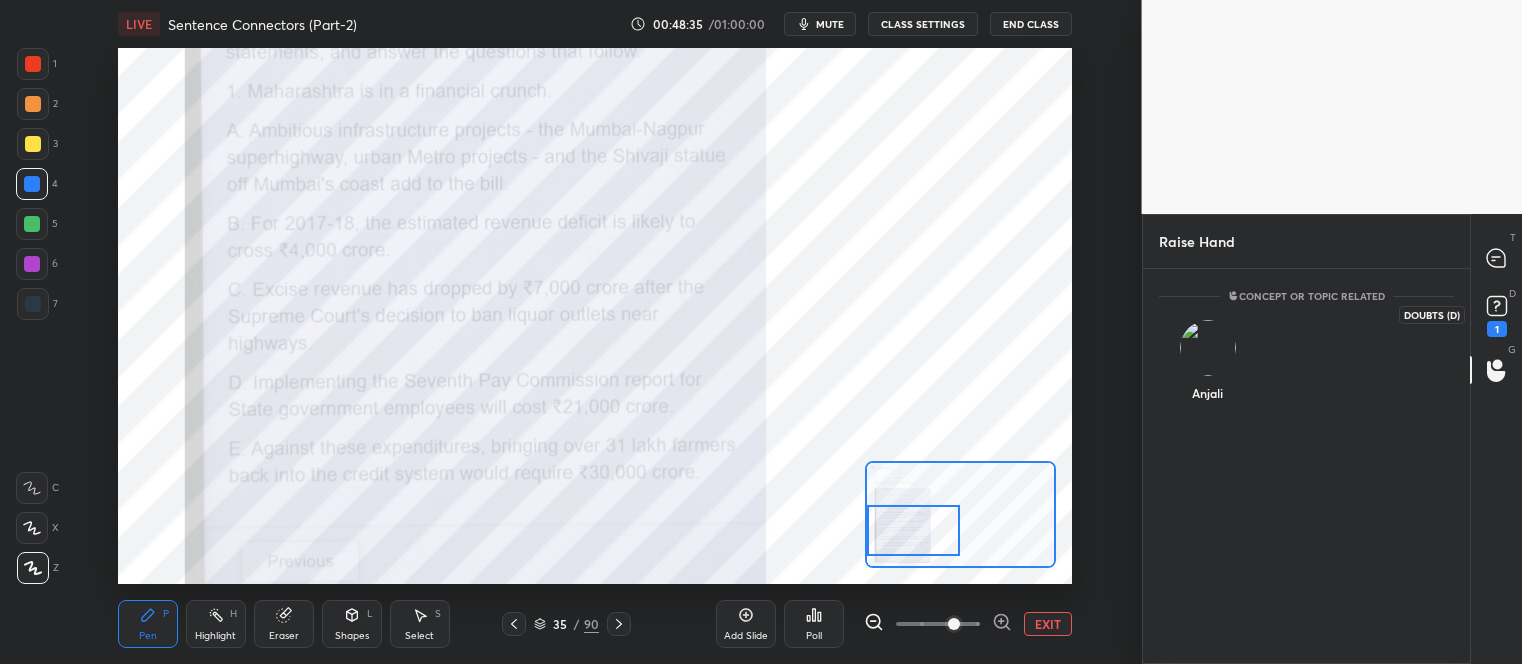 scroll, scrollTop: 20, scrollLeft: 0, axis: vertical 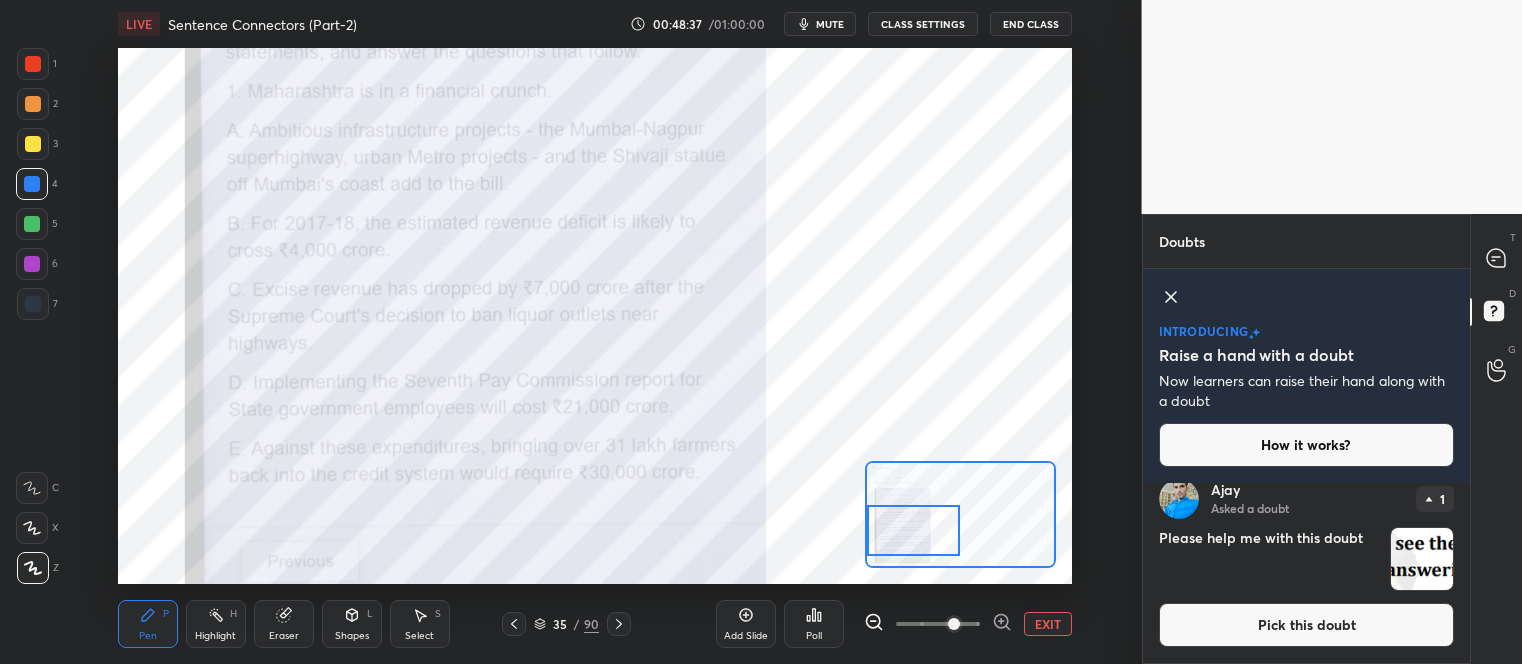 click at bounding box center (1422, 559) 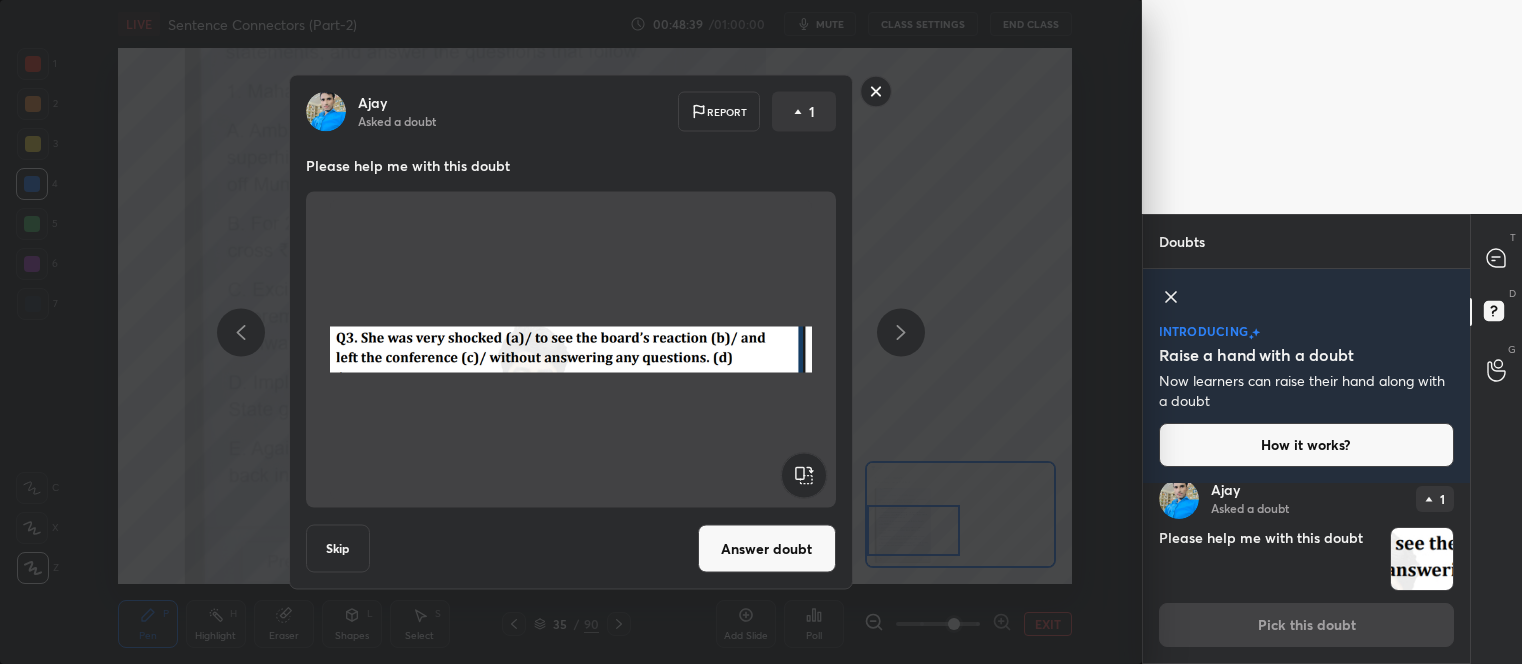 click 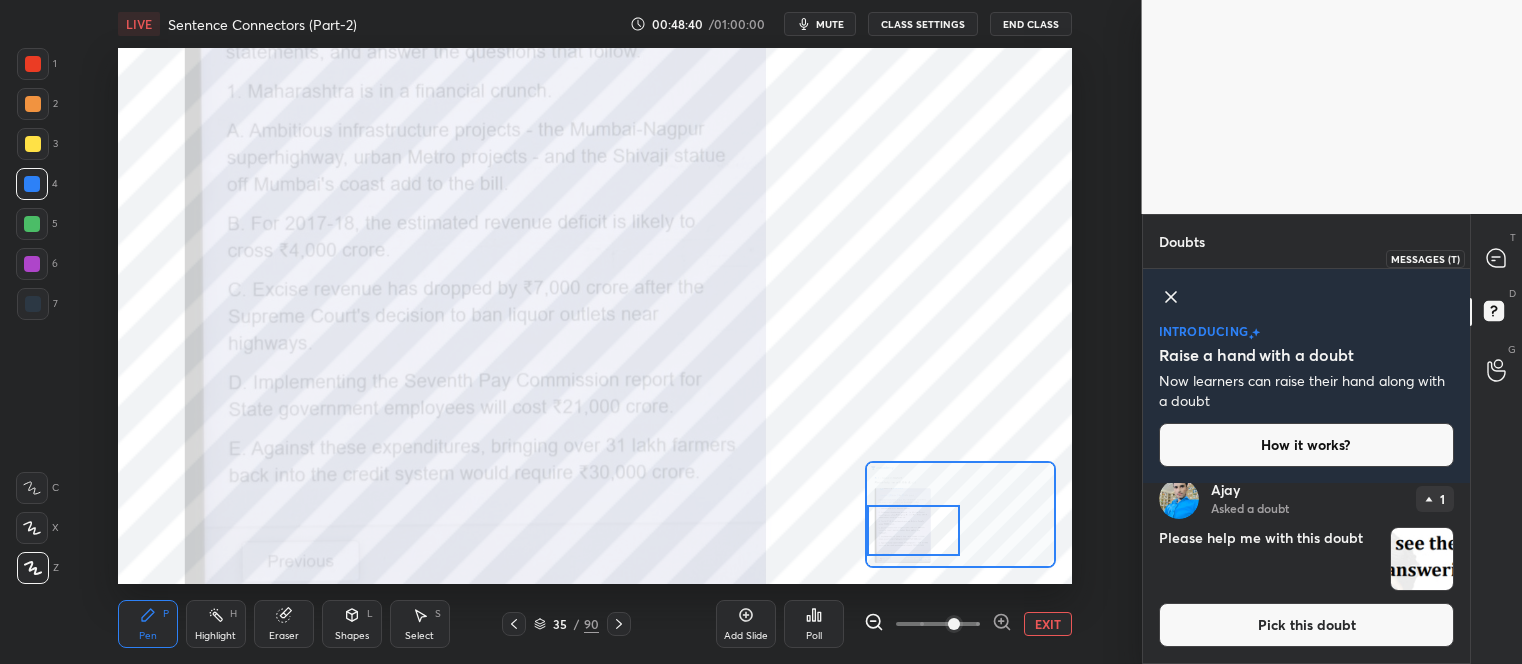 click 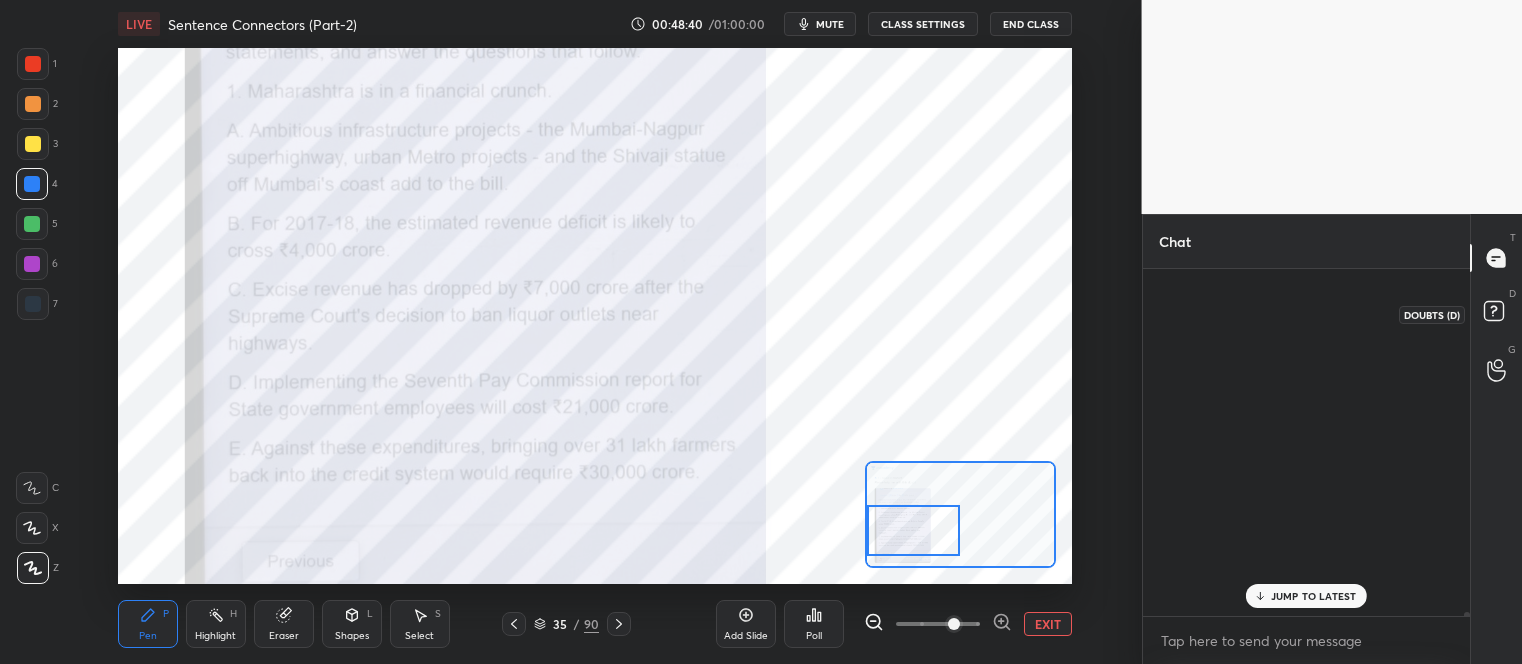 scroll, scrollTop: 32236, scrollLeft: 0, axis: vertical 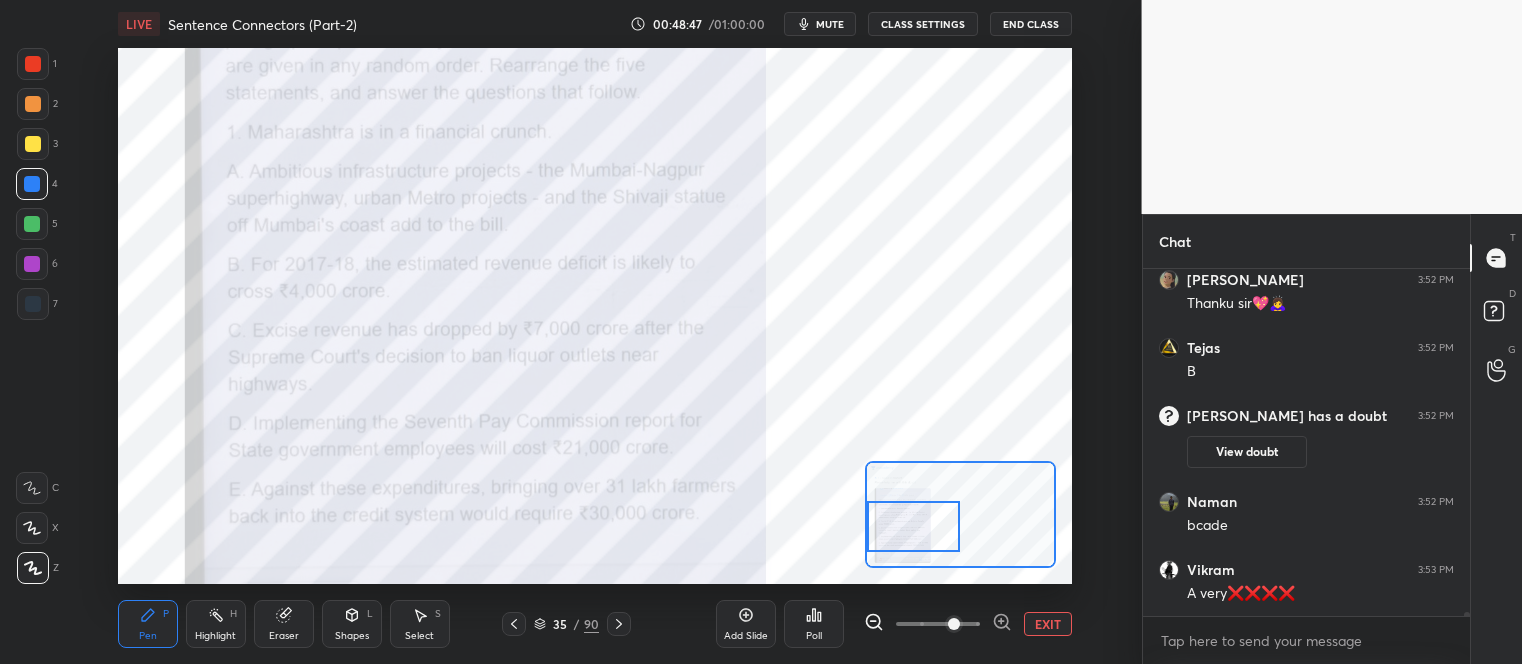 click at bounding box center (913, 527) 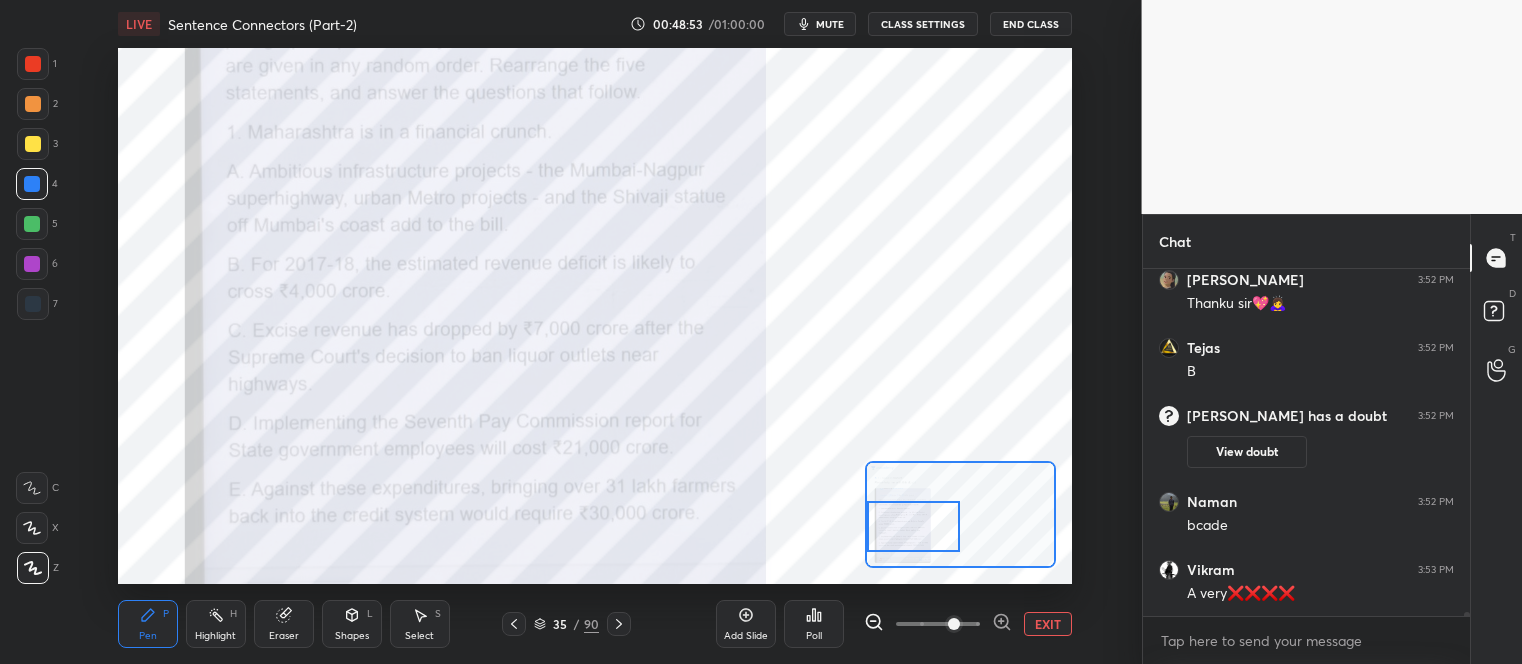 scroll, scrollTop: 32395, scrollLeft: 0, axis: vertical 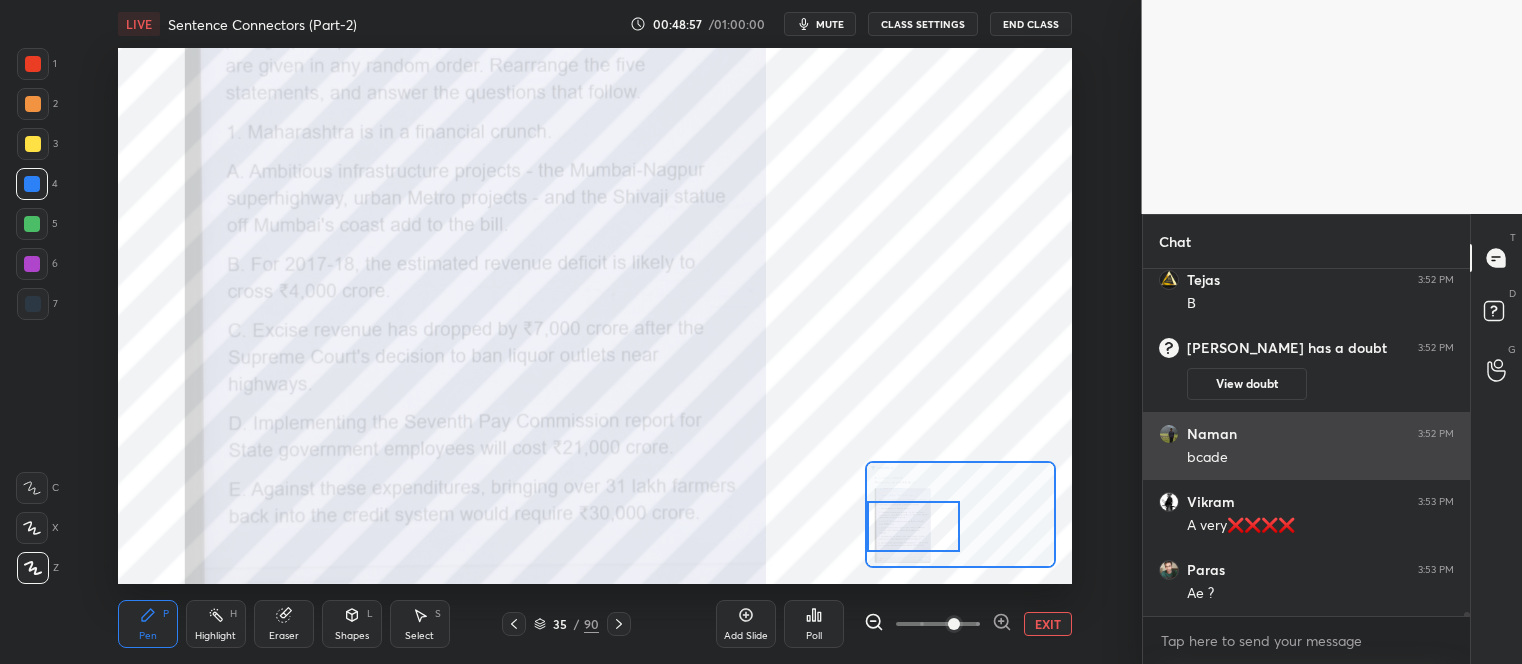 click on "Naman 3:52 PM bcade" at bounding box center (1306, 446) 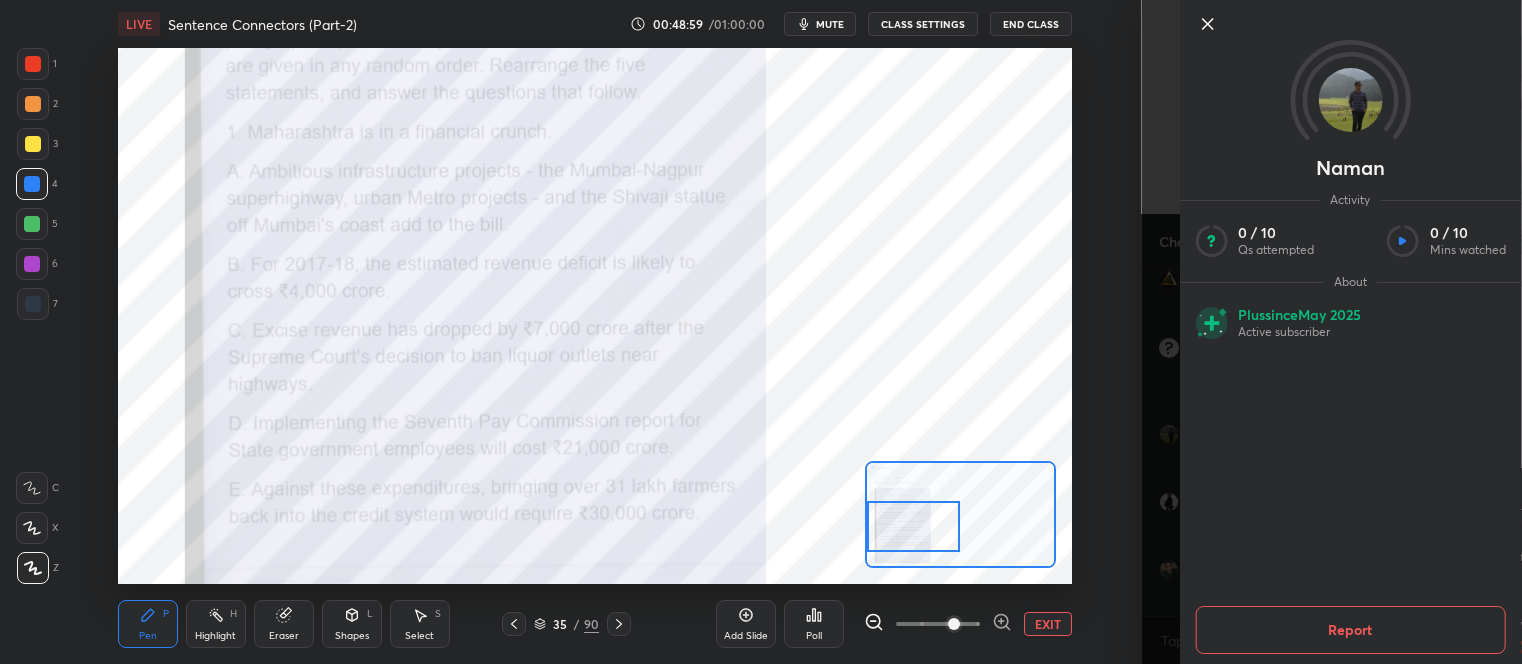 click 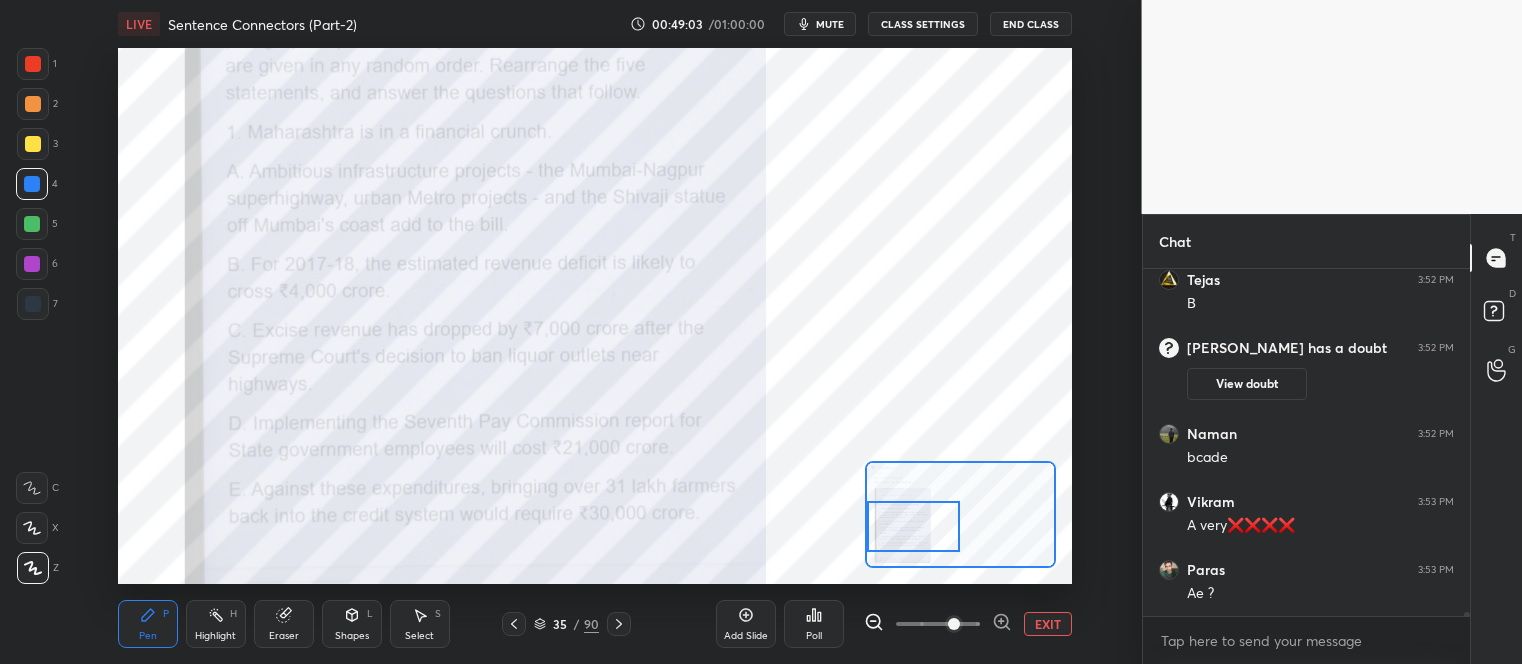 click at bounding box center (33, 64) 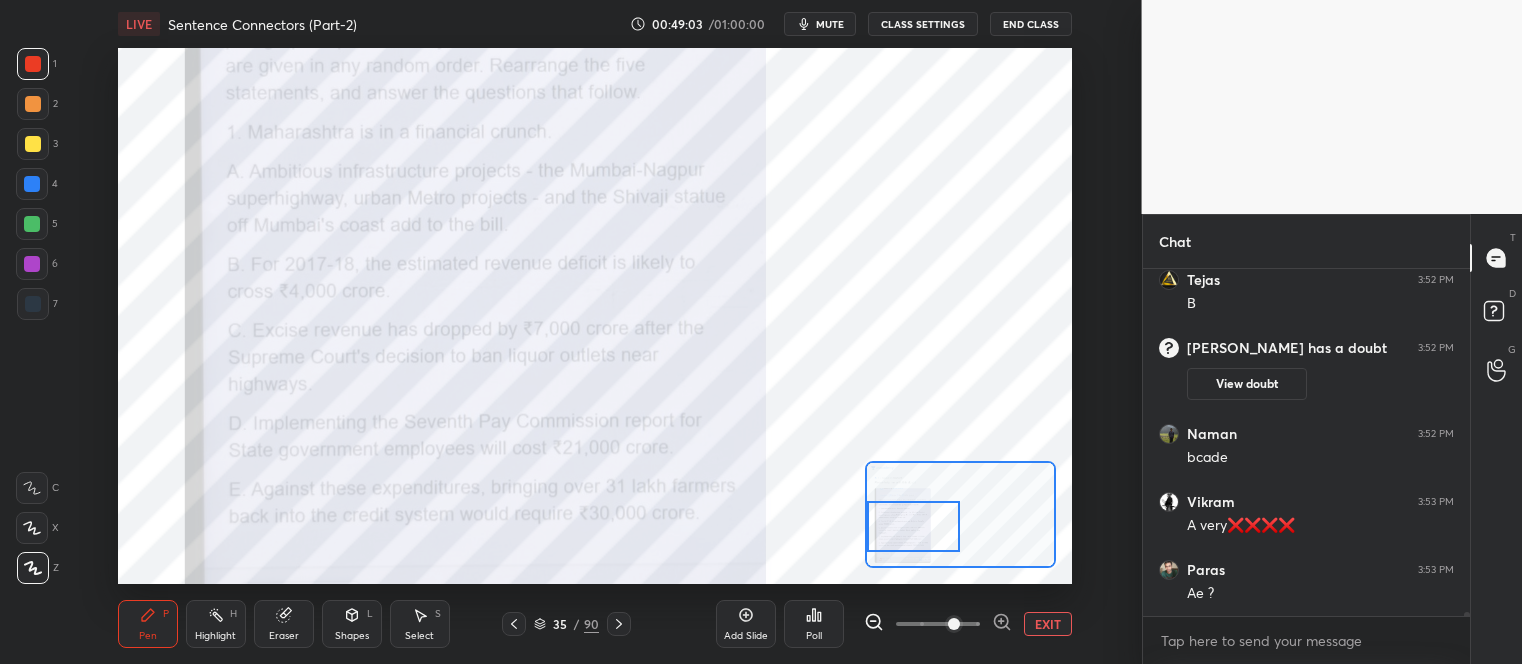 scroll, scrollTop: 32463, scrollLeft: 0, axis: vertical 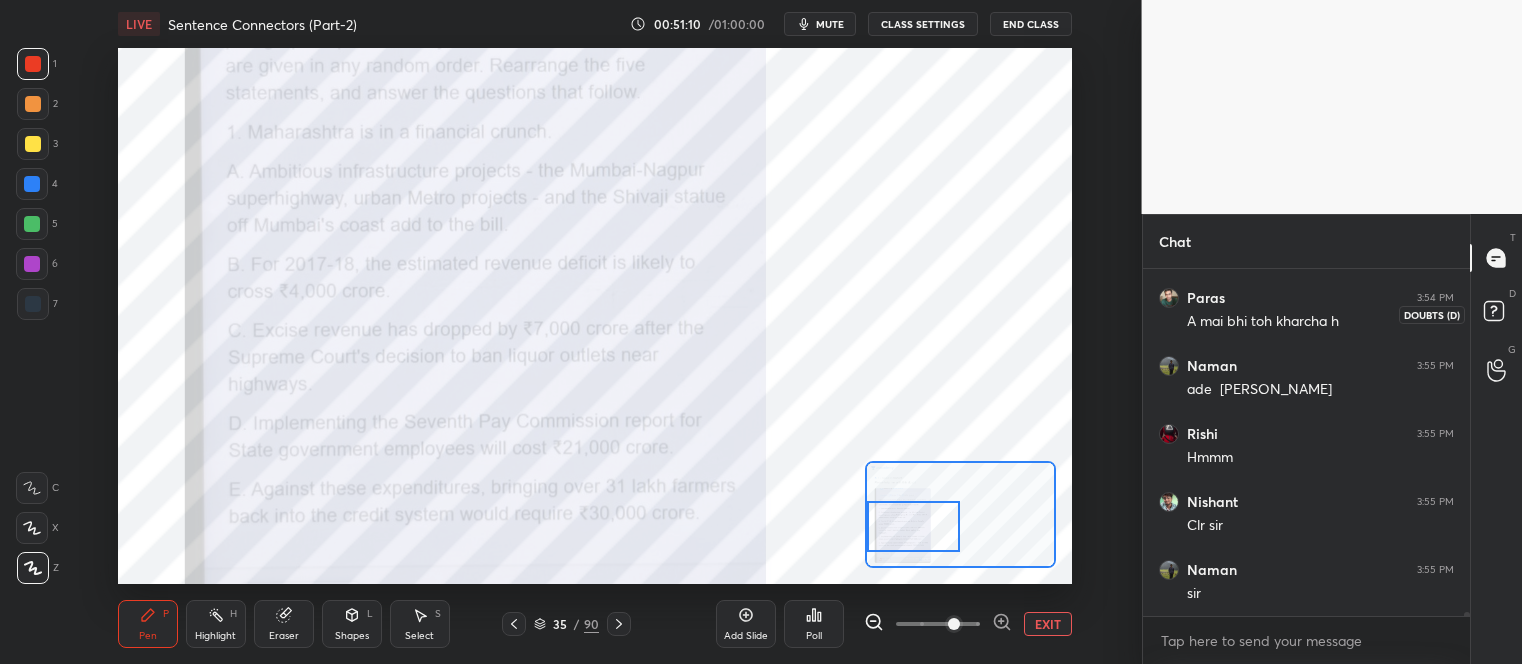 click 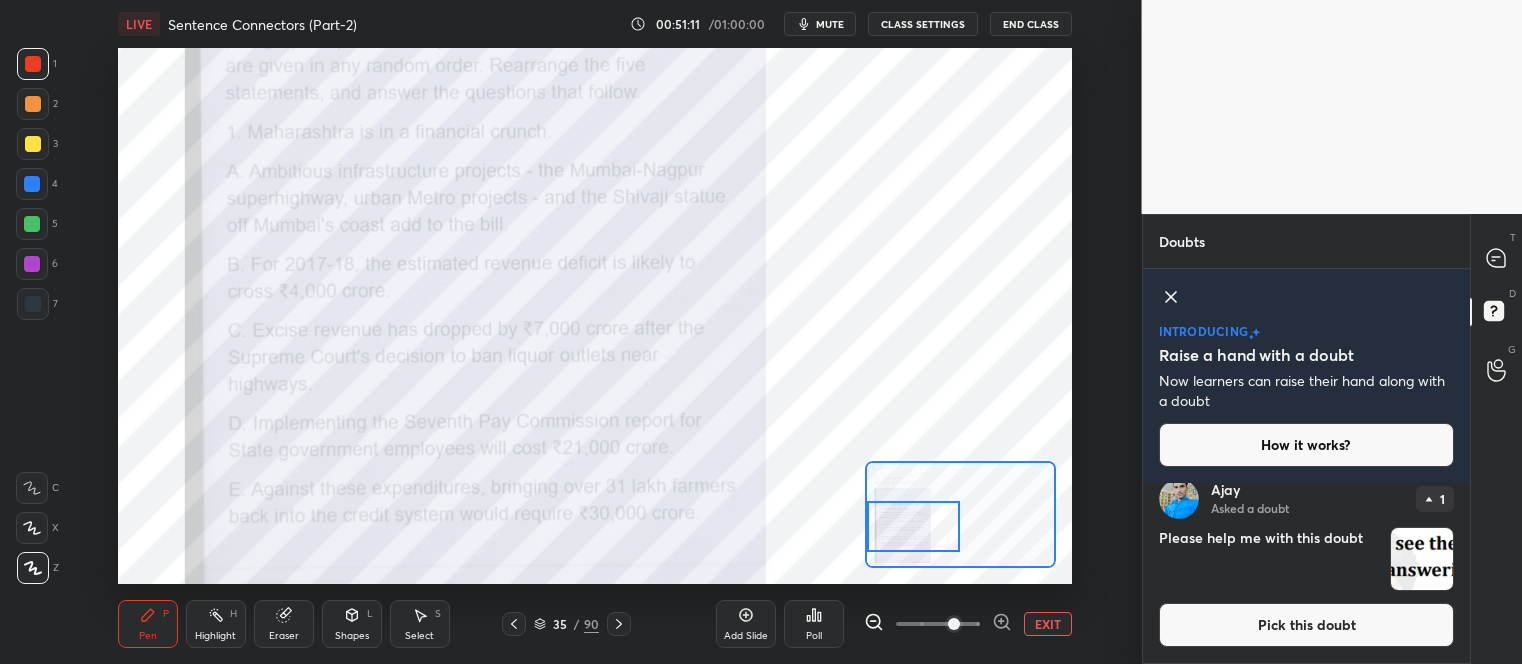 click at bounding box center (1422, 559) 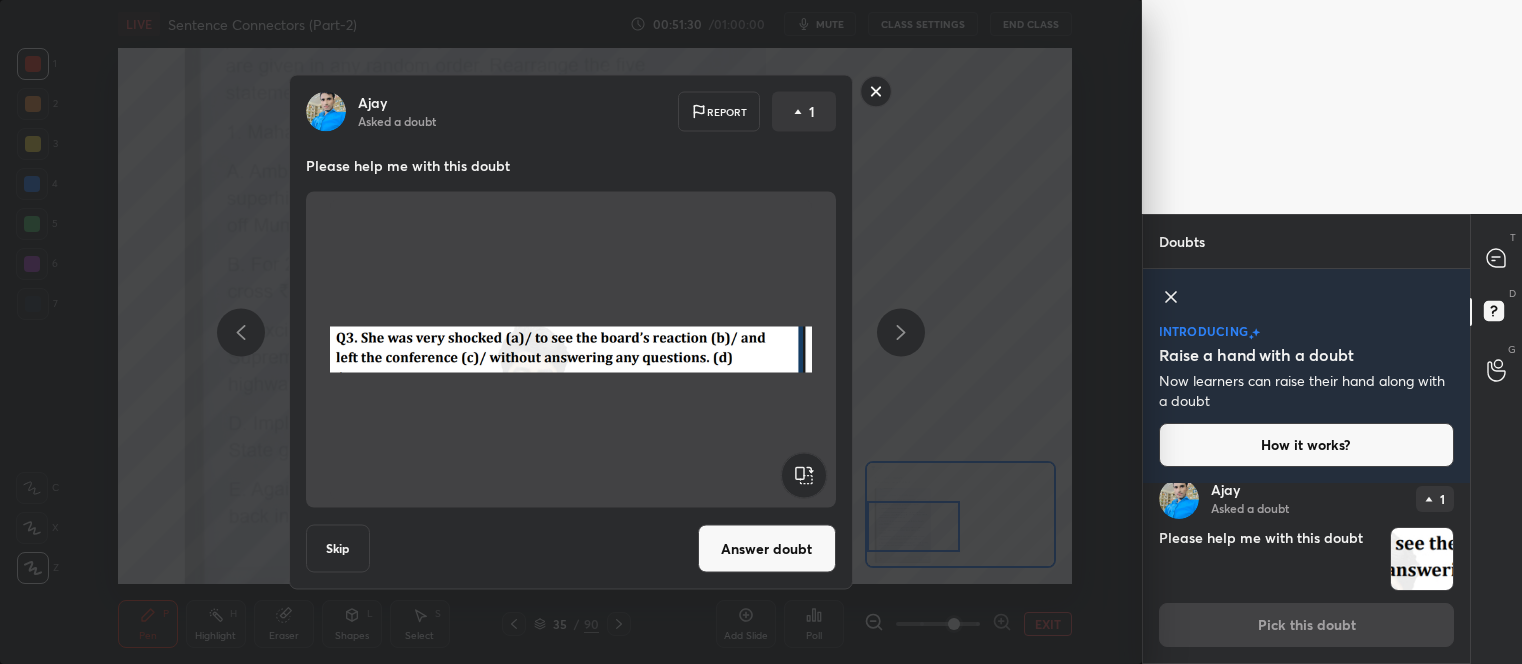 click on "Answer doubt" at bounding box center (767, 549) 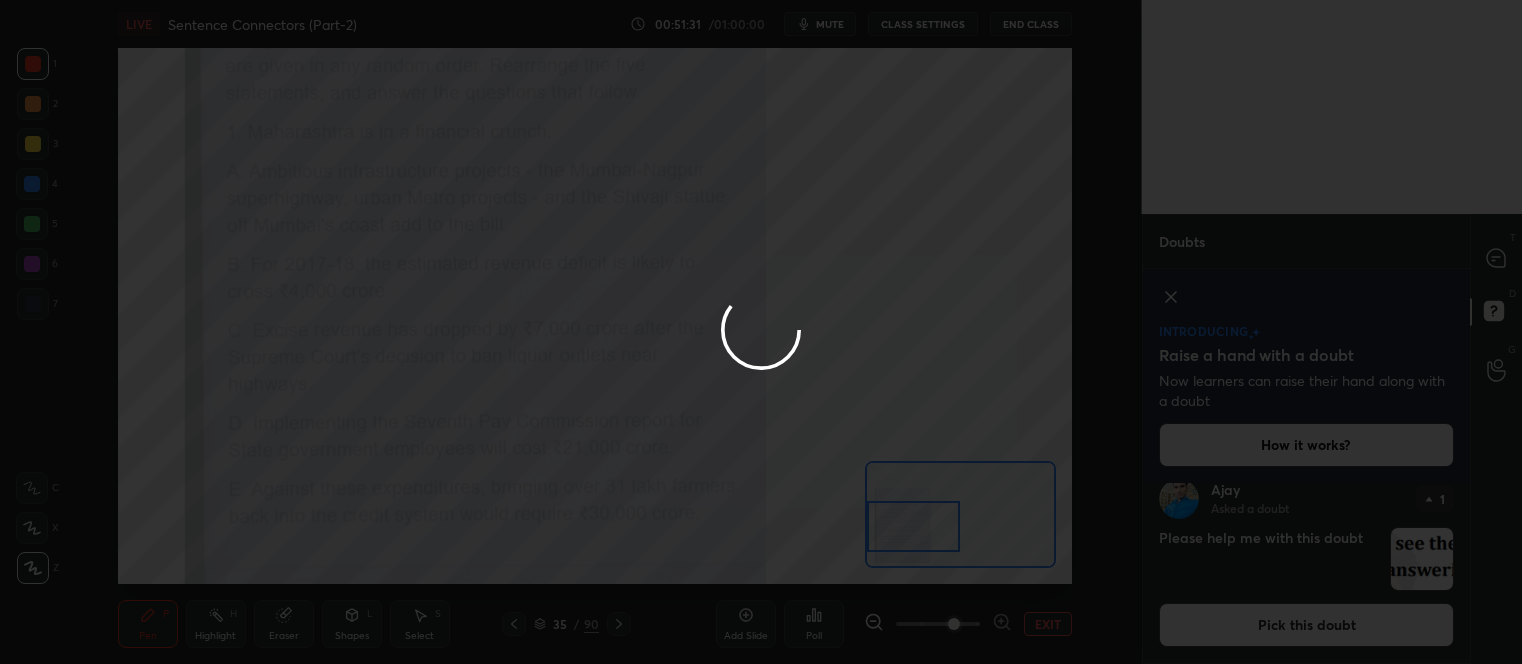 click at bounding box center [761, 332] 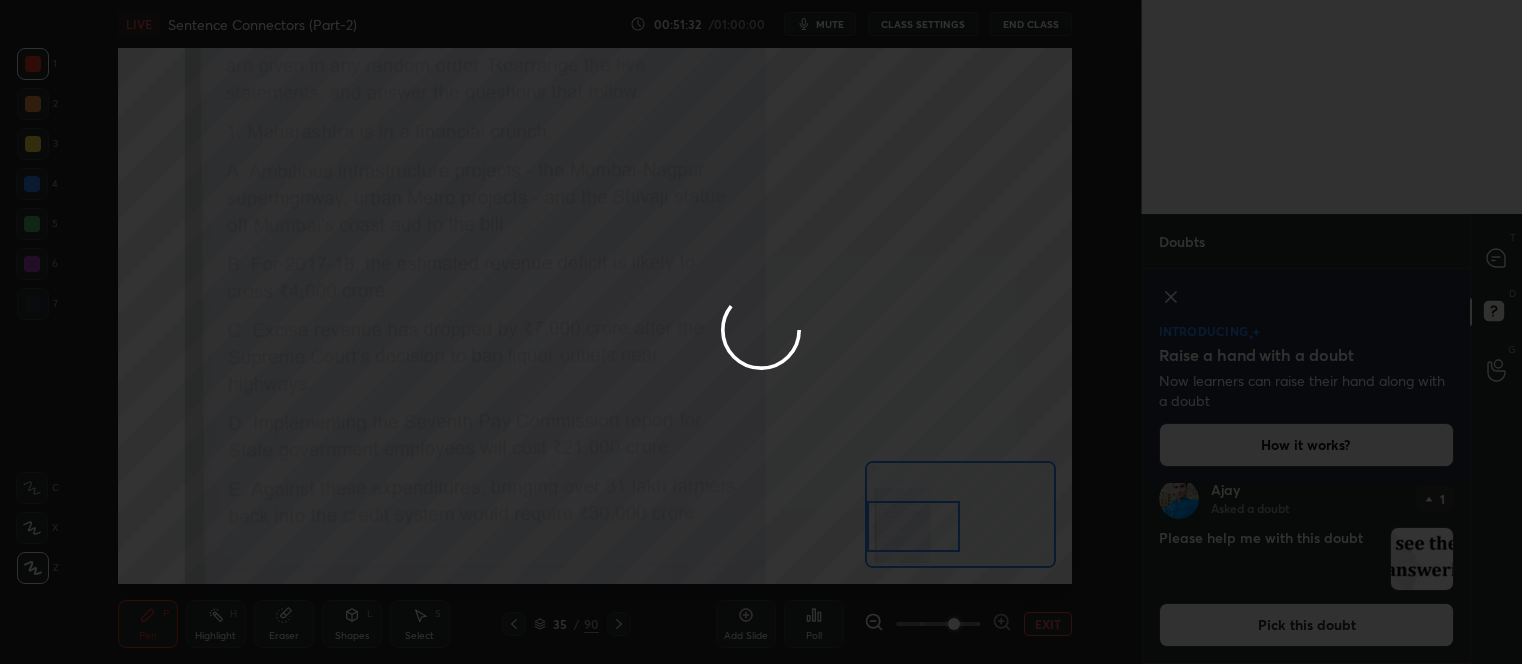 click at bounding box center (761, 332) 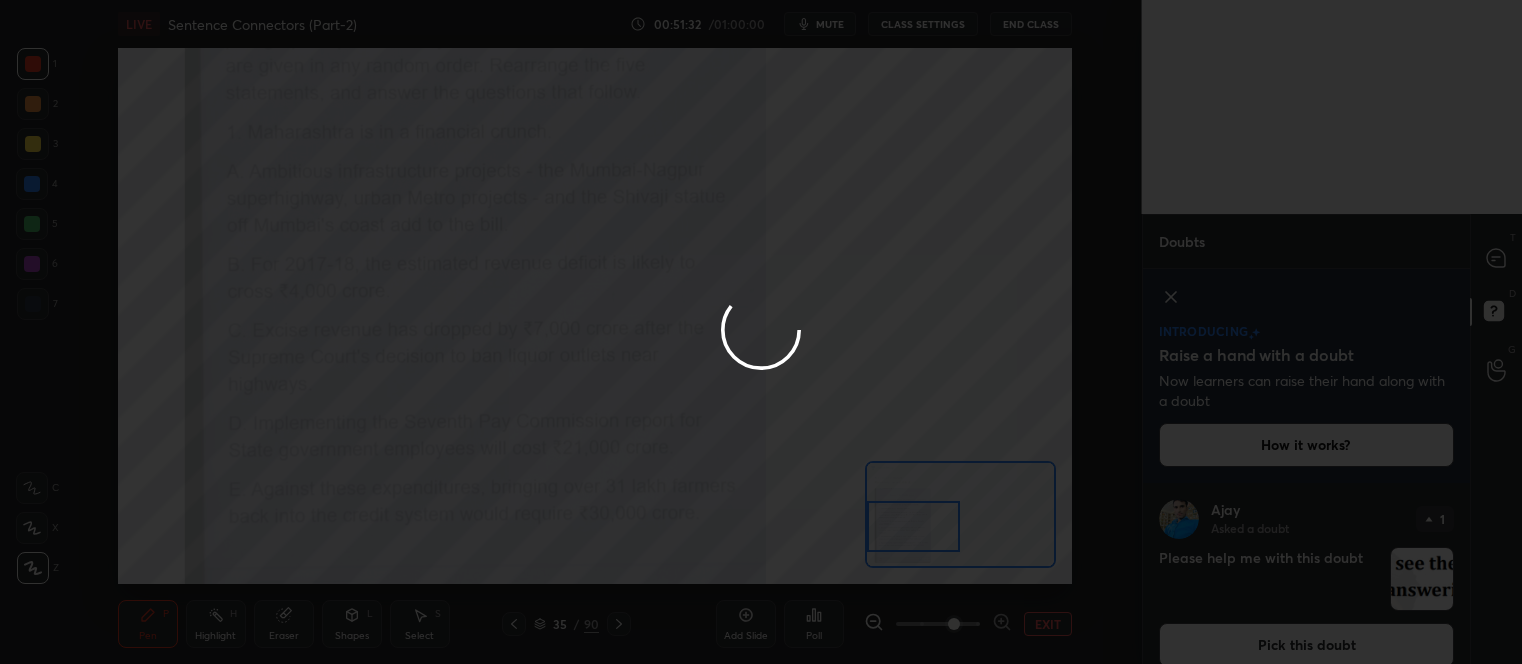 click 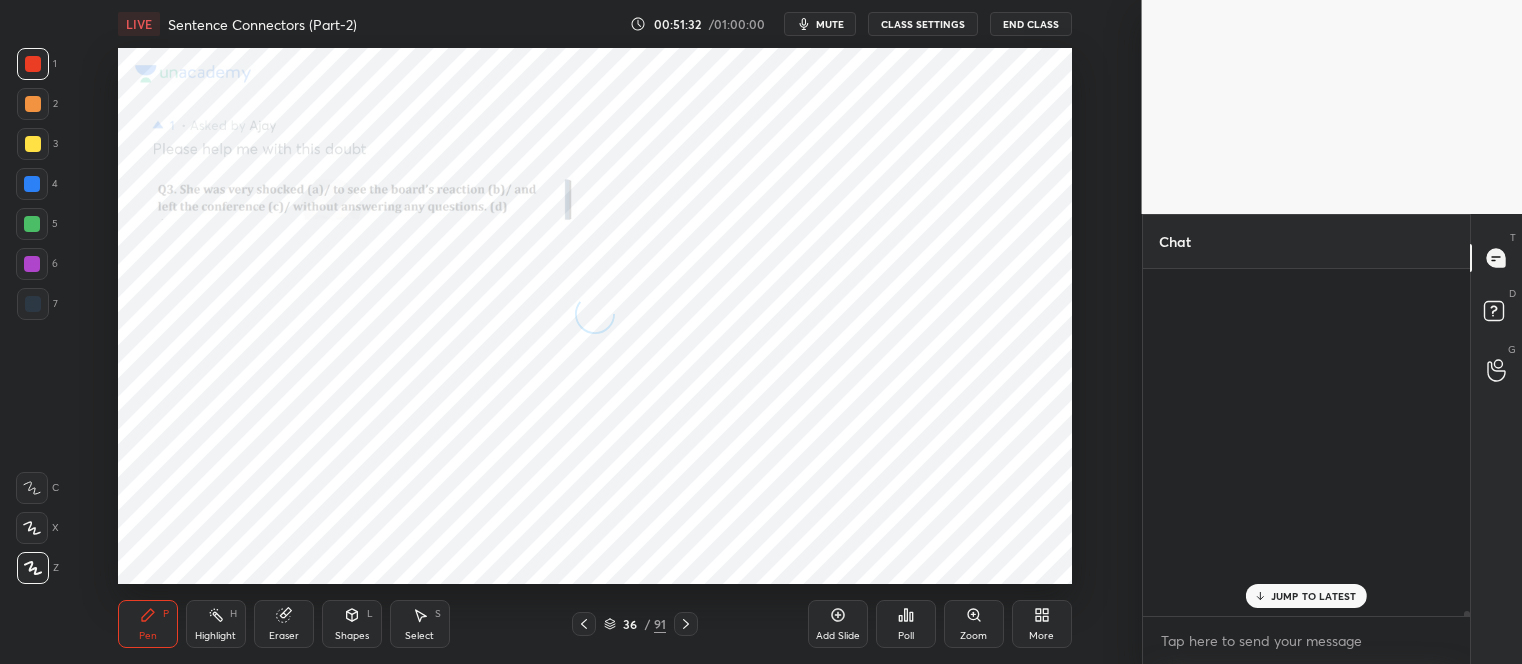 click 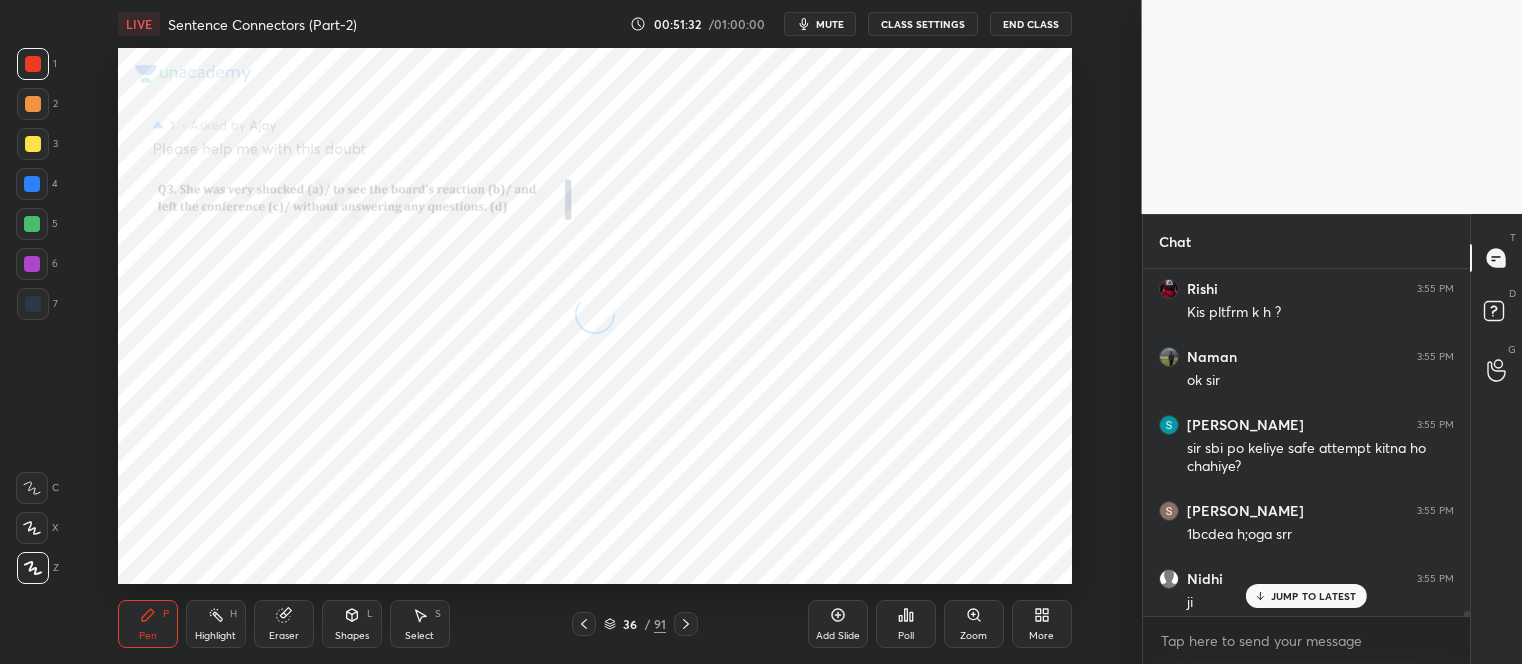 scroll, scrollTop: 341, scrollLeft: 321, axis: both 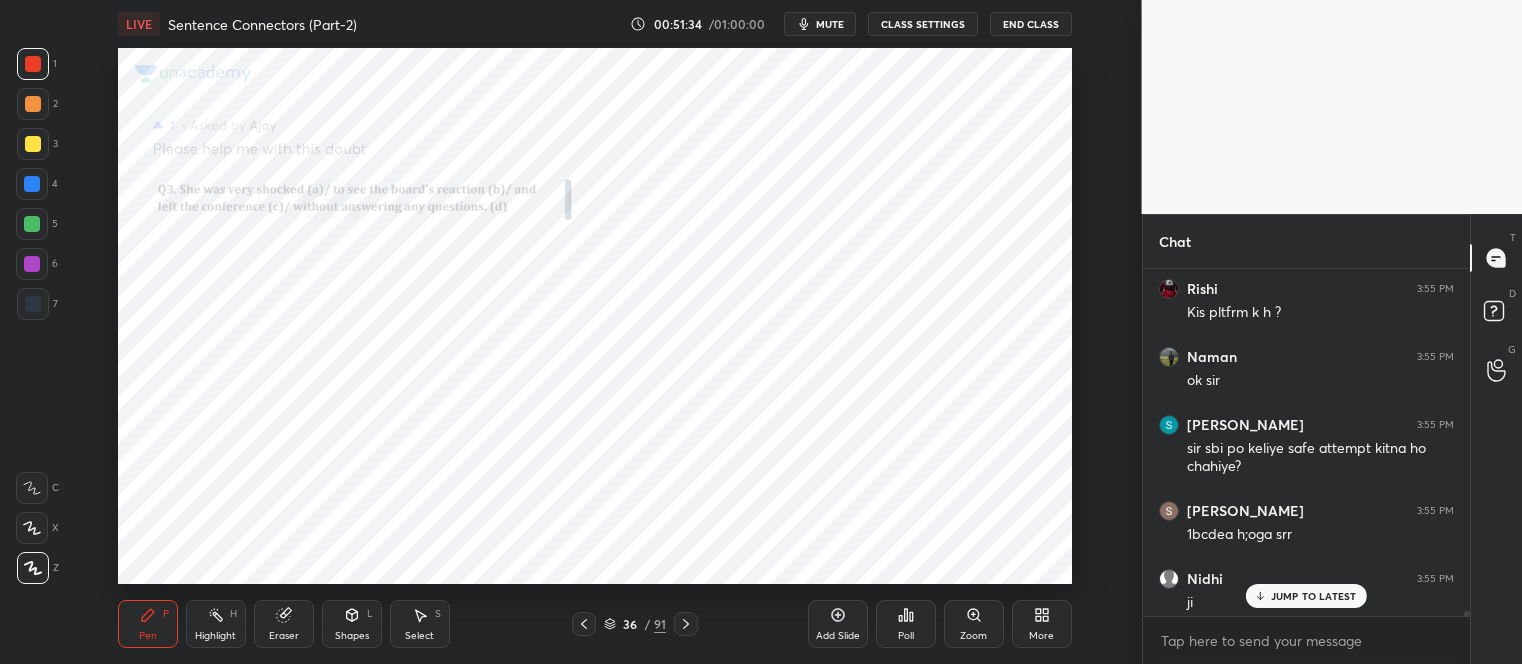 click on "JUMP TO LATEST" at bounding box center (1314, 596) 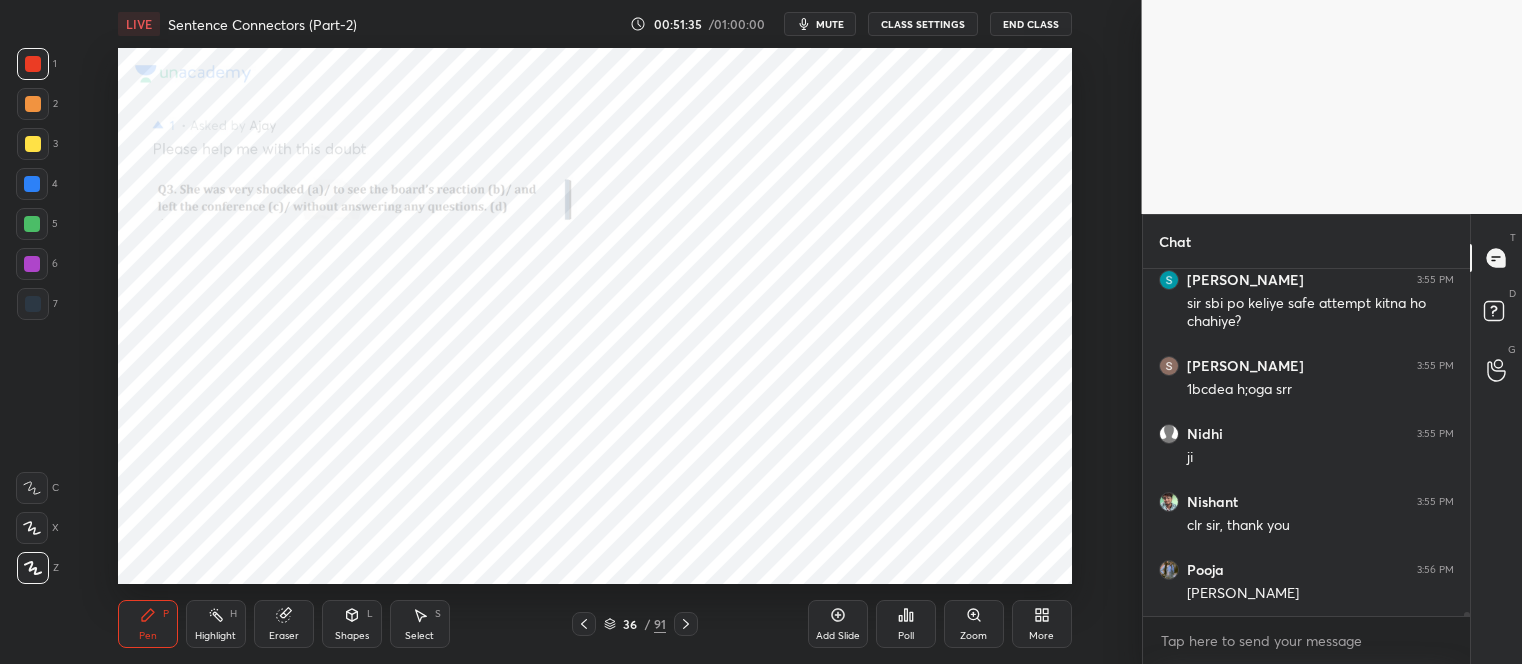 click on "Zoom" at bounding box center [973, 636] 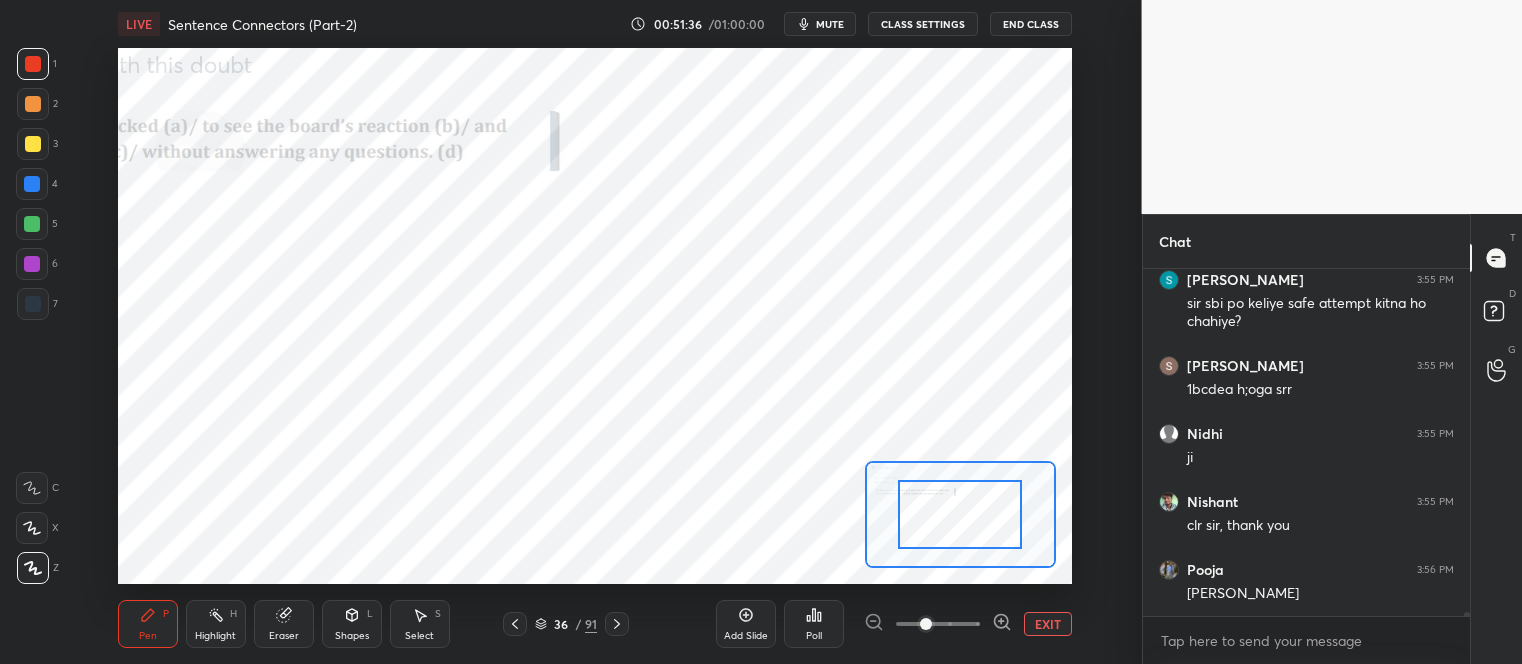 scroll, scrollTop: 33931, scrollLeft: 0, axis: vertical 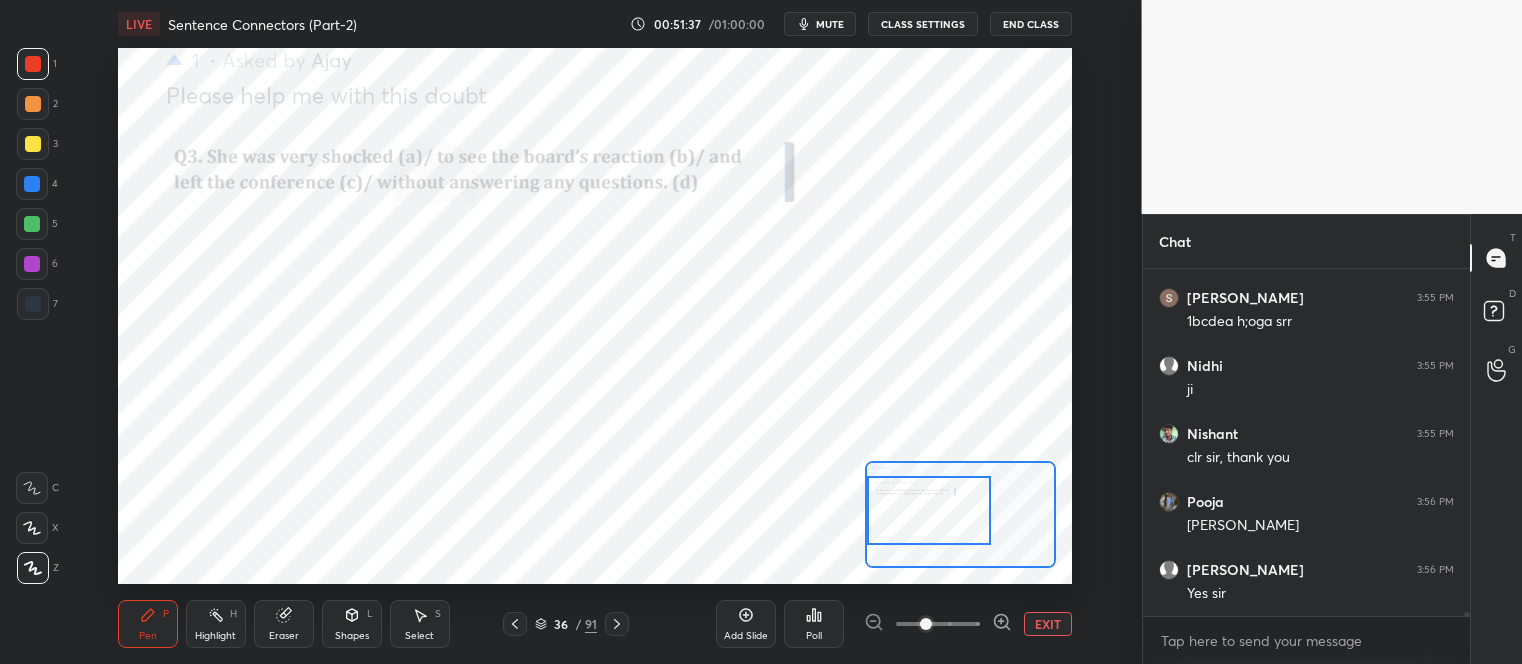 click on "Setting up your live class Poll for   secs No correct answer Start poll" at bounding box center [595, 316] 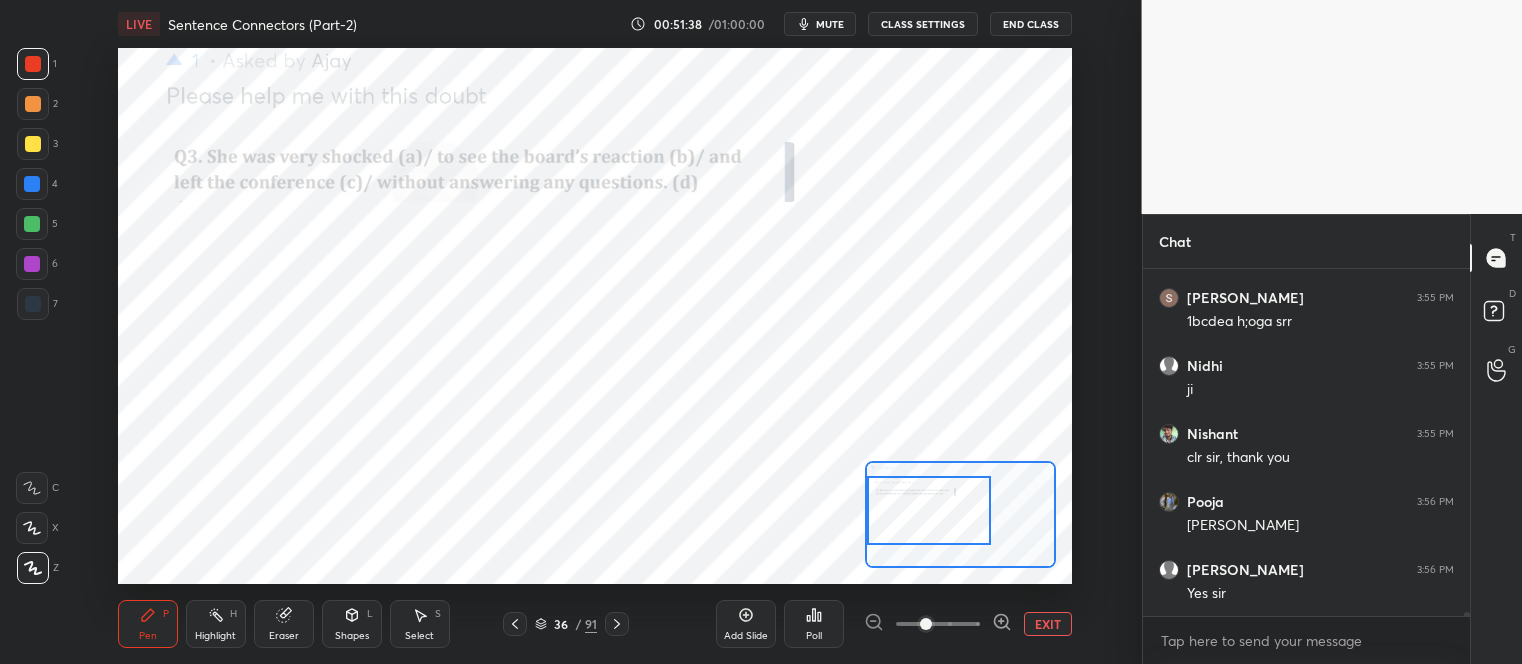 click at bounding box center [938, 624] 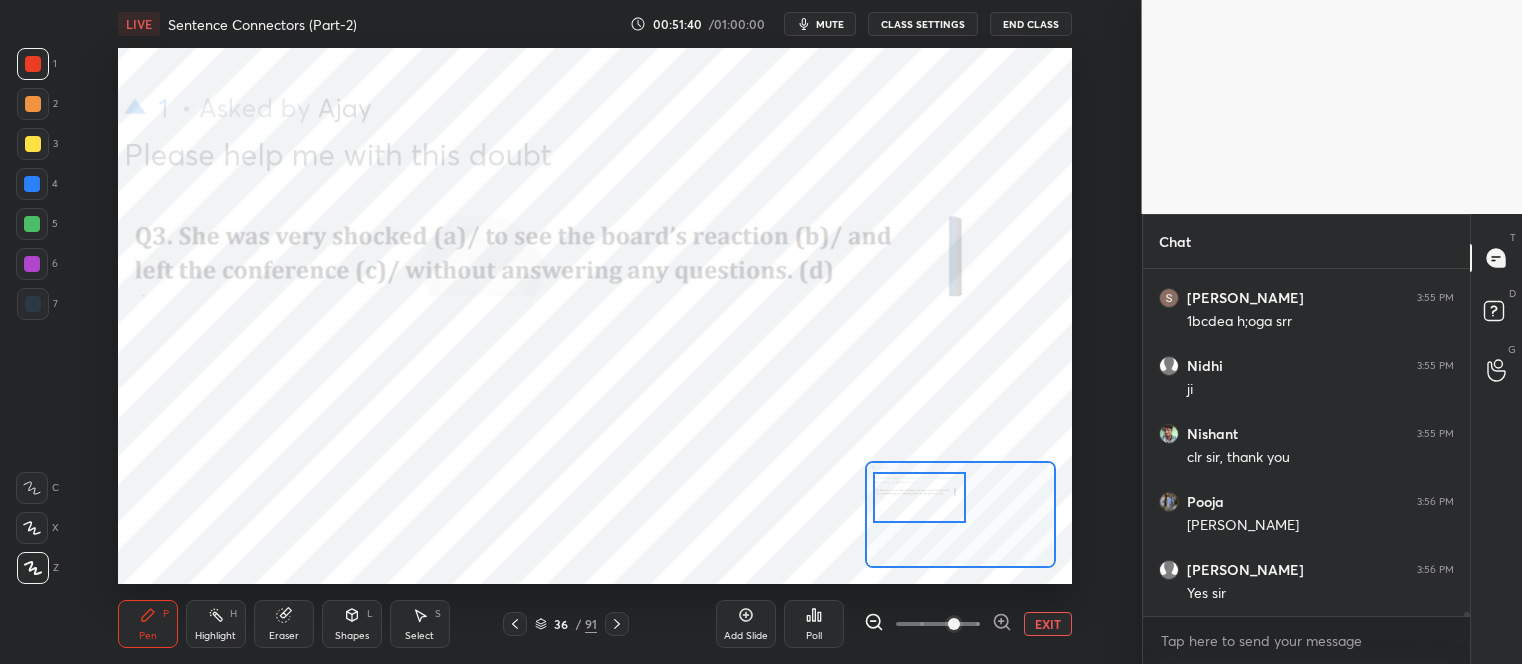 drag, startPoint x: 937, startPoint y: 521, endPoint x: 931, endPoint y: 508, distance: 14.3178215 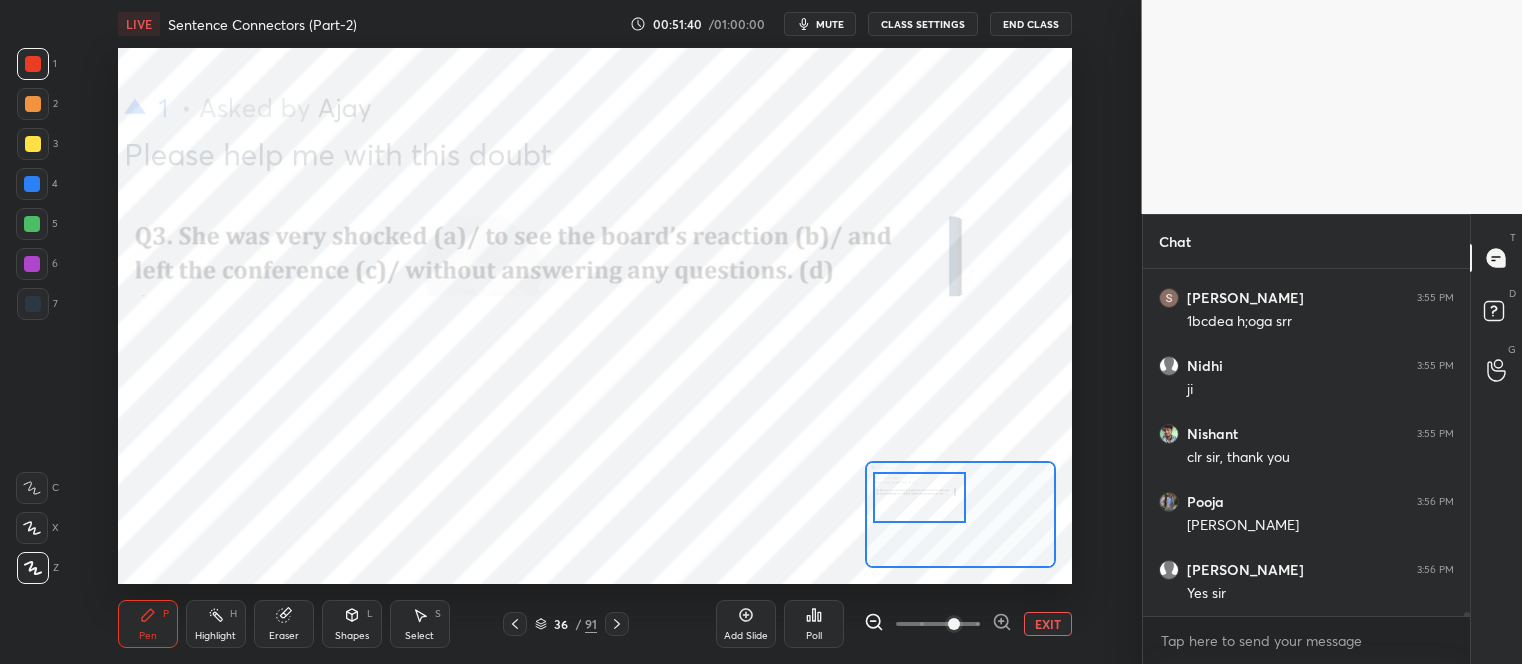 click at bounding box center (919, 498) 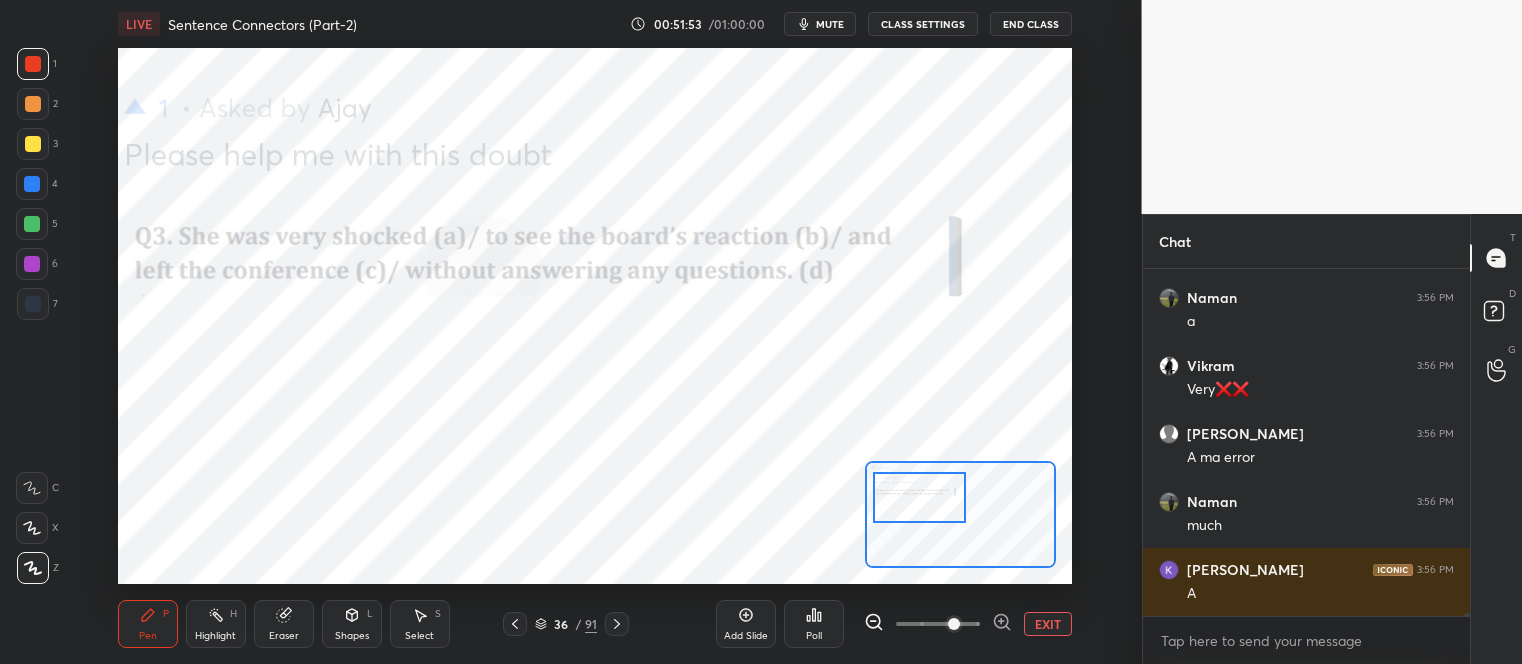 scroll, scrollTop: 34338, scrollLeft: 0, axis: vertical 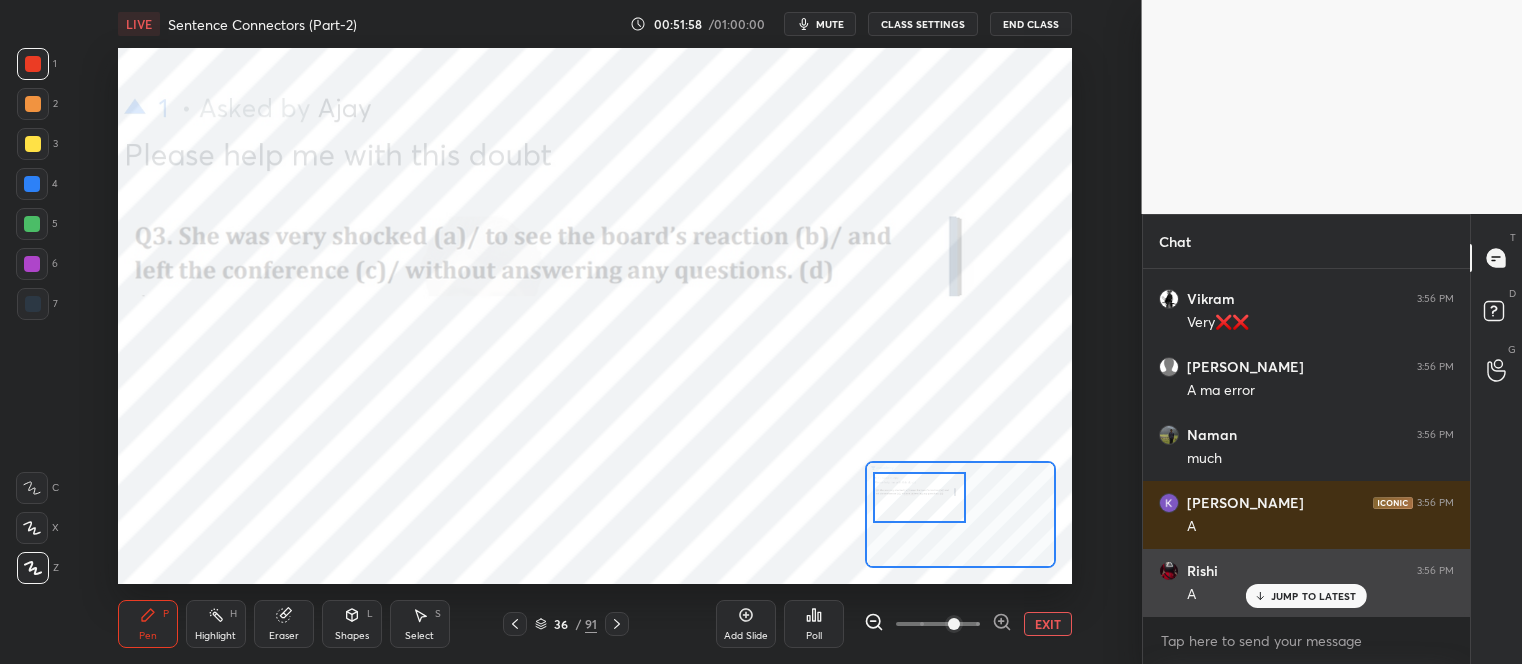 click on "JUMP TO LATEST" at bounding box center [1314, 596] 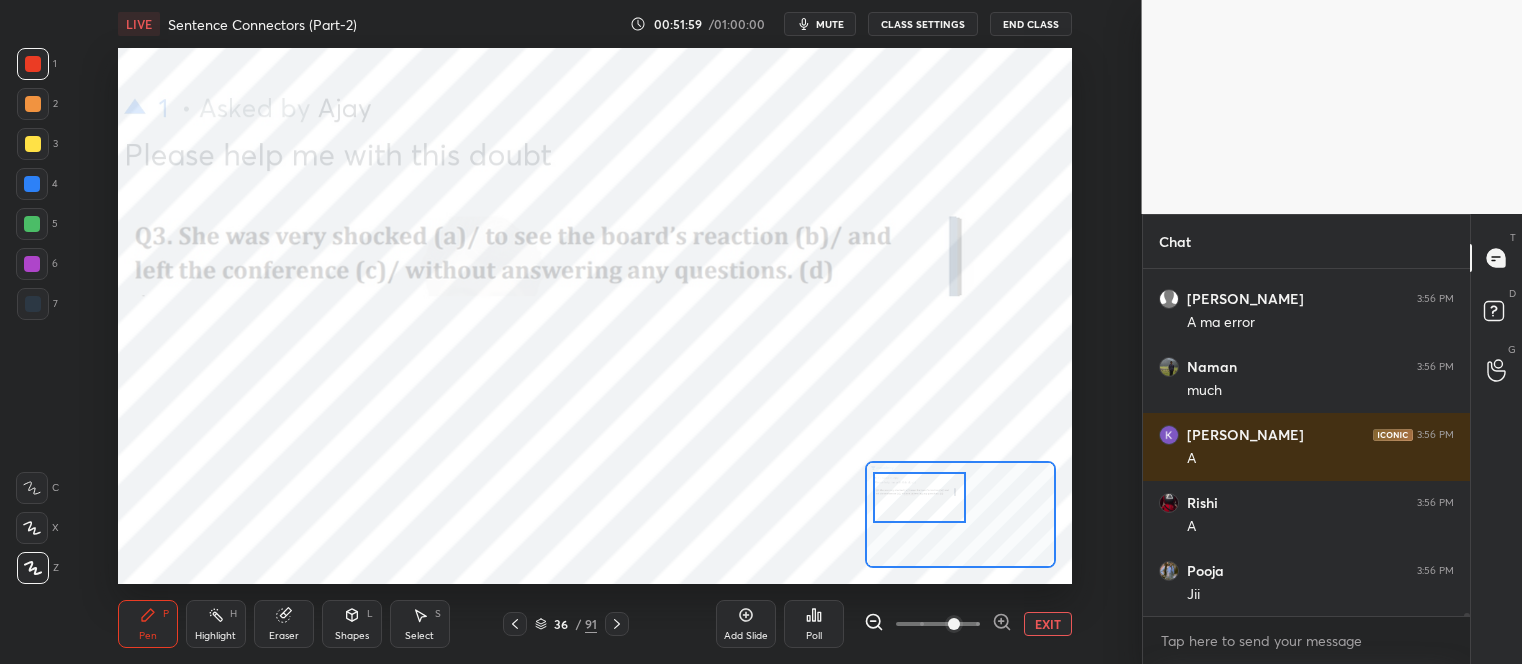 scroll, scrollTop: 34407, scrollLeft: 0, axis: vertical 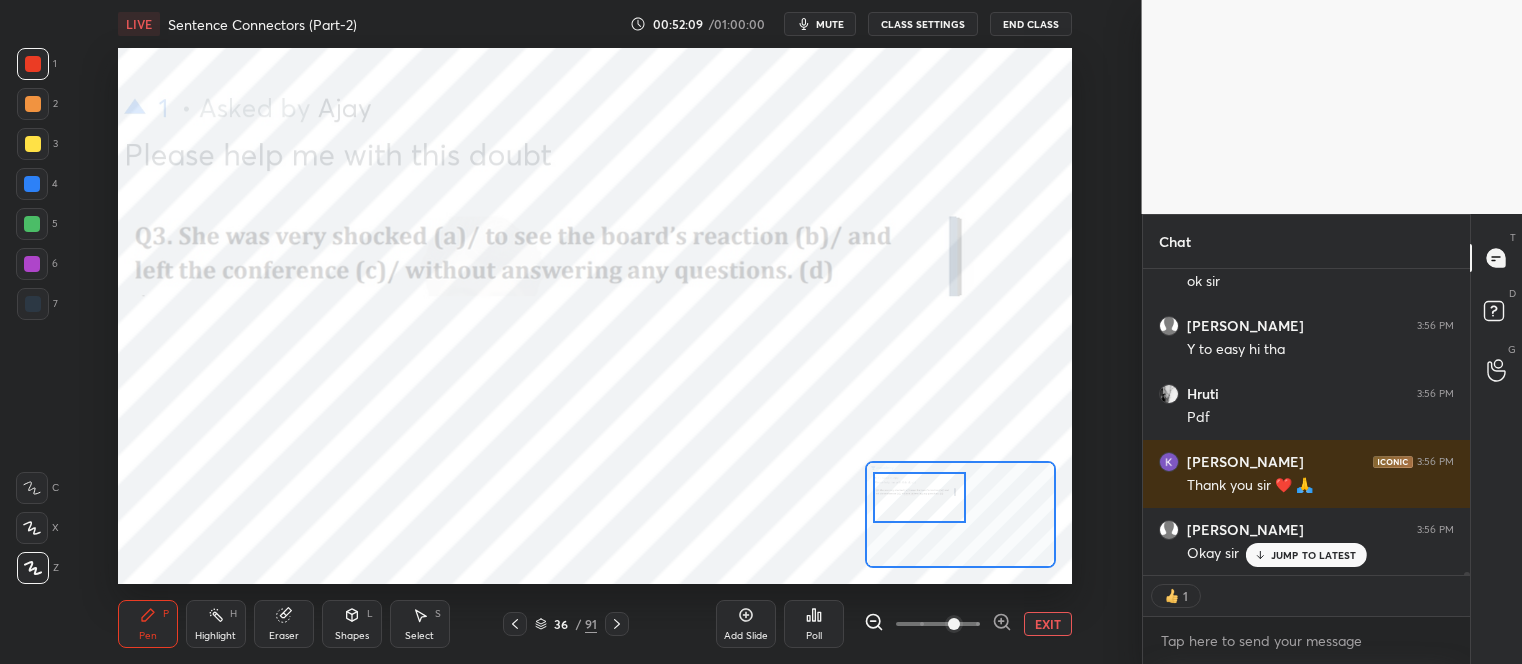 click on "JUMP TO LATEST" at bounding box center (1314, 555) 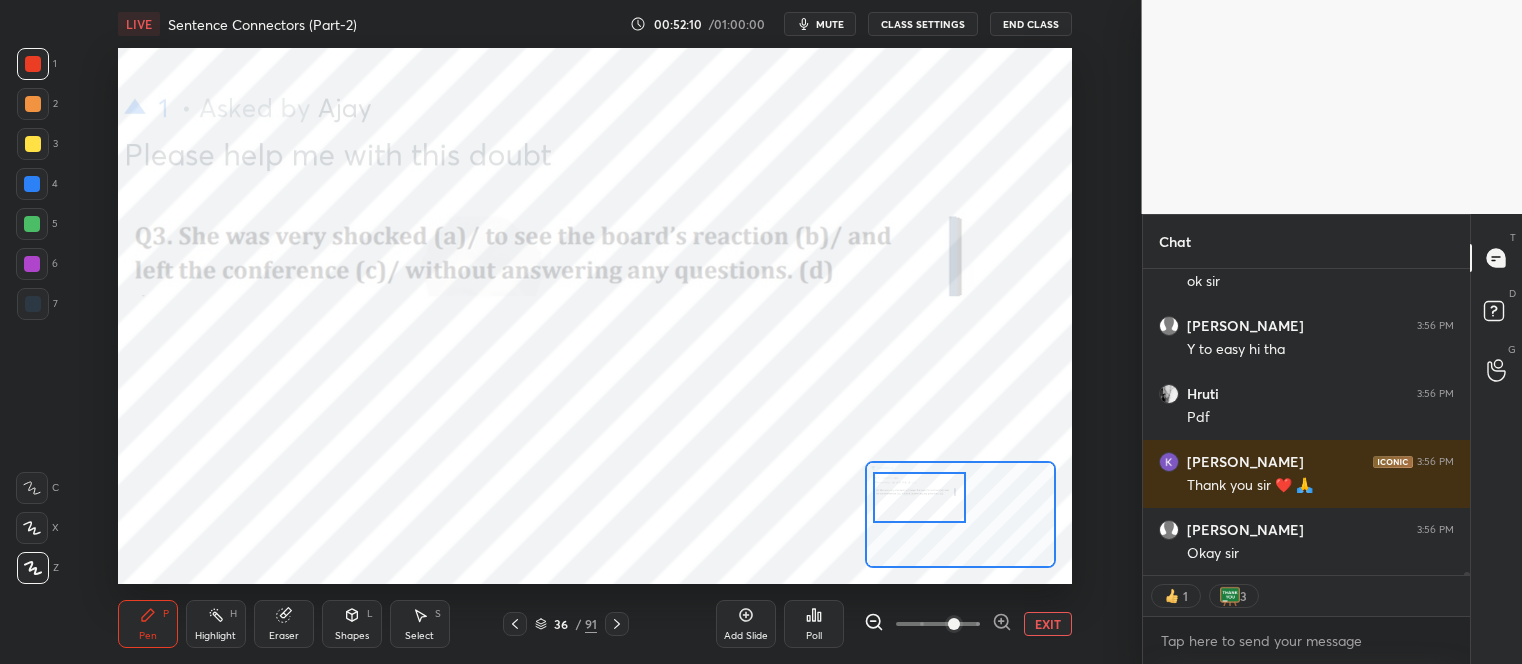 click on "End Class" at bounding box center [1031, 24] 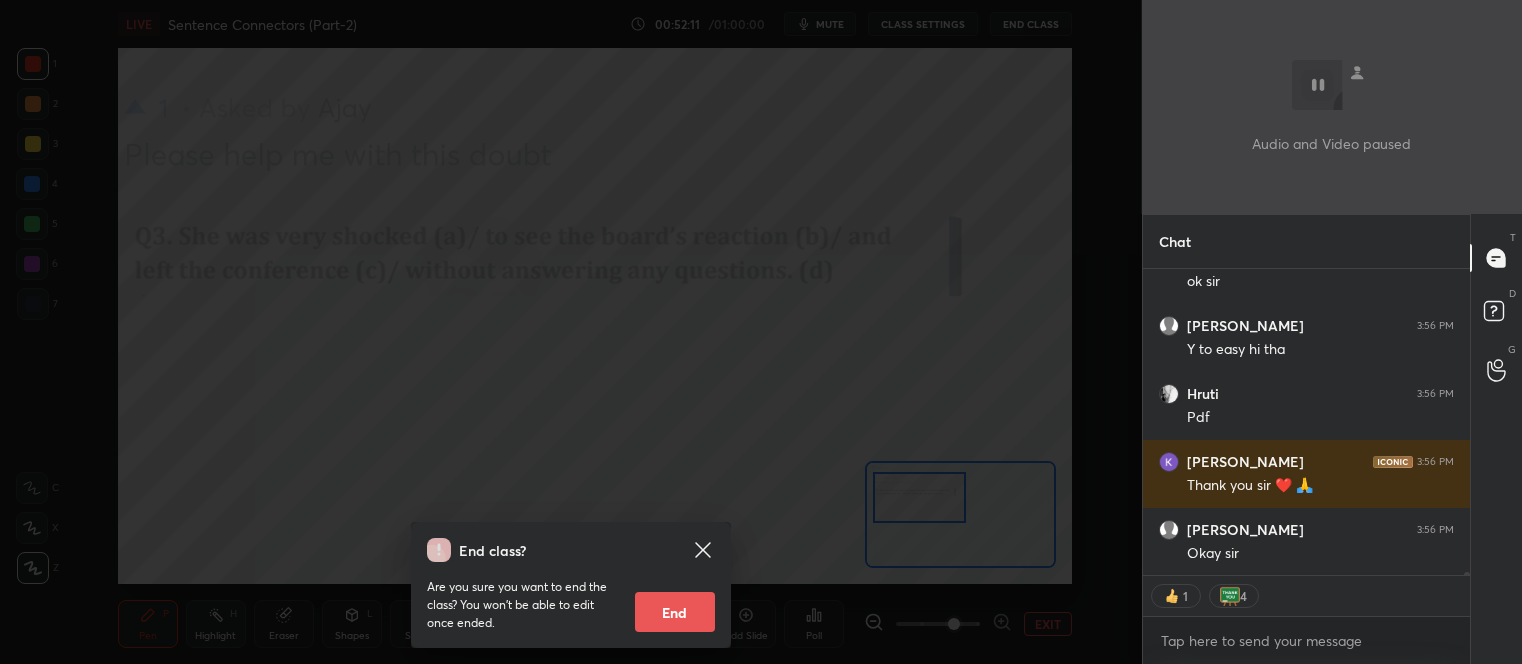 click on "End" at bounding box center (675, 612) 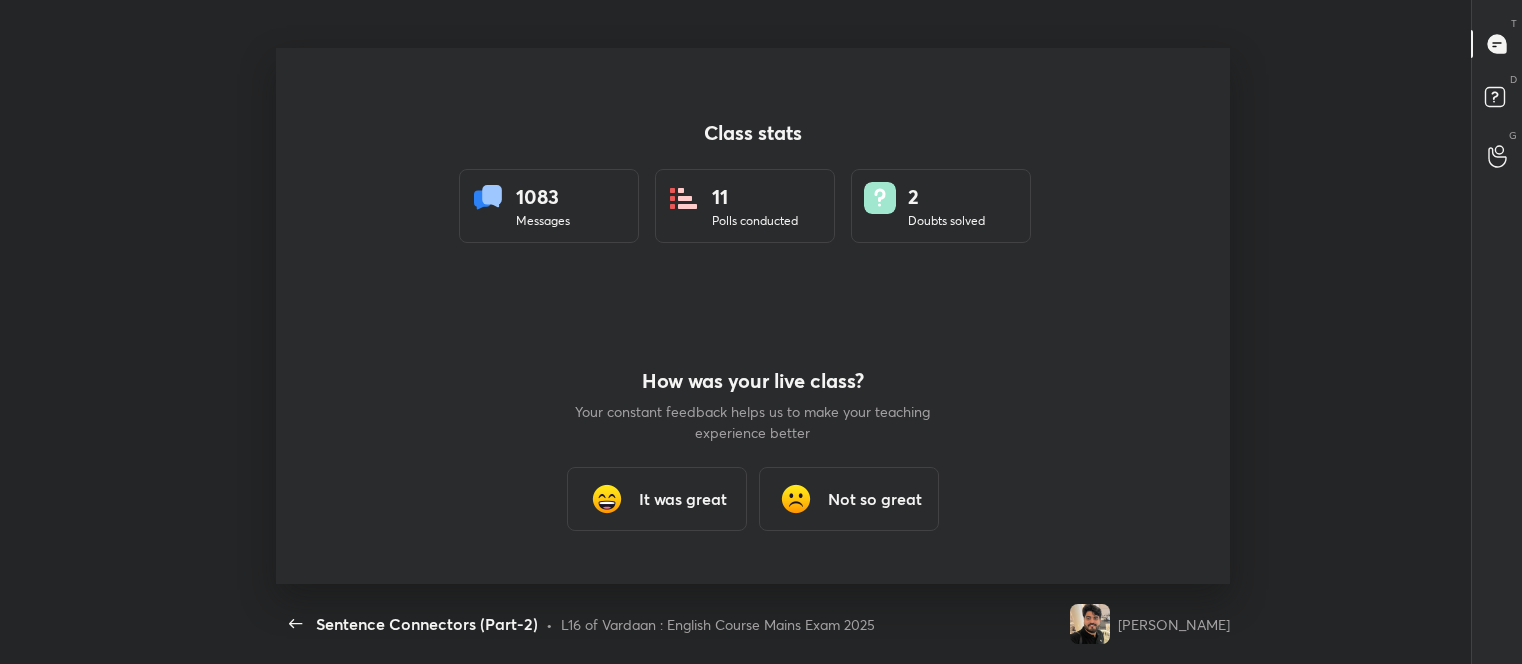 scroll, scrollTop: 99463, scrollLeft: 98662, axis: both 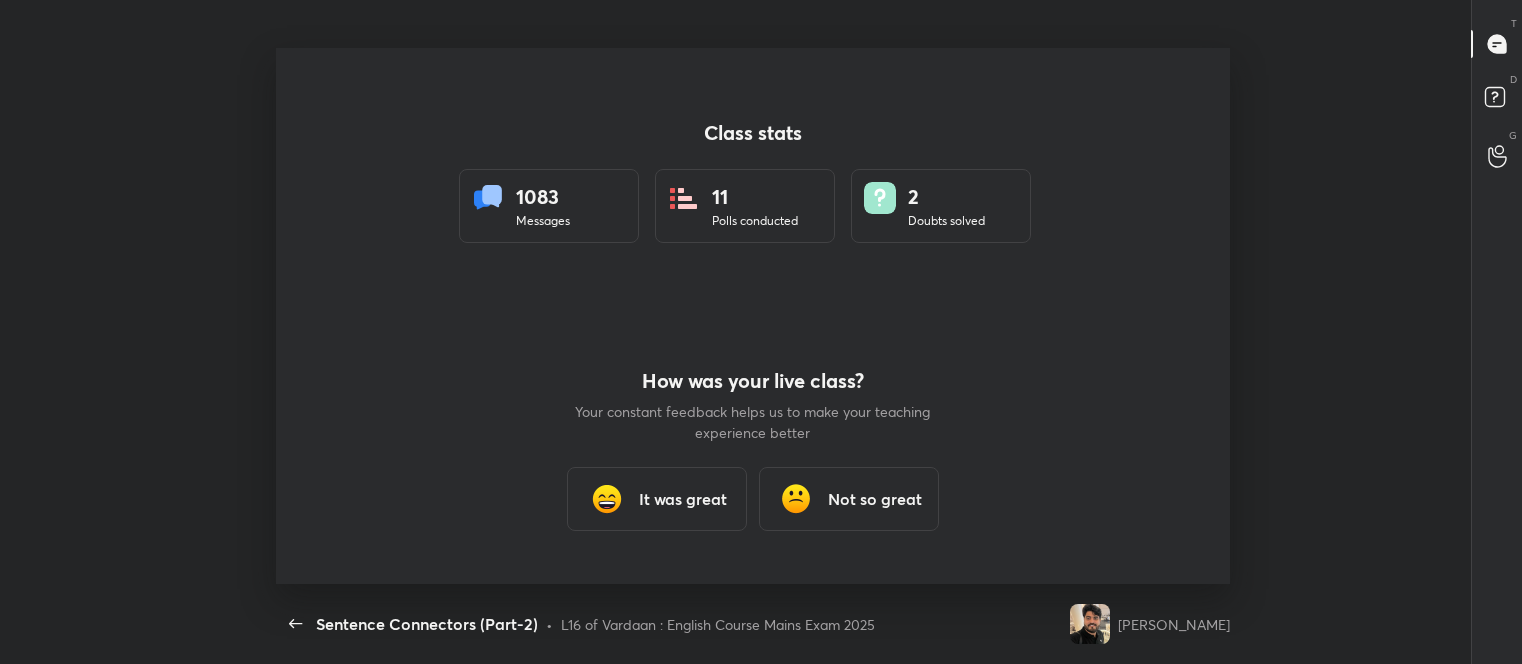 type on "x" 